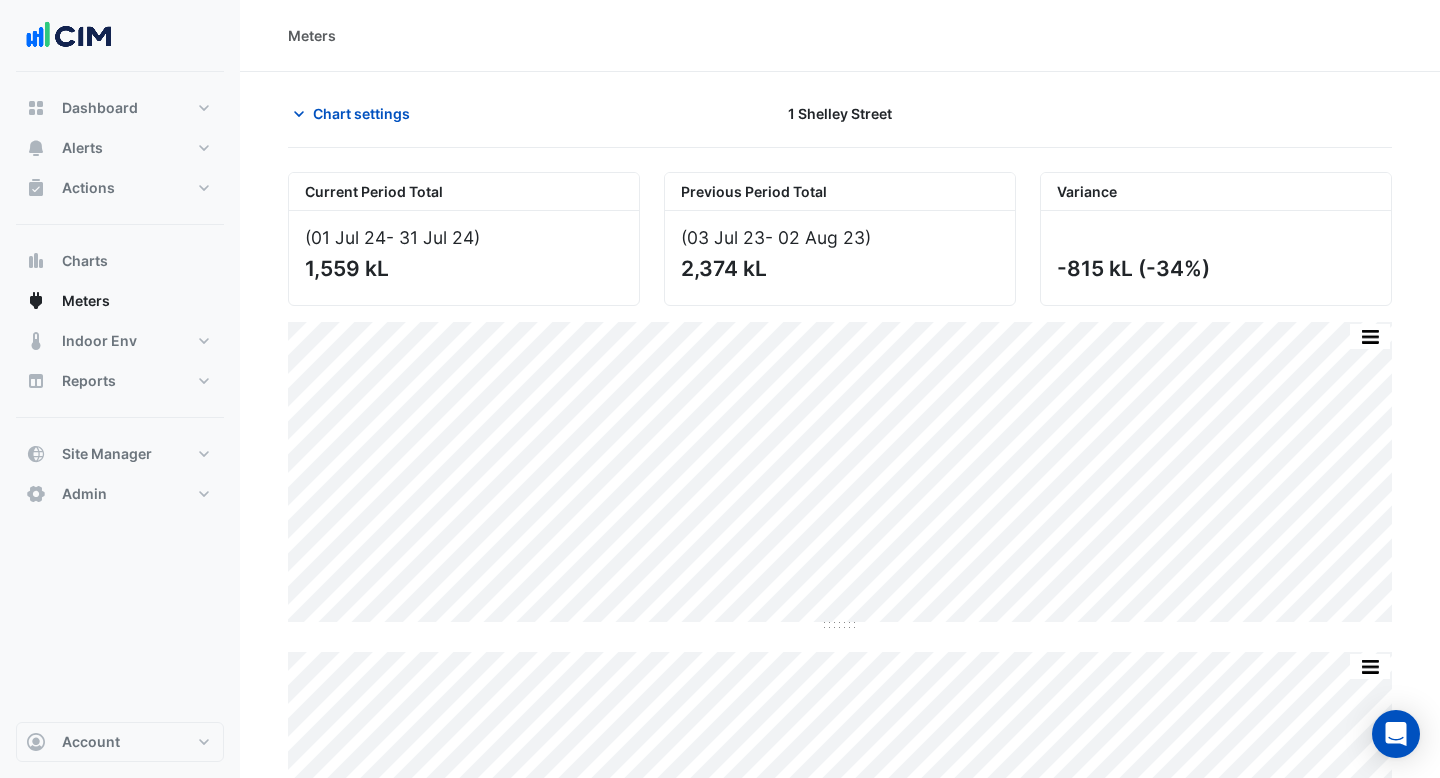 scroll, scrollTop: 0, scrollLeft: 0, axis: both 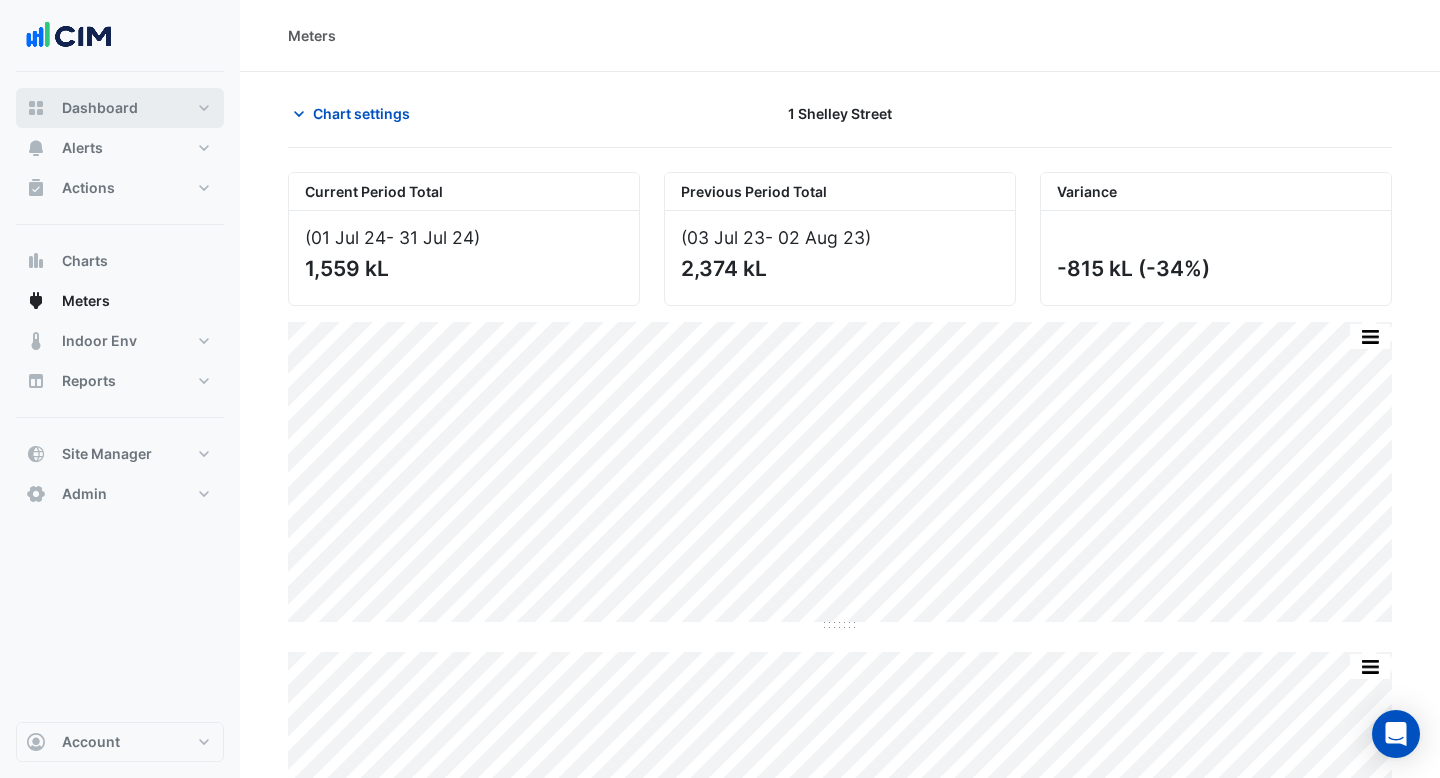 click on "Dashboard" at bounding box center [100, 108] 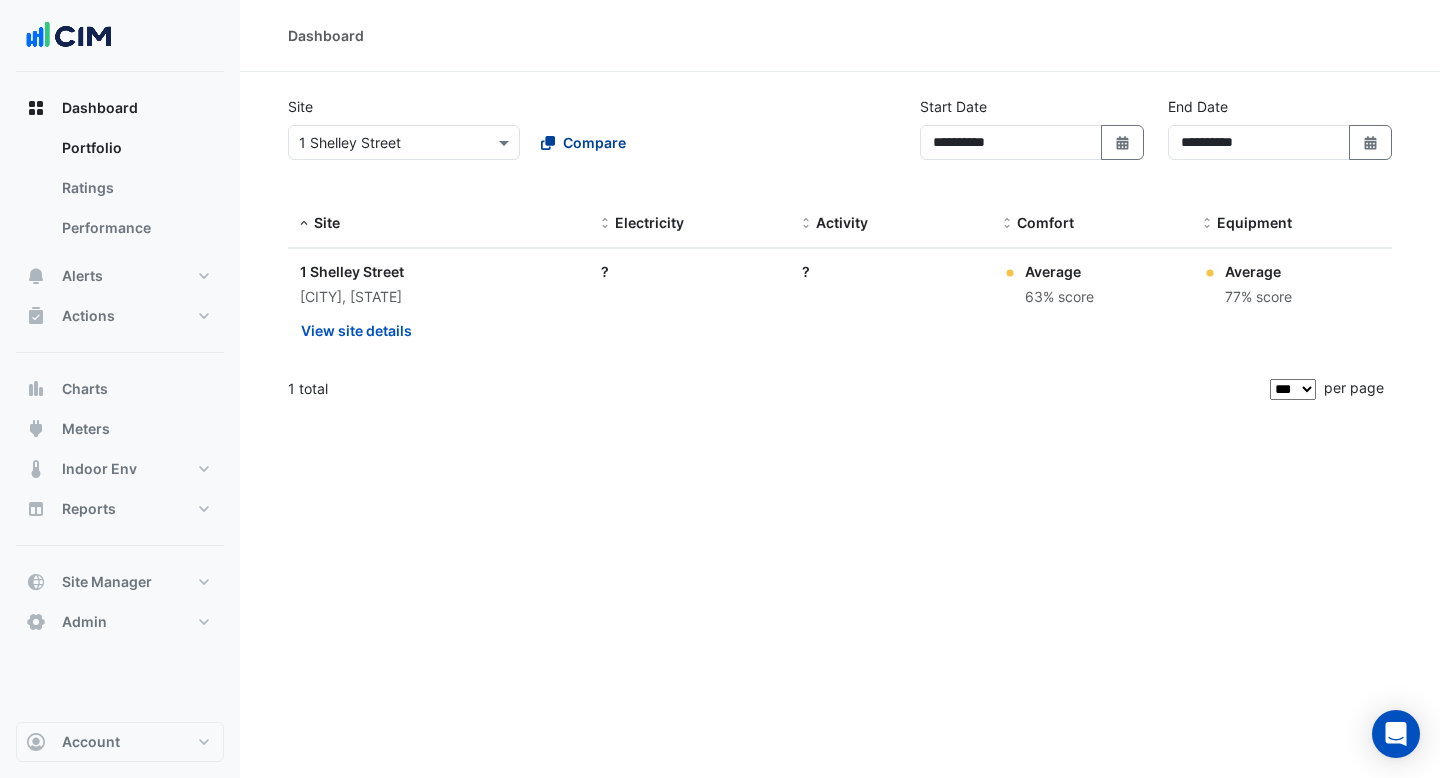 click on "Compare" at bounding box center [594, 142] 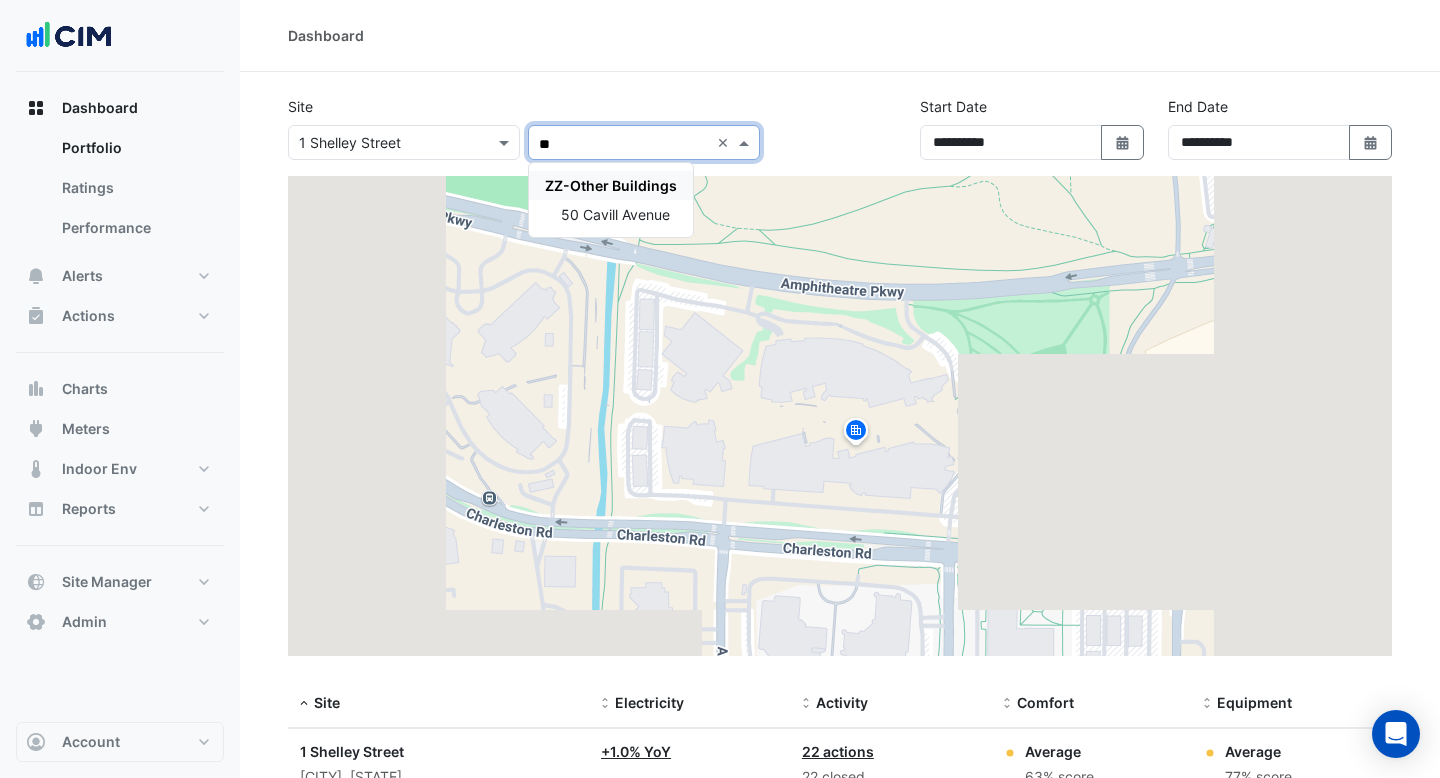 type on "*" 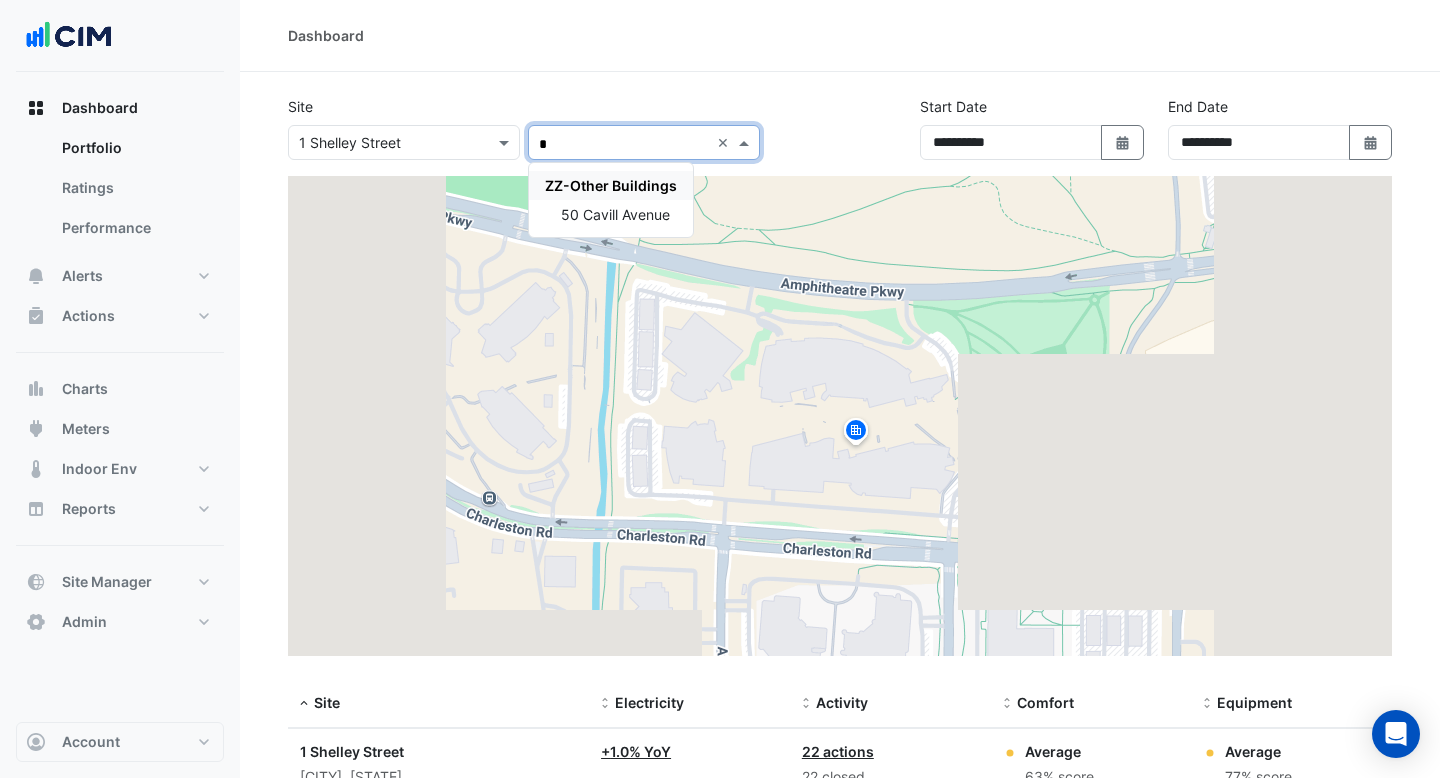 type 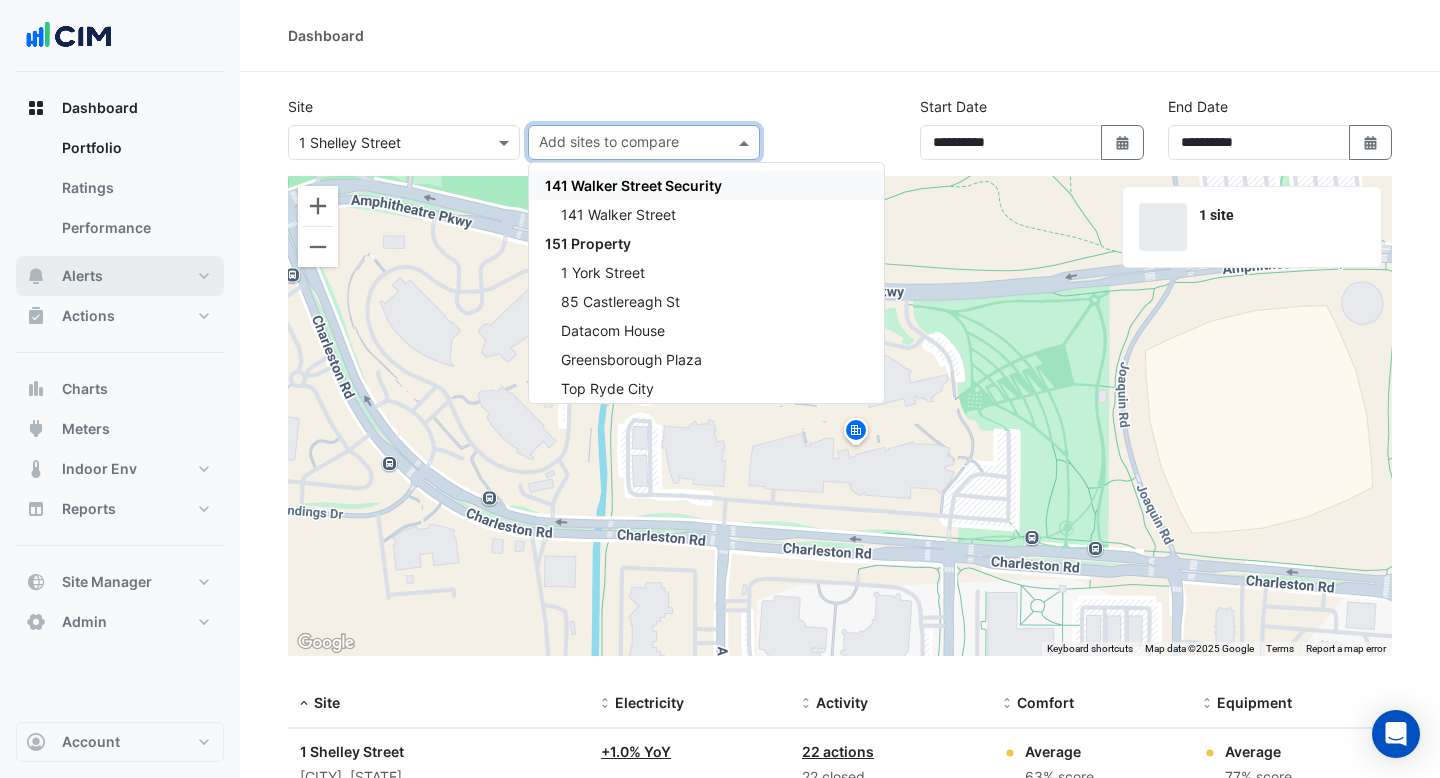 click on "Alerts" at bounding box center [82, 276] 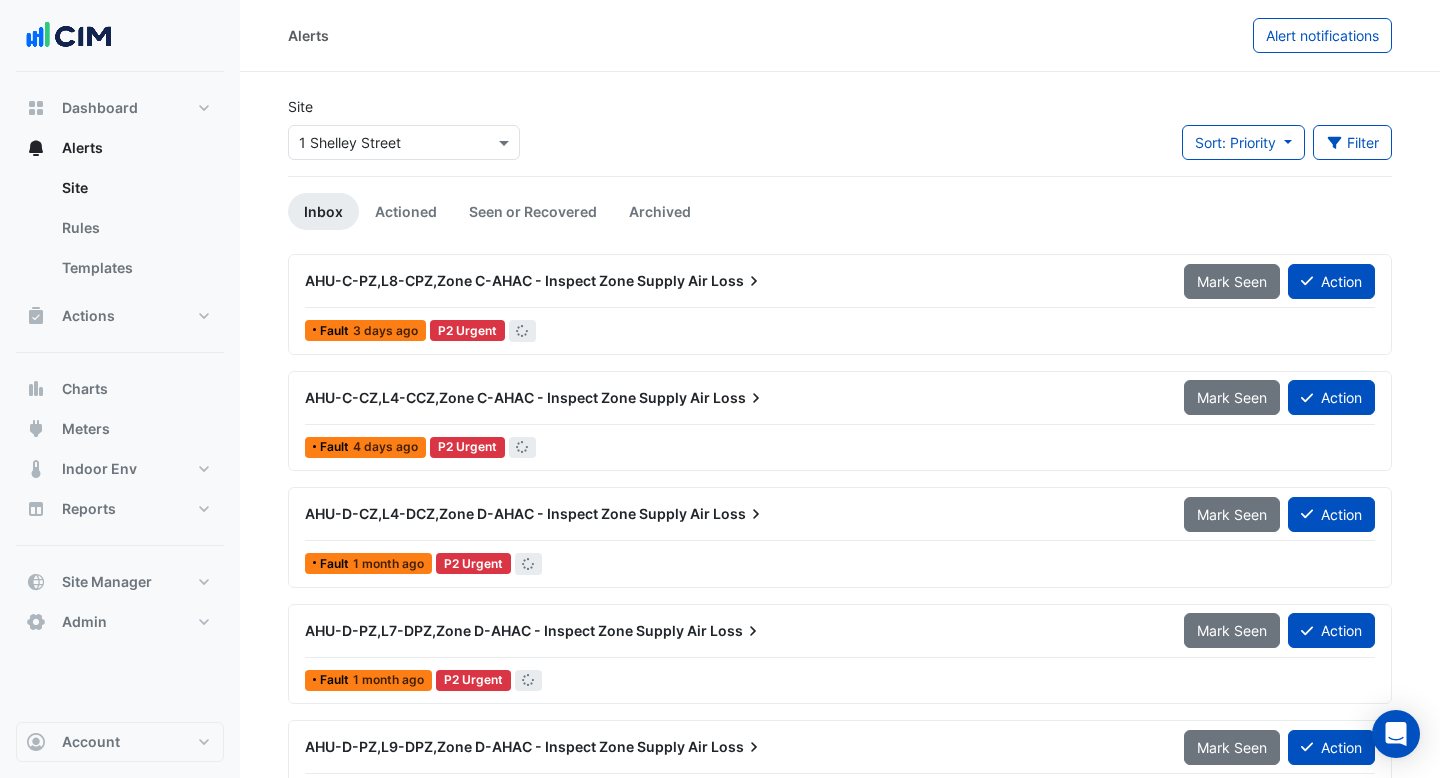 click at bounding box center (384, 143) 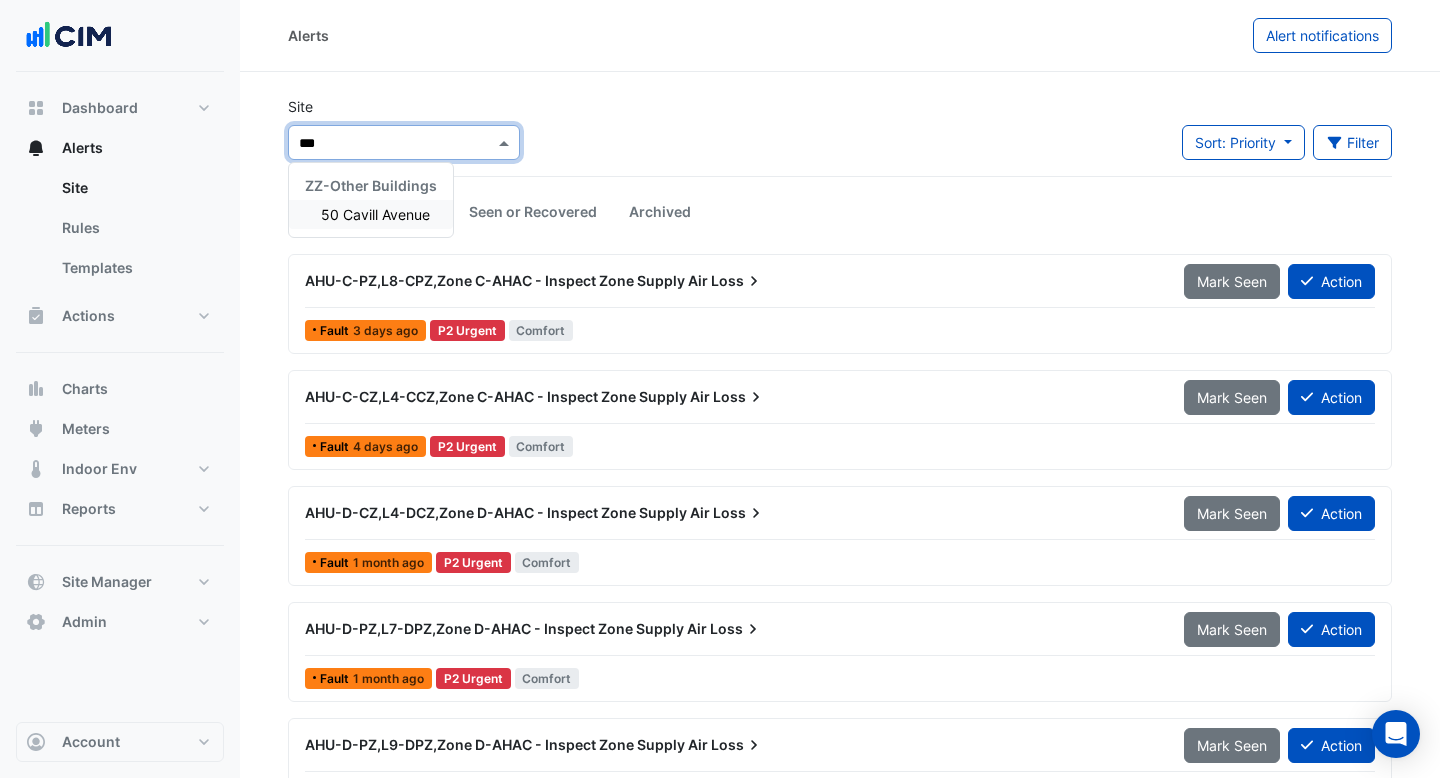 scroll, scrollTop: 0, scrollLeft: 0, axis: both 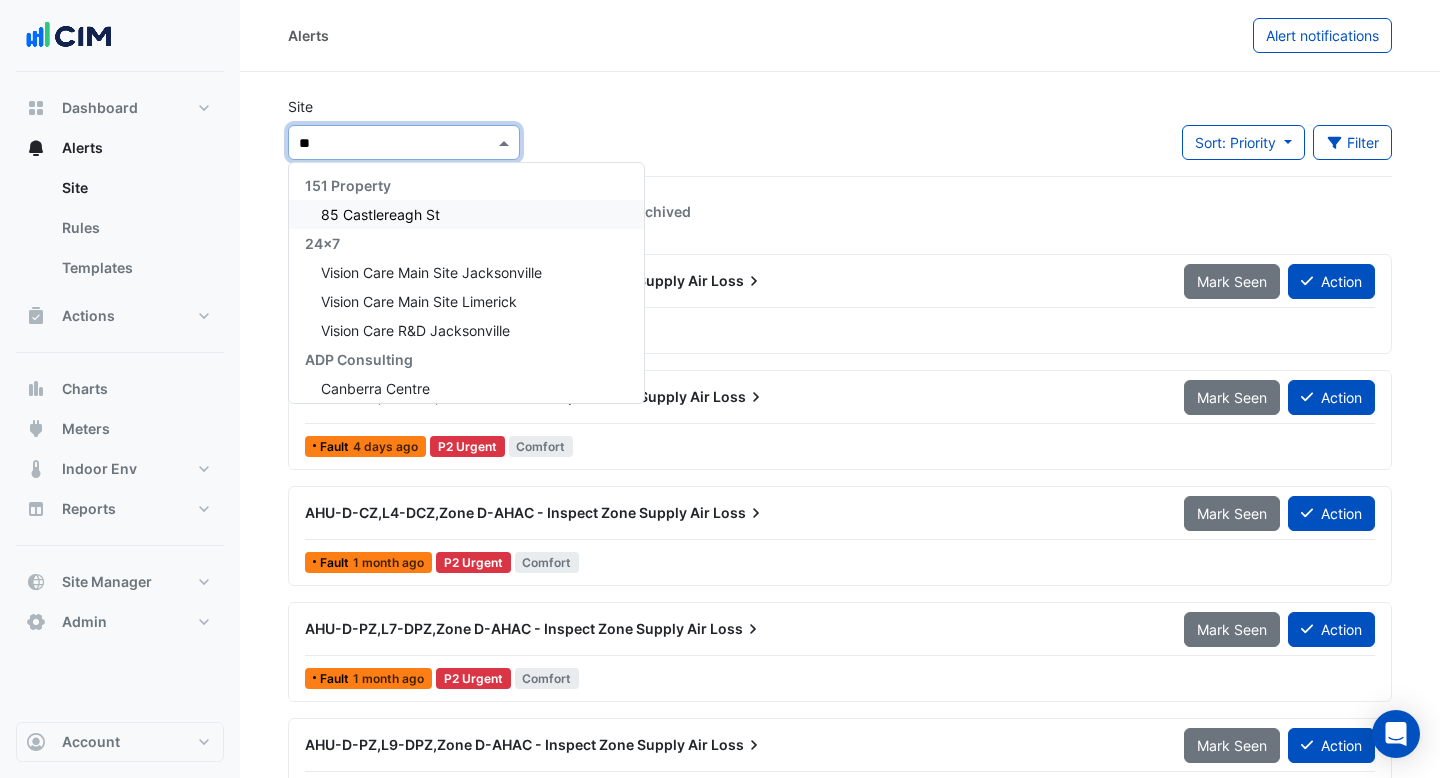 type on "*" 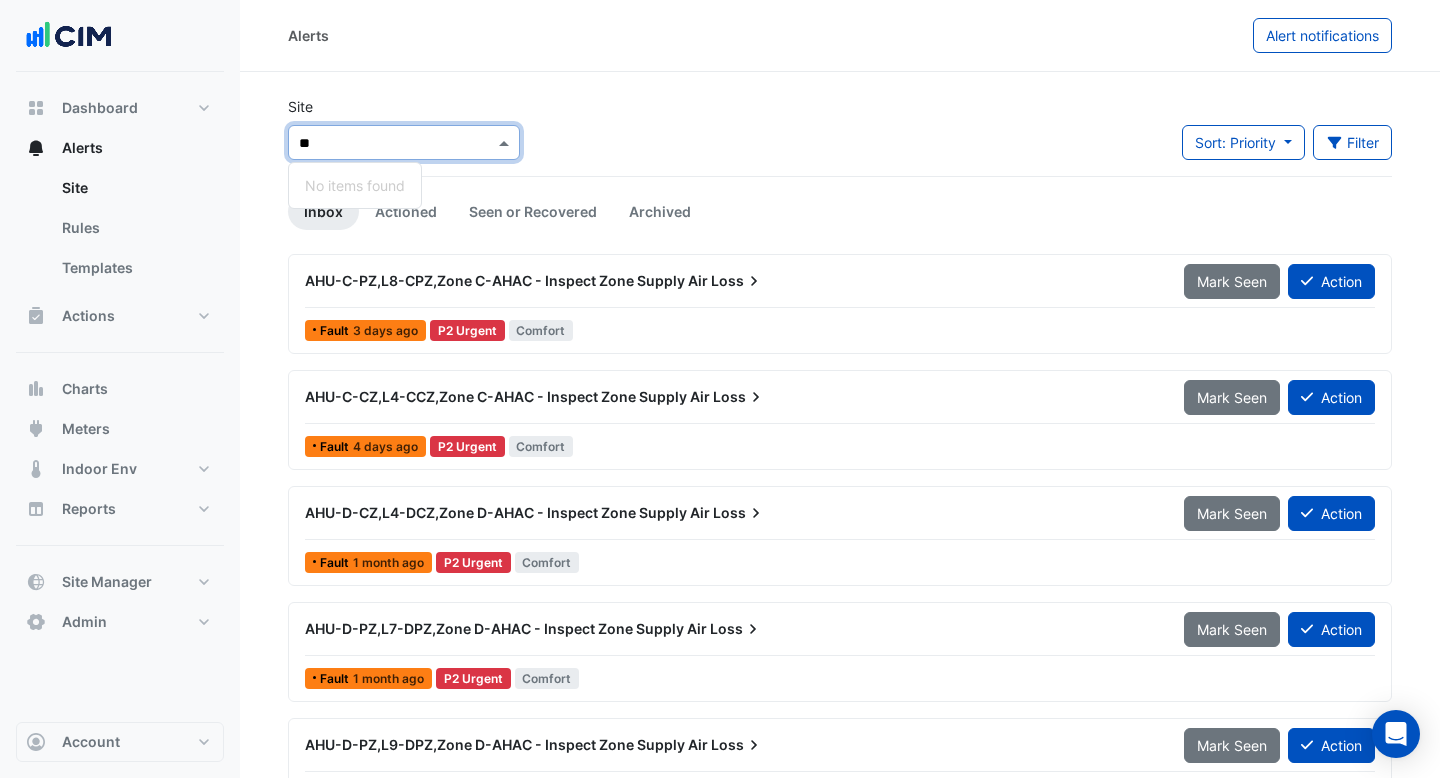 type on "*" 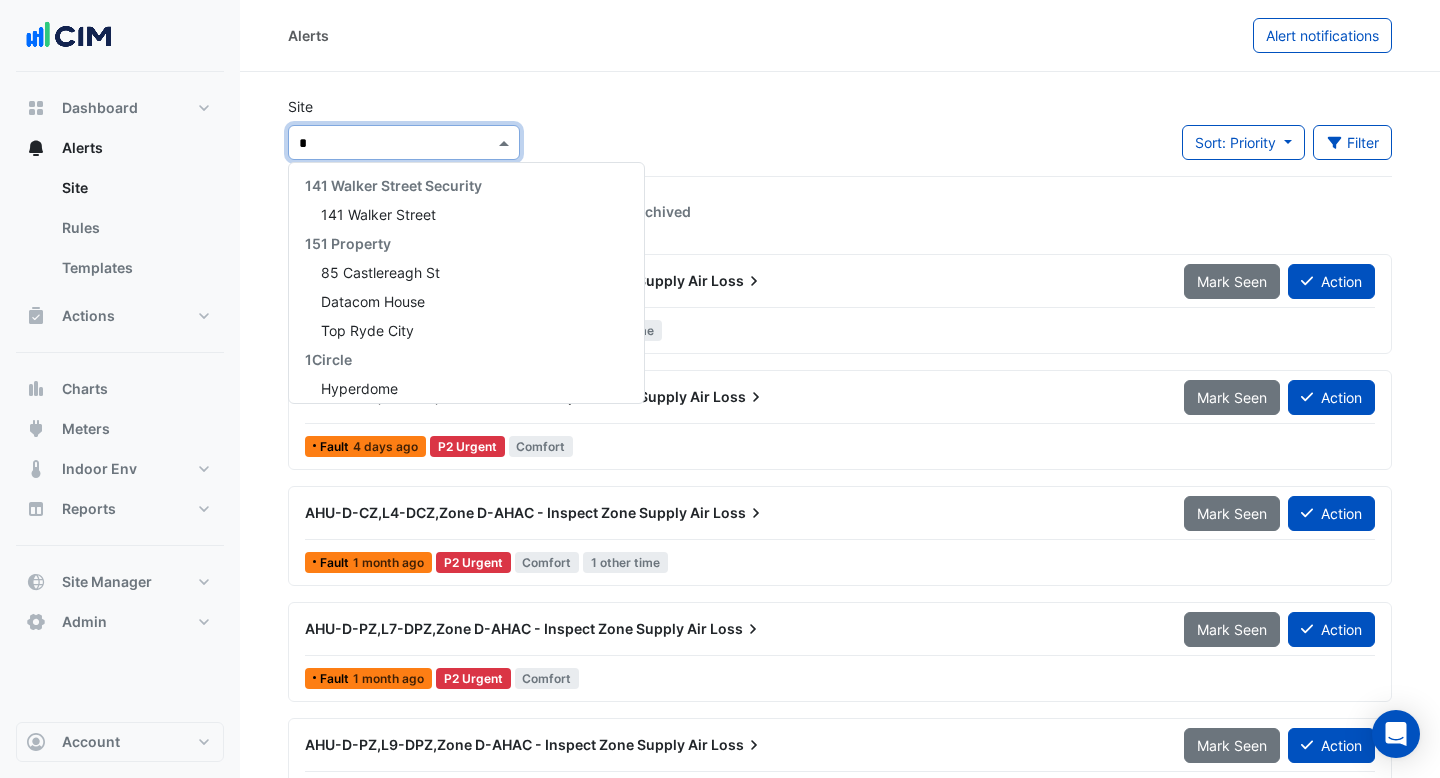 type 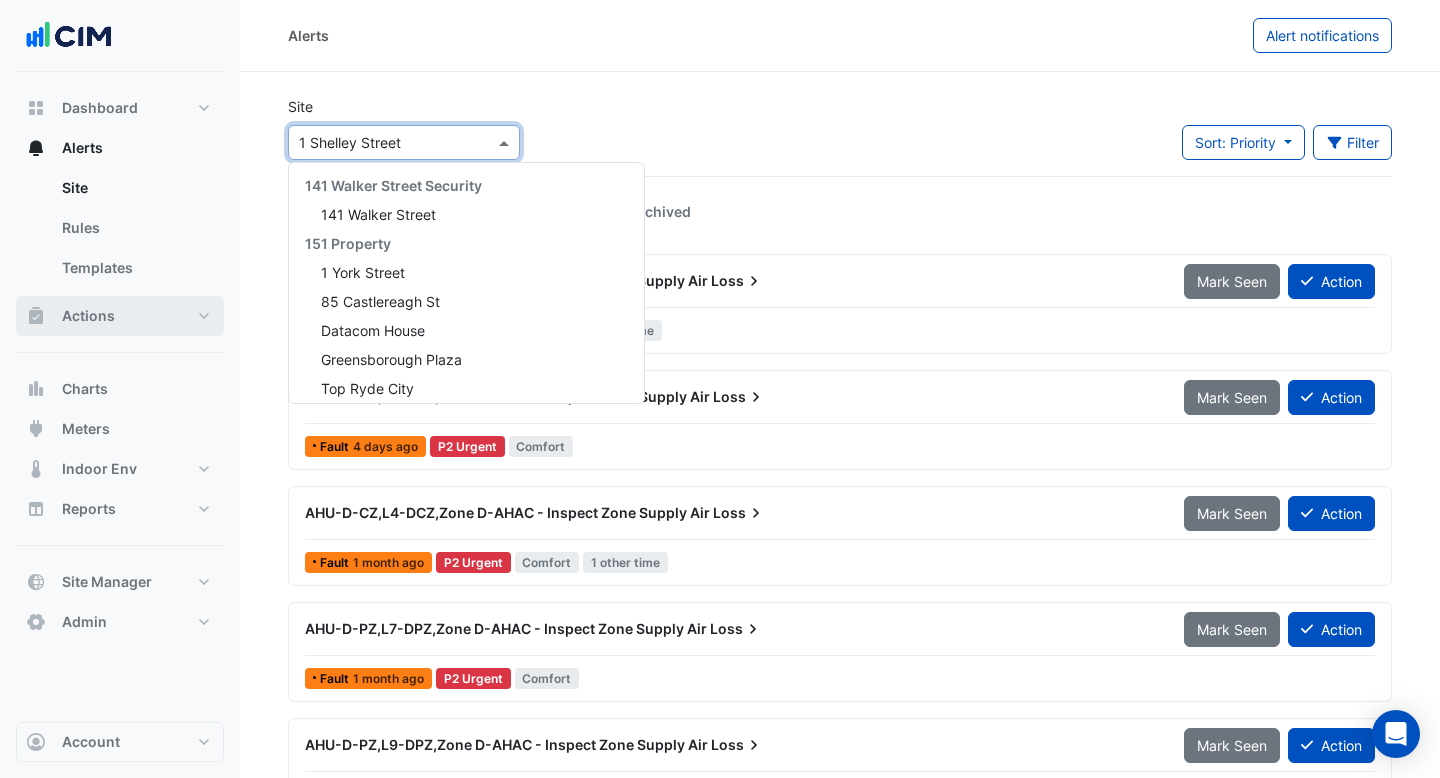 click on "Actions" at bounding box center [120, 316] 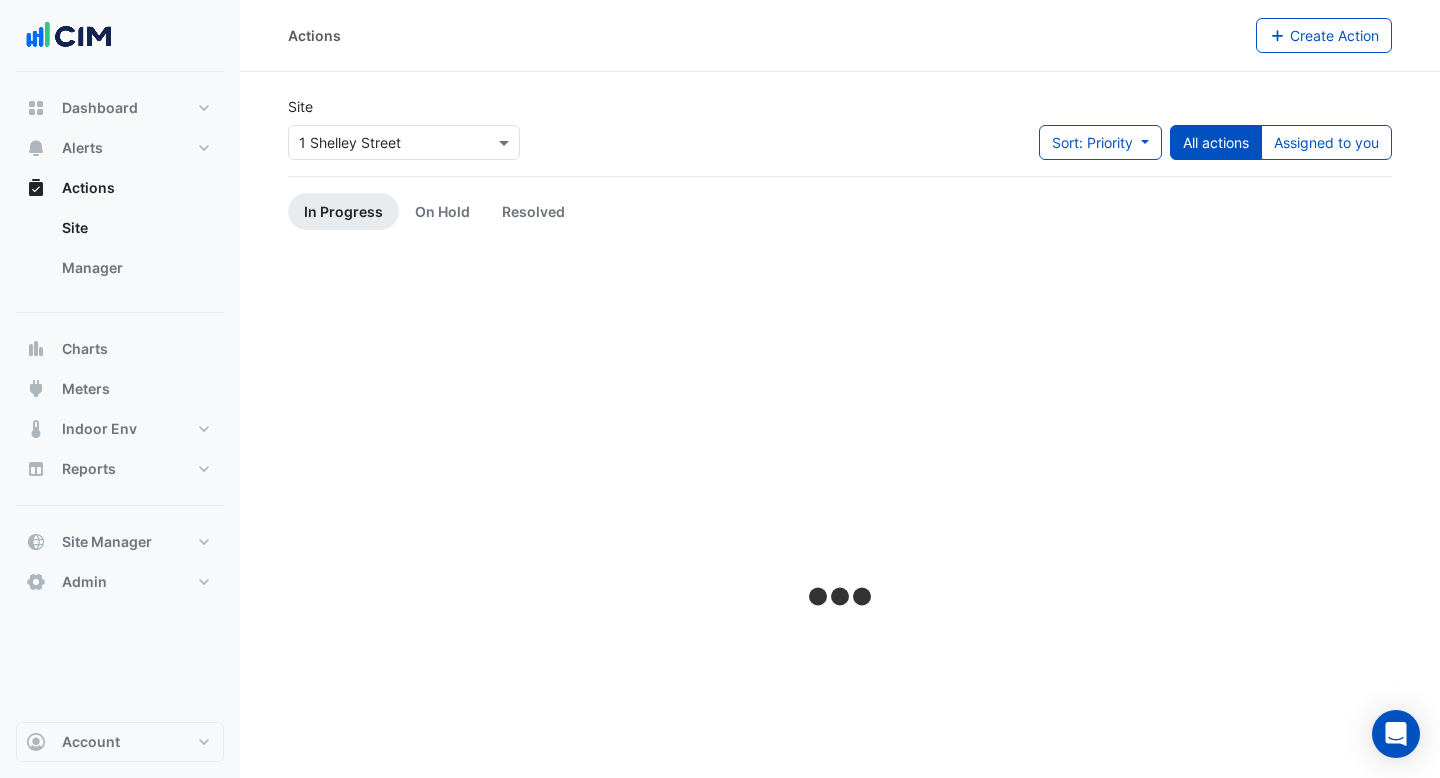 click at bounding box center [384, 143] 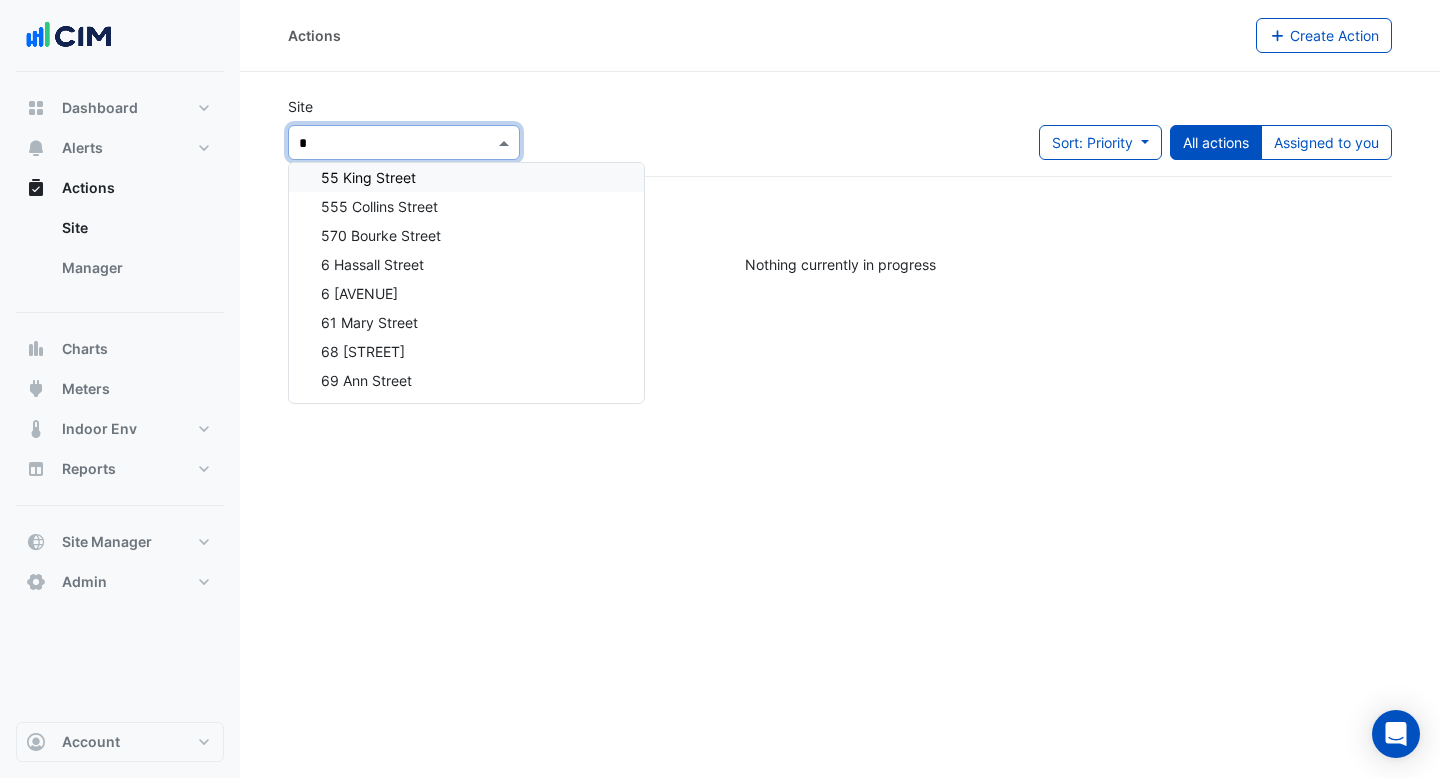 scroll, scrollTop: 0, scrollLeft: 0, axis: both 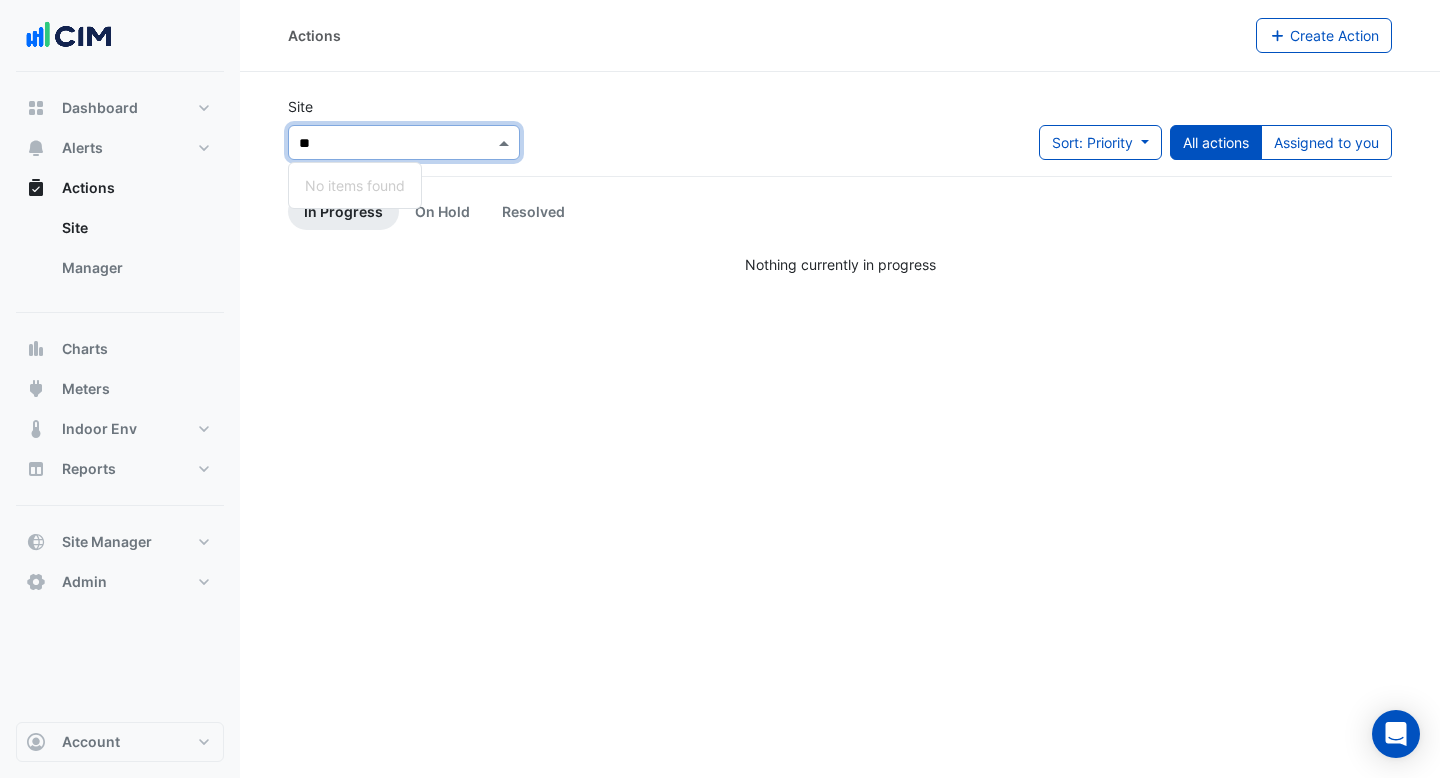 type on "*" 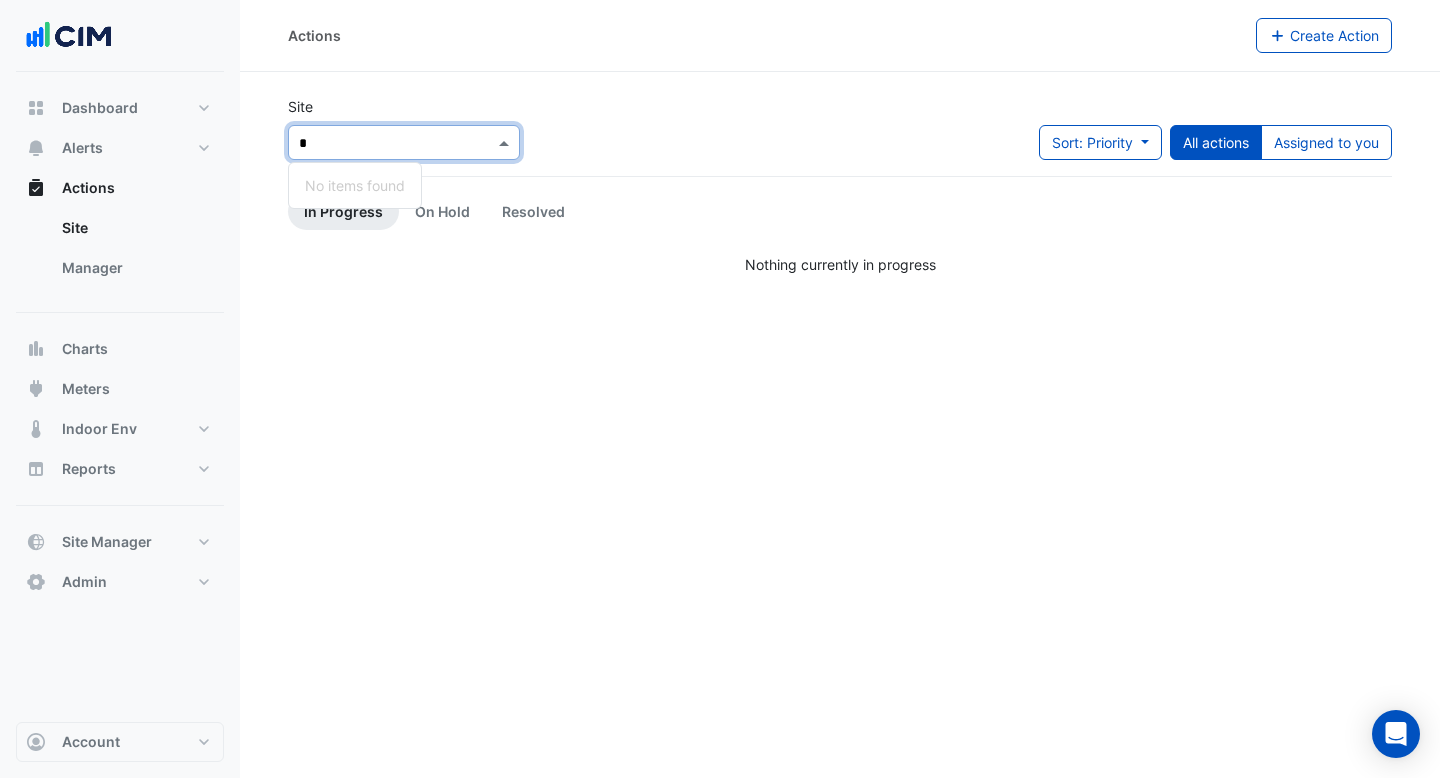 type 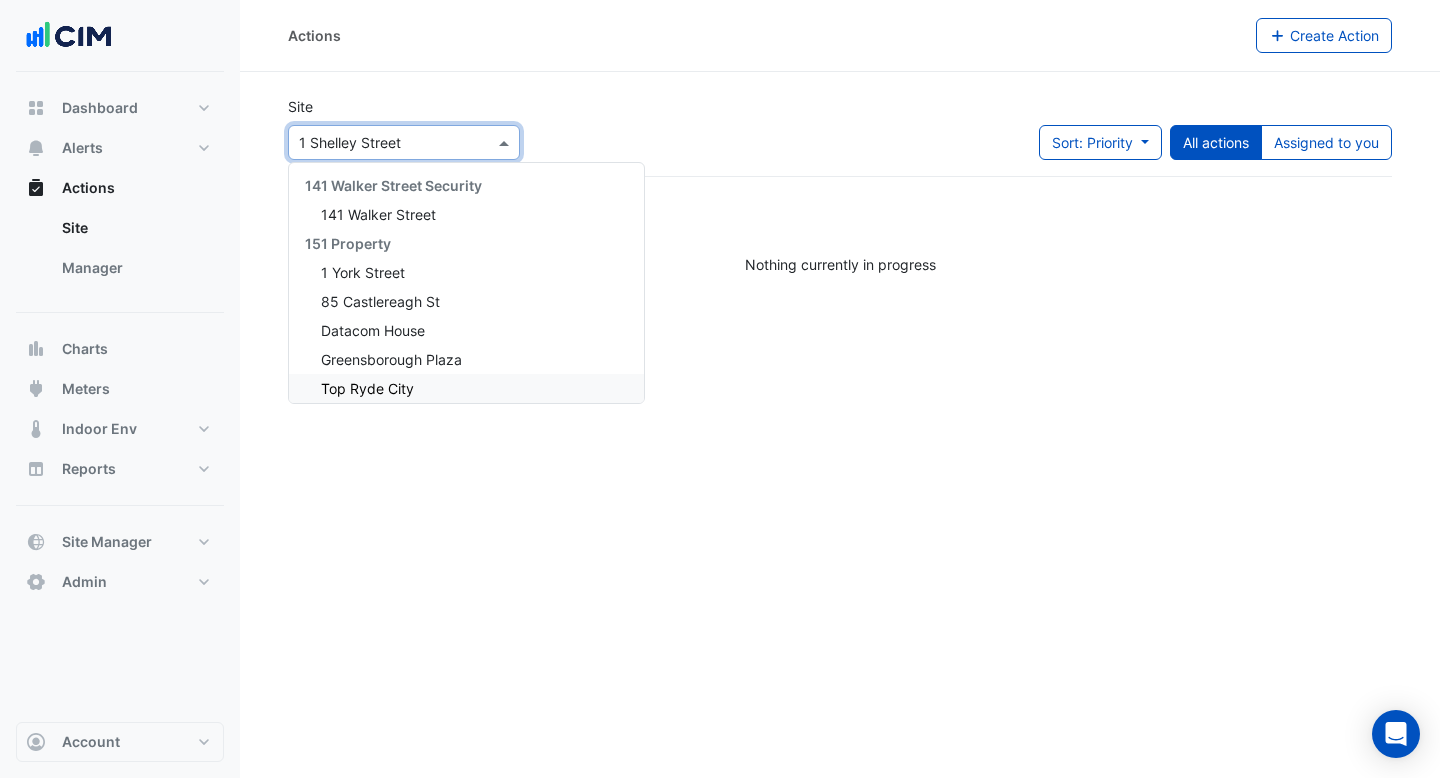 click on "Site
Select a Site × 1 Shelley Street 141 Walker Street Security 141 Walker Street 151 Property 1 York Street 85 Castlereagh St Datacom House Greensborough Plaza Top Ryde City 1Circle Hyperdome Robina Town Centre 24x7 130 Lonsdale Street Adare Manor Analog Devices (ERDC) Analog Devices Main Site BioMarin Shanbally DELL Technologies (Ovens) Dell Technologies (Raheen) Depuy Synthes B1 Gilead Sciences  Immigration Museum Janssen Biologics Janssen Pharma Cork Melbourne Museum Merribek Annexe Museums Discovery Centre National Library of Australia Scienceworks Vision Care Main Site Jacksonville Vision Care Main Site Limerick Vision Care R&D Jacksonville  Voco Gold Coast 333 George Concierge 333 George Street ADP Consulting 11-33 Exhibition Street 255 London Cct Canberra Centre Eastland Watergardens Town Centre Adare Manor Adare Manor Aidan Lamberth FM 200 Creek Street 340 Adelaide Street 399 Lonsdale Street Analog Devices Analog Devices (ERDC) Analog Devices Main Site Aramark" 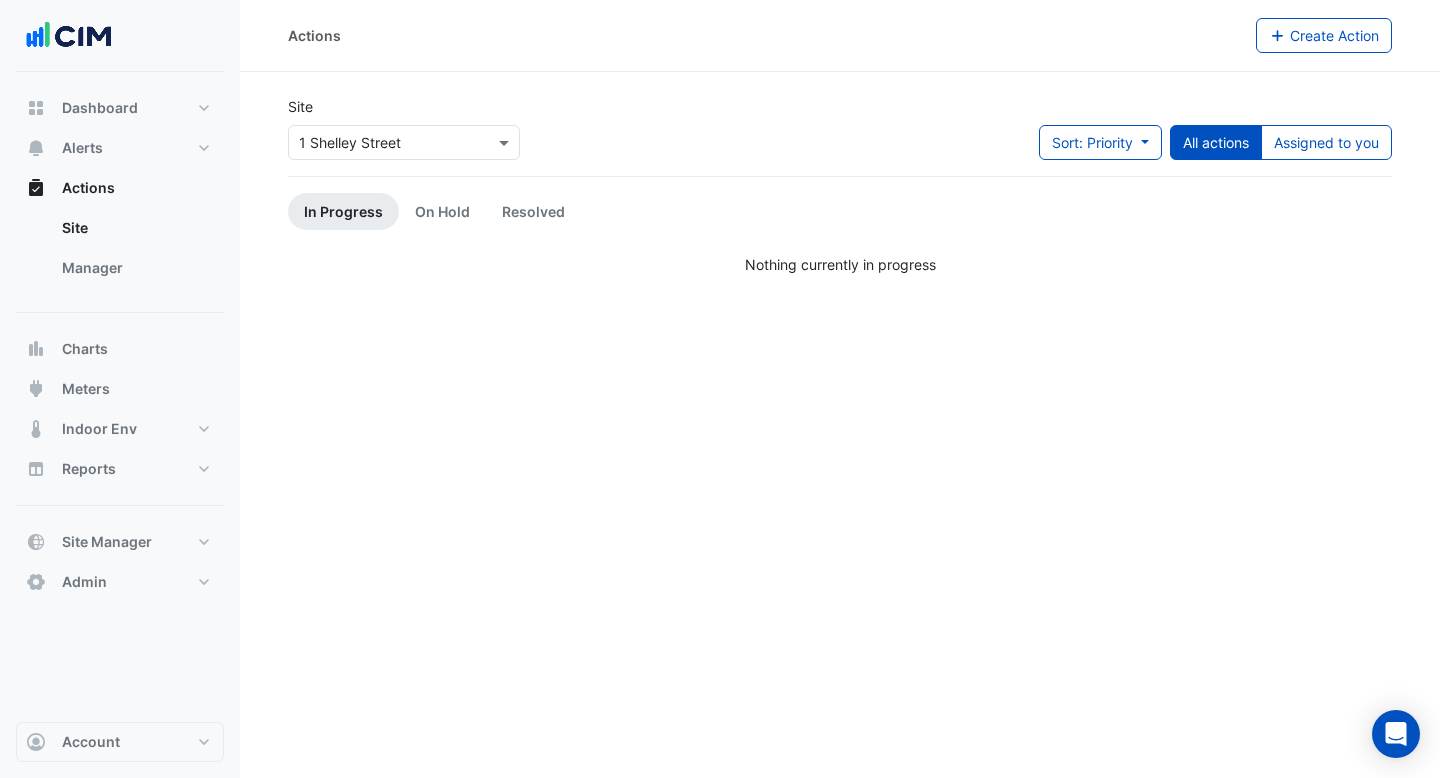click at bounding box center (69, 36) 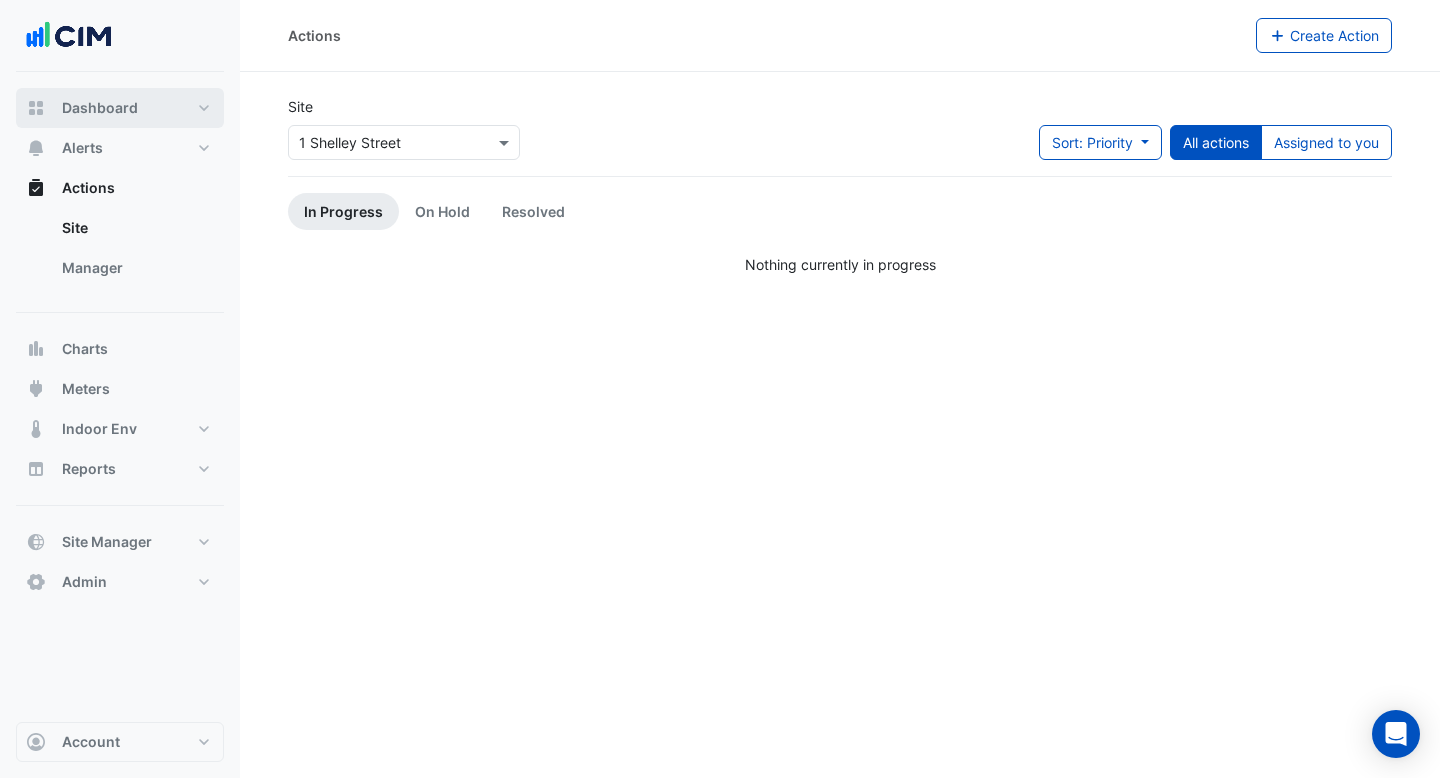 click on "Dashboard" at bounding box center (100, 108) 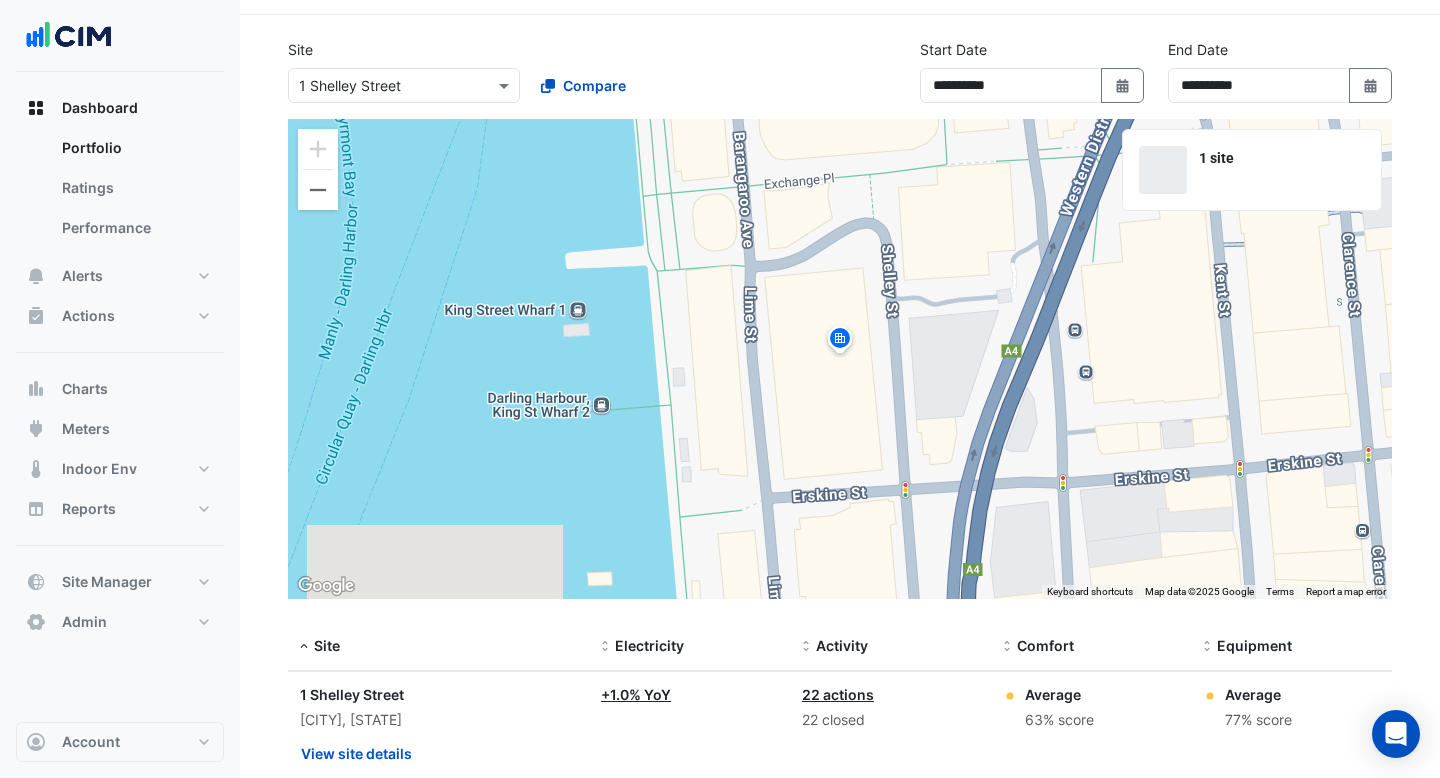 scroll, scrollTop: 116, scrollLeft: 0, axis: vertical 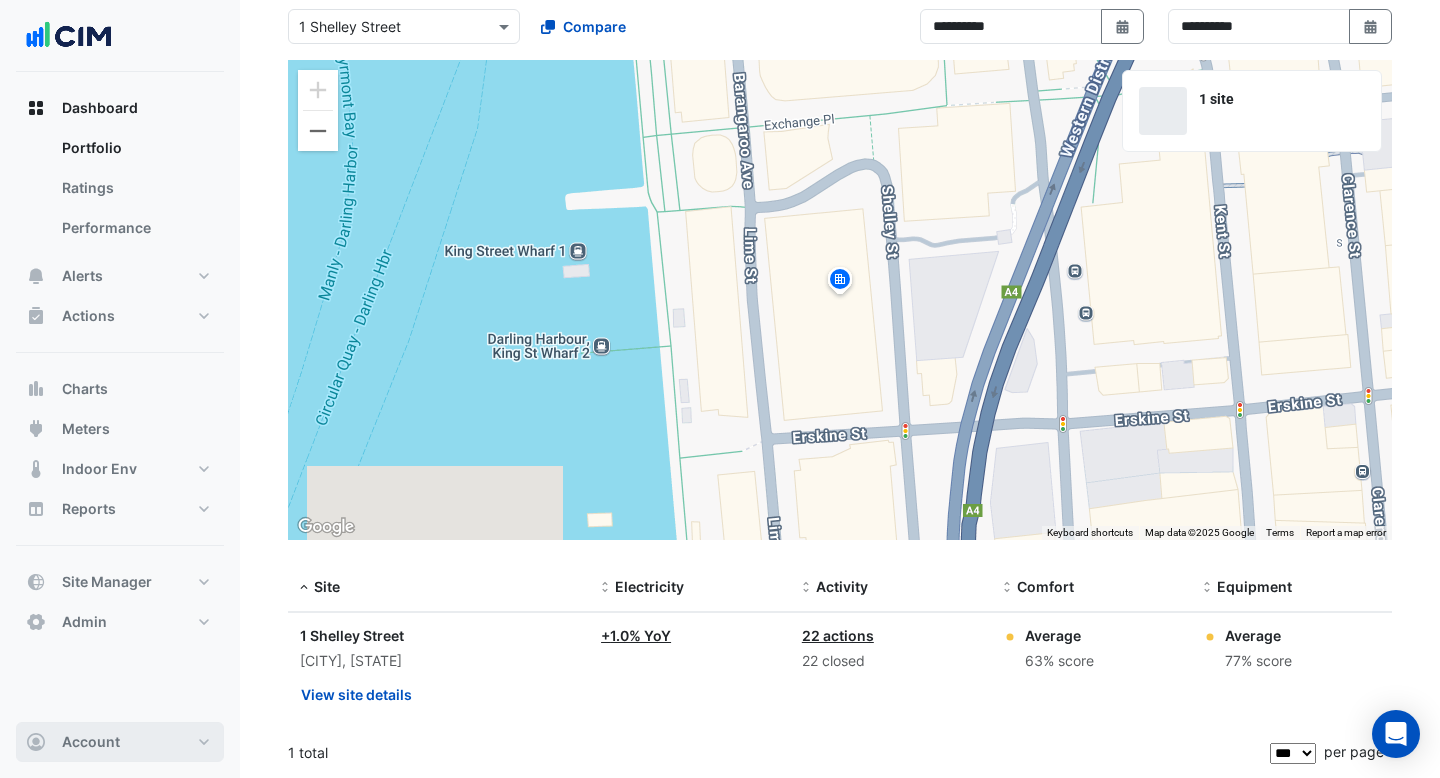 click on "Account" at bounding box center [120, 742] 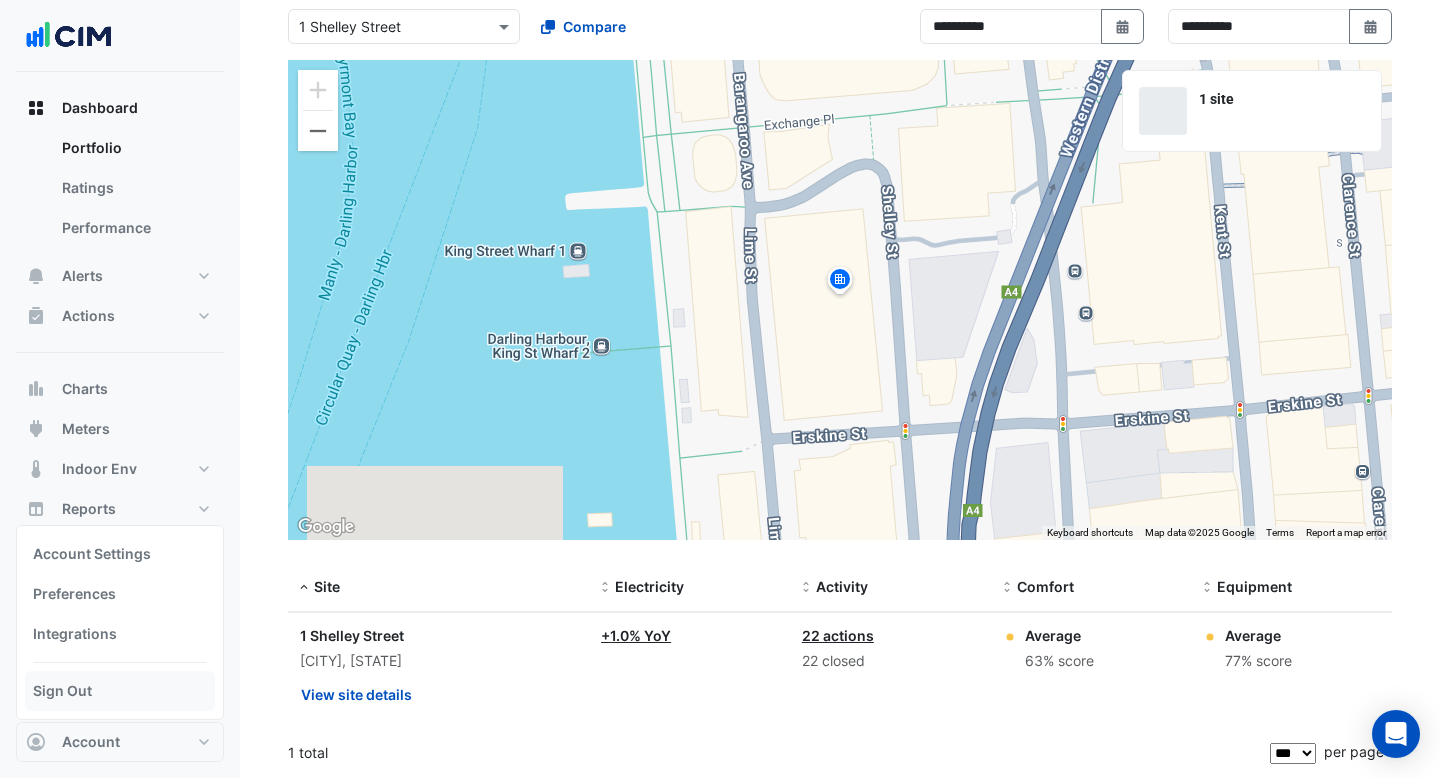 click on "Sign Out" at bounding box center (120, 691) 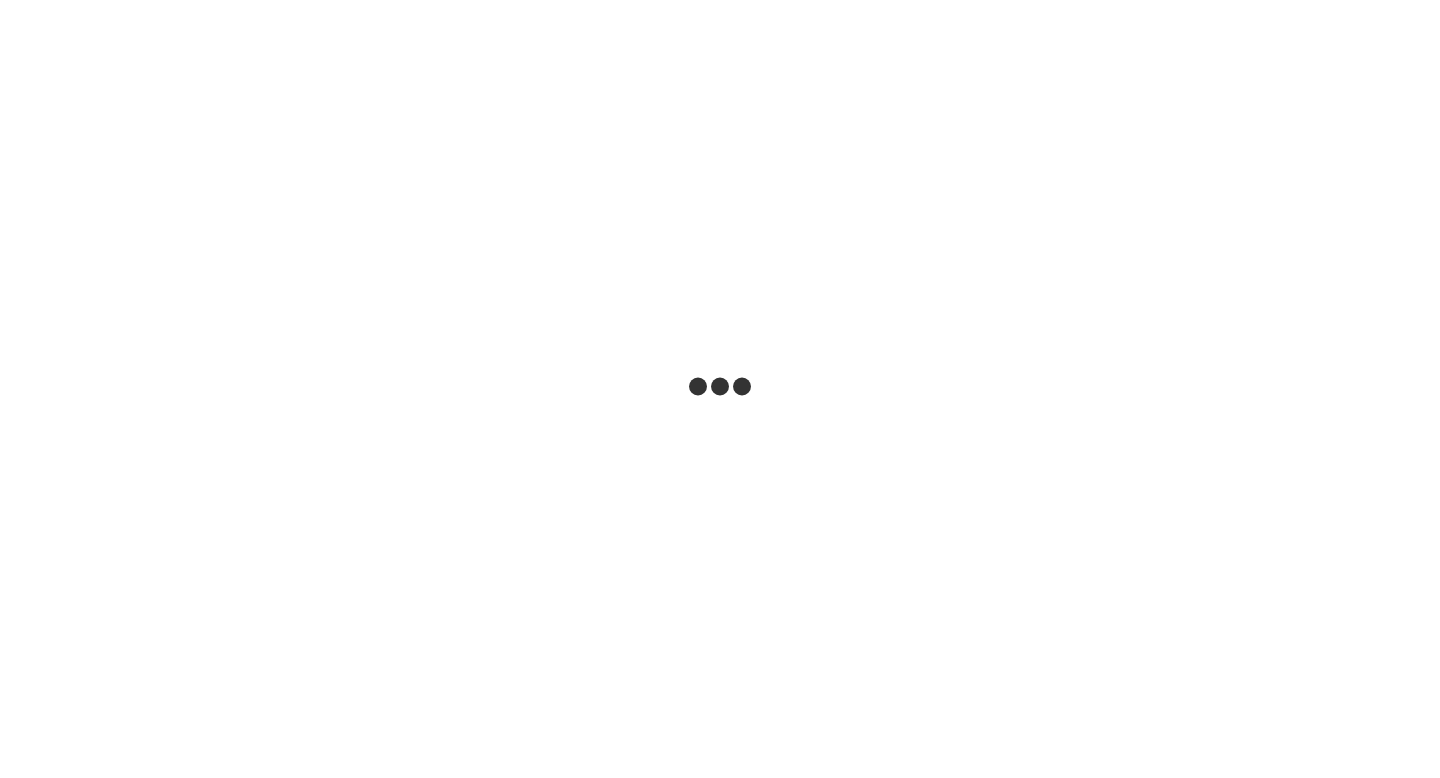 scroll, scrollTop: 0, scrollLeft: 0, axis: both 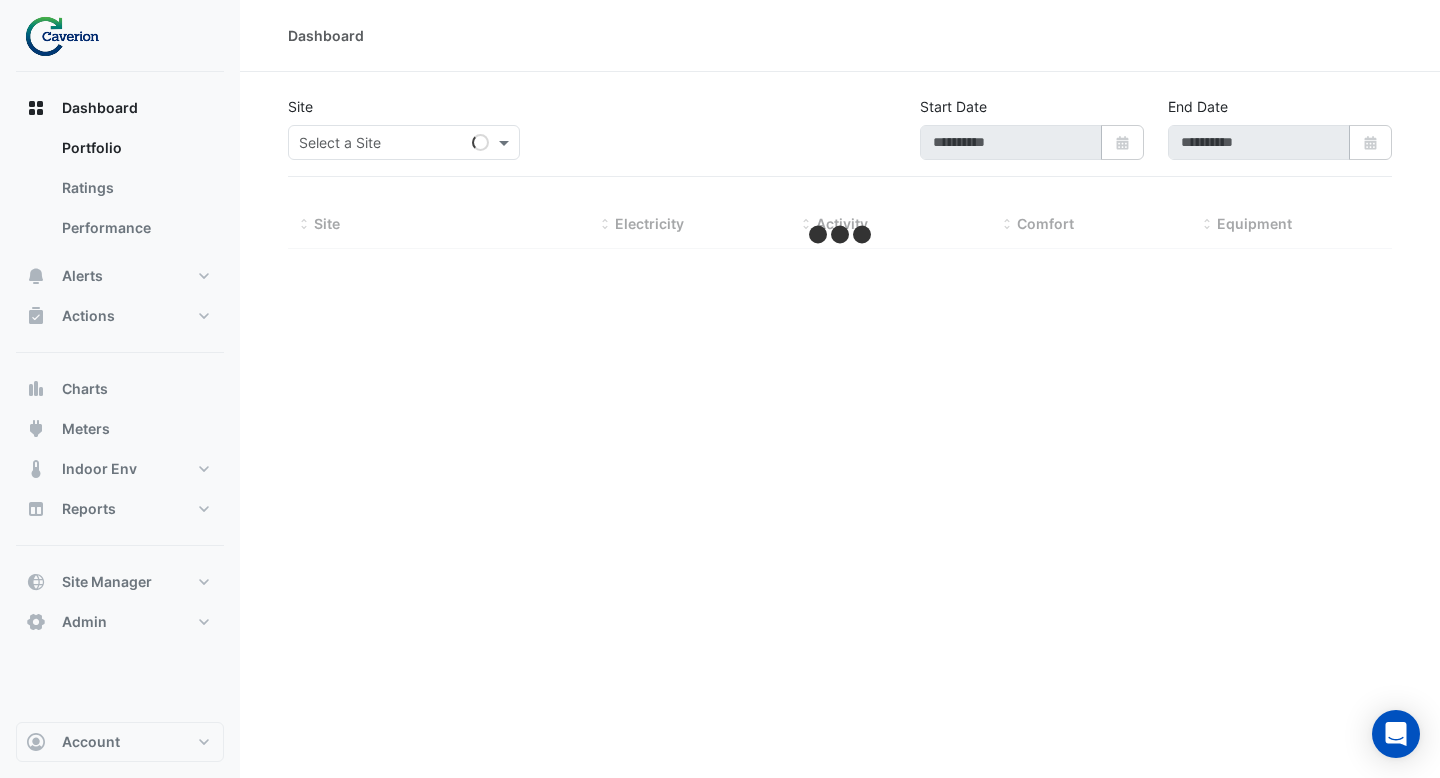 type on "**********" 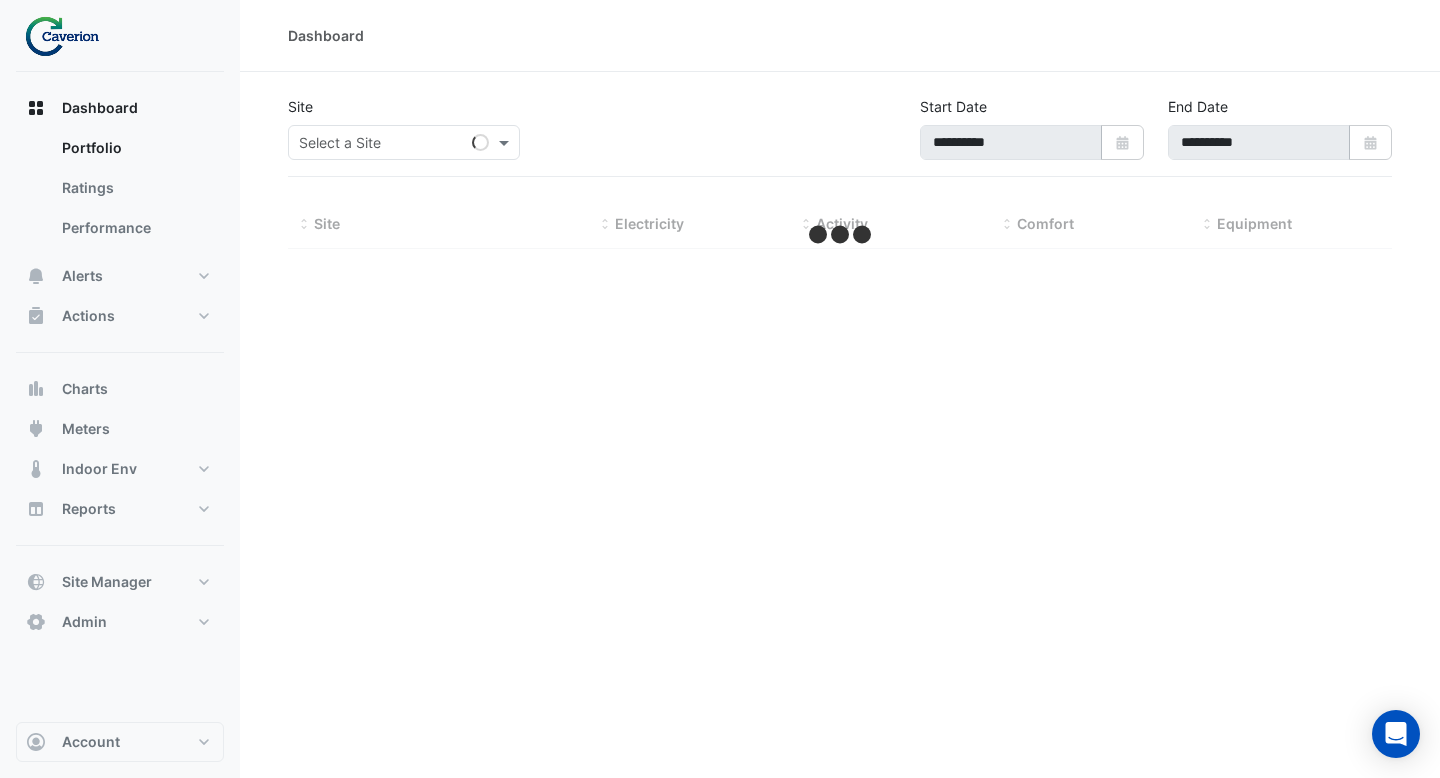 select on "***" 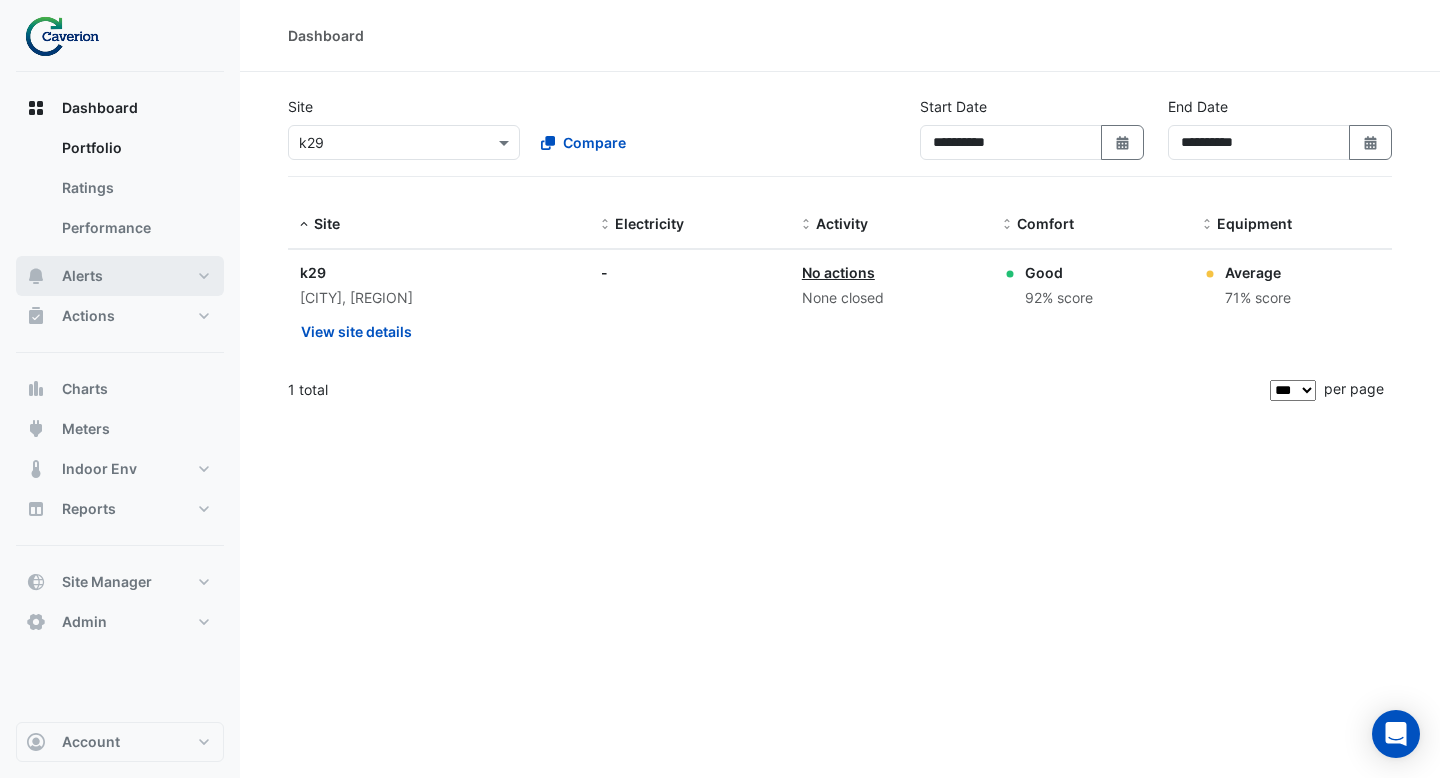 click on "Alerts" at bounding box center [120, 276] 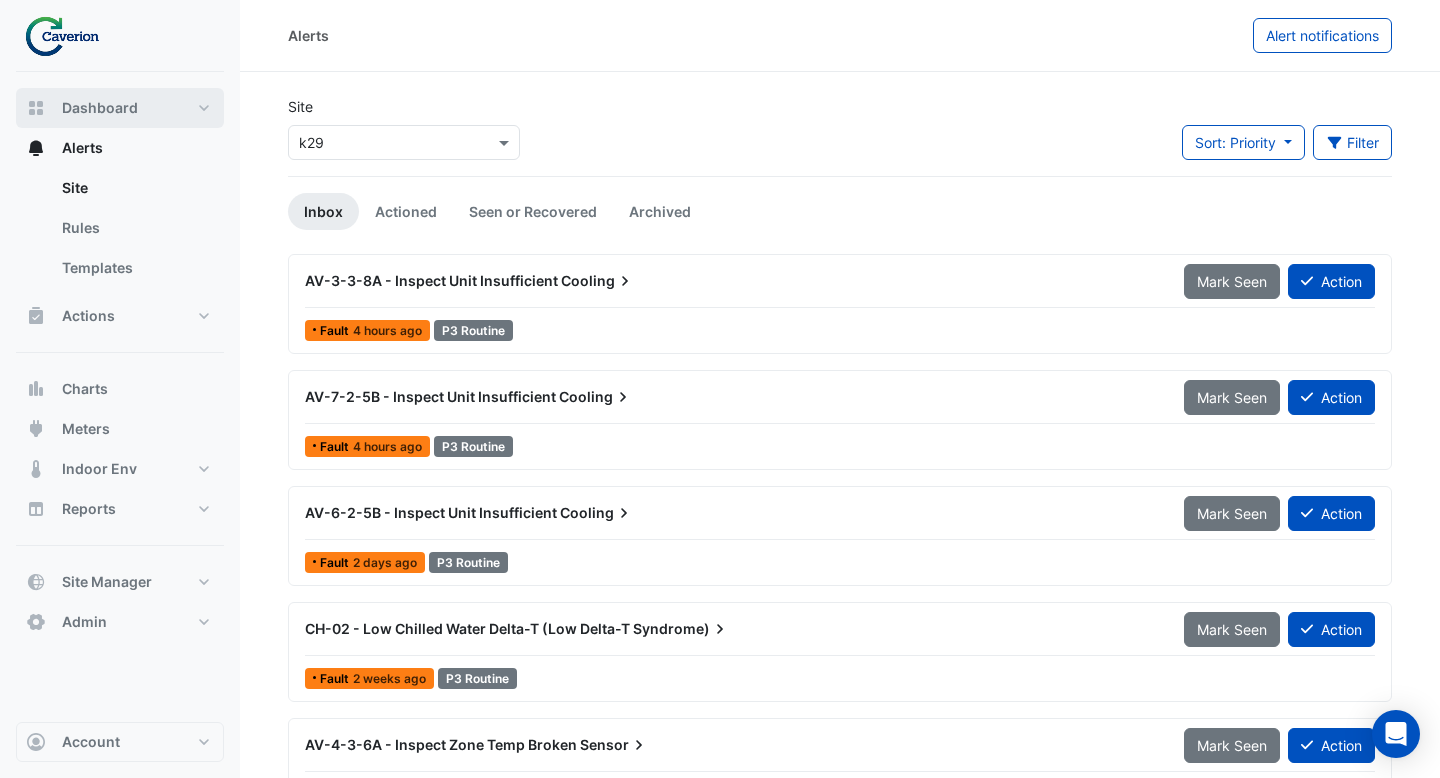 click on "Dashboard" at bounding box center (100, 108) 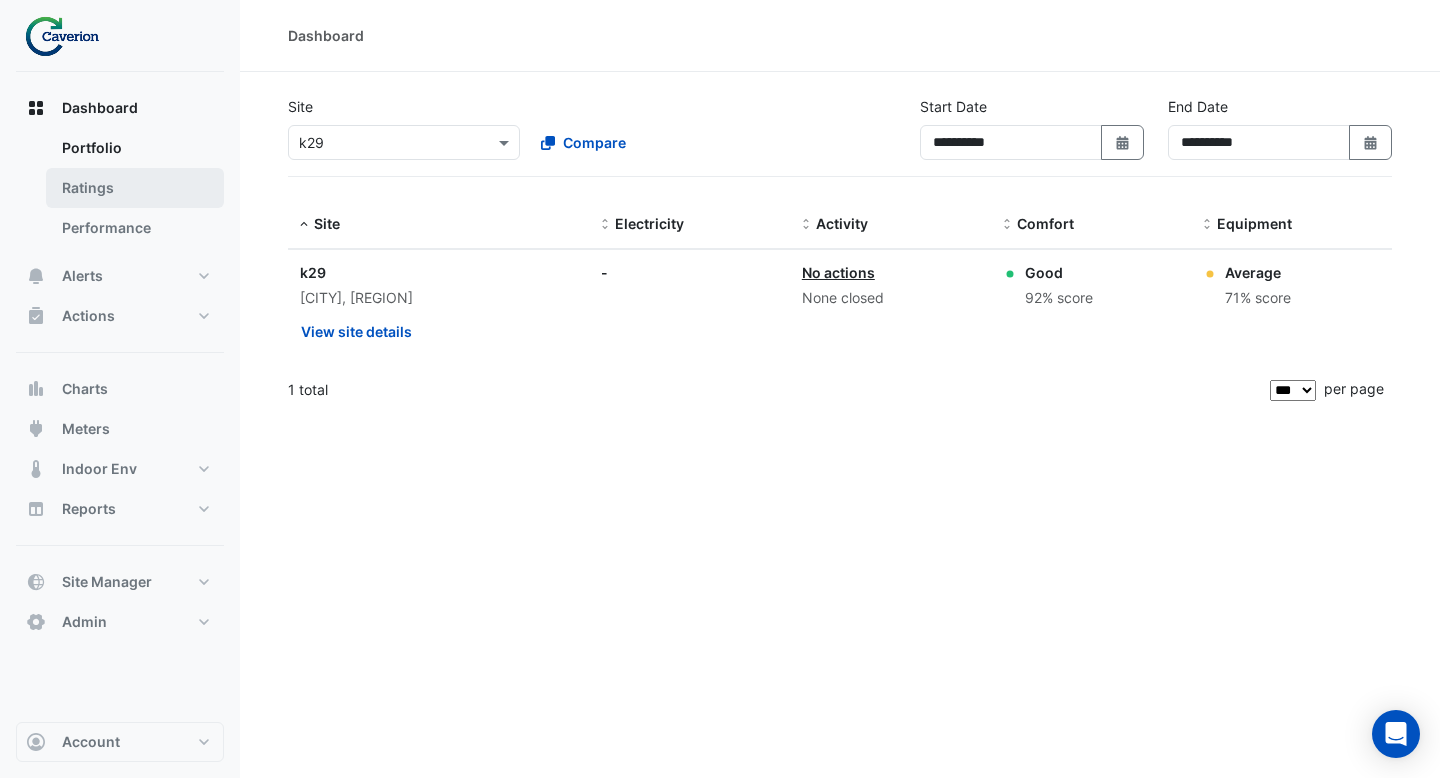 click on "Ratings" at bounding box center [135, 188] 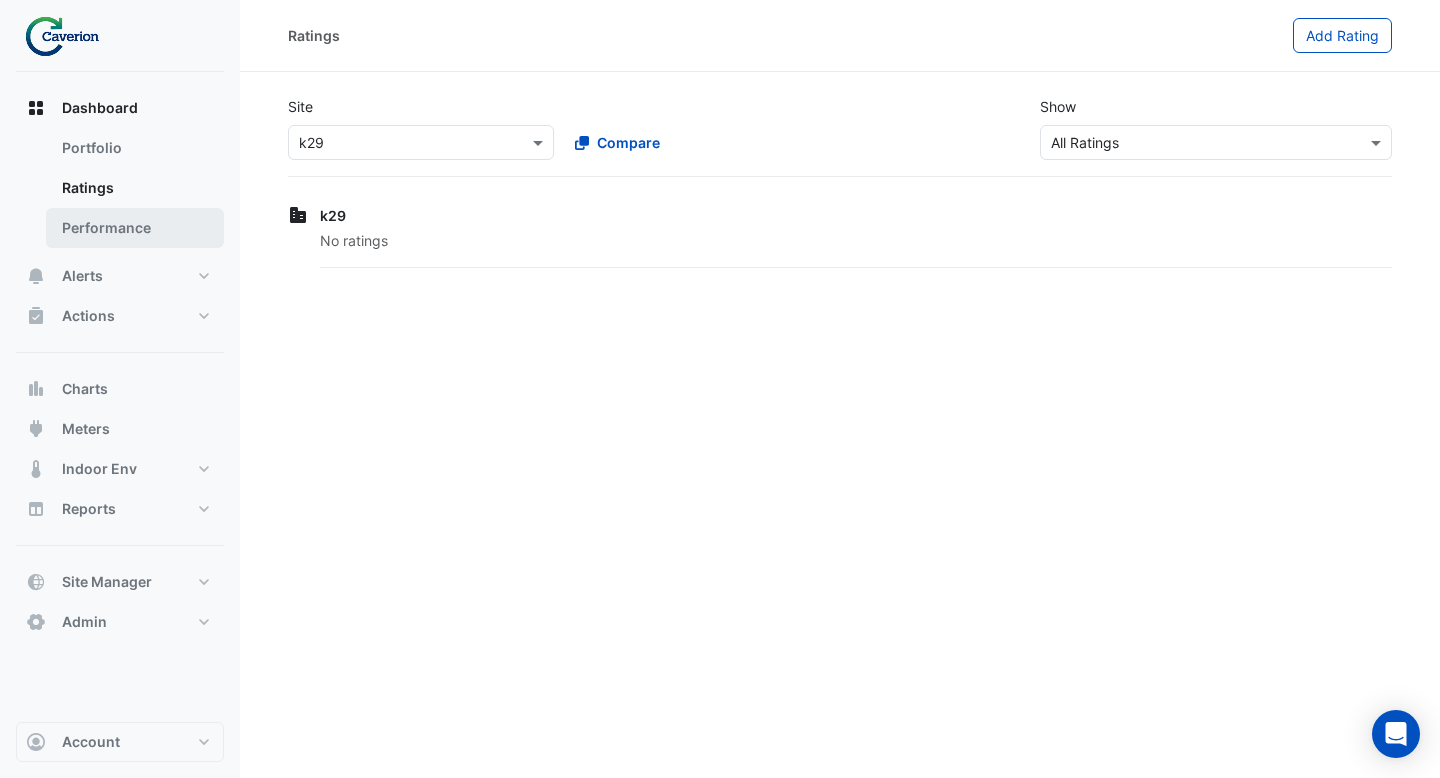 click on "Performance" at bounding box center (135, 228) 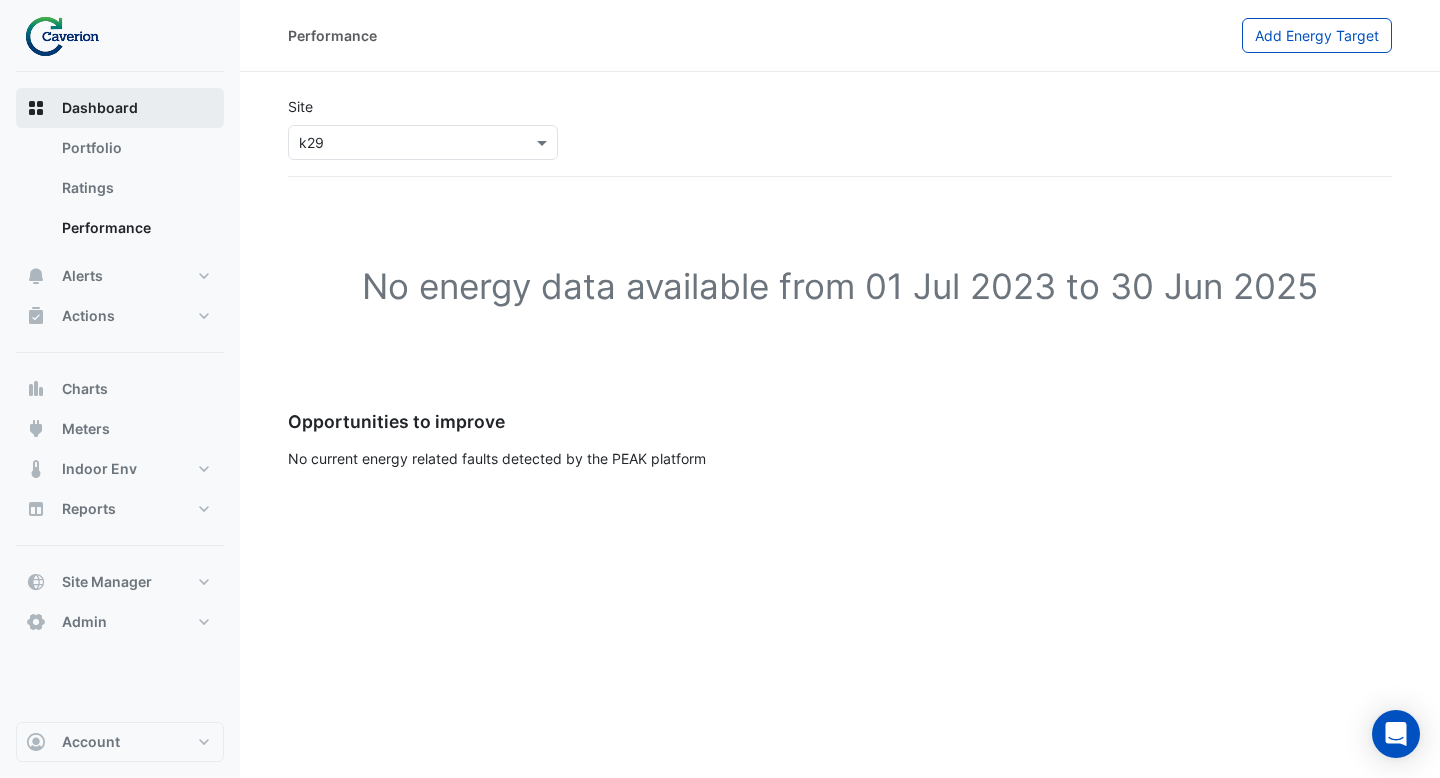 click on "Dashboard" at bounding box center (100, 108) 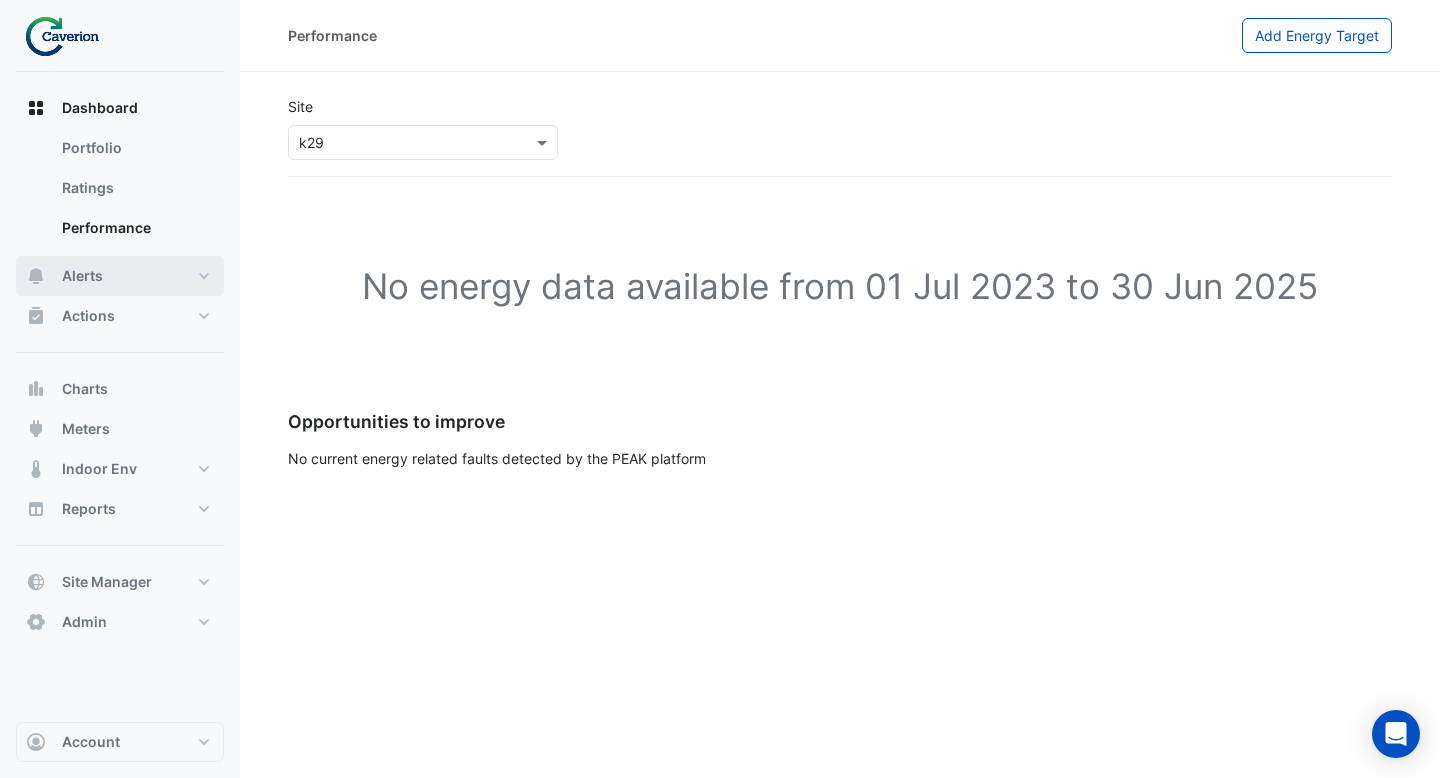click on "Alerts" at bounding box center [120, 276] 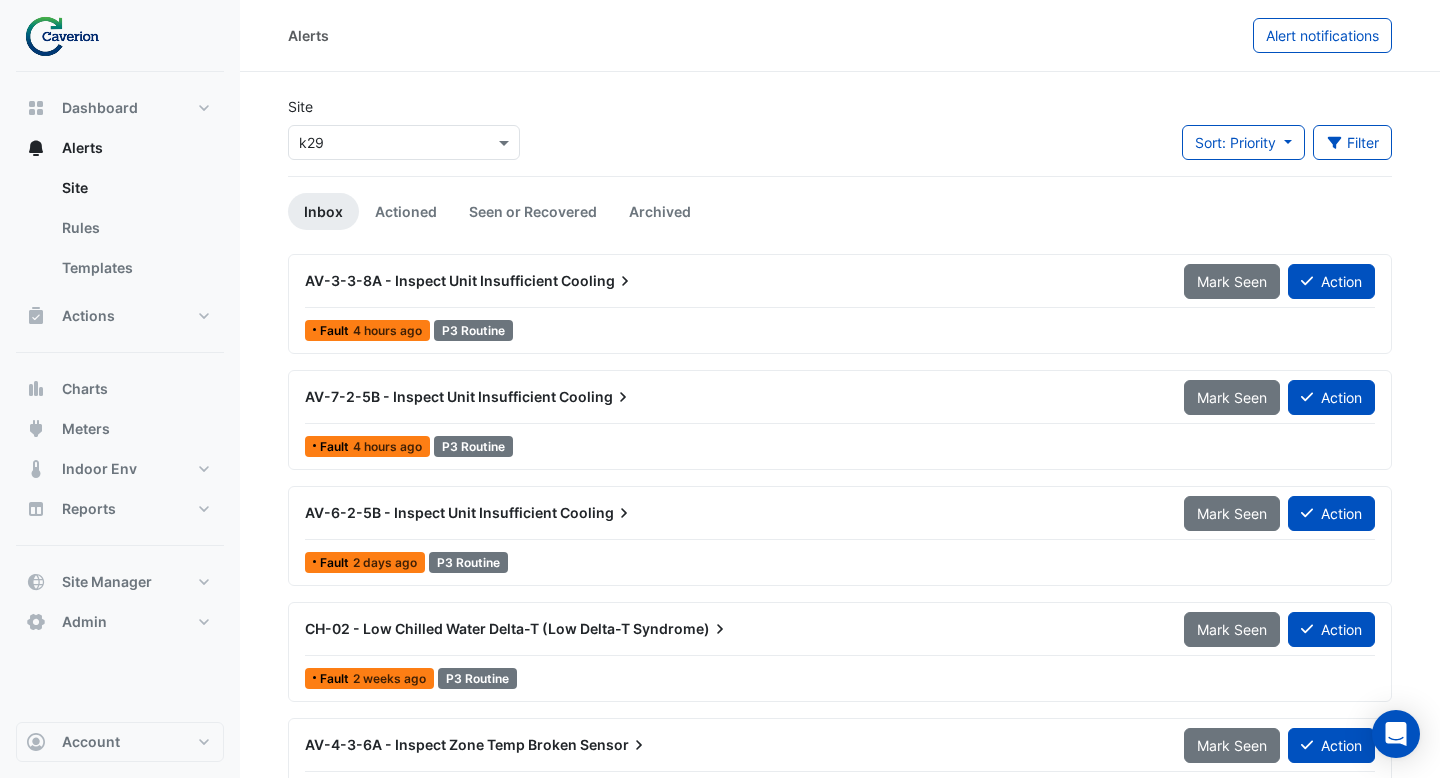 click on "AV-3-3-8A - Inspect Unit Insufficient
Cooling" at bounding box center (732, 281) 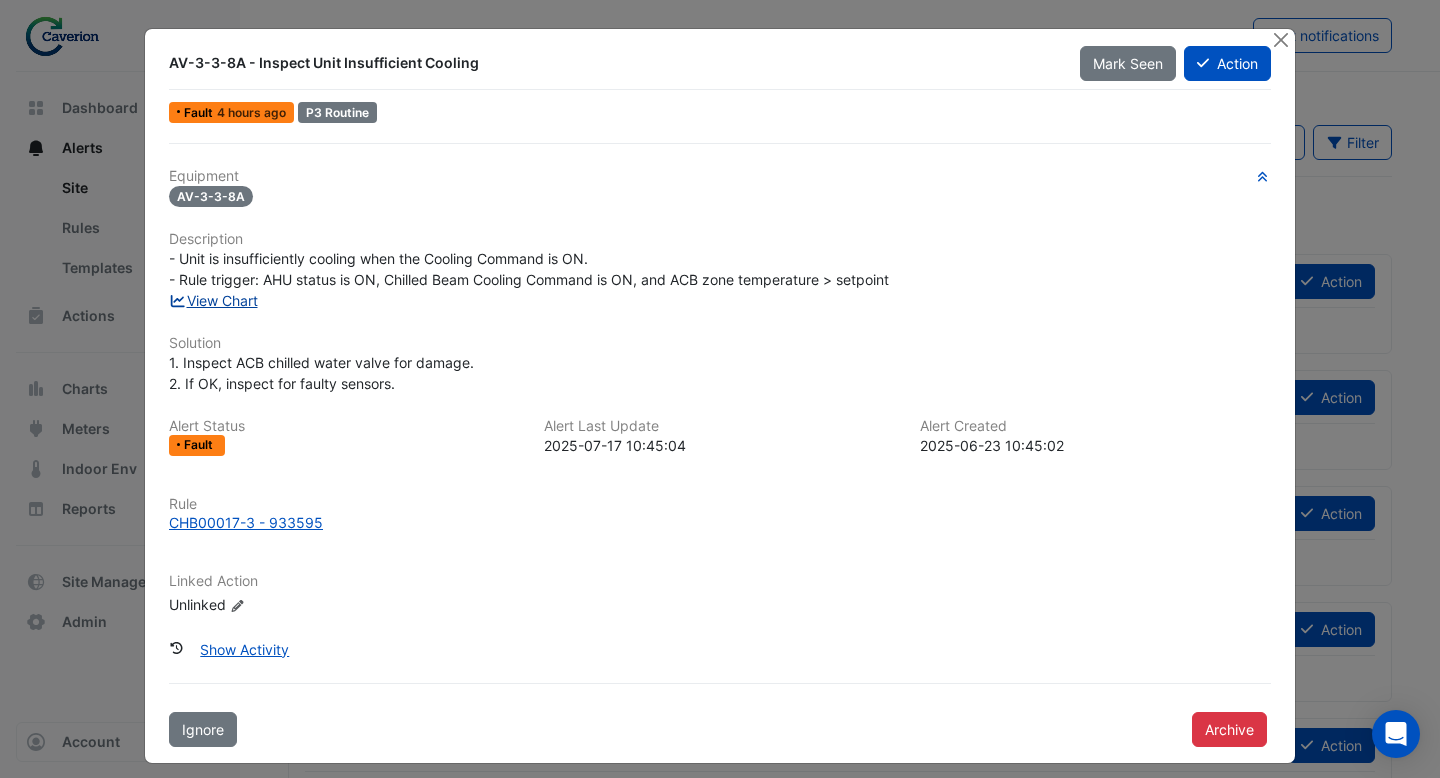 click on "View Chart" 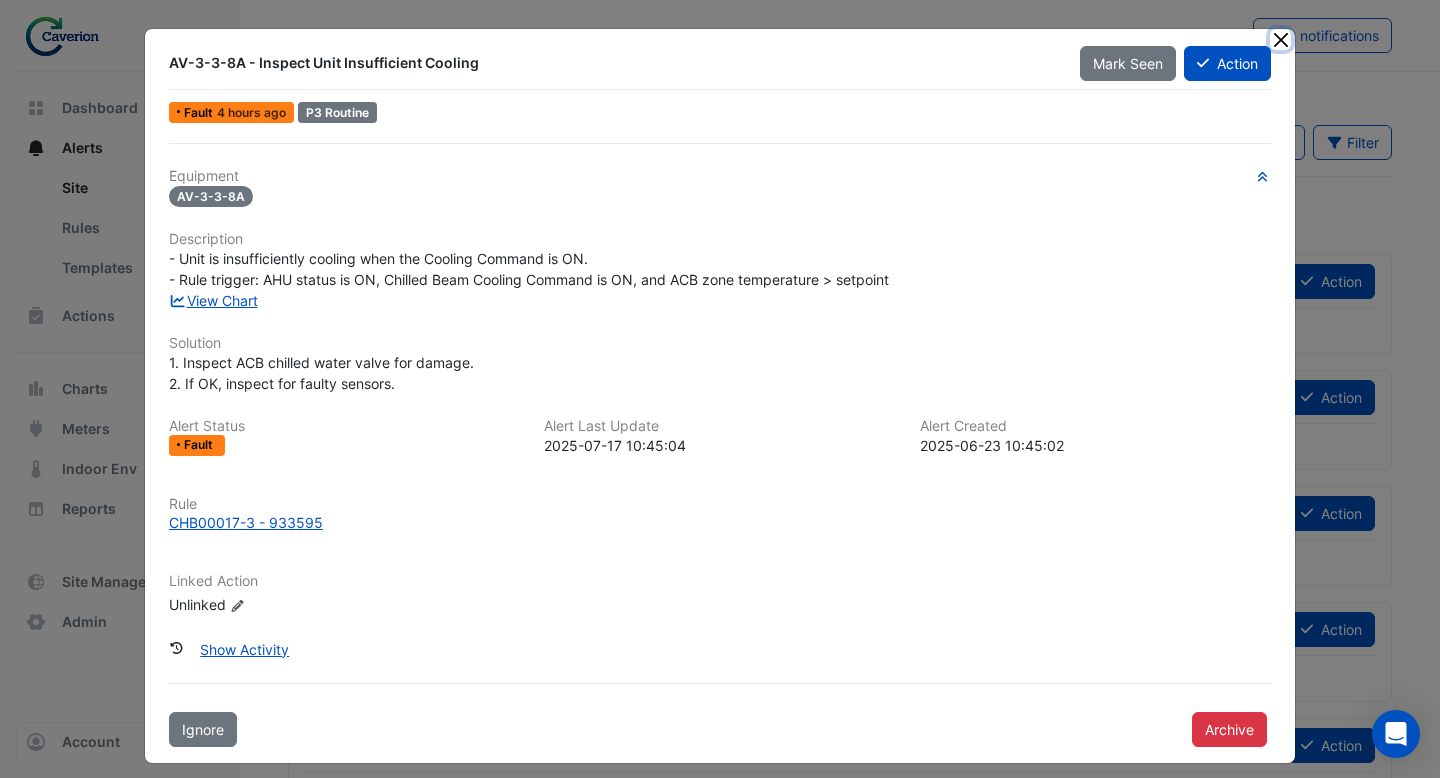 click 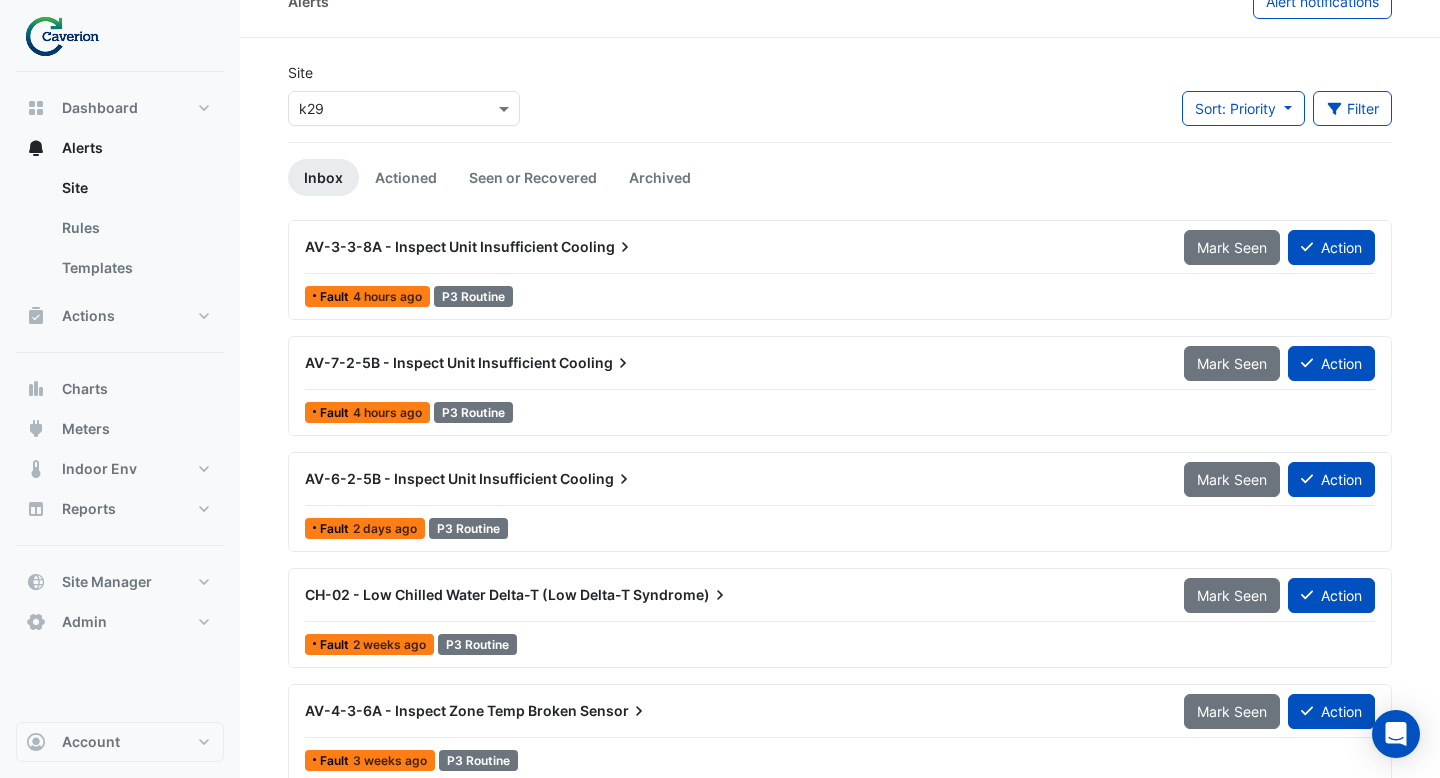scroll, scrollTop: 31, scrollLeft: 0, axis: vertical 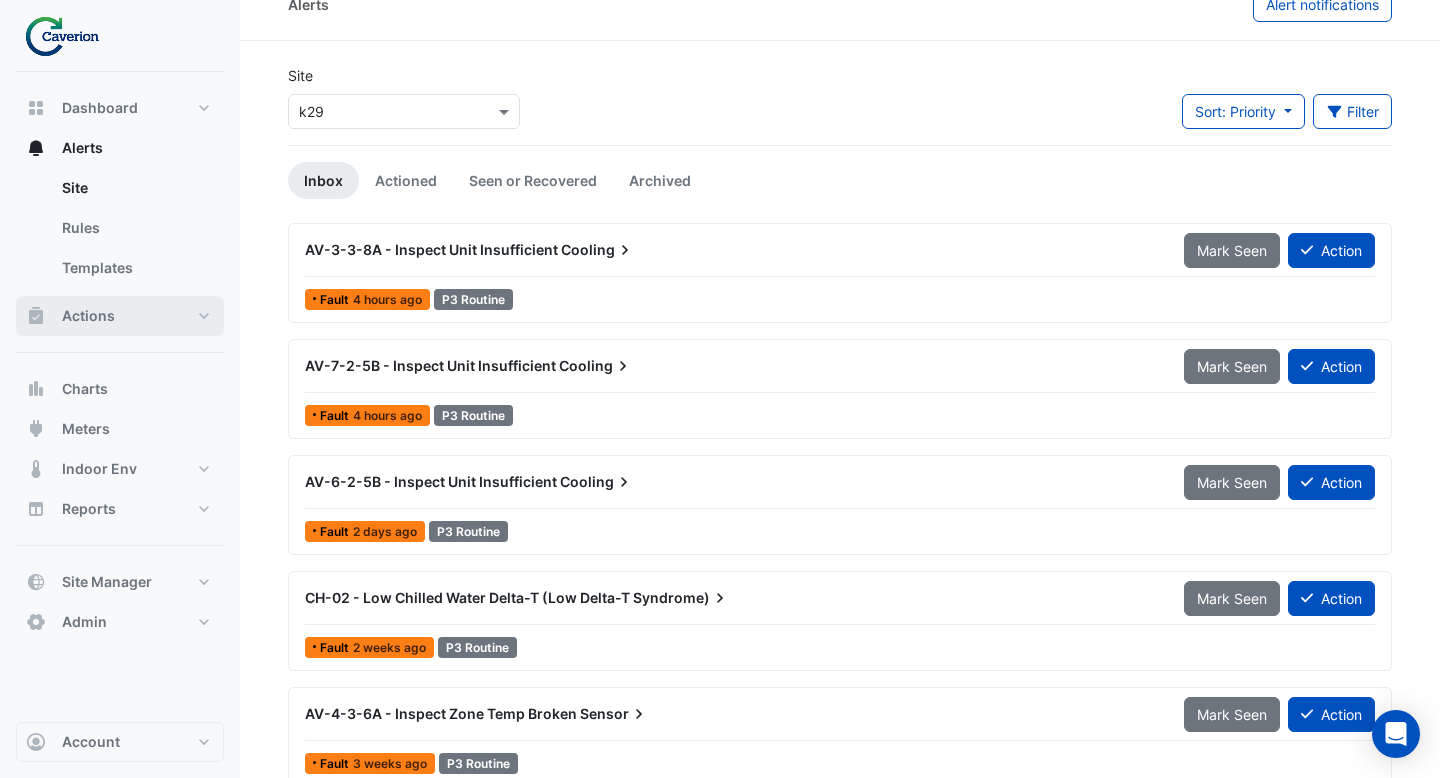 click on "Actions" at bounding box center [120, 316] 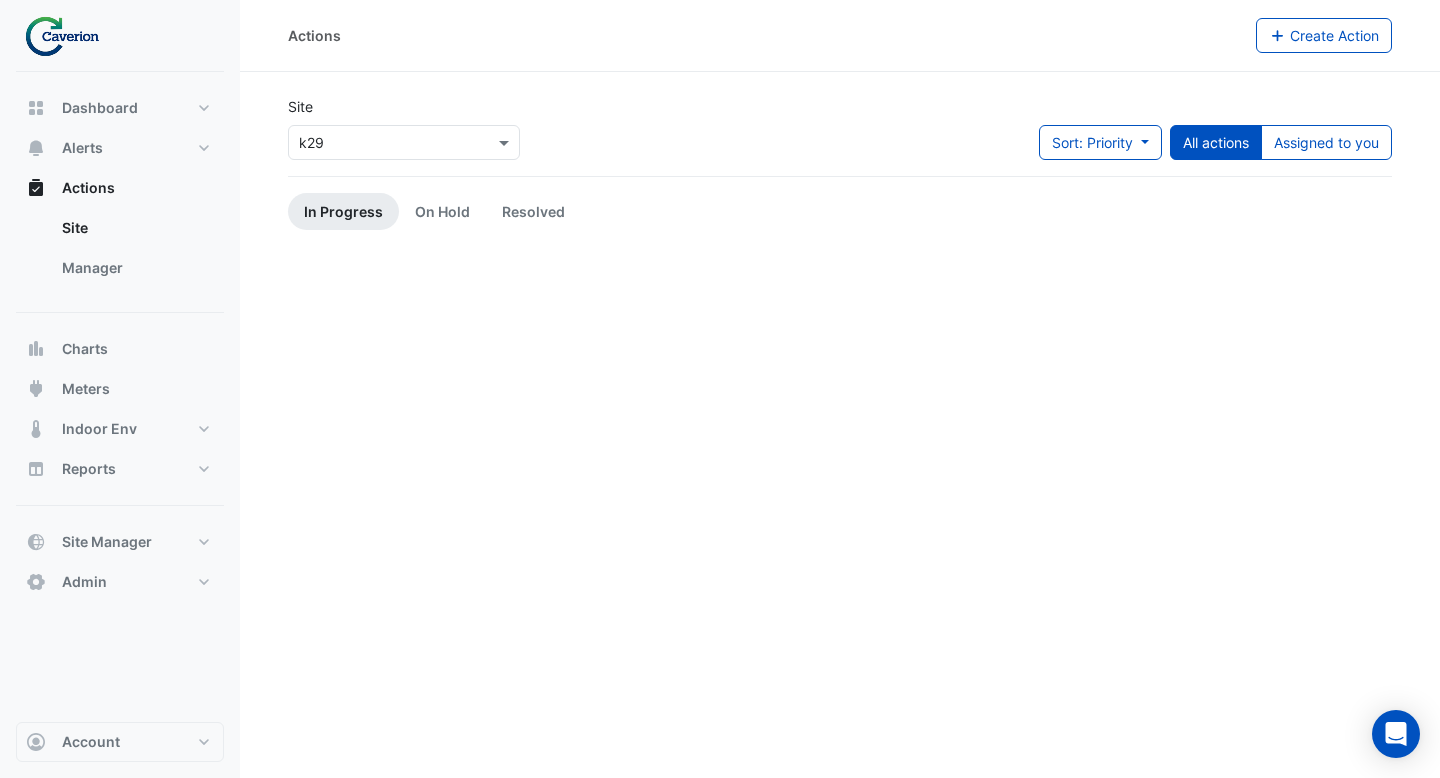 scroll, scrollTop: 0, scrollLeft: 0, axis: both 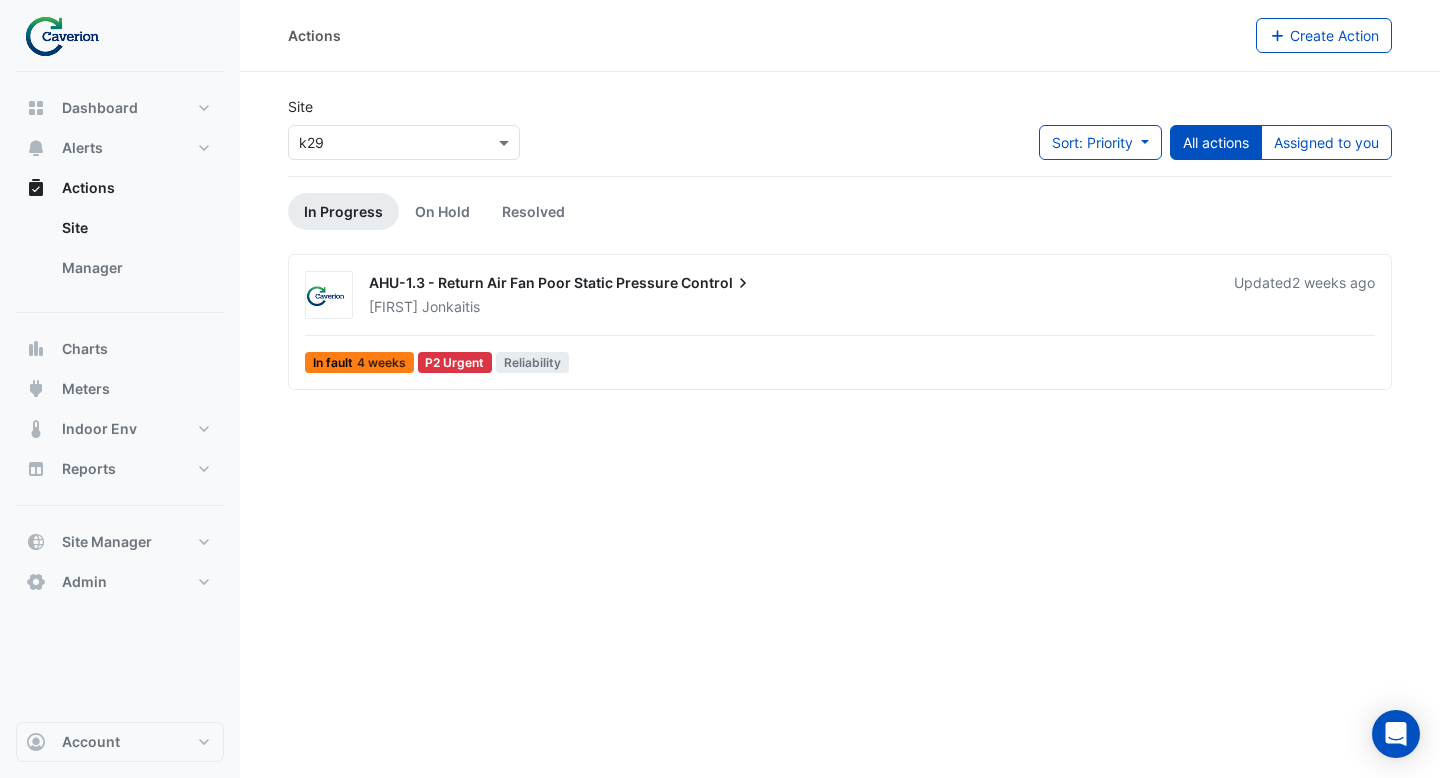click on "Tomas
Jonkaitis" at bounding box center [789, 307] 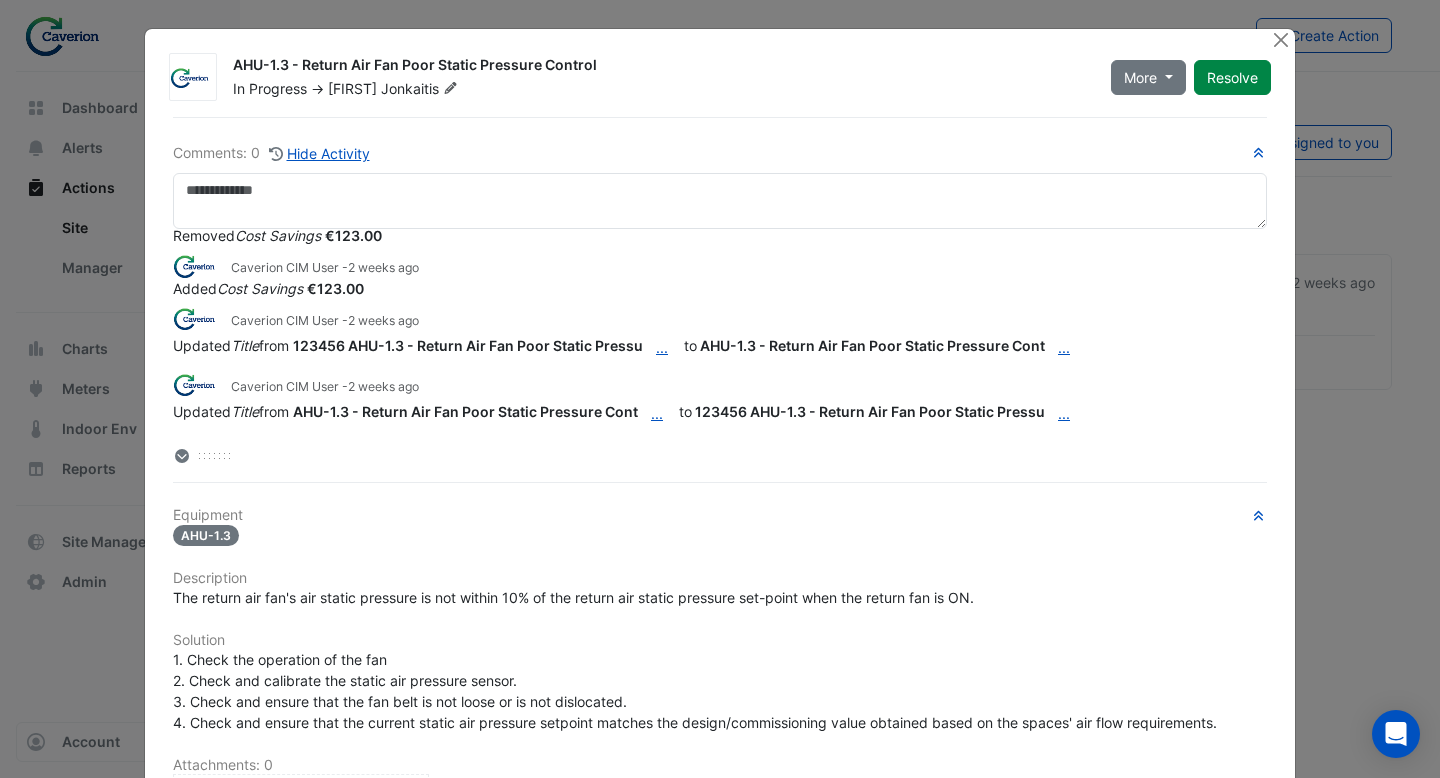 scroll, scrollTop: 0, scrollLeft: 0, axis: both 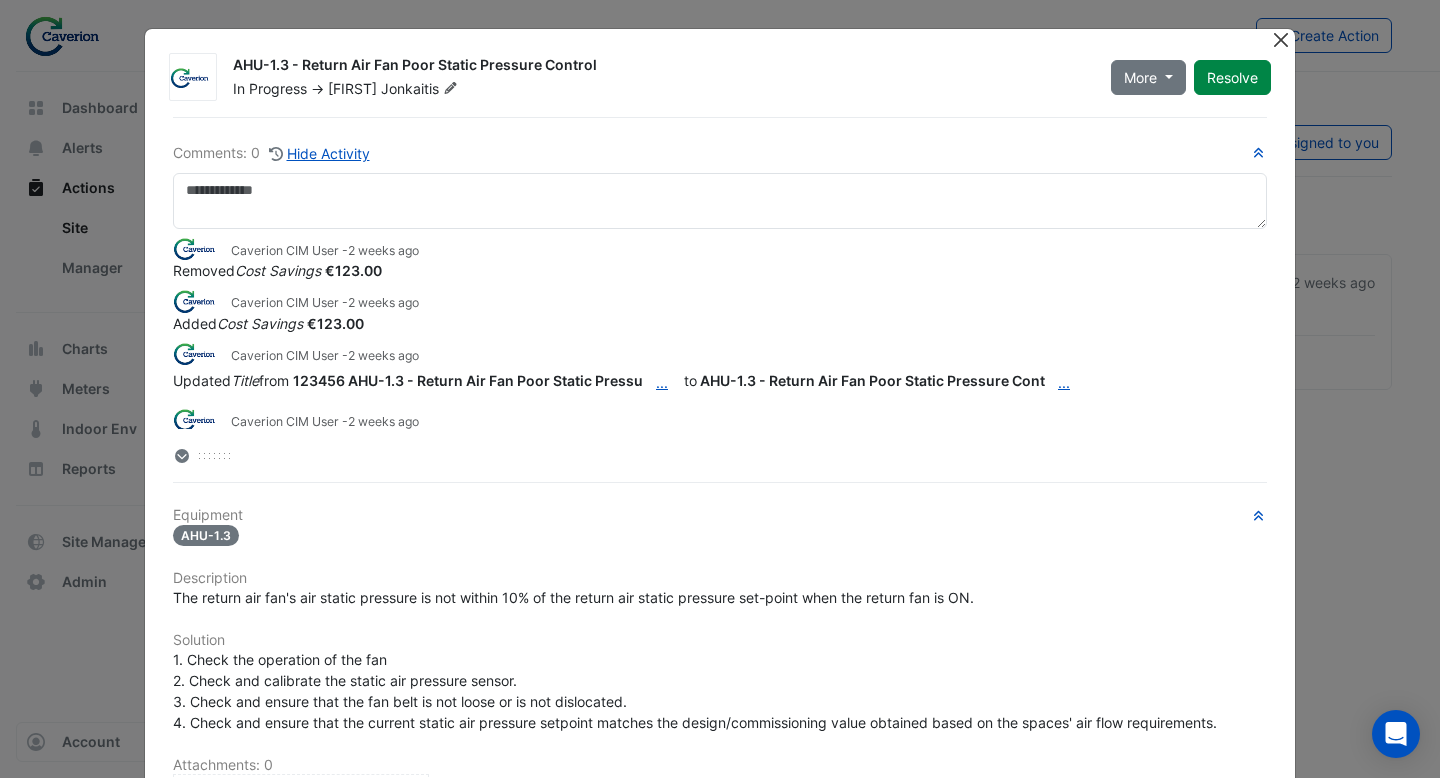 click 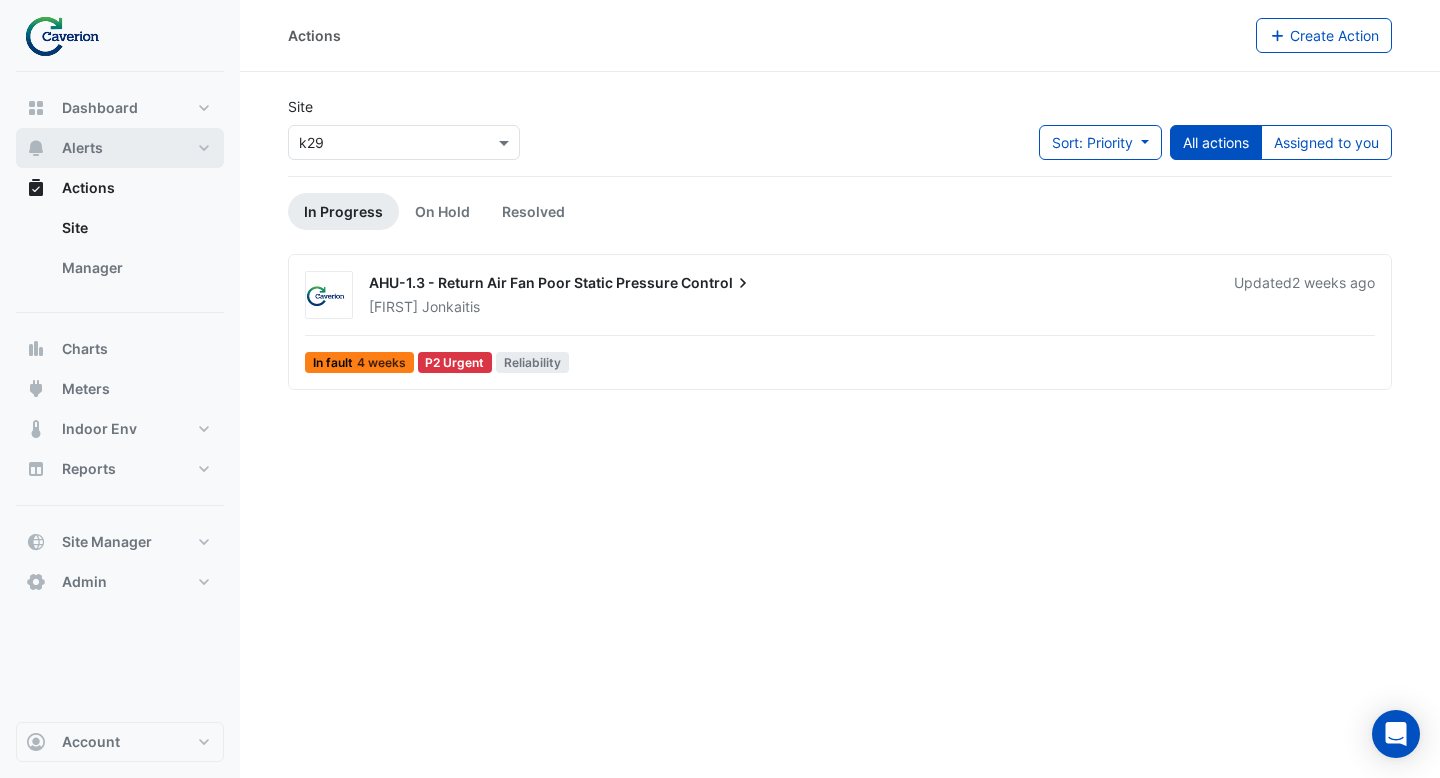 click on "Alerts" at bounding box center (120, 148) 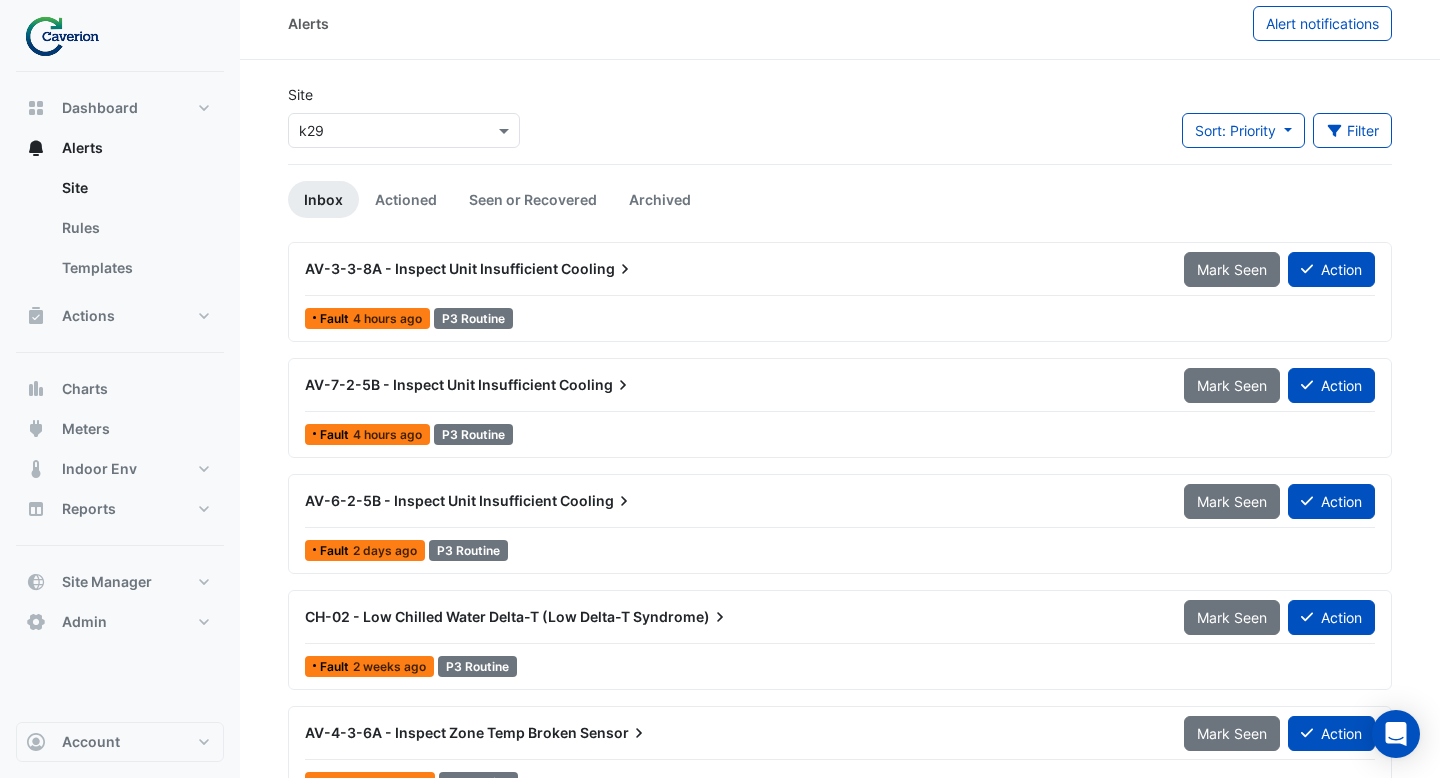 scroll, scrollTop: 0, scrollLeft: 0, axis: both 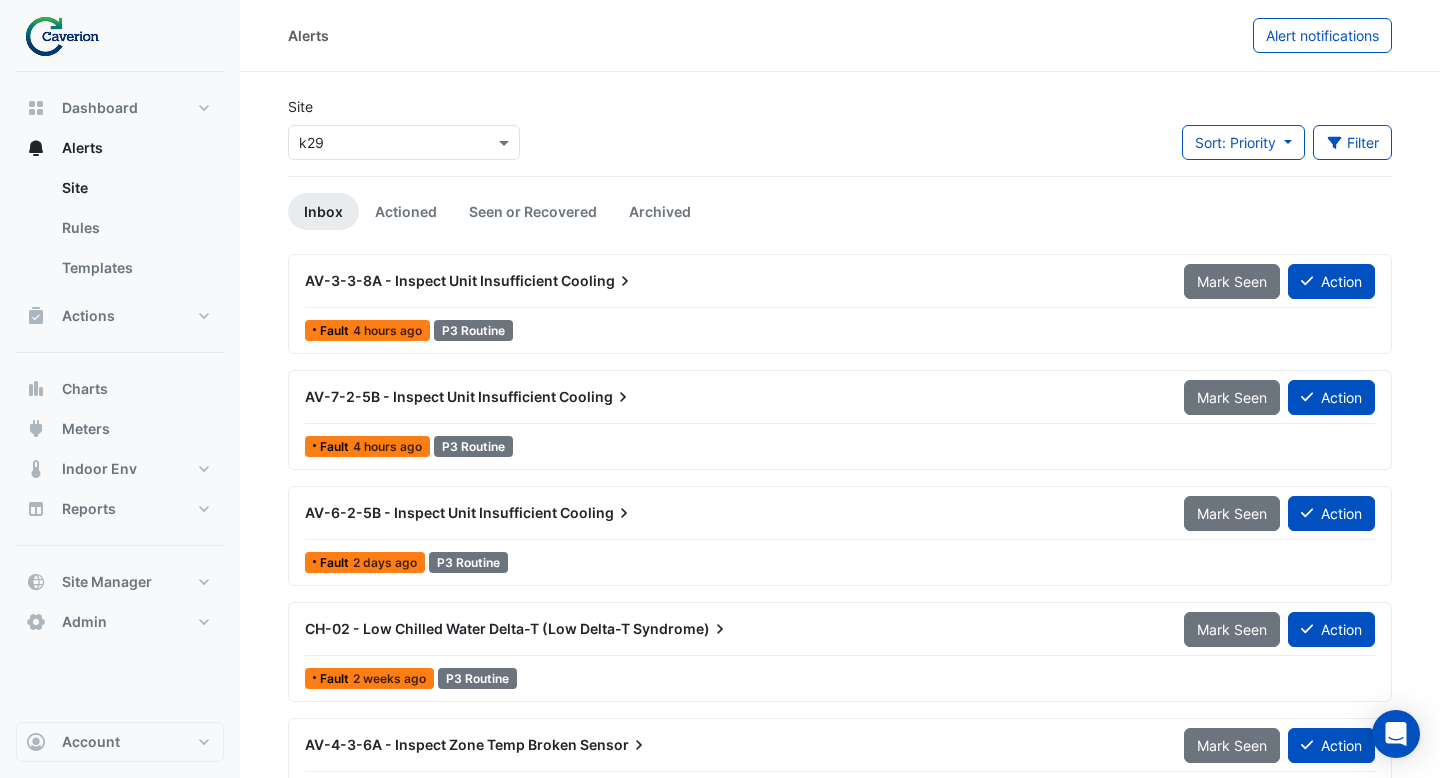 click on "AV-7-2-5B - Inspect Unit Insufficient
Cooling" at bounding box center (732, 397) 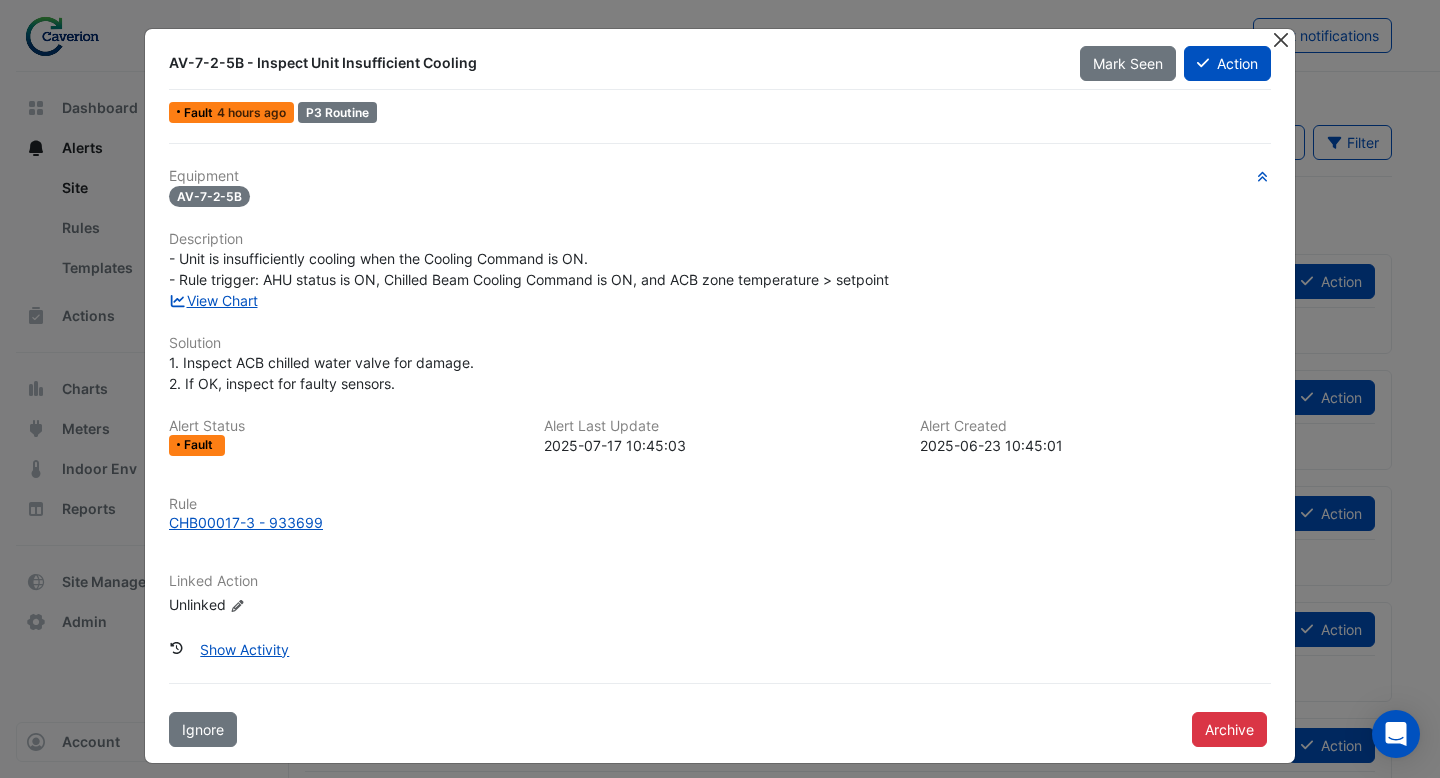 click 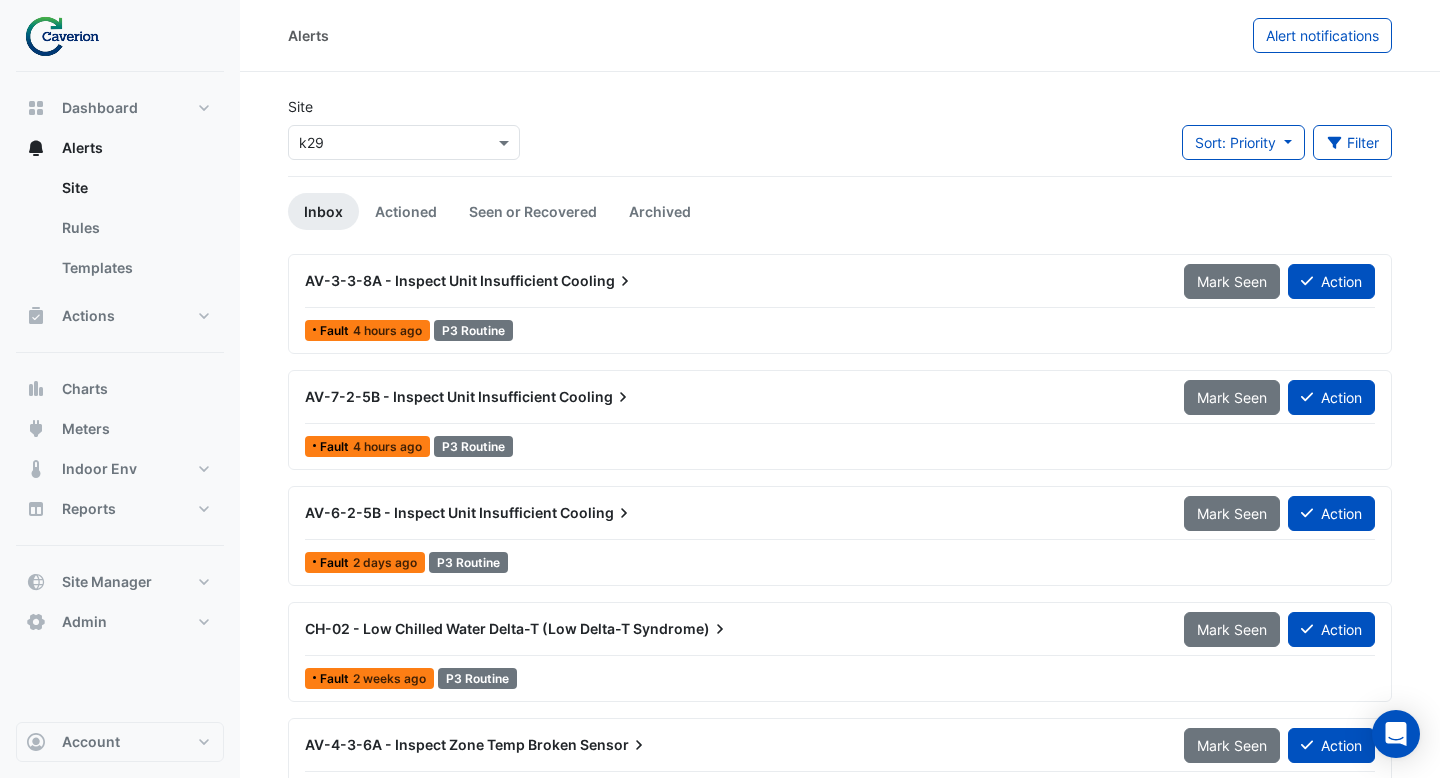 click at bounding box center (404, 142) 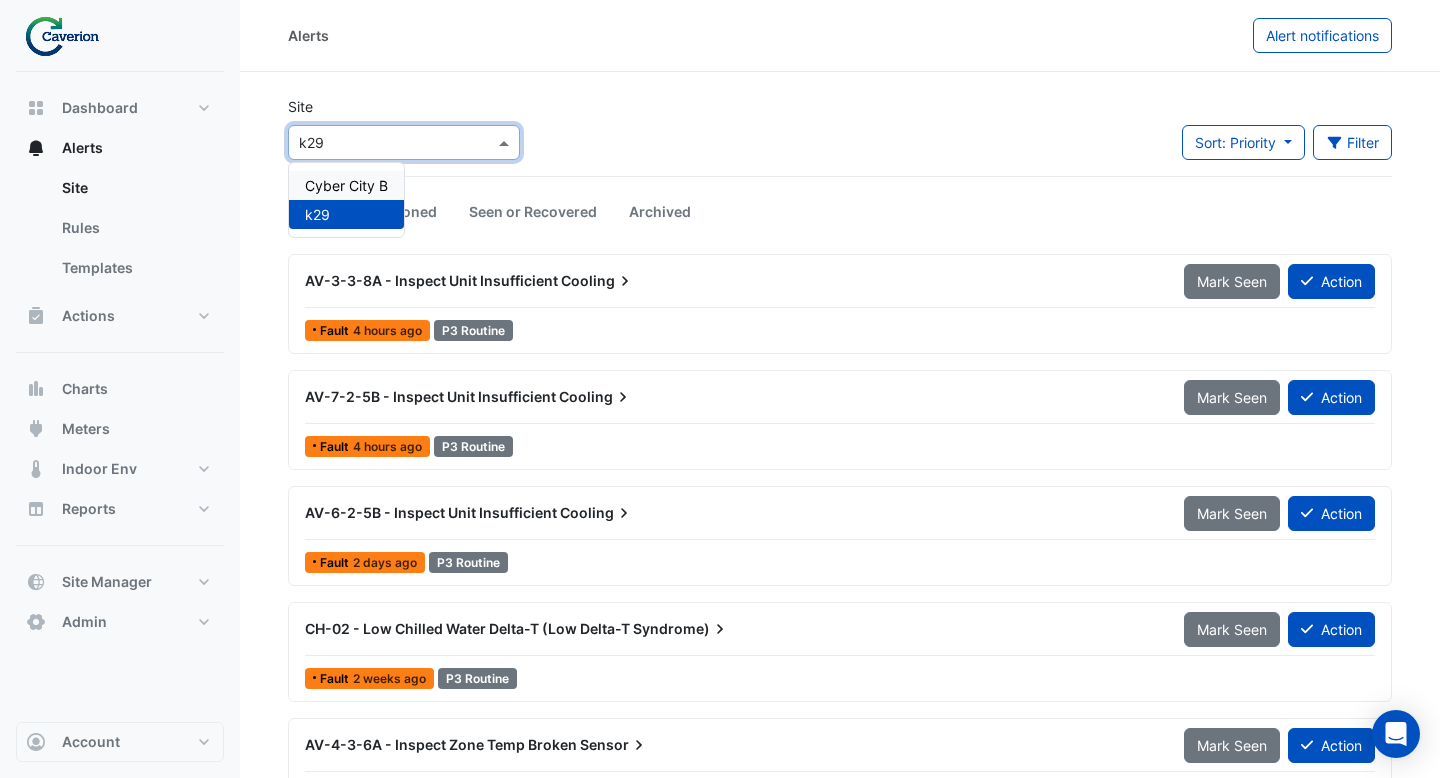 click on "Cyber City B" at bounding box center (346, 185) 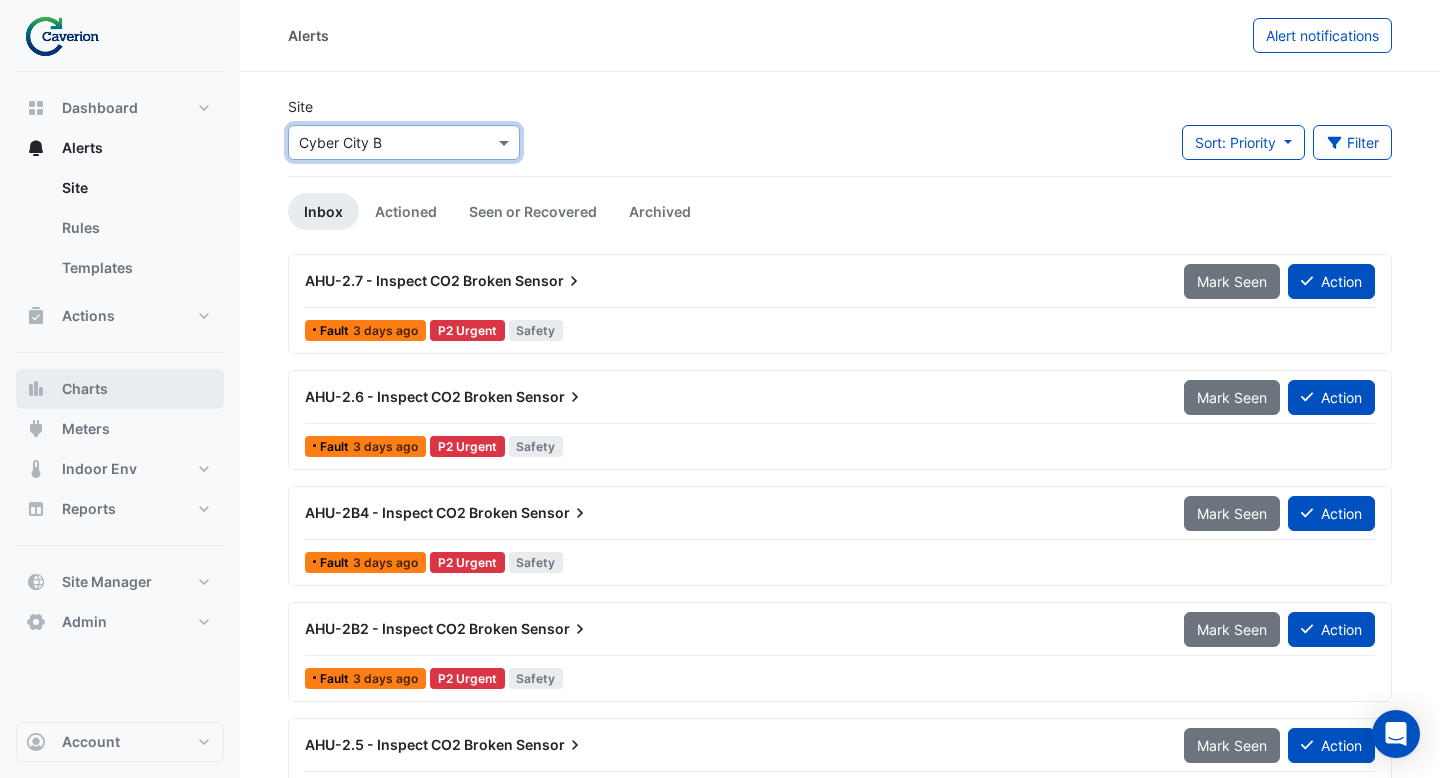 click on "Charts" at bounding box center (85, 389) 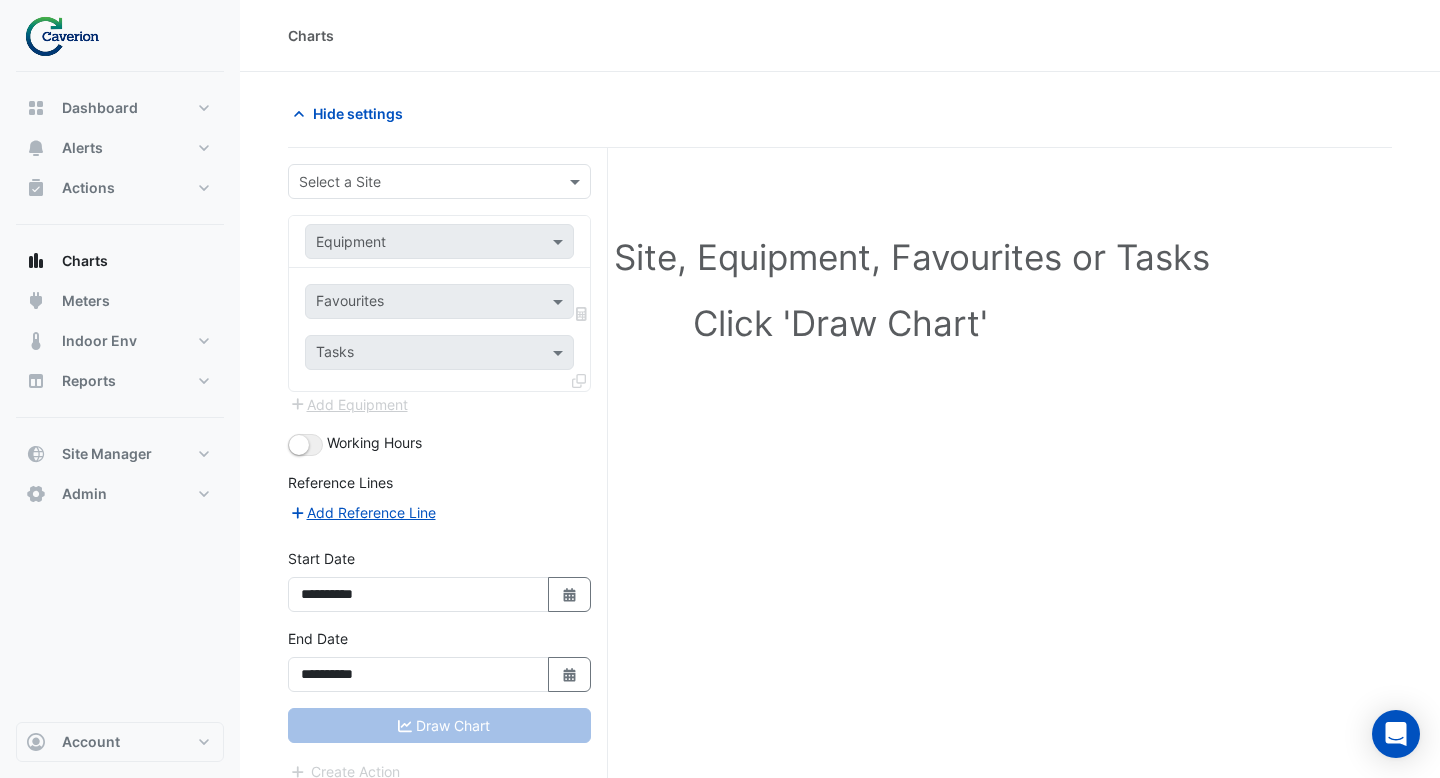 click at bounding box center (419, 182) 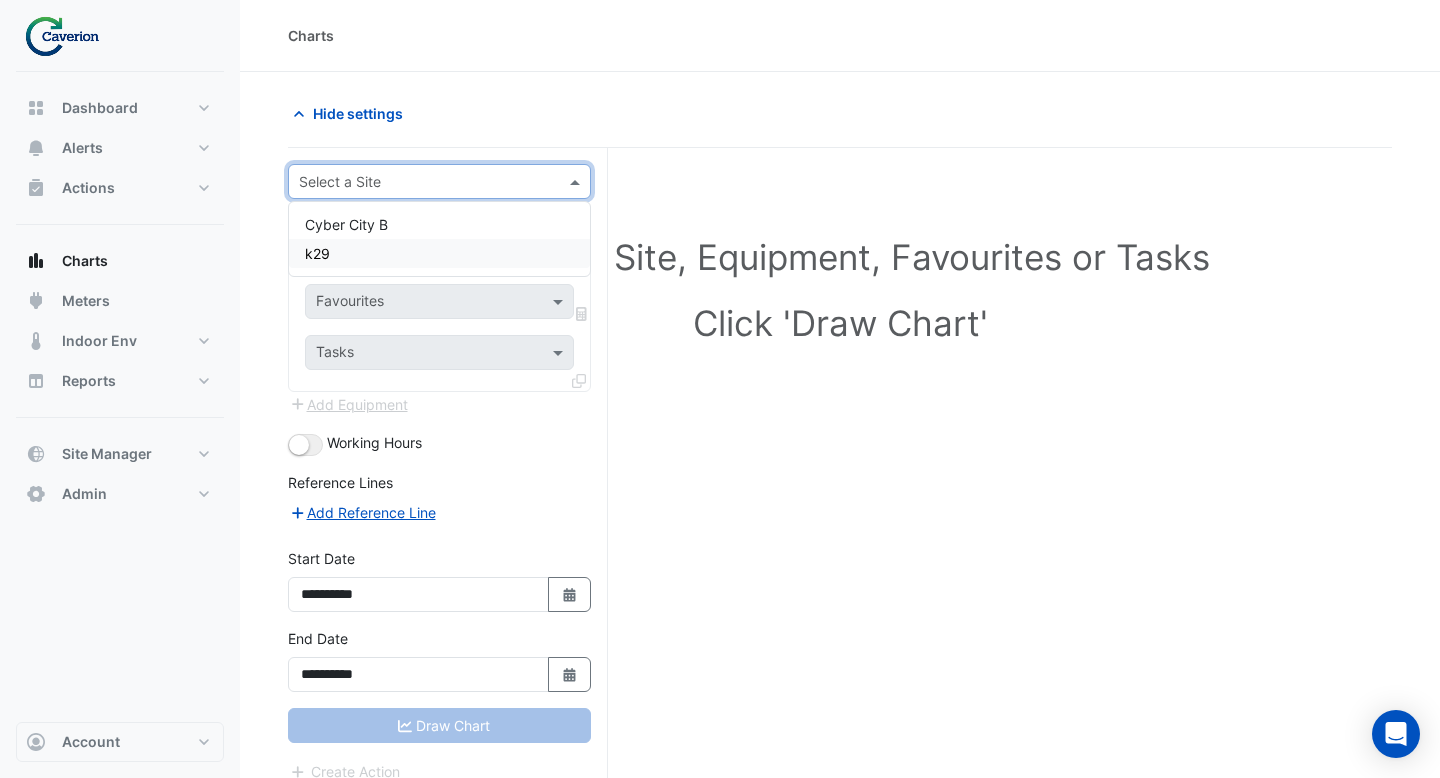 click on "k29" at bounding box center (439, 253) 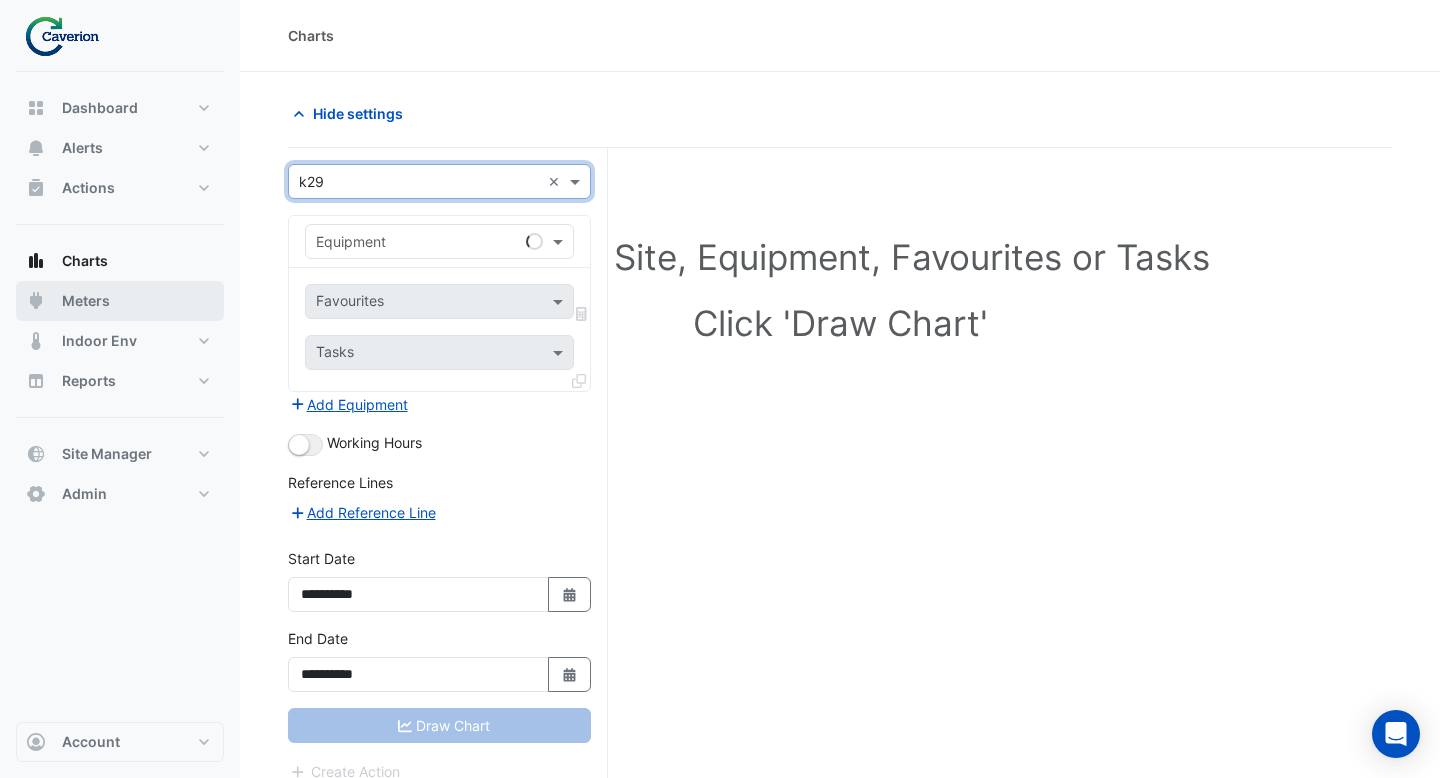 click on "Meters" at bounding box center [86, 301] 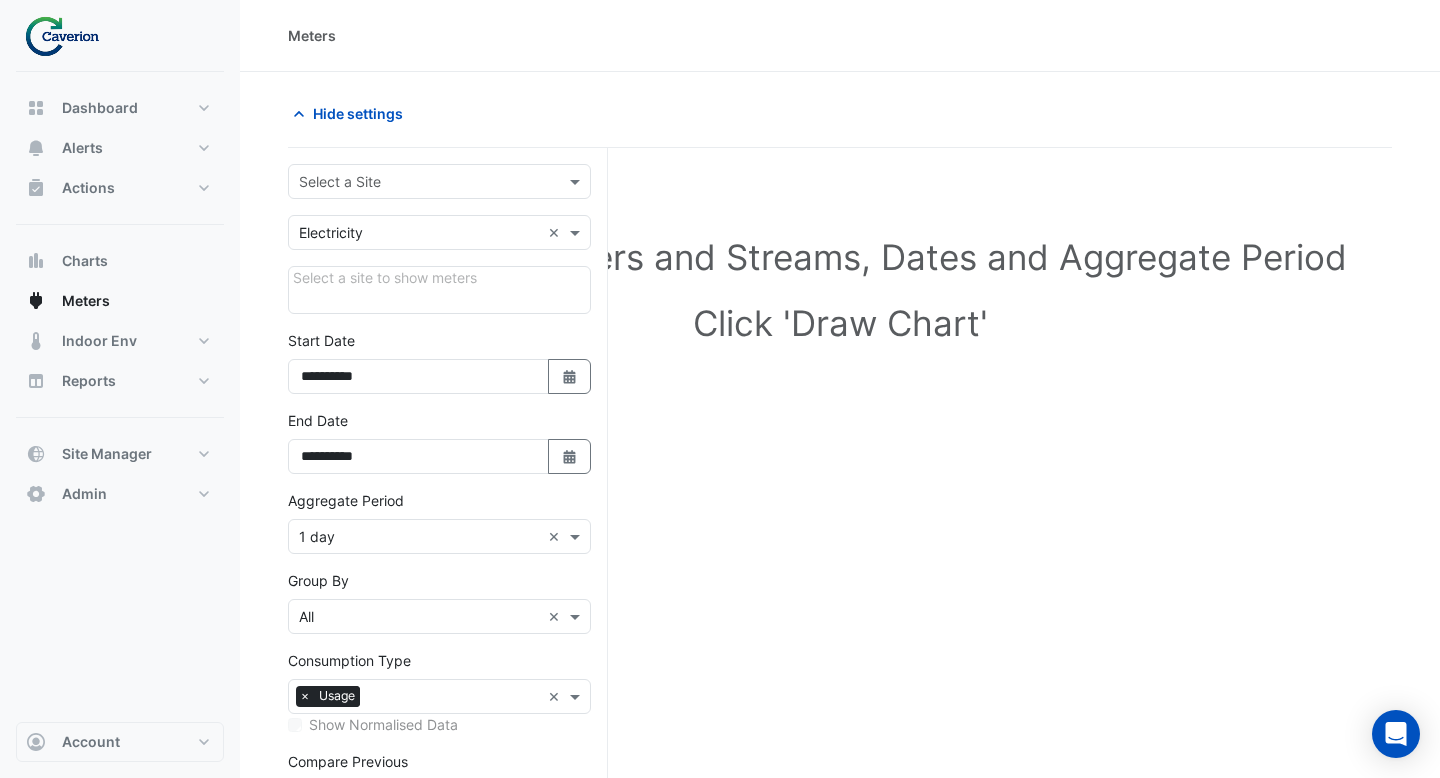 click at bounding box center (419, 182) 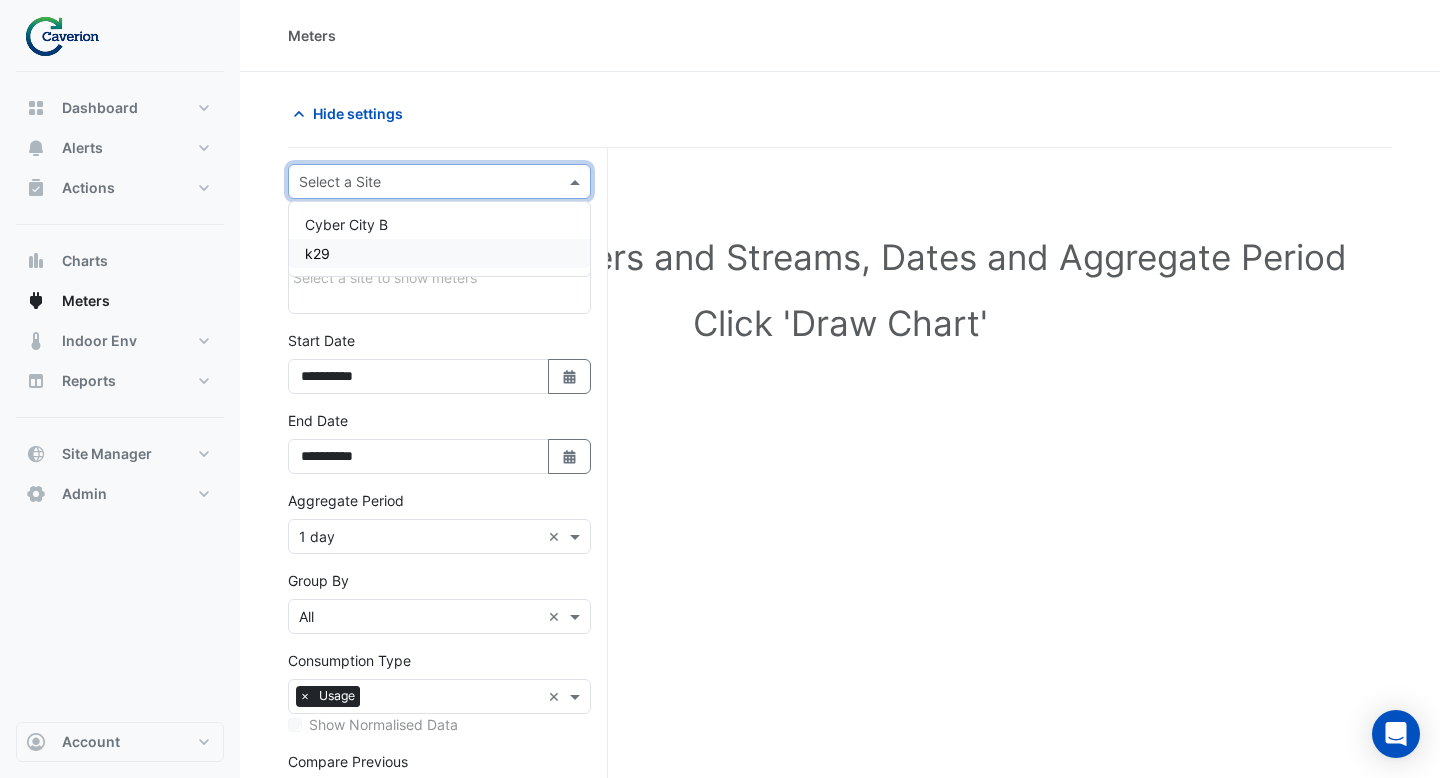 click on "k29" at bounding box center [439, 253] 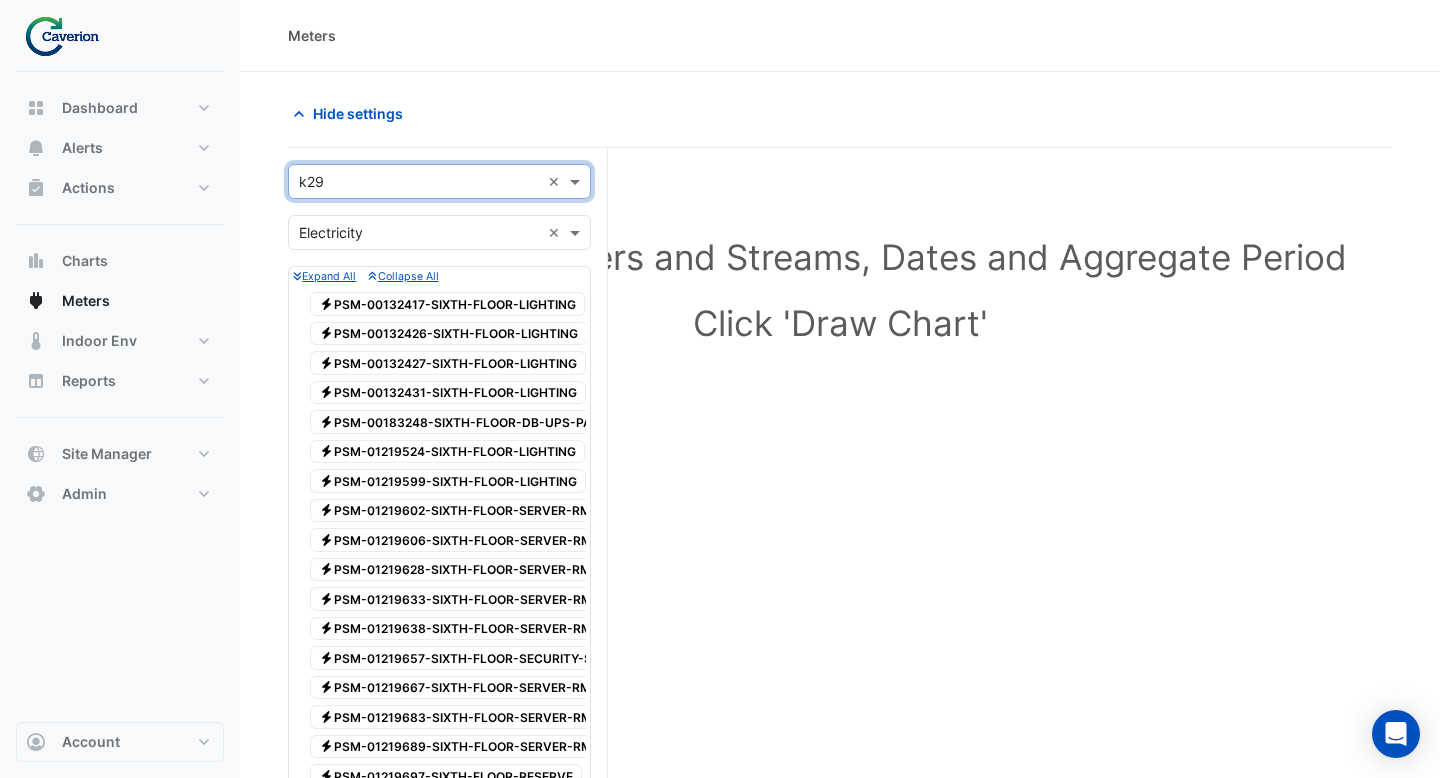 click on "Electricity
PSM-00132417-SIXTH-FLOOR-LIGHTING" 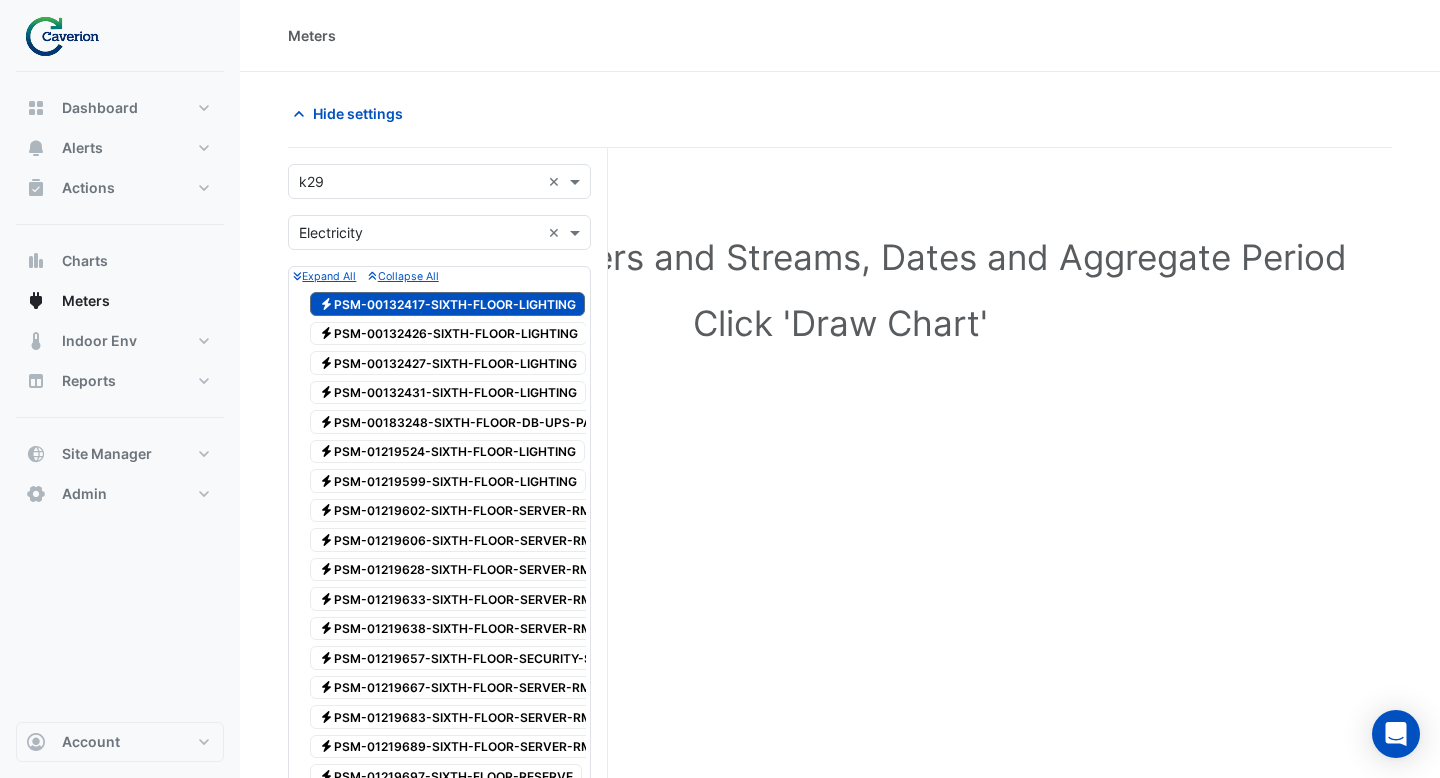 click on "Electricity
PSM-01219606-SIXTH-FLOOR-SERVER-RM-GAS-SUPPRESSION" at bounding box center (517, 540) 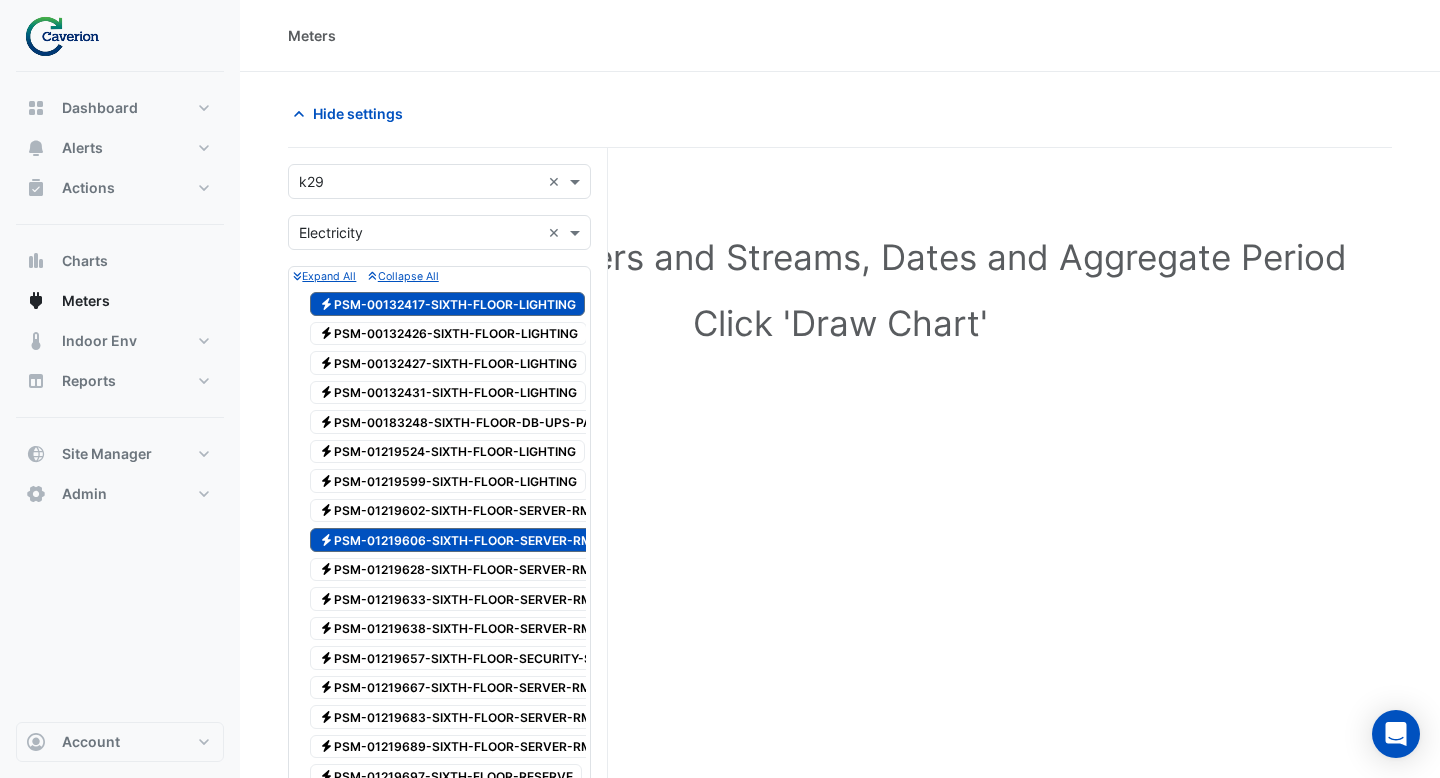 click on "Electricity
PSM-00132426-SIXTH-FLOOR-LIGHTING" at bounding box center [448, 334] 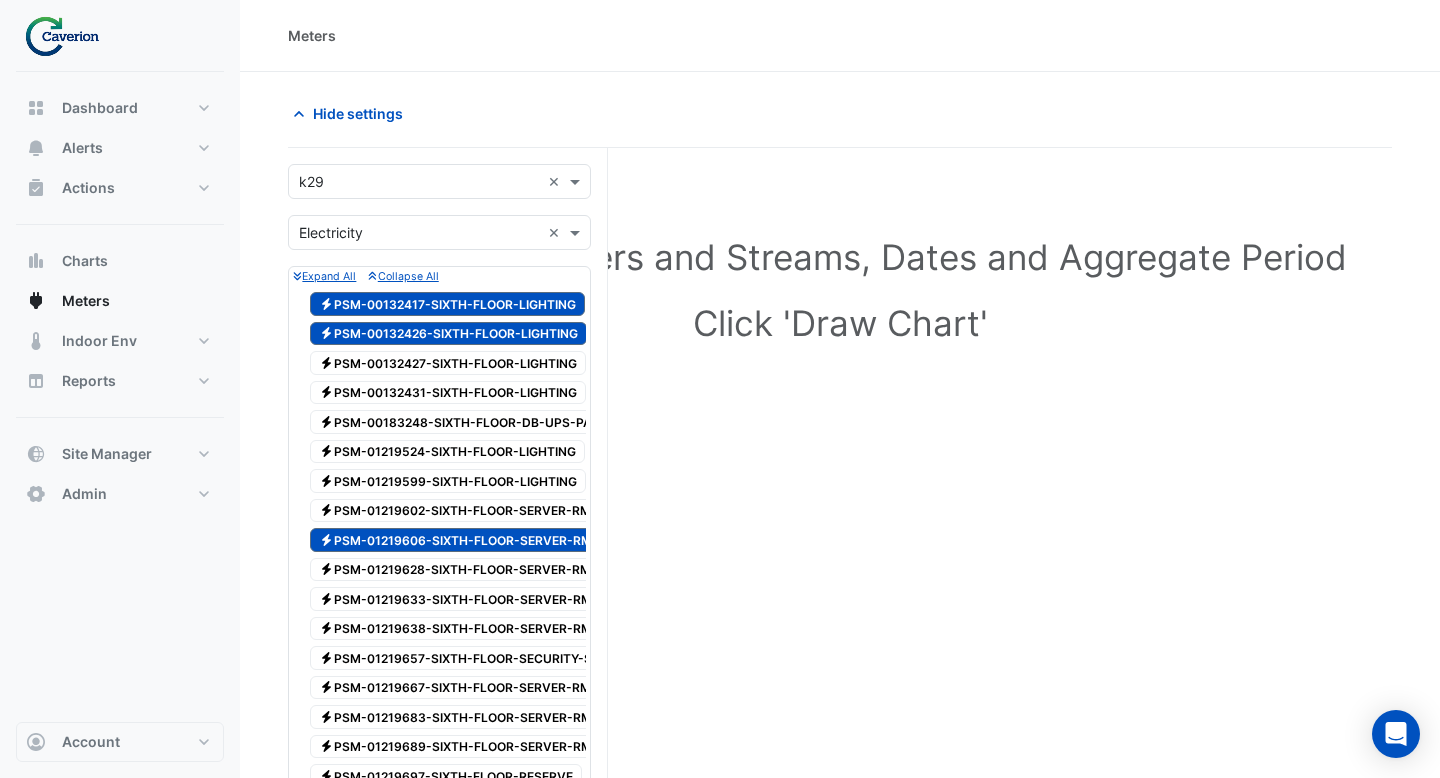 click on "Electricity
PSM-00132427-SIXTH-FLOOR-LIGHTING" at bounding box center (448, 363) 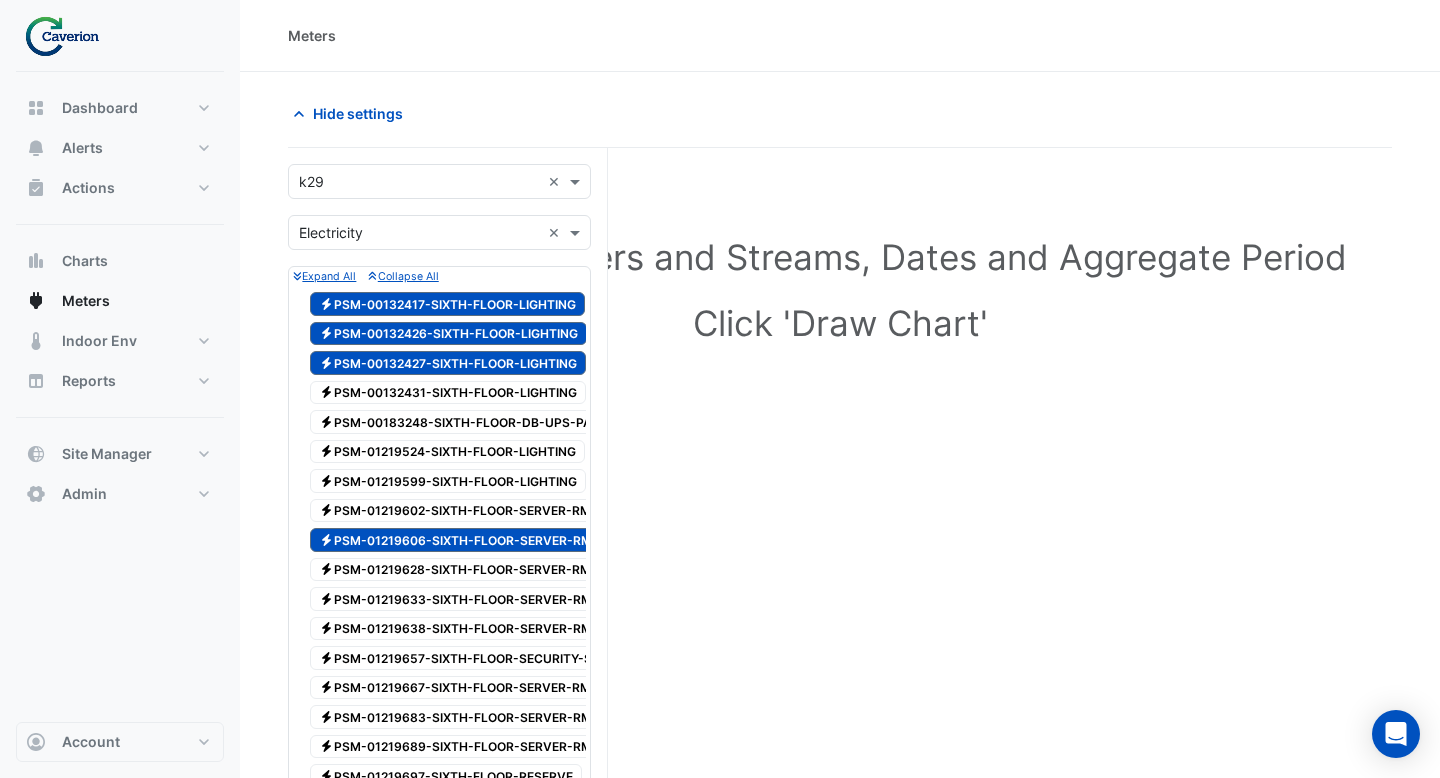 click on "Electricity
PSM-00132431-SIXTH-FLOOR-LIGHTING" at bounding box center [448, 393] 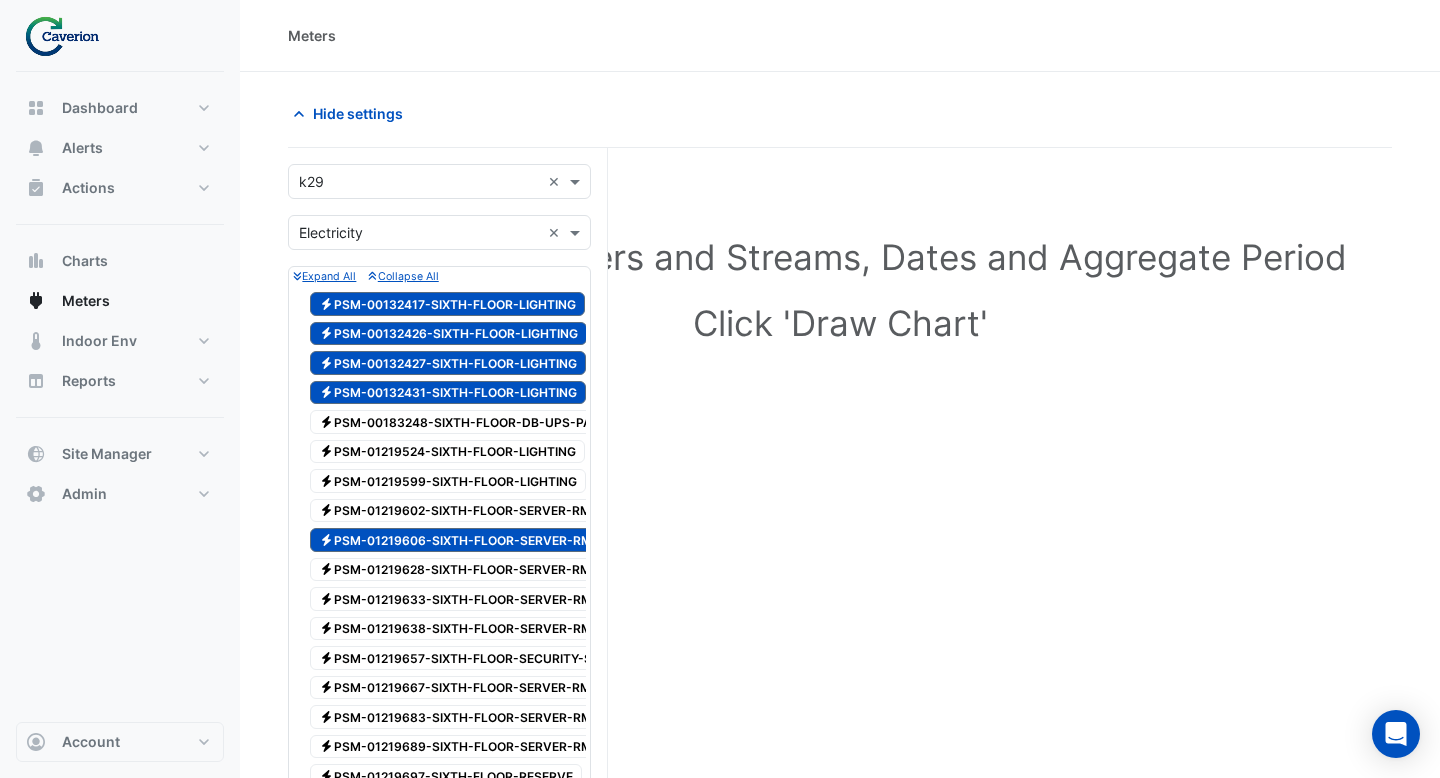 click on "Electricity
PSM-00183248-SIXTH-FLOOR-DB-UPS-PANEL-05" at bounding box center [477, 422] 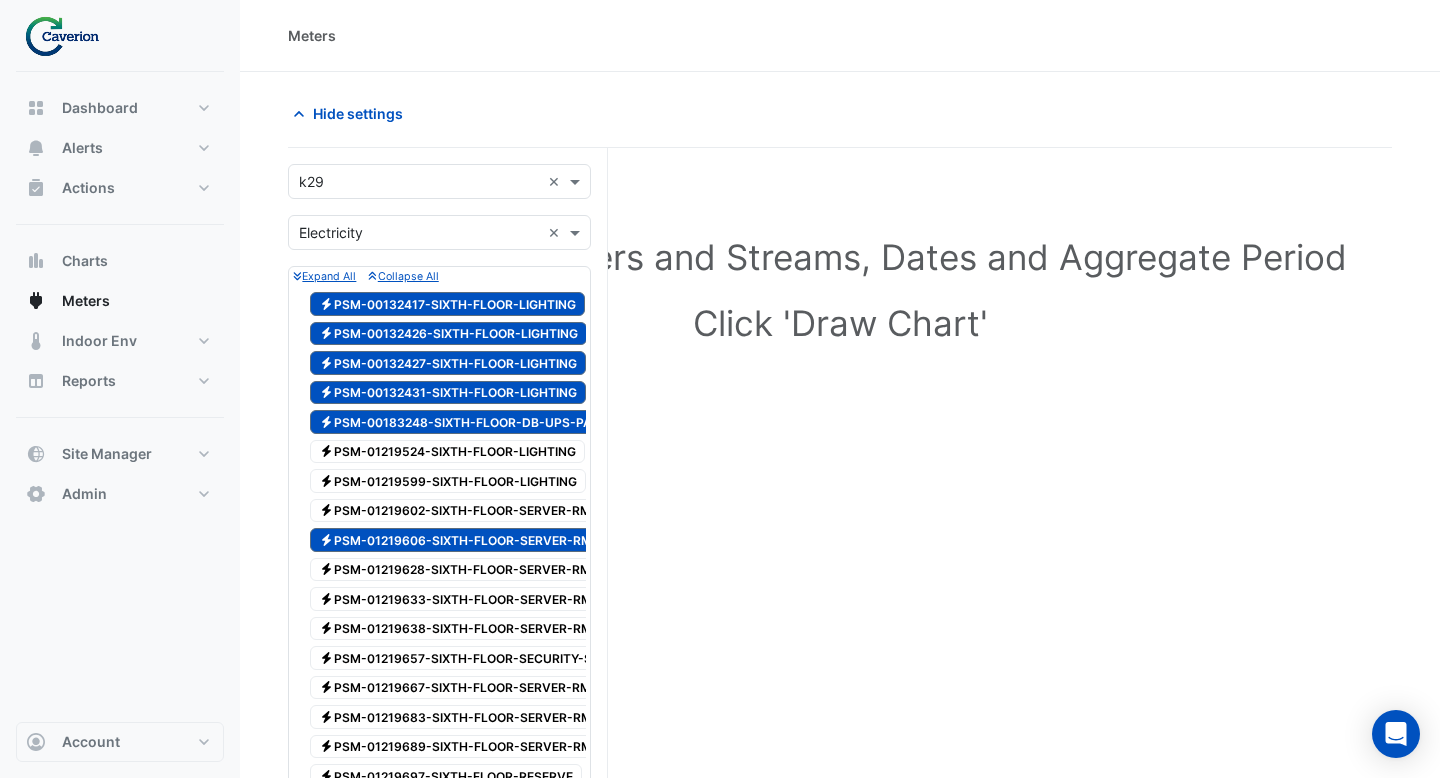 click on "Electricity
PSM-01219524-SIXTH-FLOOR-LIGHTING" at bounding box center (447, 452) 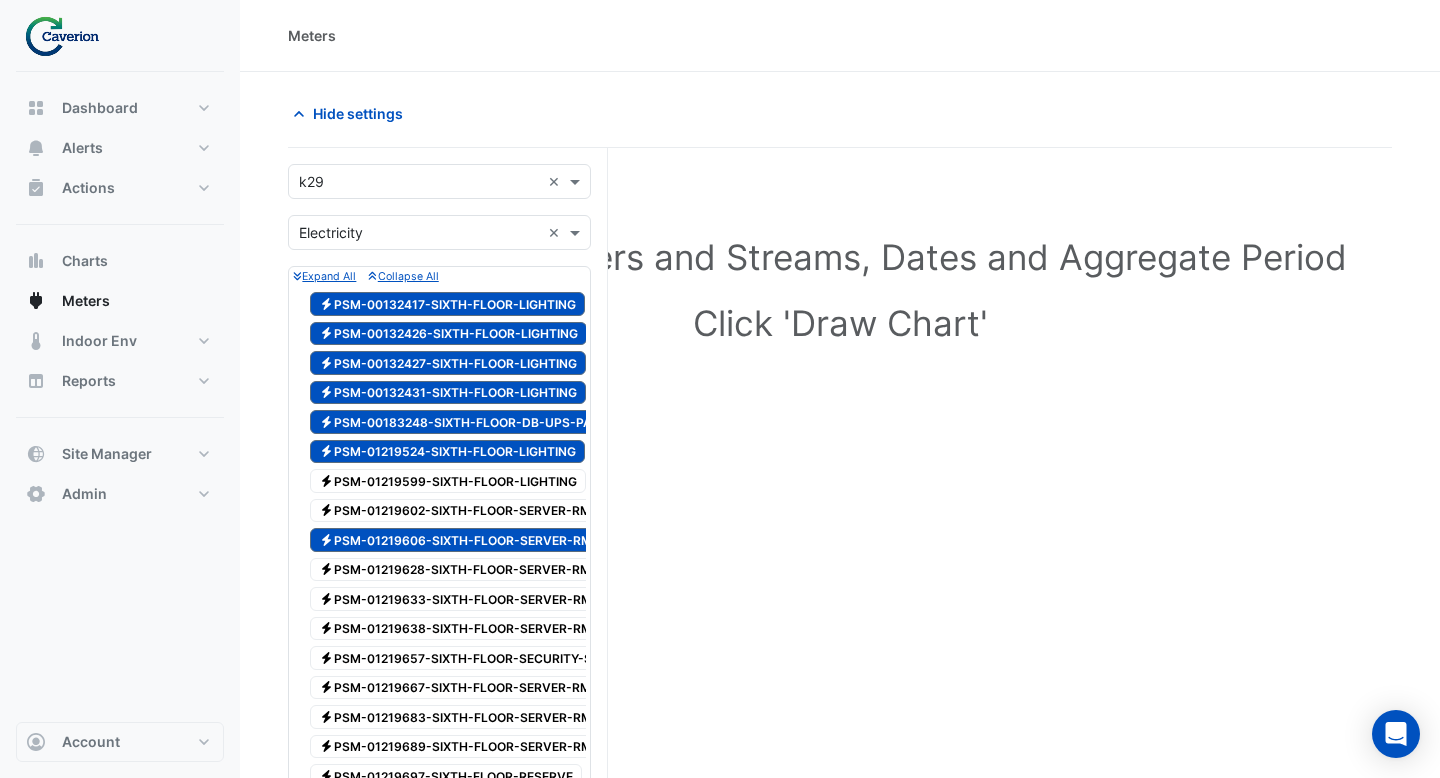 click on "Electricity
PSM-01219599-SIXTH-FLOOR-LIGHTING" at bounding box center (448, 481) 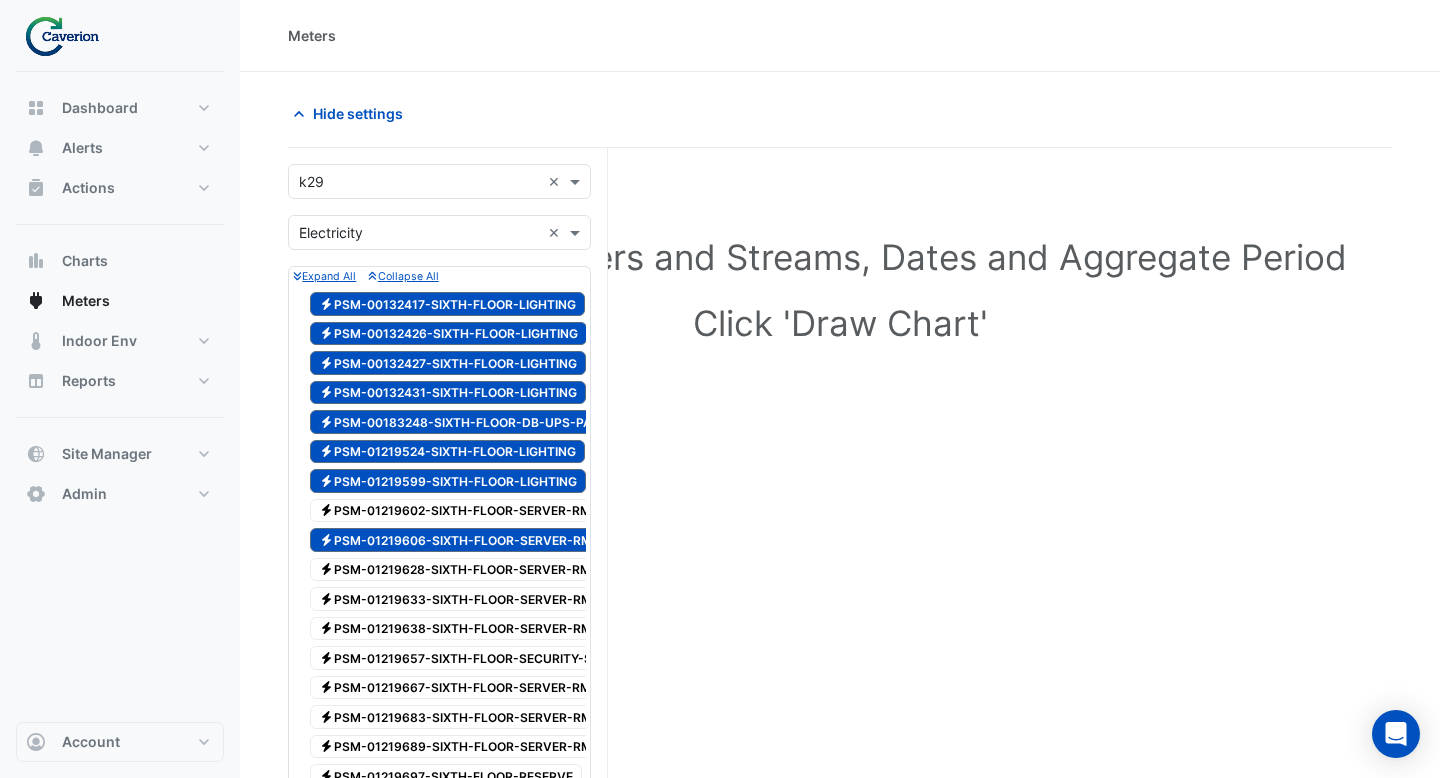 click on "Electricity
PSM-01219602-SIXTH-FLOOR-SERVER-RM-CABINET-01" at bounding box center (494, 511) 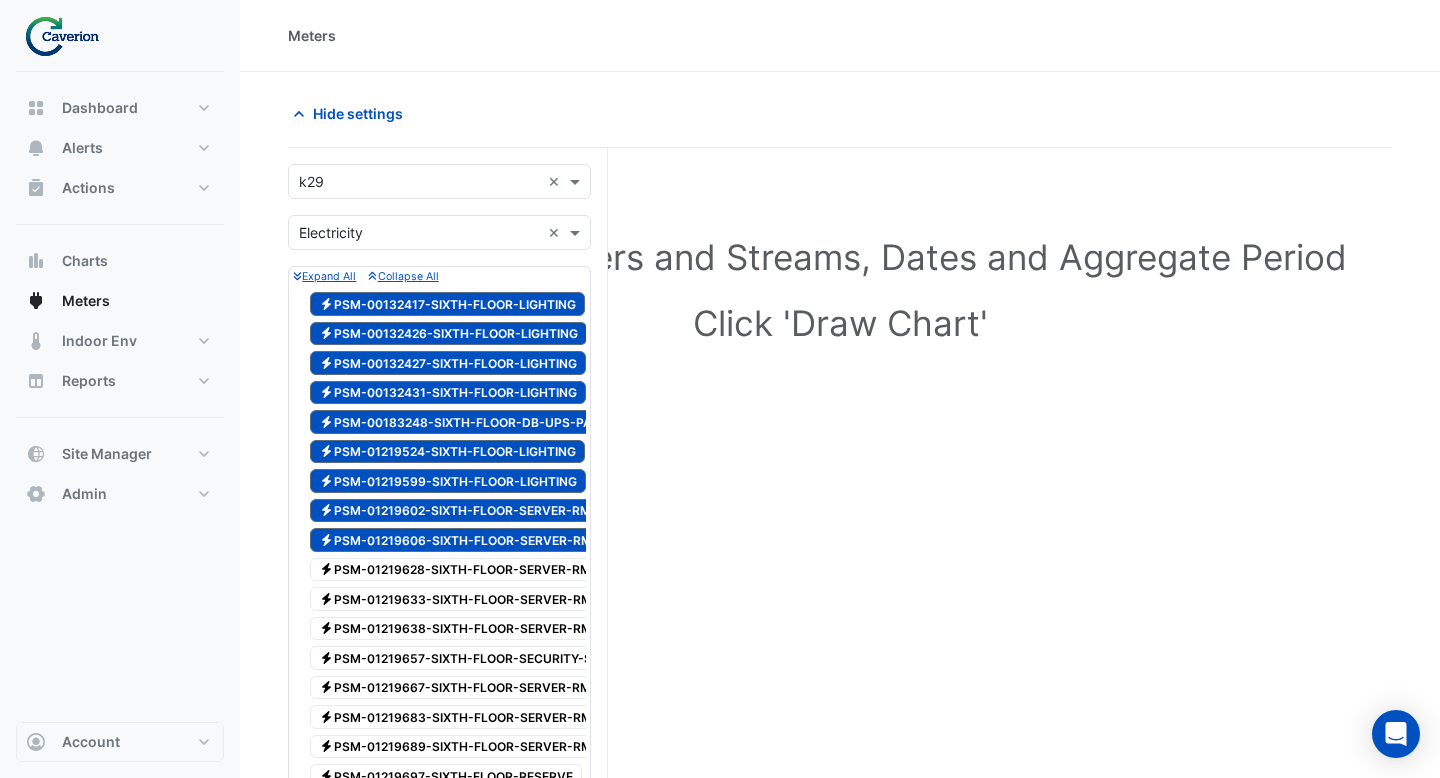 click on "Electricity
PSM-01219628-SIXTH-FLOOR-SERVER-RM-CONDENSATE-PUMPS" at bounding box center [524, 570] 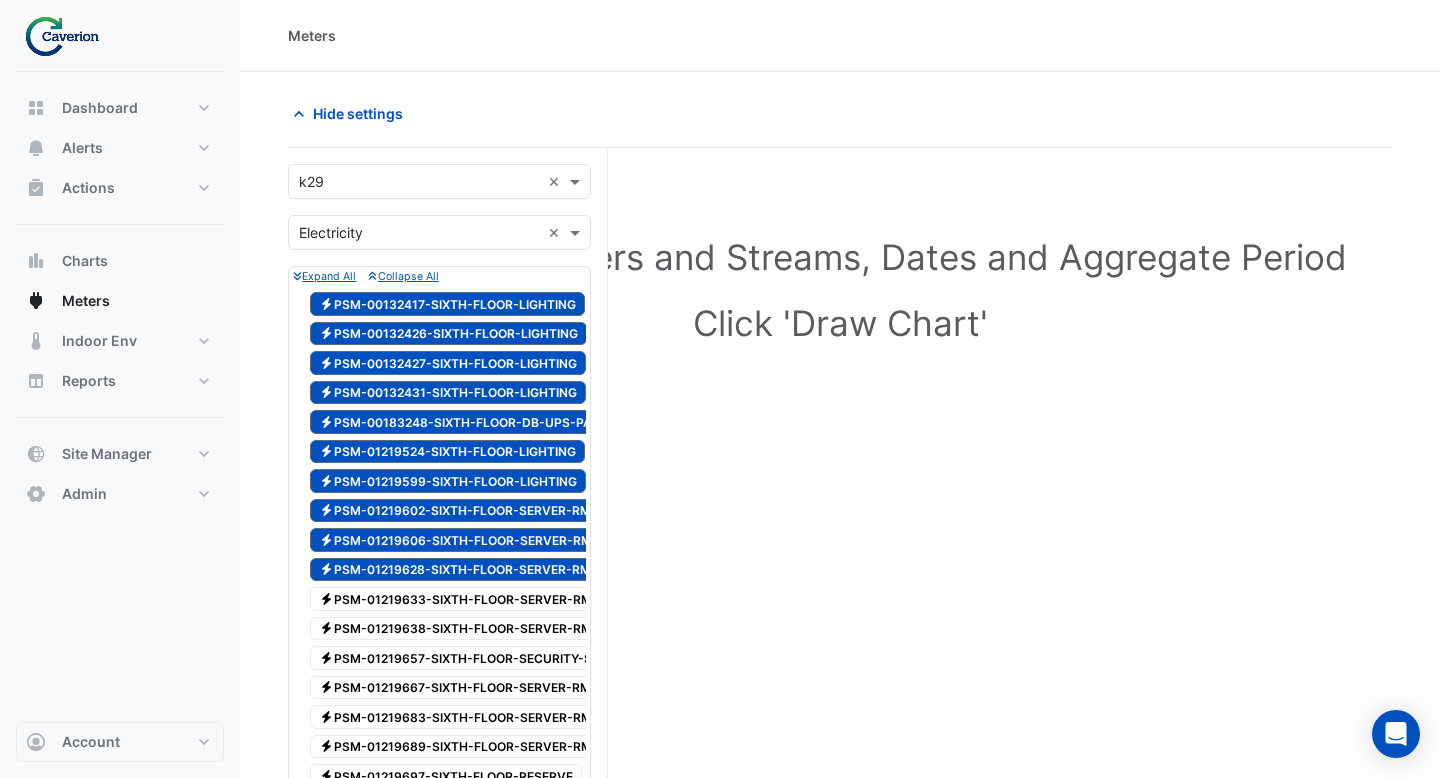 click on "Electricity
PSM-01219633-SIXTH-FLOOR-SERVER-RM-CABINET-02" at bounding box center (495, 599) 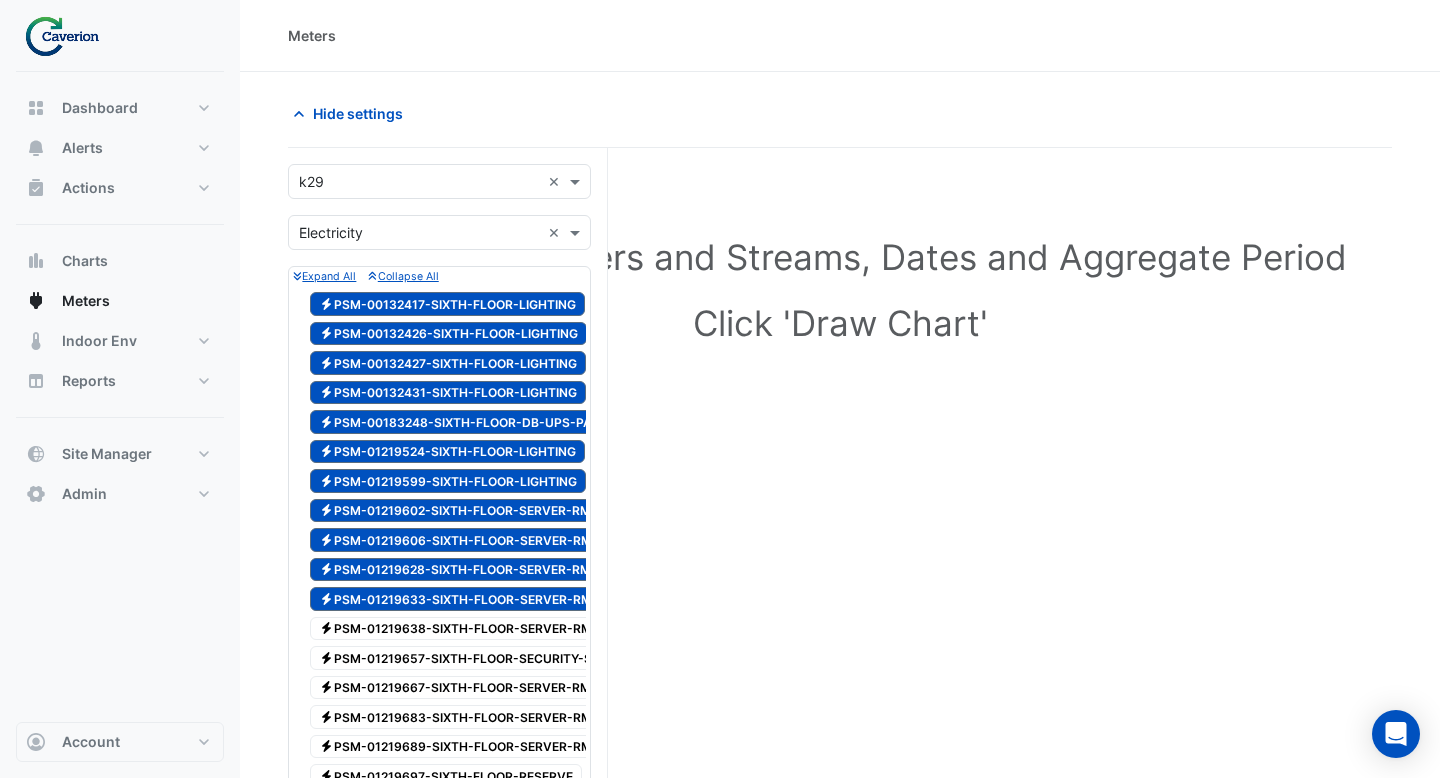 click on "Electricity
PSM-01219638-SIXTH-FLOOR-SERVER-RM-LIGHTING" at bounding box center [487, 629] 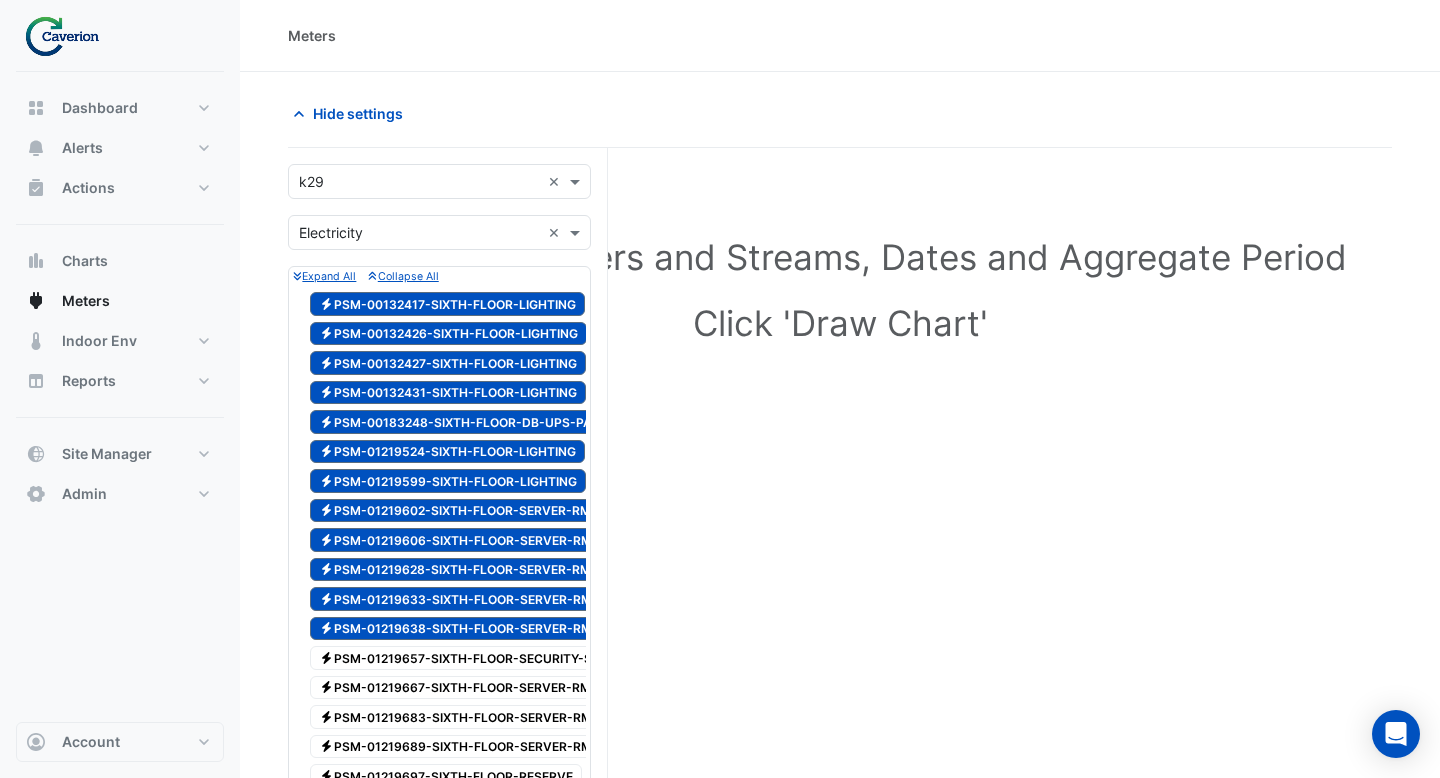 click on "Electricity
PSM-01219657-SIXTH-FLOOR-SECURITY-SYSTEM" at bounding box center (476, 658) 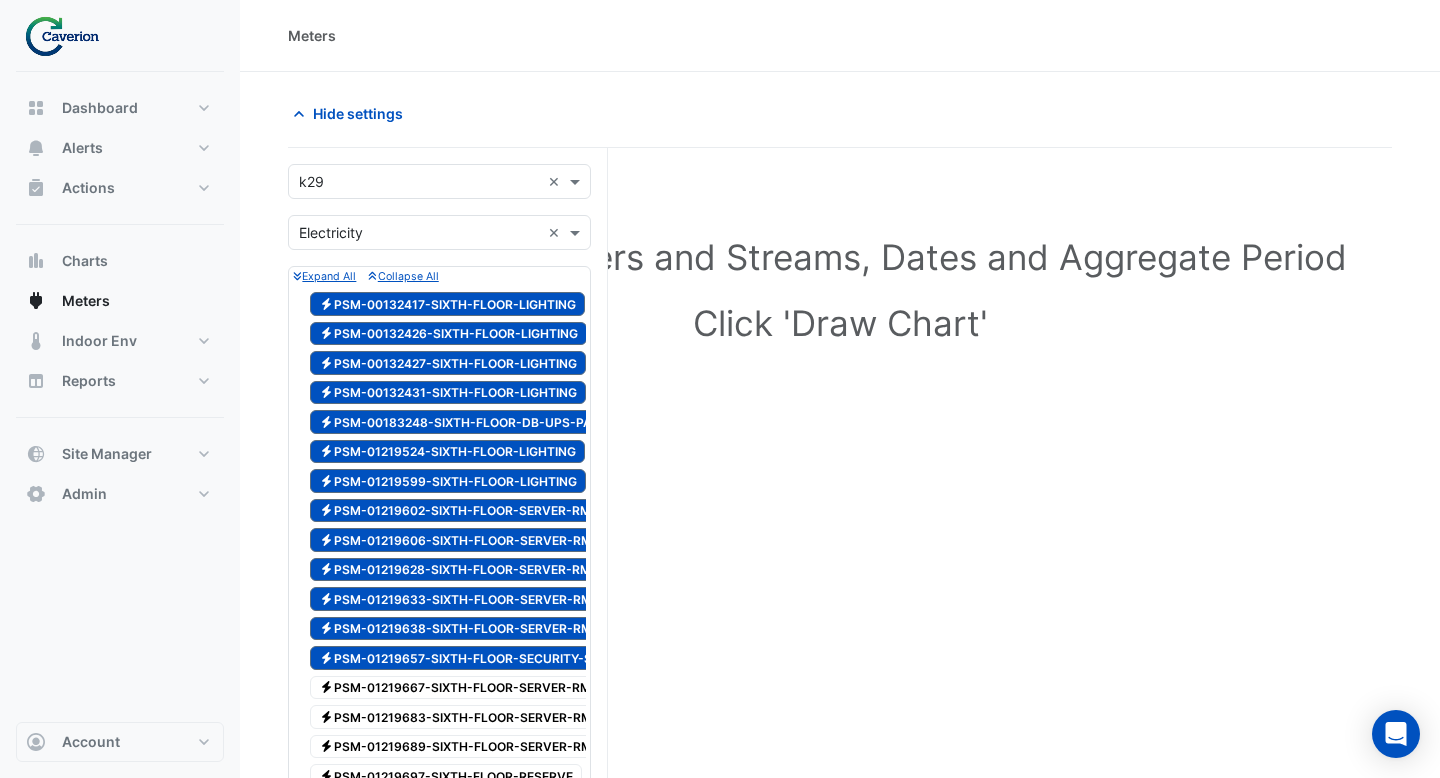 click on "Electricity
PSM-01219667-SIXTH-FLOOR-SERVER-RM-CABINET-01" at bounding box center (494, 688) 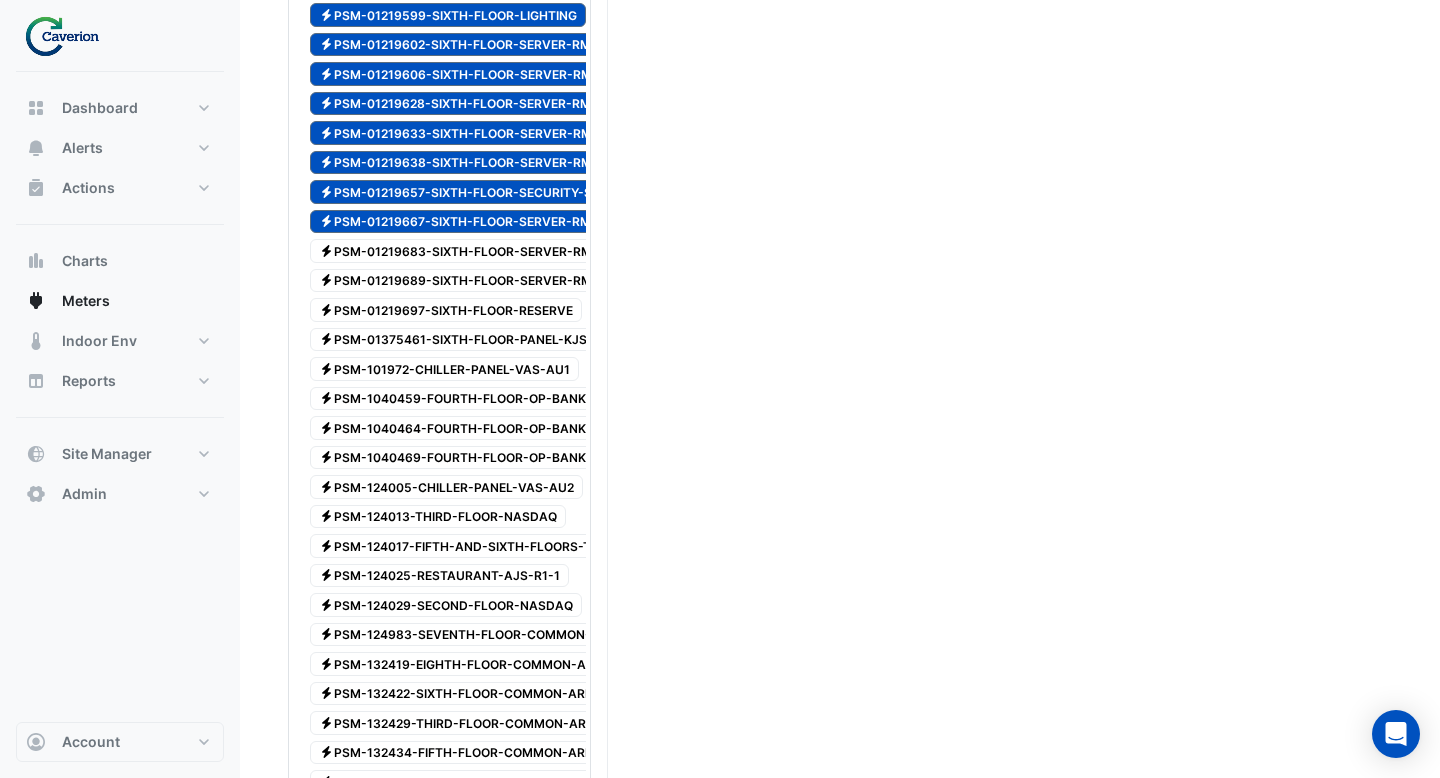 scroll, scrollTop: 410, scrollLeft: 0, axis: vertical 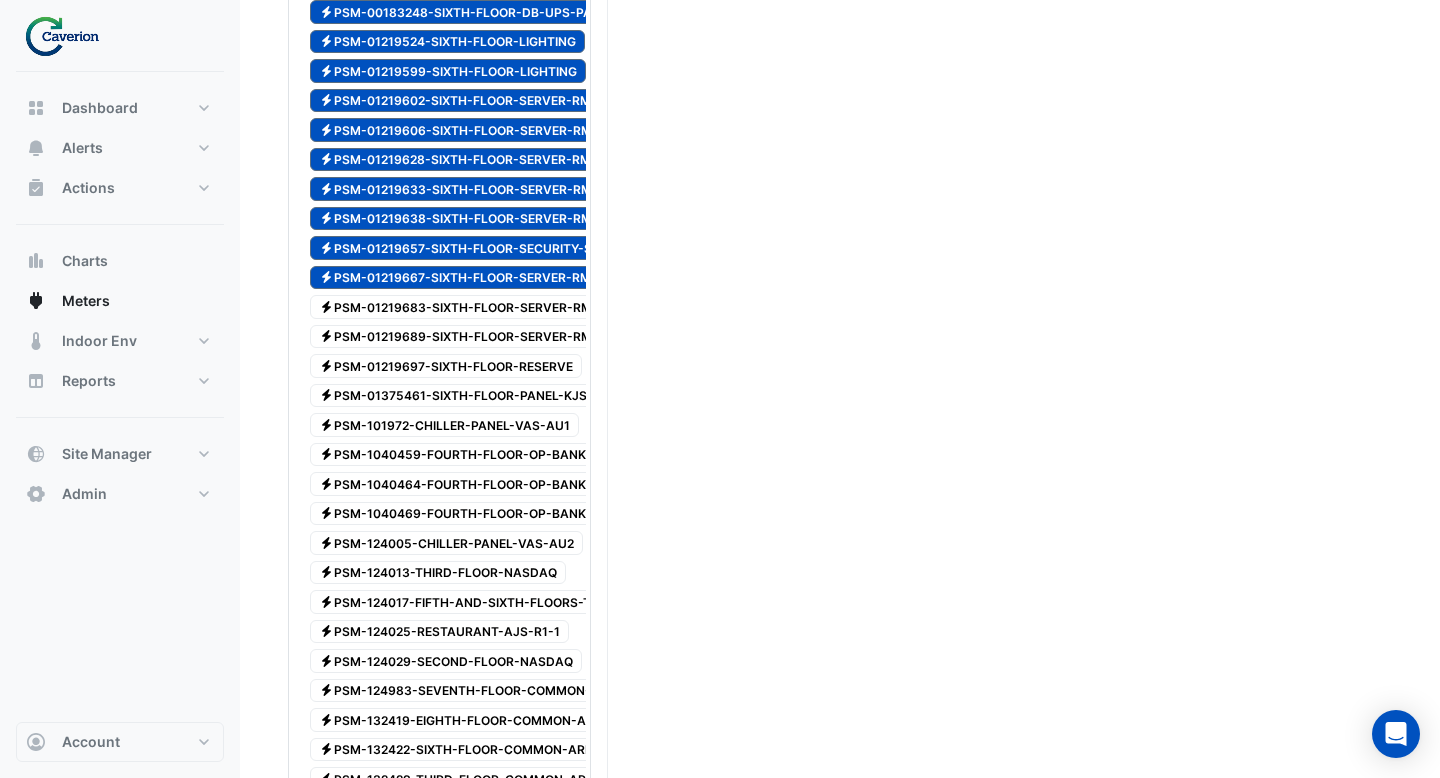 click on "Electricity
PSM-01219683-SIXTH-FLOOR-SERVER-RM-CABINET-02" at bounding box center (495, 307) 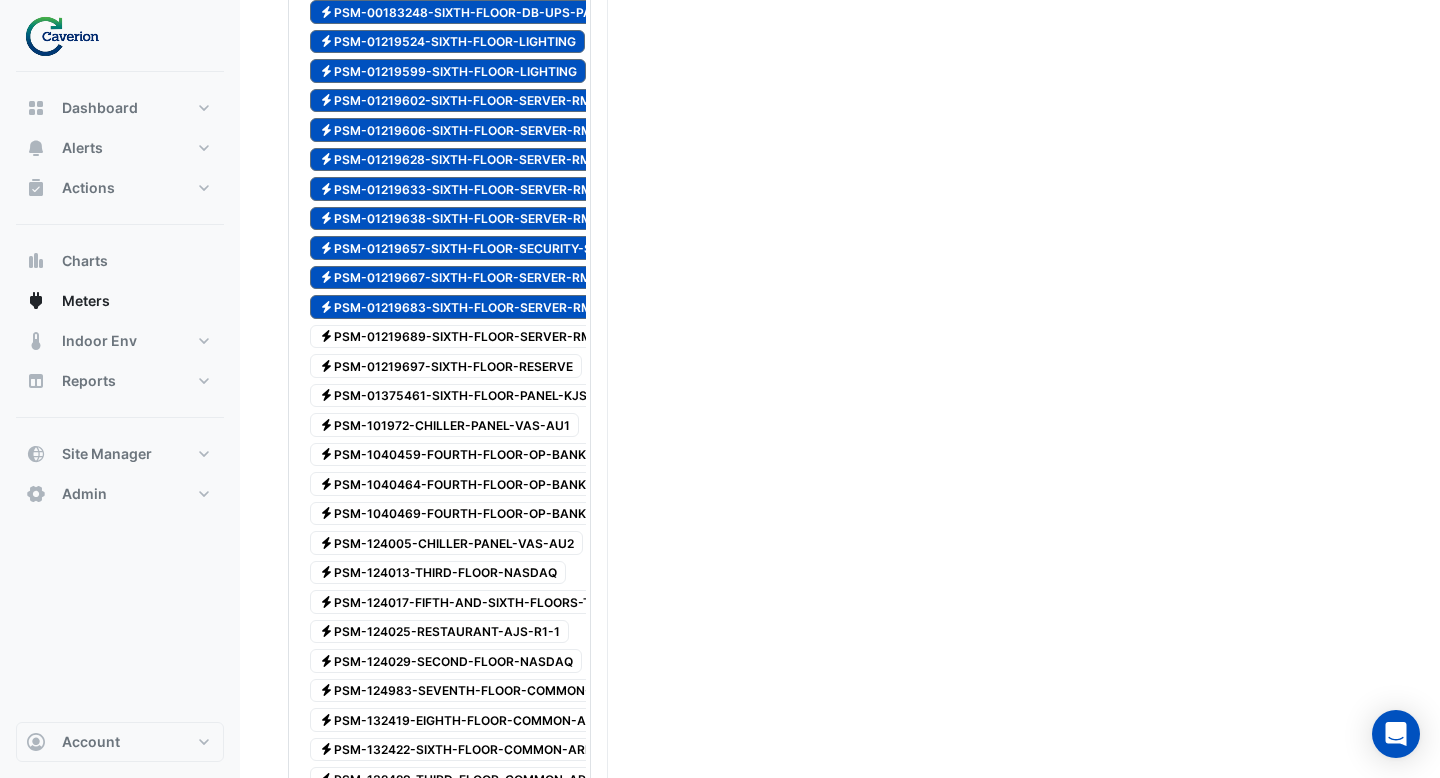 click on "Electricity
PSM-01219689-SIXTH-FLOOR-SERVER-RM-VESDA-SYSTEM" at bounding box center (507, 337) 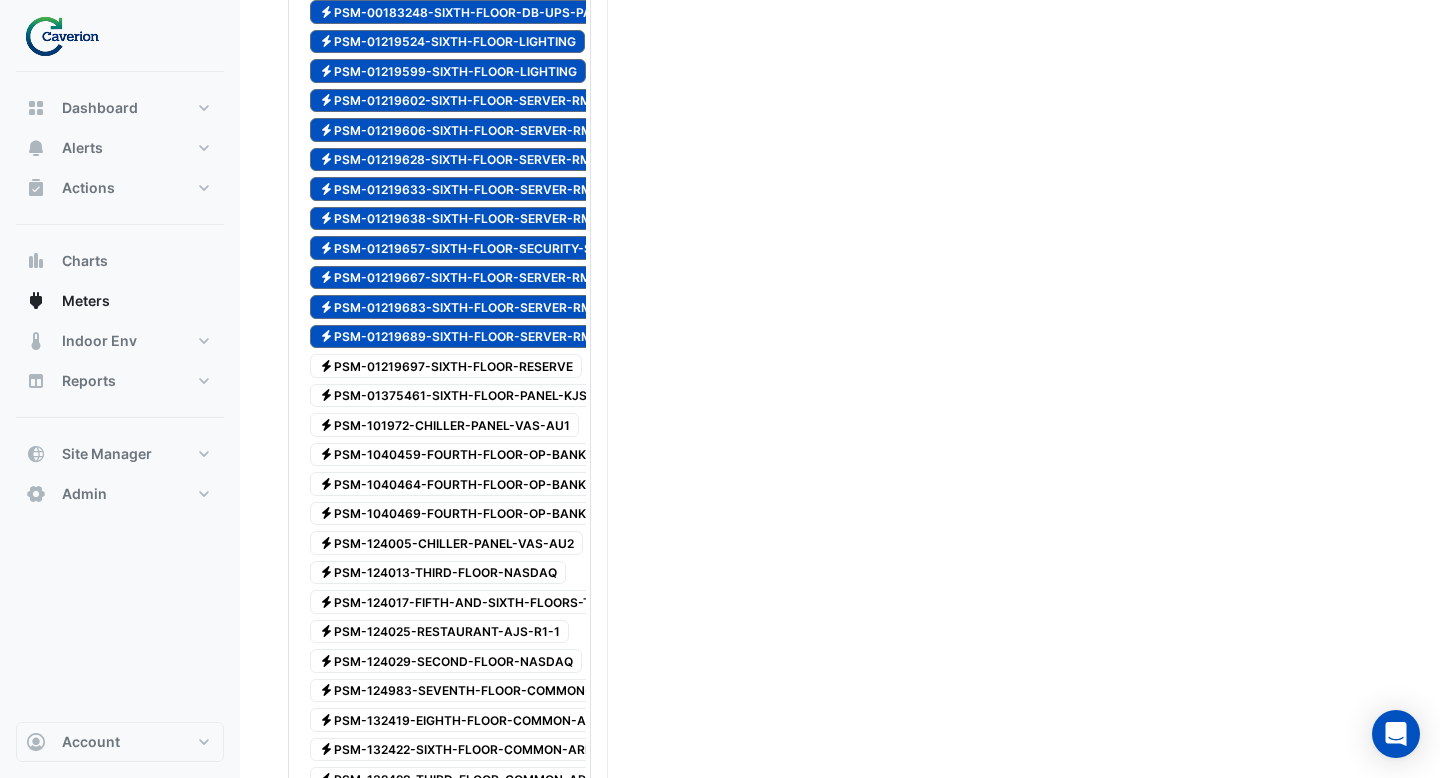 click on "Electricity
PSM-01219697-SIXTH-FLOOR-RESERVE" at bounding box center [446, 366] 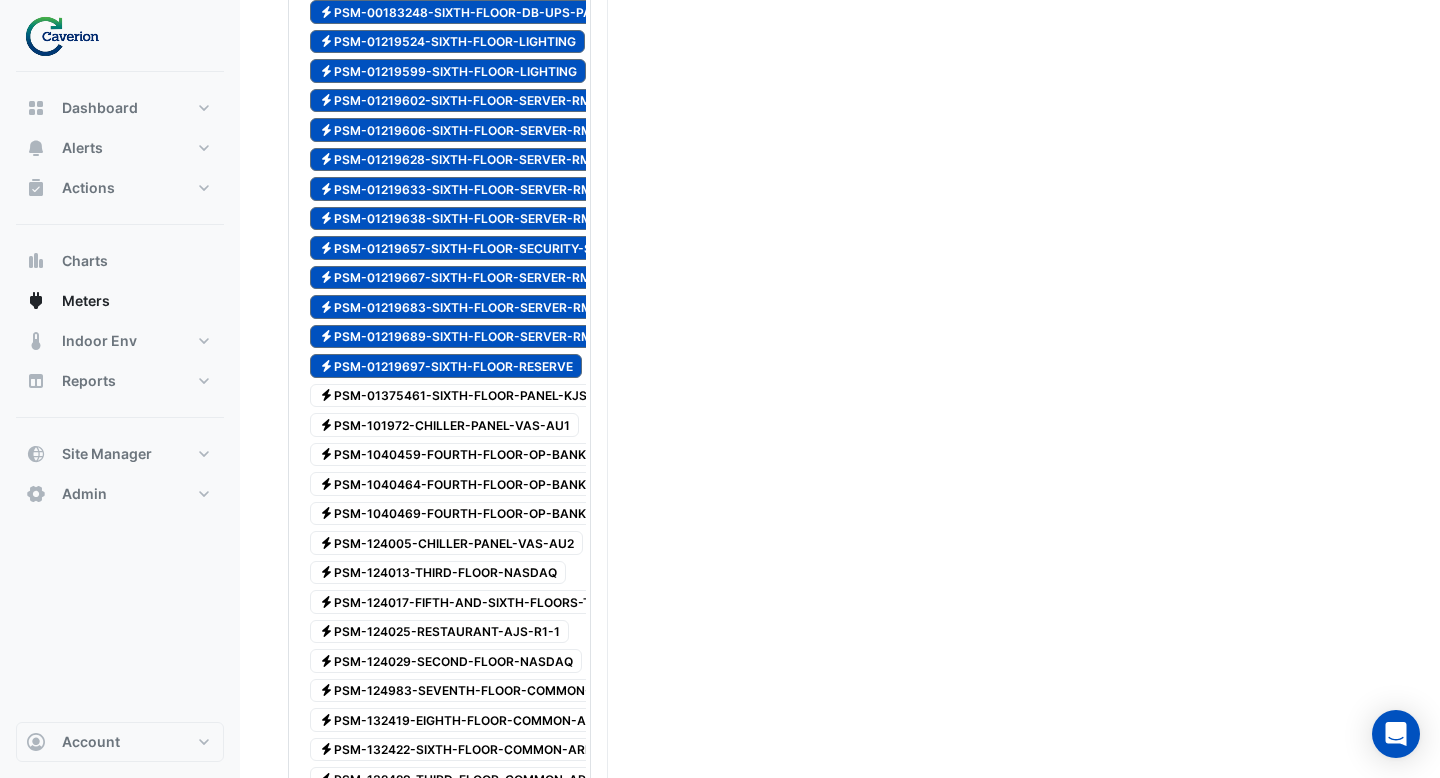 click on "Electricity
PSM-01375461-SIXTH-FLOOR-PANEL-KJS-6-2" at bounding box center [466, 396] 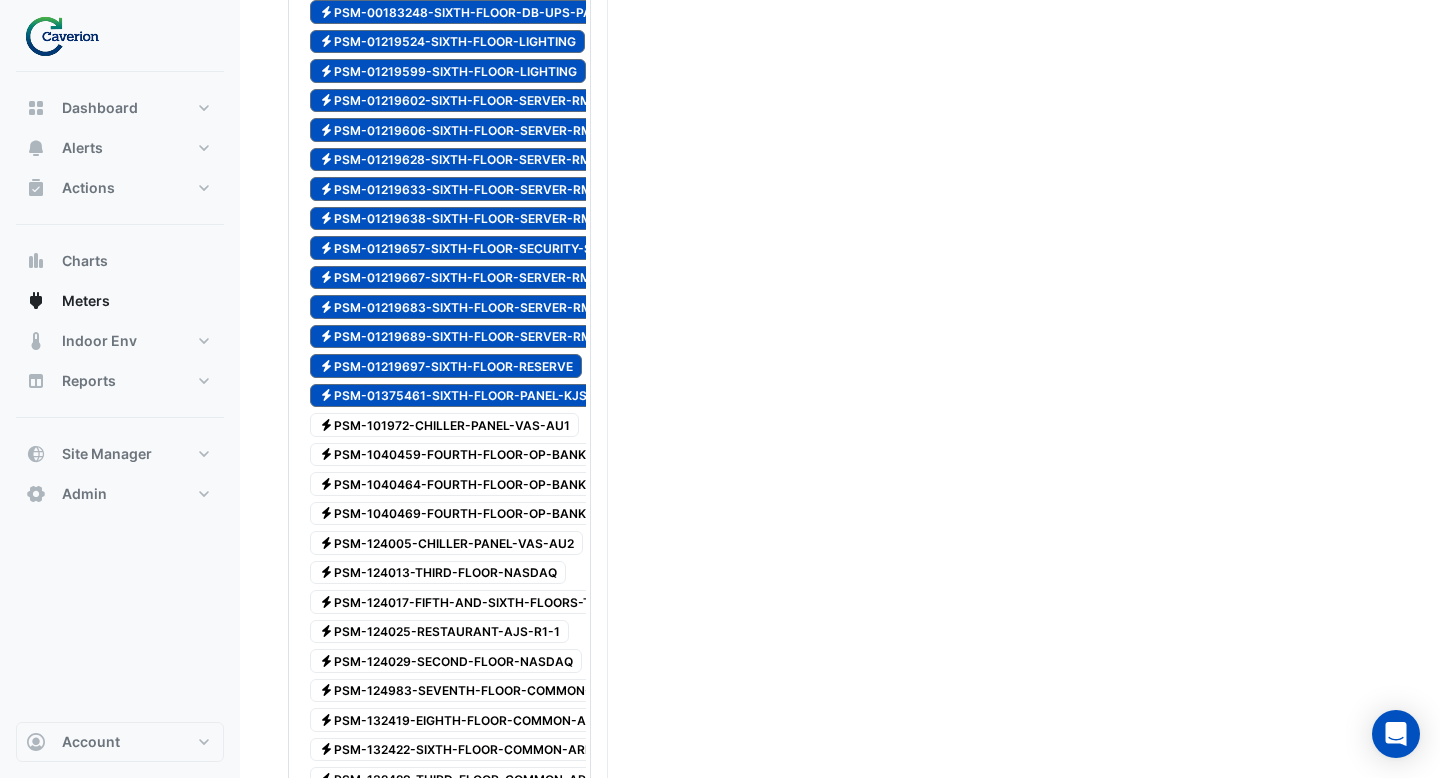 click on "Electricity
PSM-101972-CHILLER-PANEL-VAS-AU1" at bounding box center [444, 425] 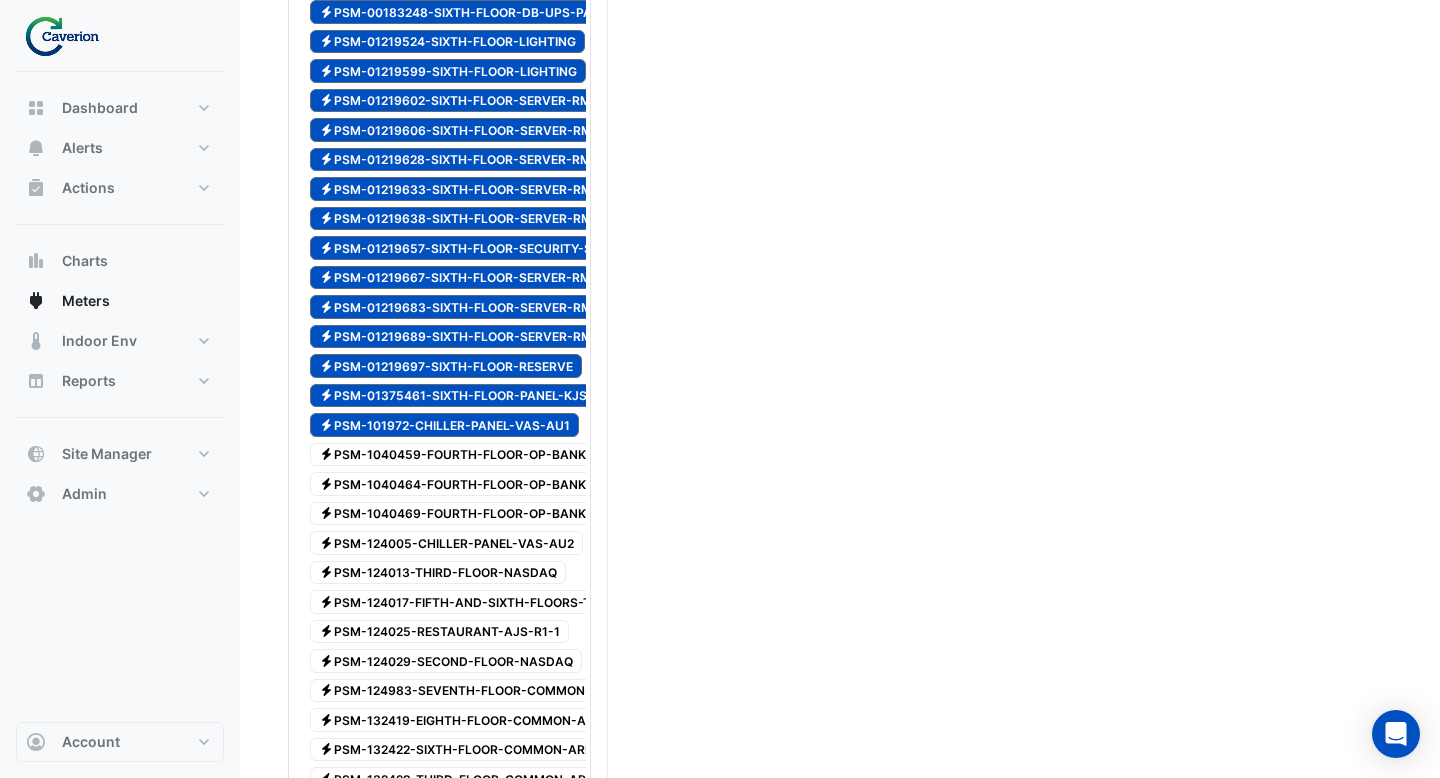 click on "Electricity
PSM-1040459-FOURTH-FLOOR-OP-BANK" at bounding box center [452, 455] 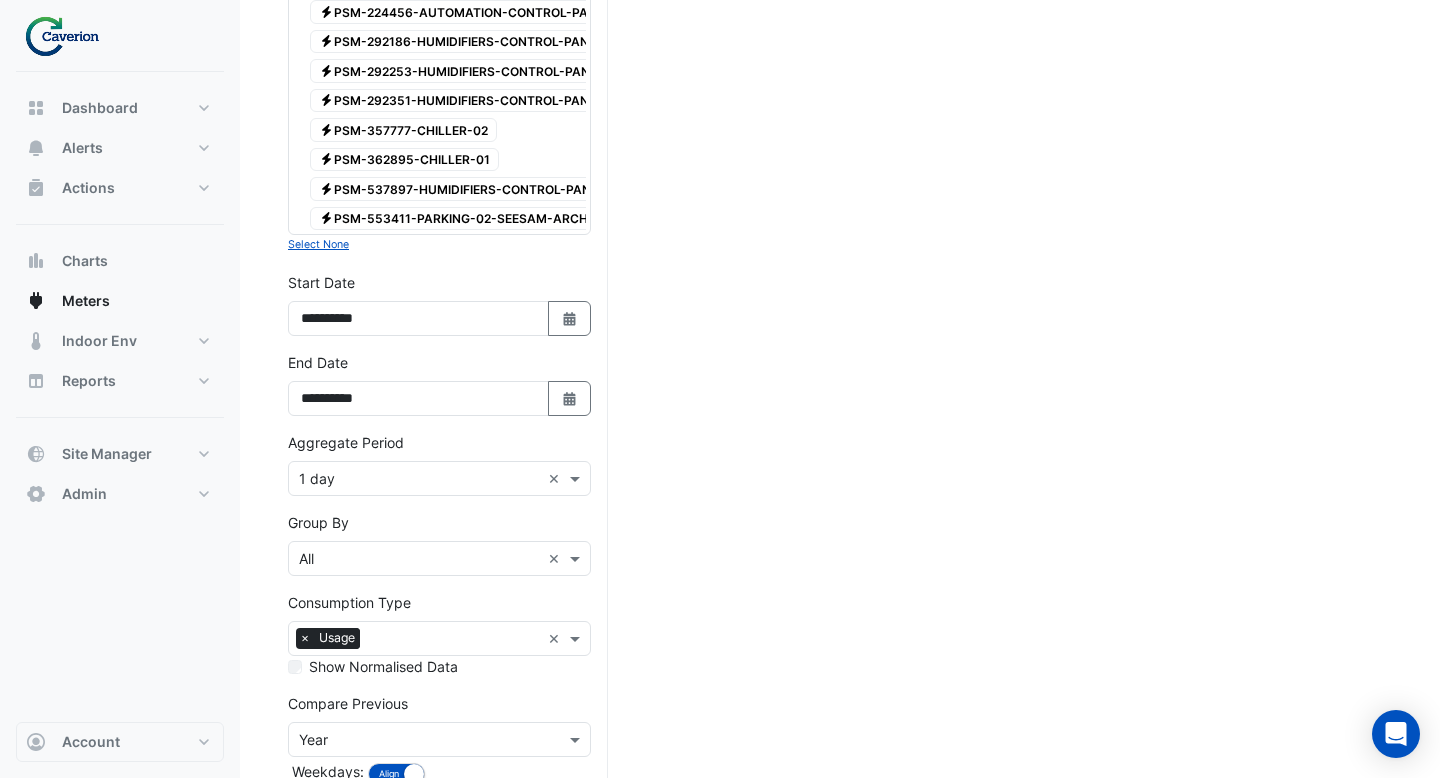 scroll, scrollTop: 3360, scrollLeft: 0, axis: vertical 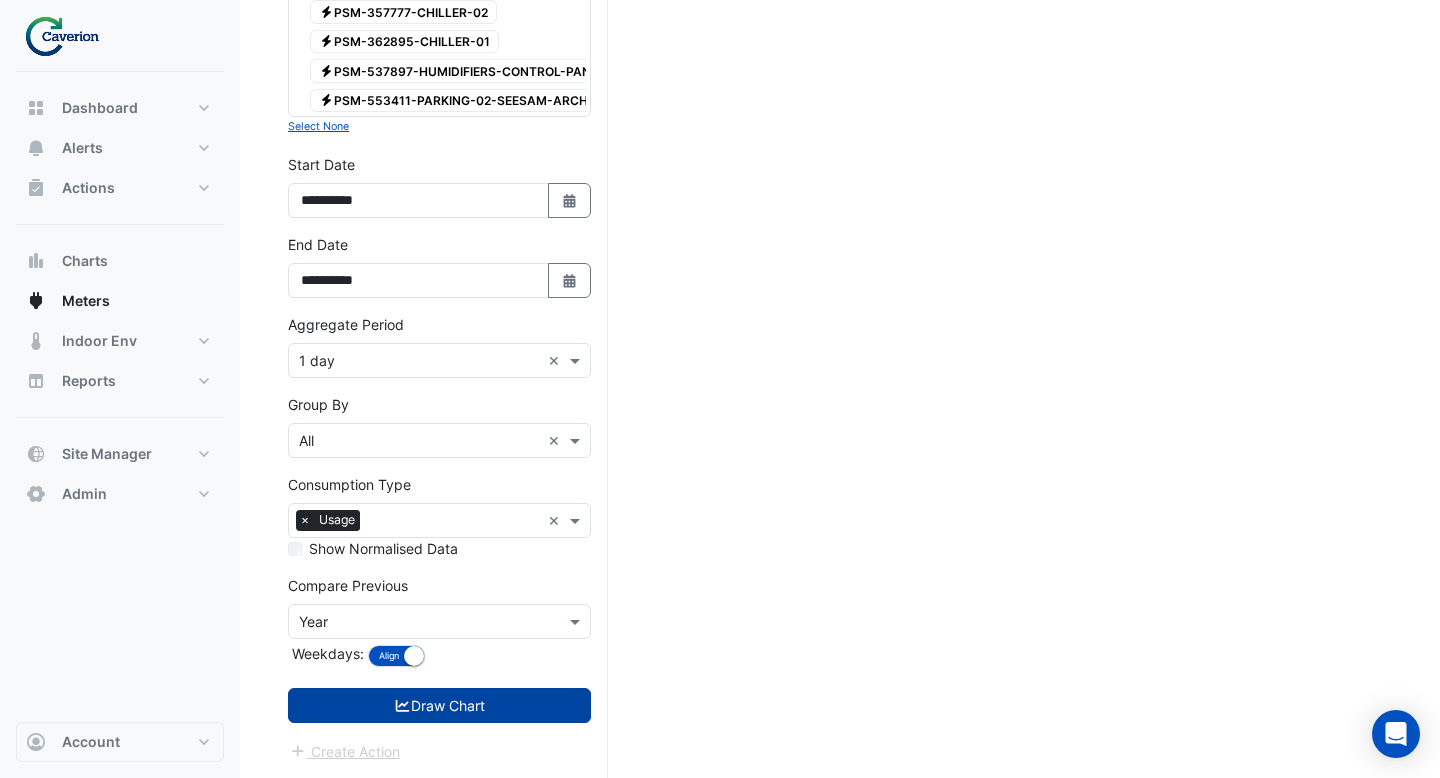 click on "Draw Chart" at bounding box center (439, 705) 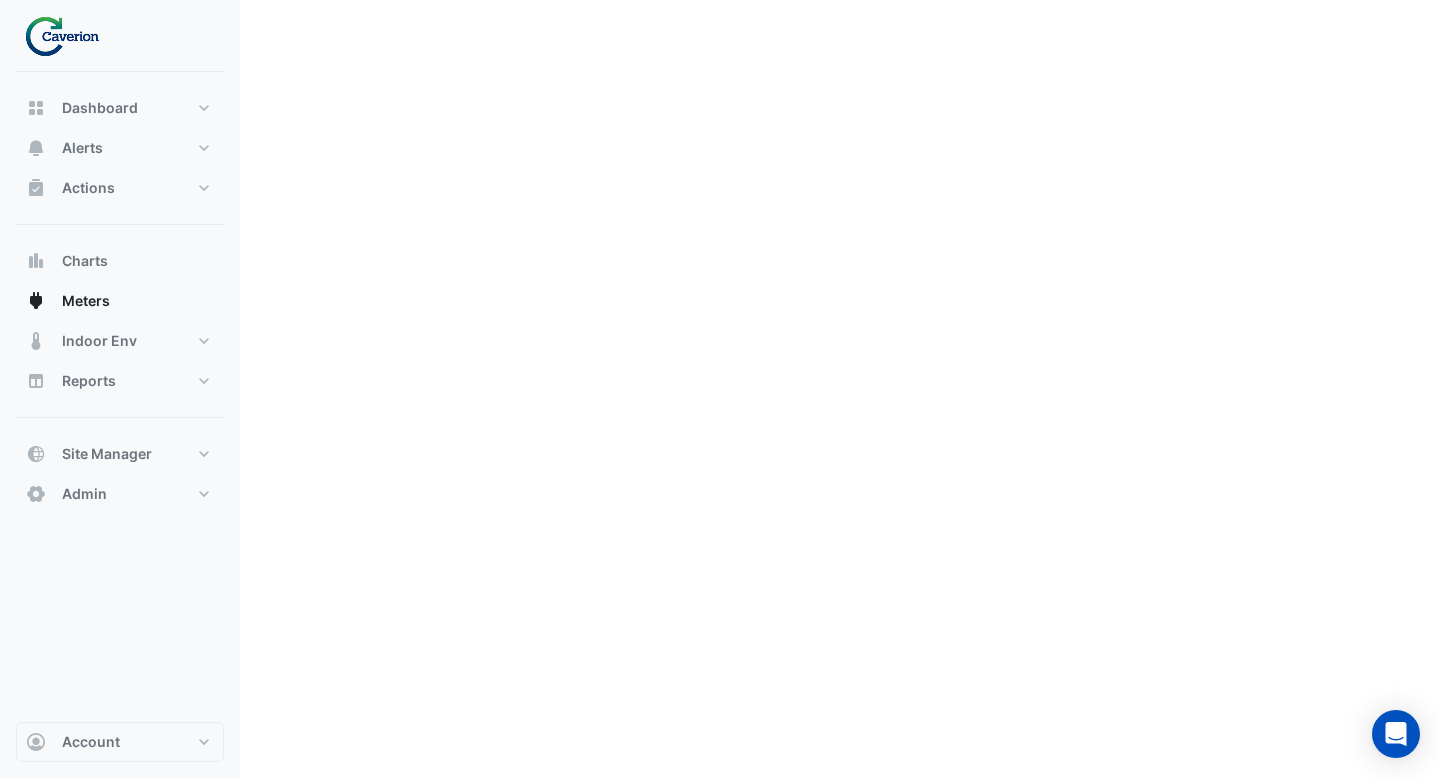 scroll, scrollTop: 0, scrollLeft: 0, axis: both 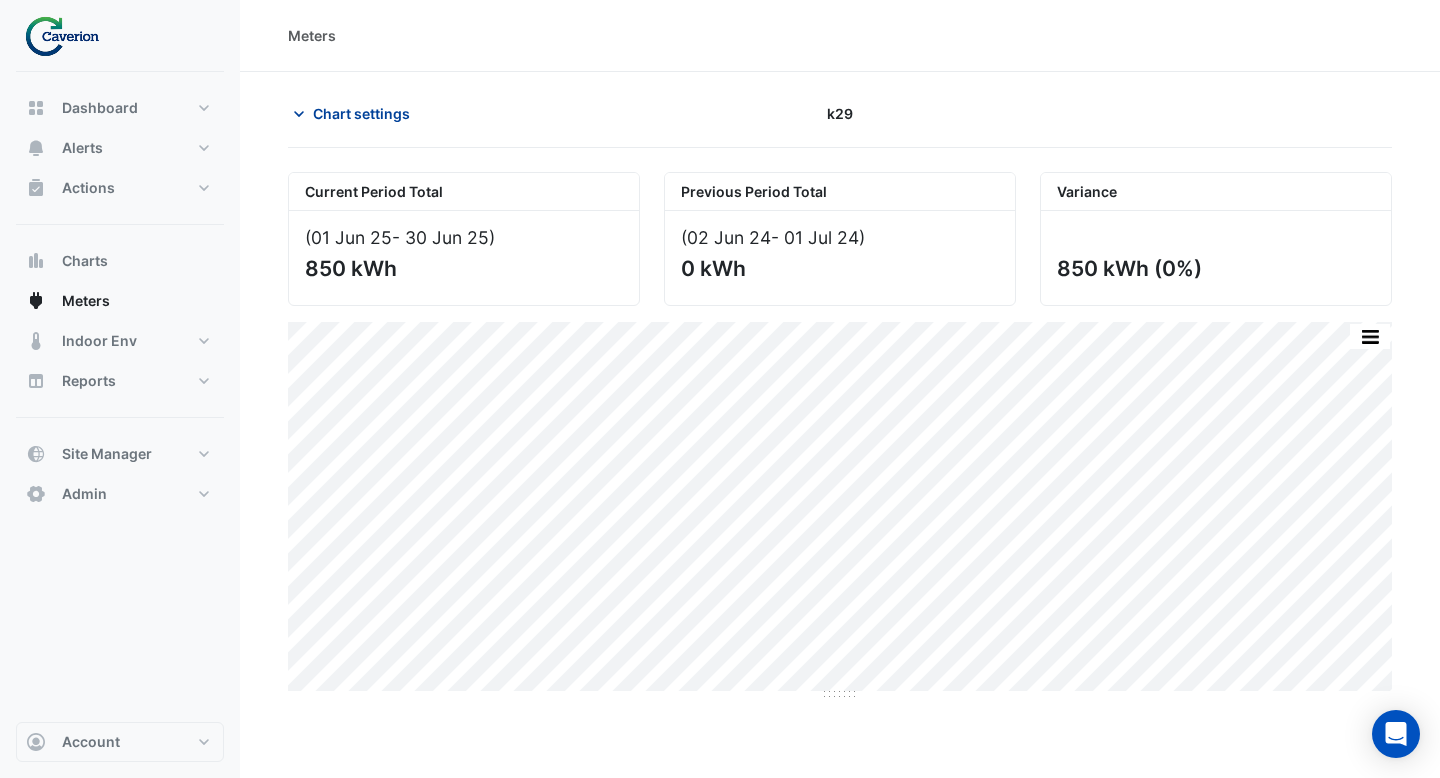 click on "Chart settings" 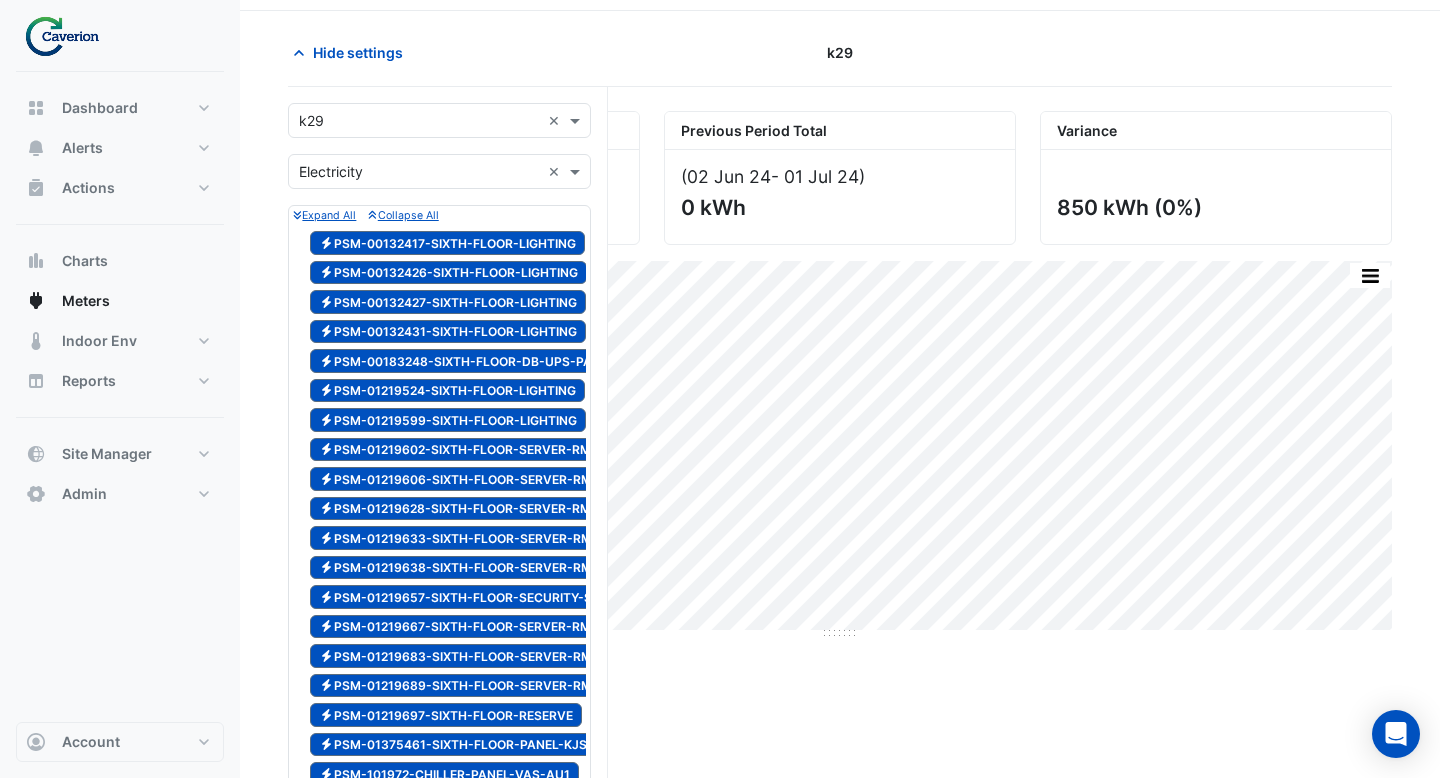 scroll, scrollTop: 0, scrollLeft: 0, axis: both 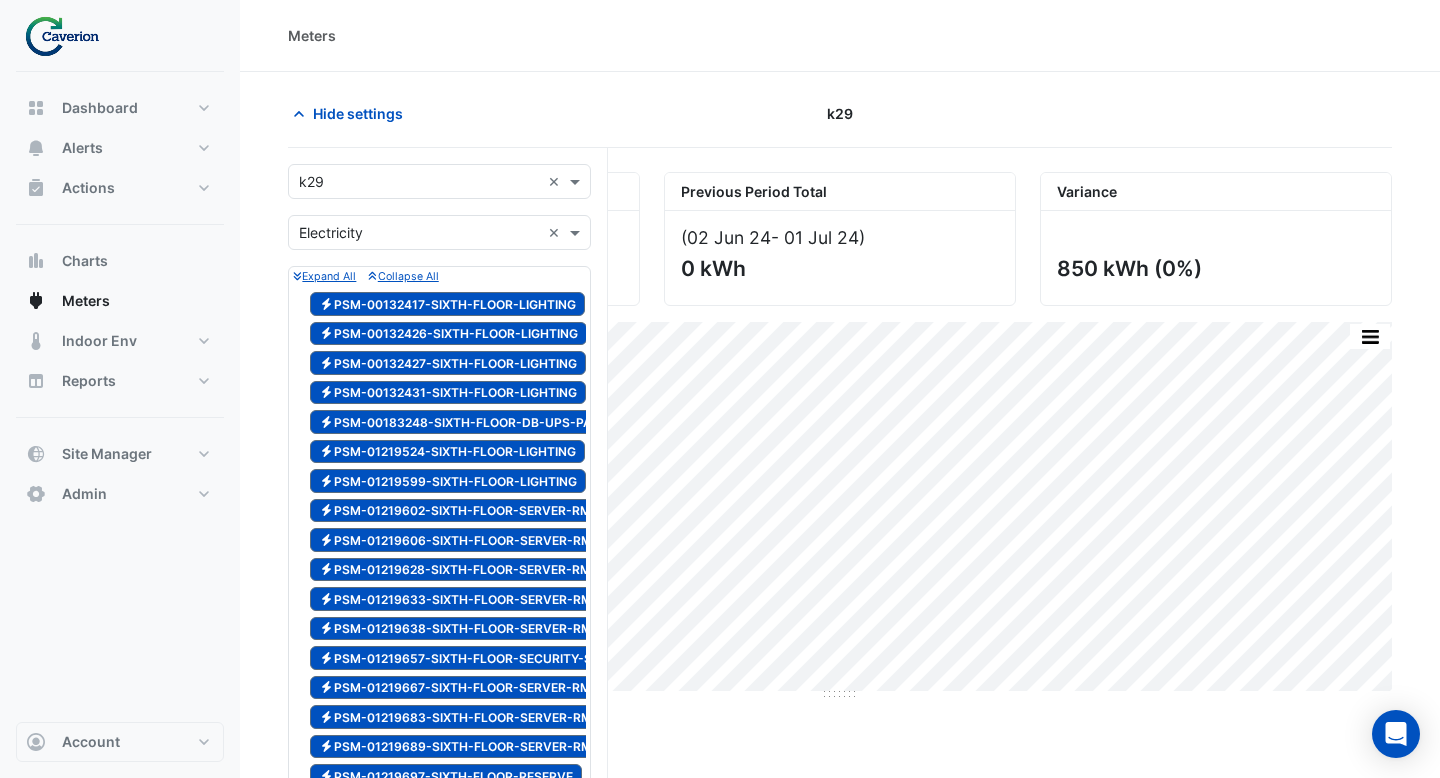 click on "k29" 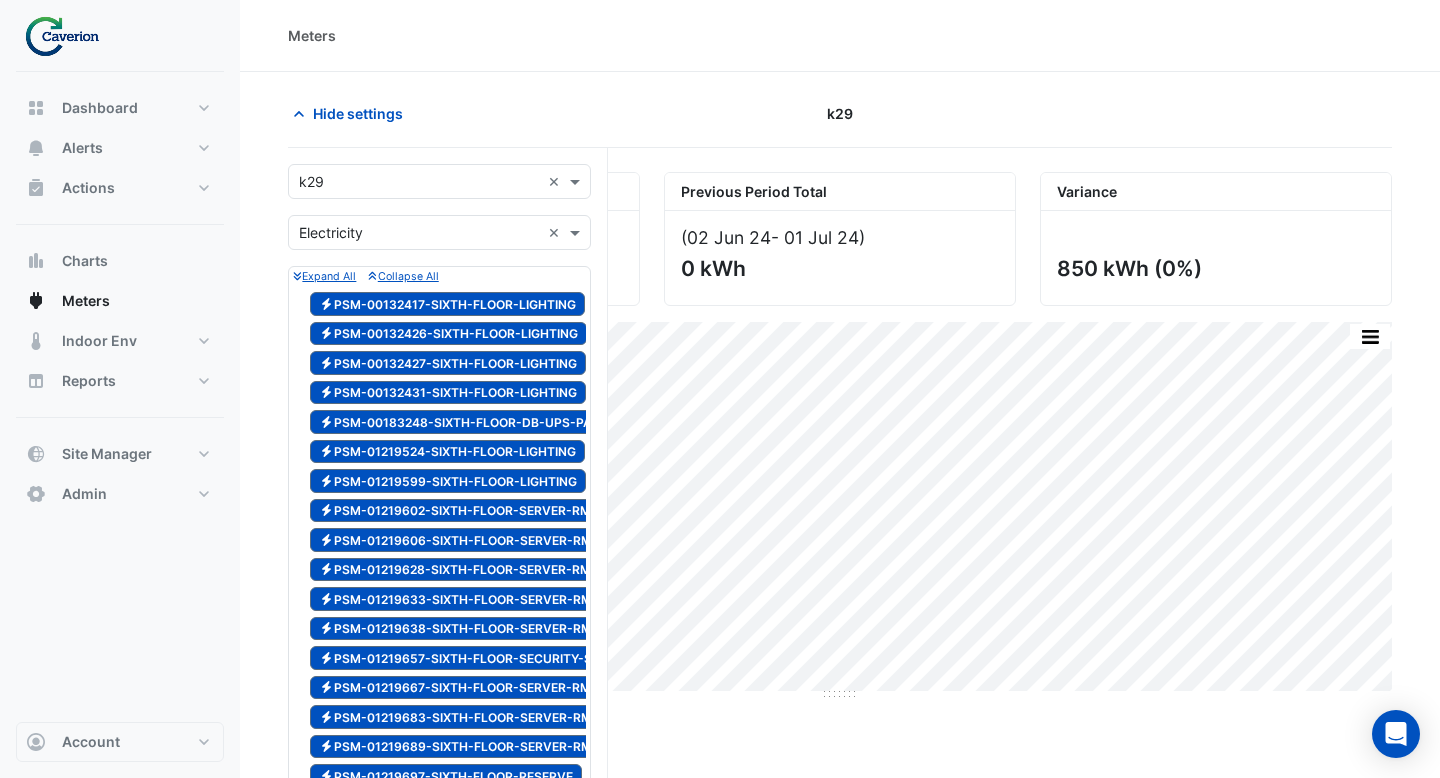 click on "k29" 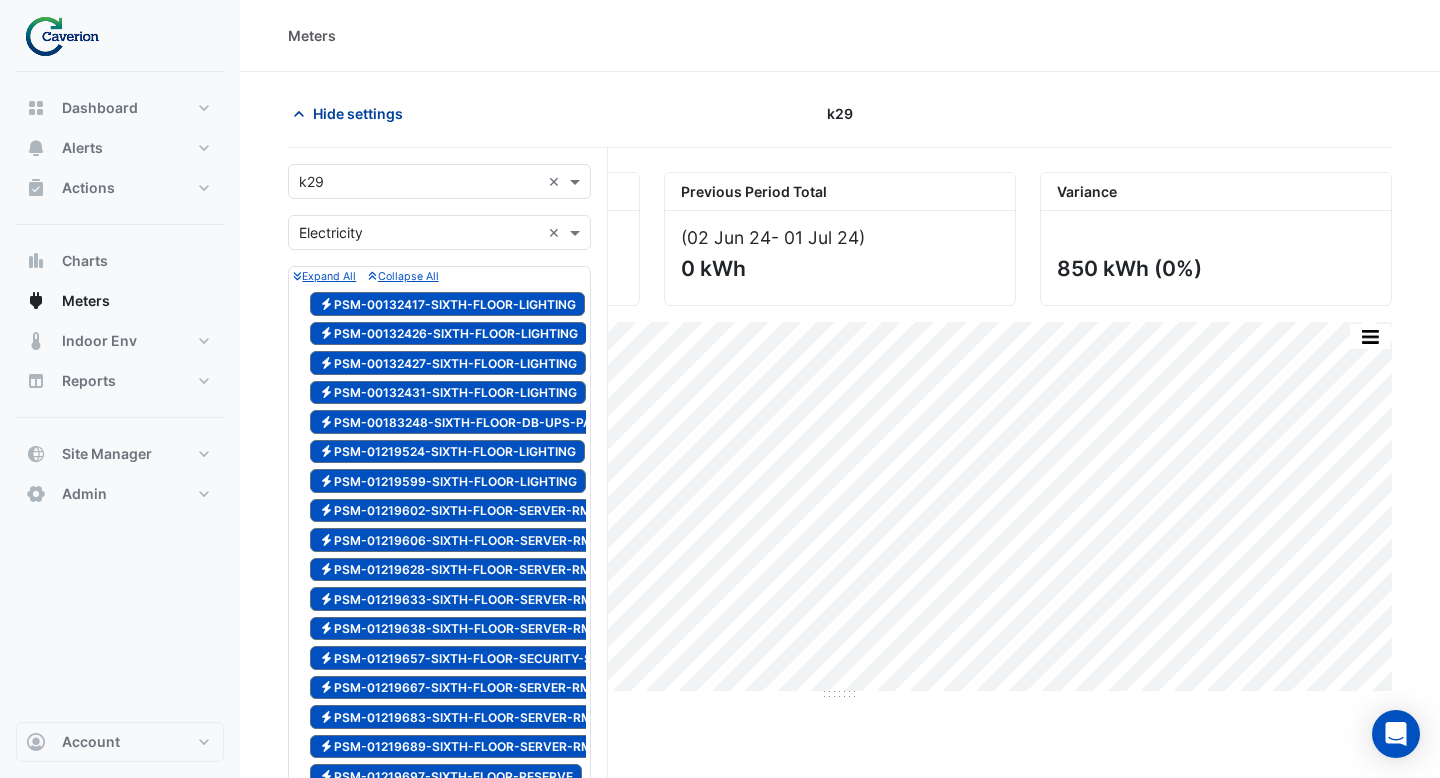click on "Hide settings" 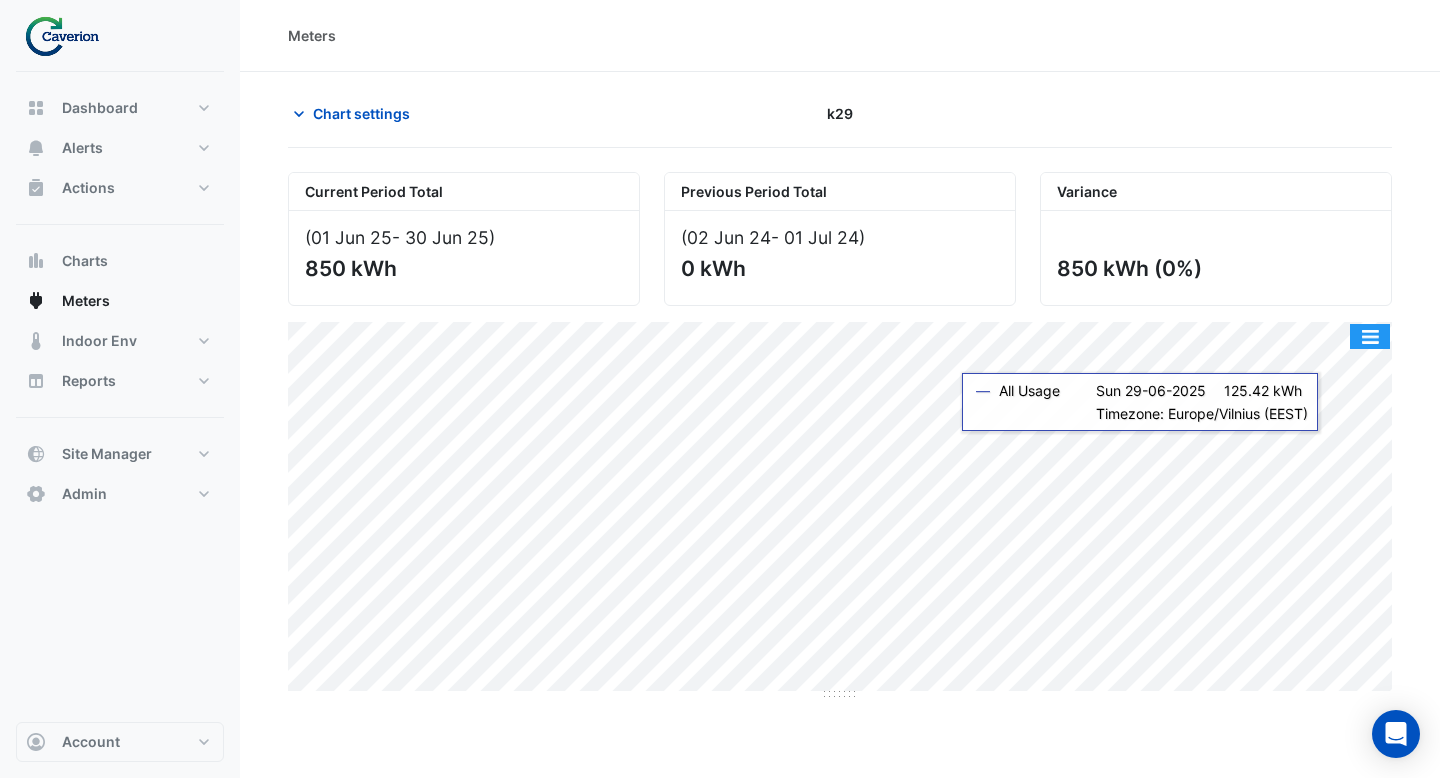 click 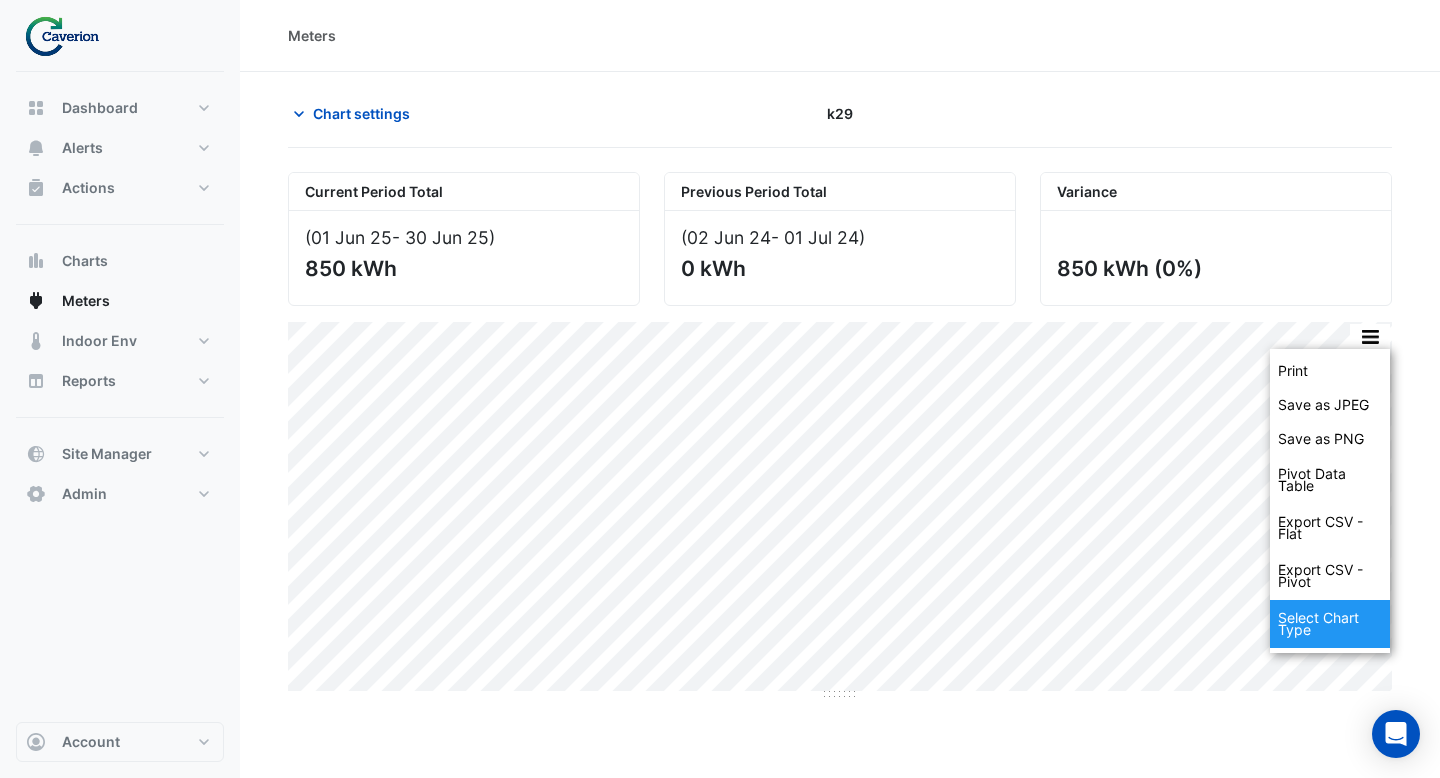click on "Select Chart Type" 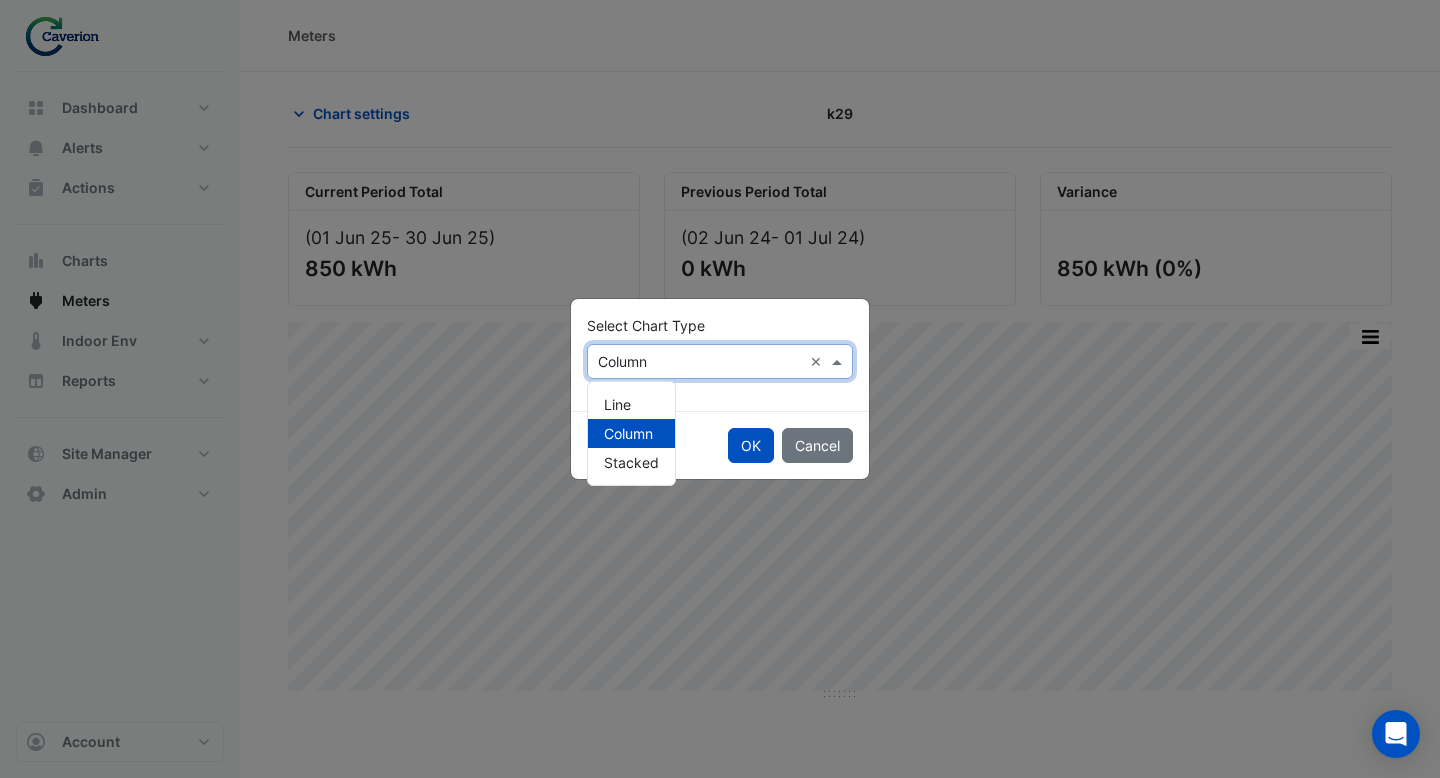 click at bounding box center (700, 362) 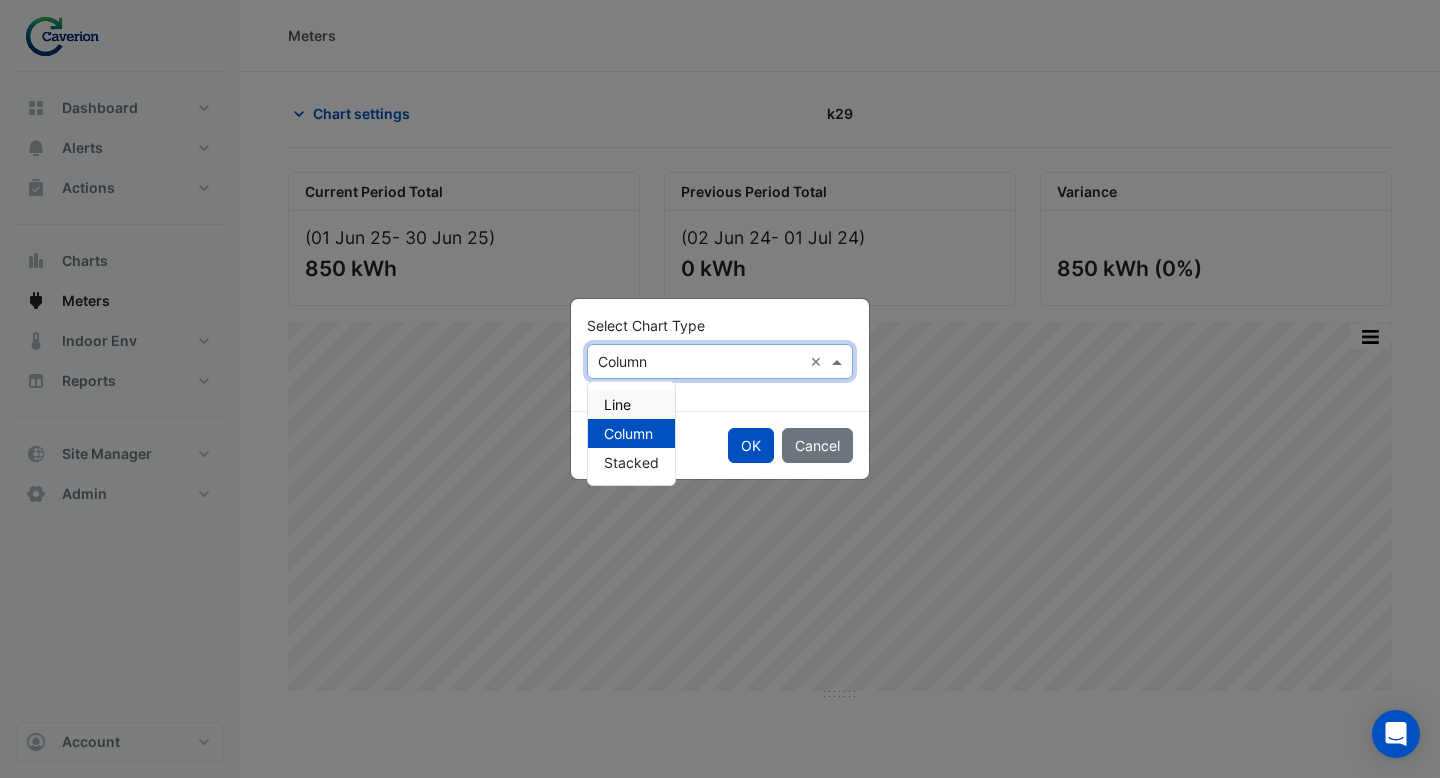click on "Line" at bounding box center (631, 404) 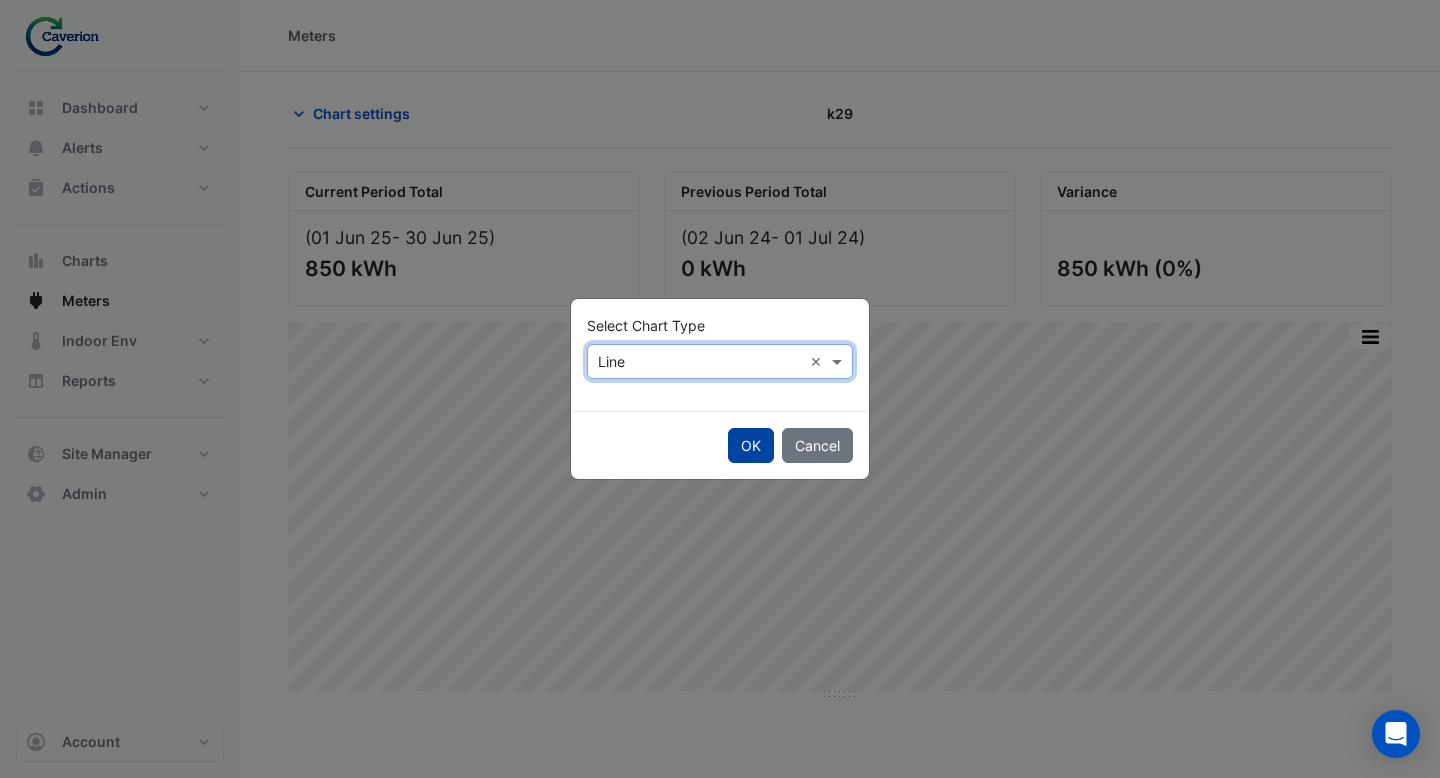 click on "OK" 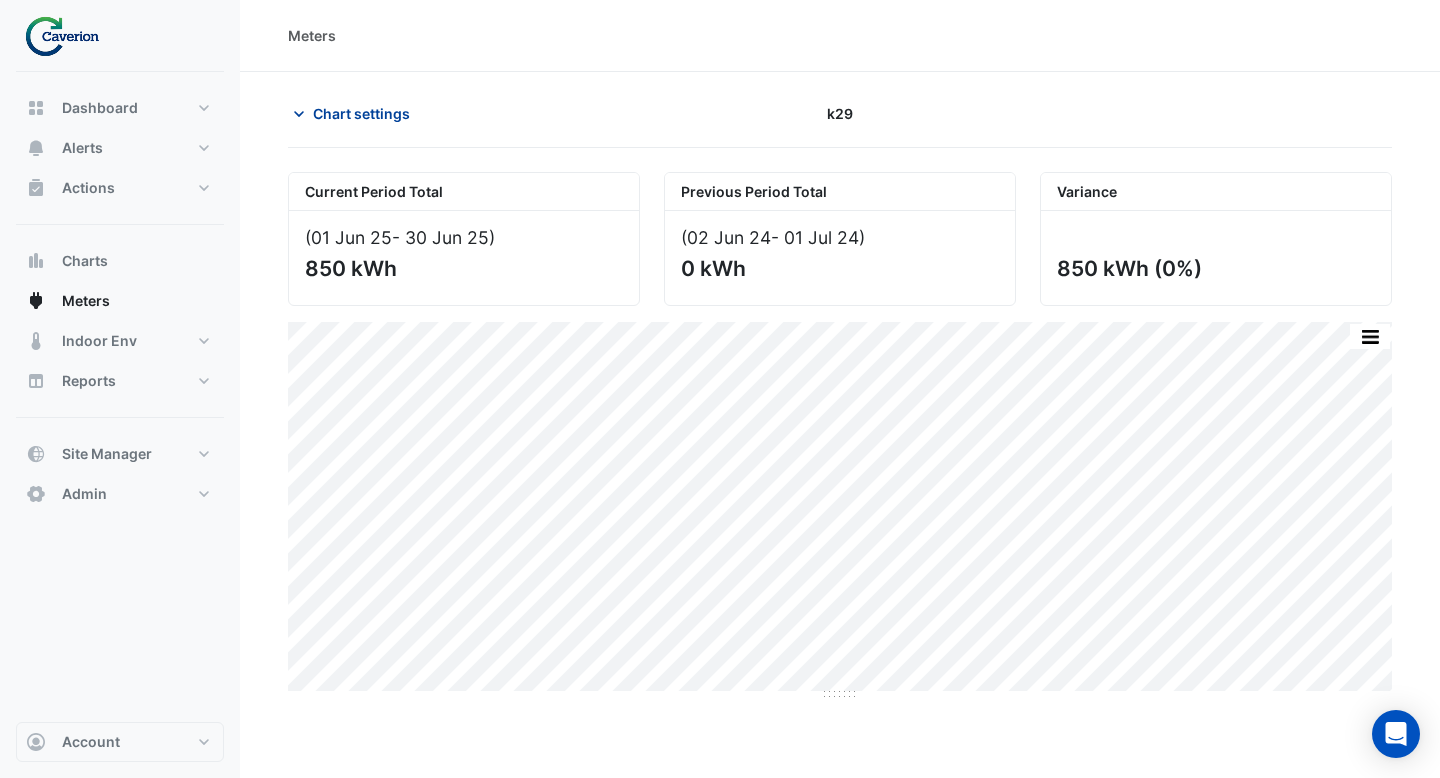 click on "Chart settings" 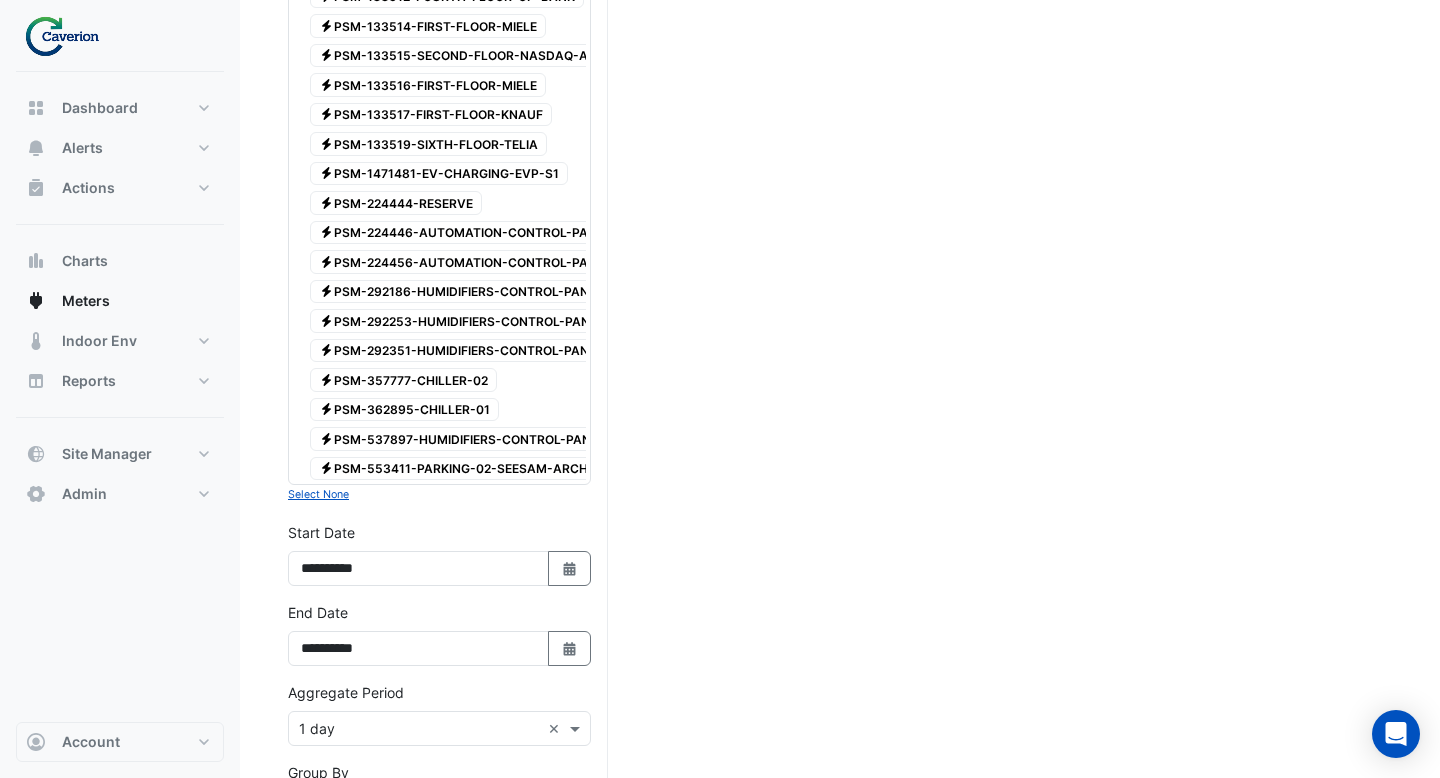 scroll, scrollTop: 3360, scrollLeft: 0, axis: vertical 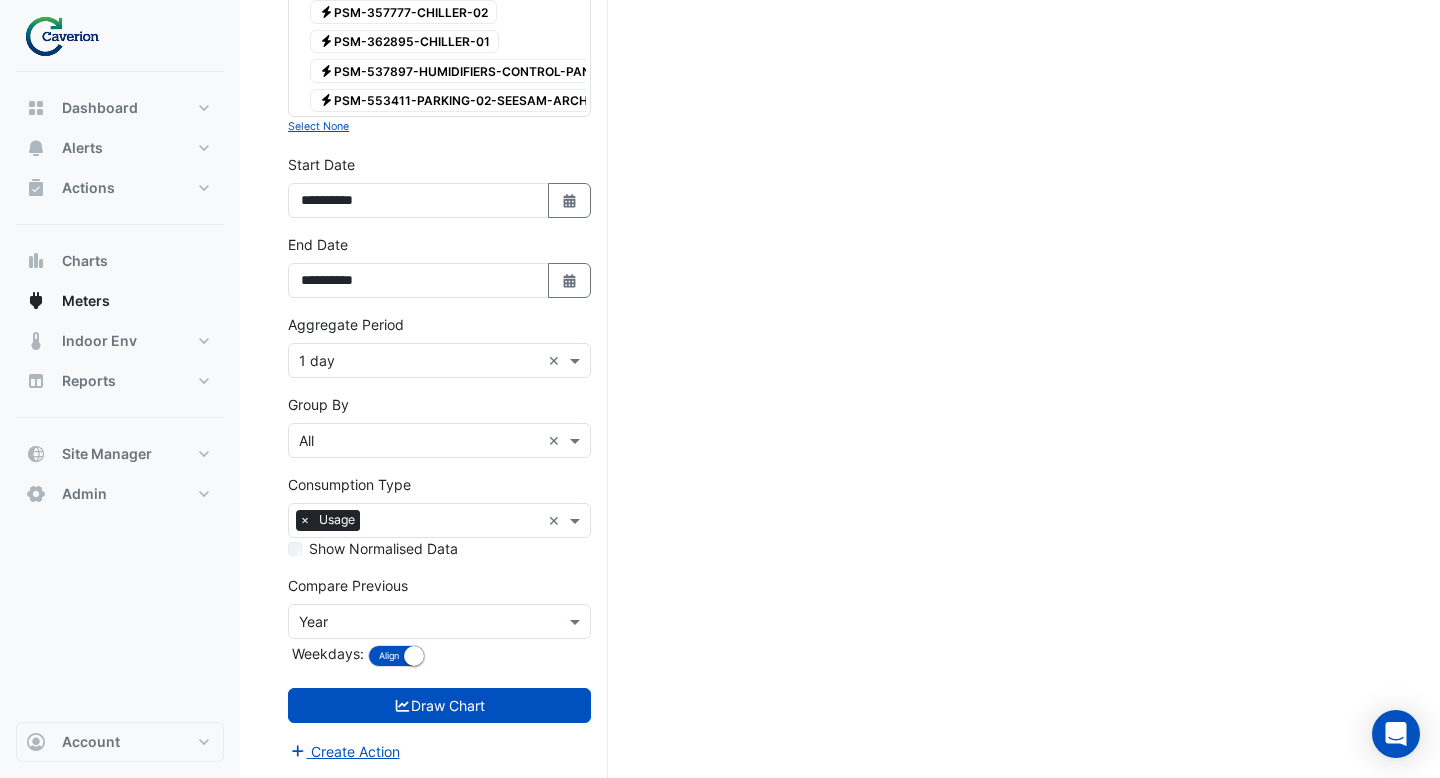 click on "Aggregate Period × 1 day ×" at bounding box center (439, 360) 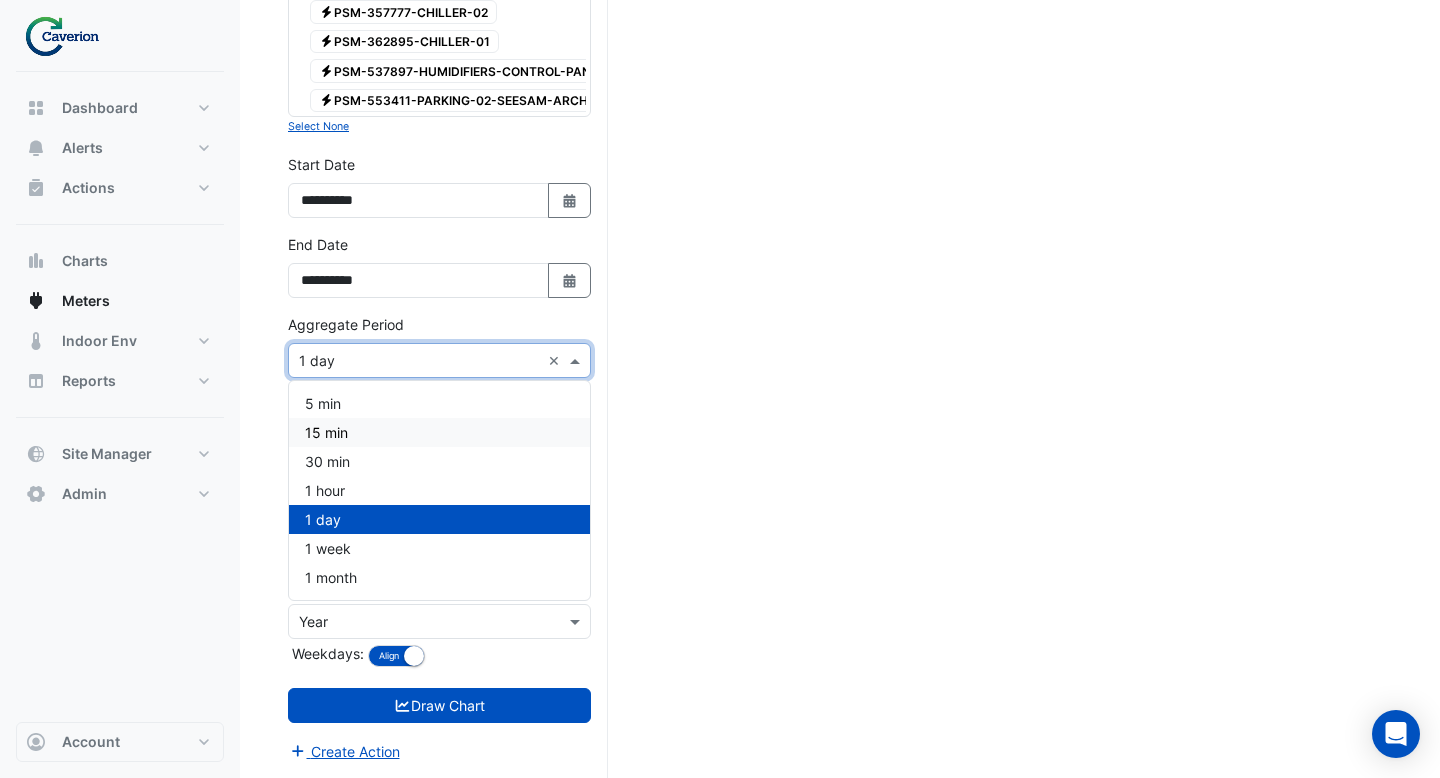 click on "15 min" at bounding box center (439, 432) 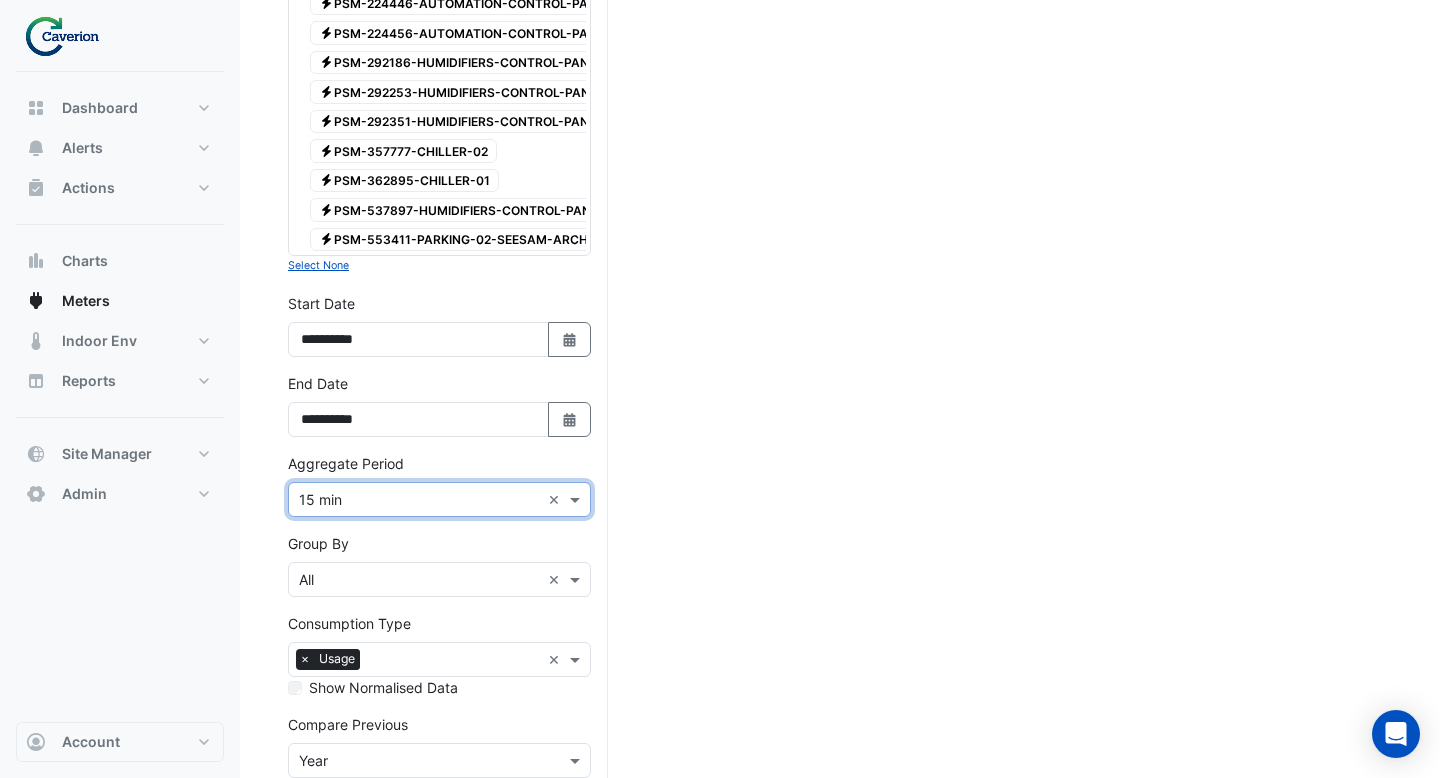 scroll, scrollTop: 3204, scrollLeft: 0, axis: vertical 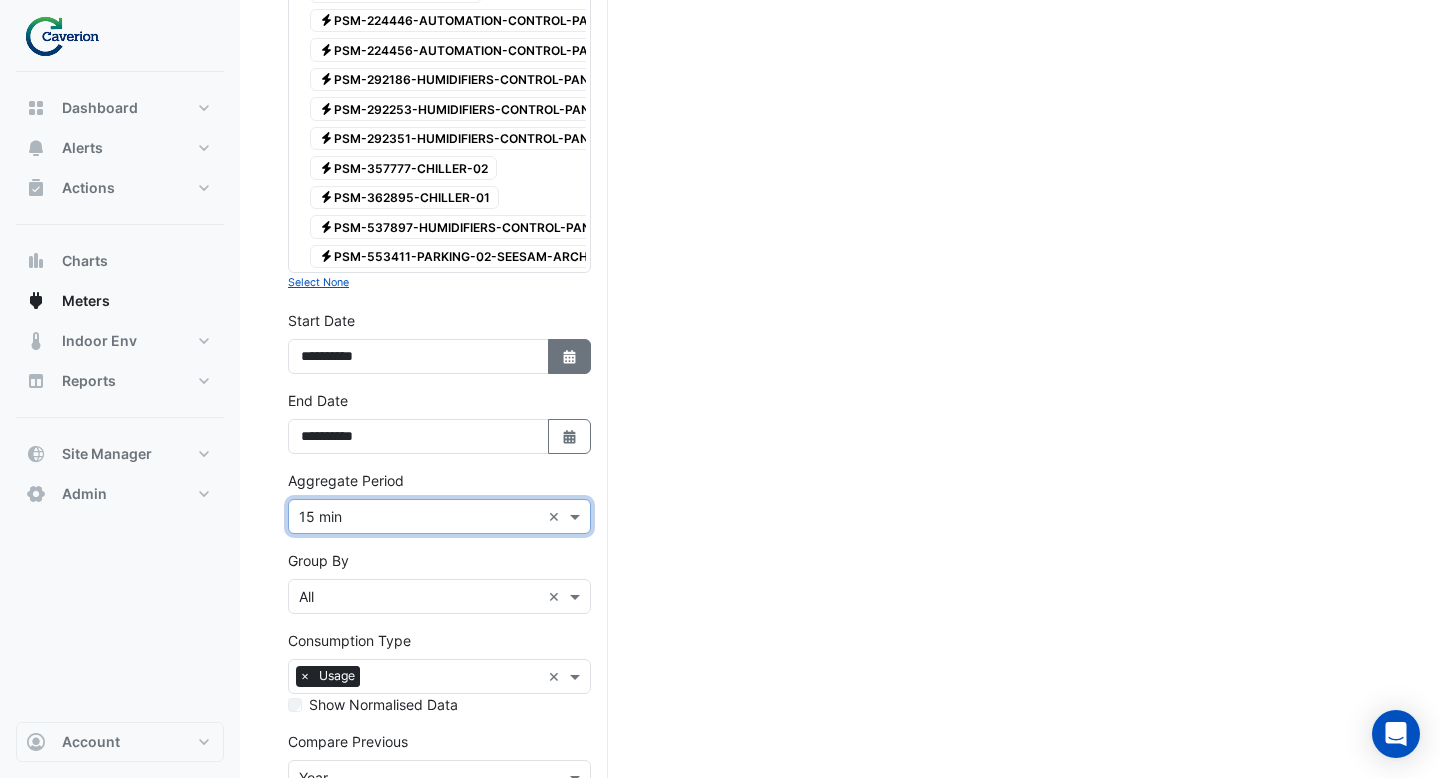 click on "Select Date" at bounding box center [570, 356] 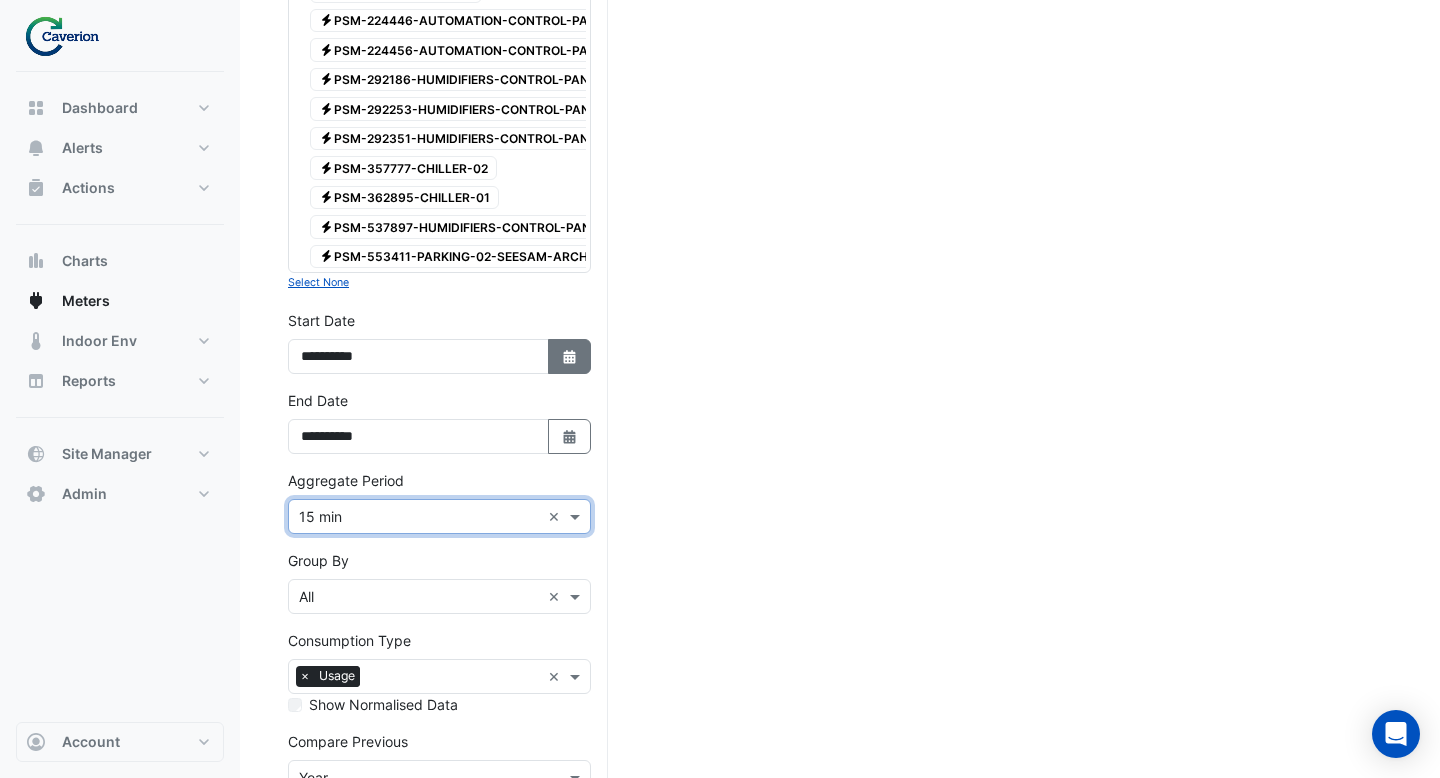 select on "*" 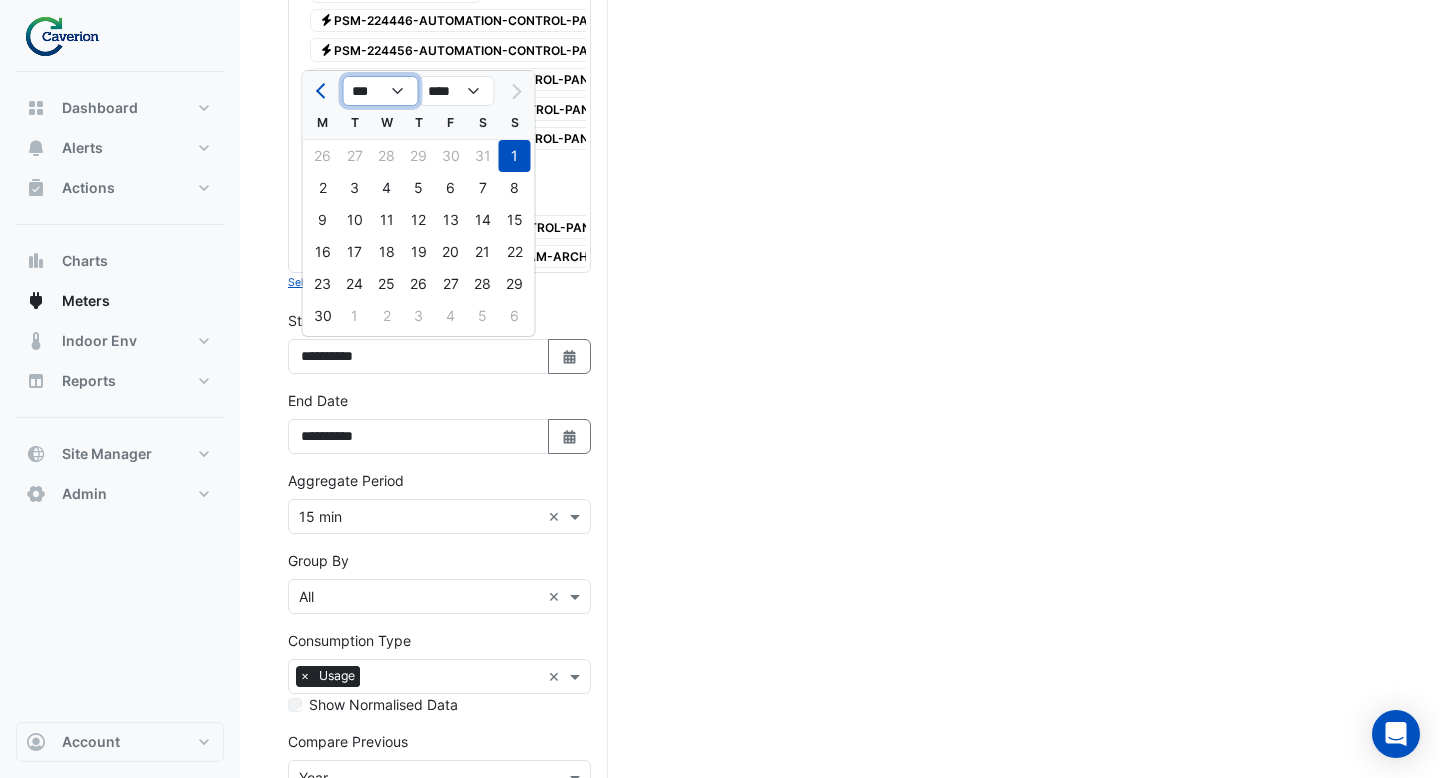 click on "*** *** *** *** *** ***" 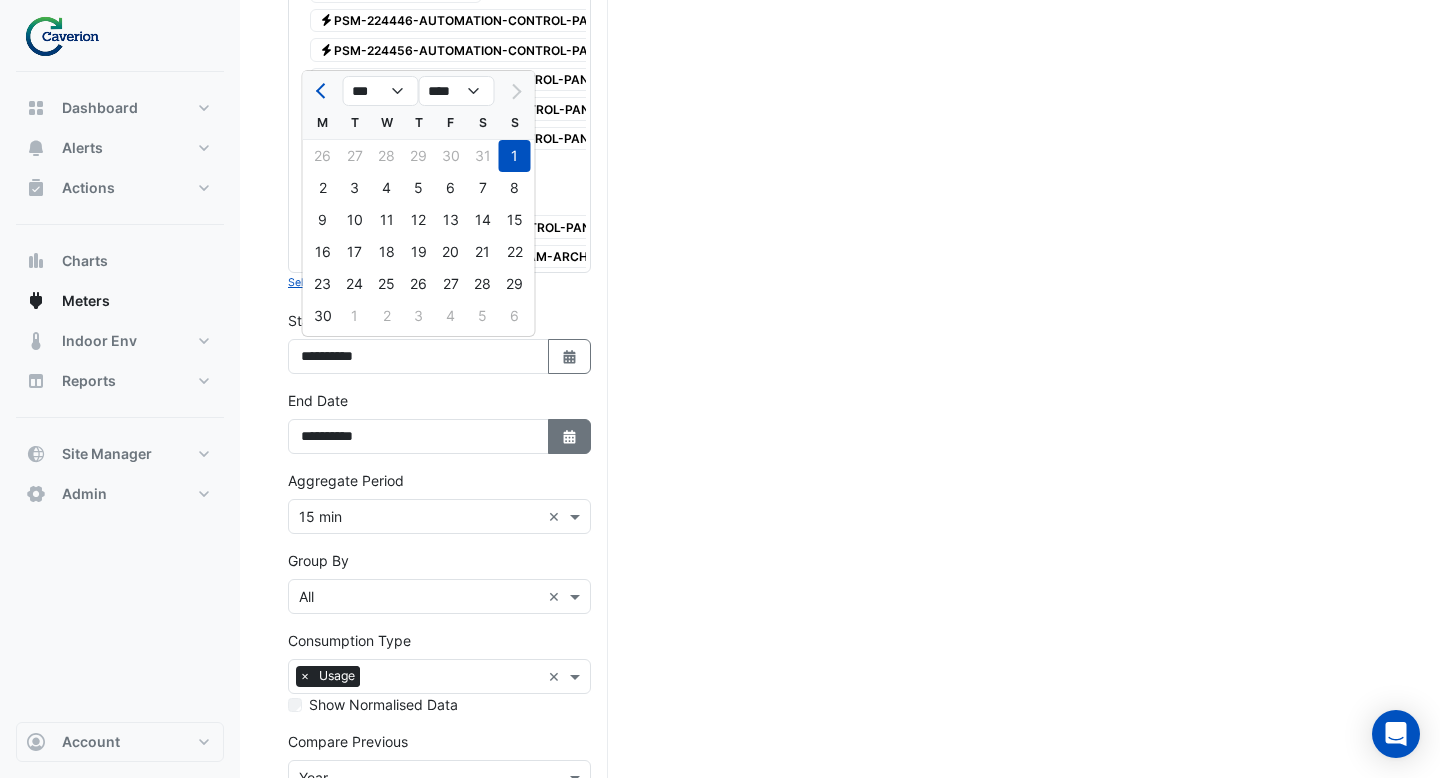 click on "Select Date" 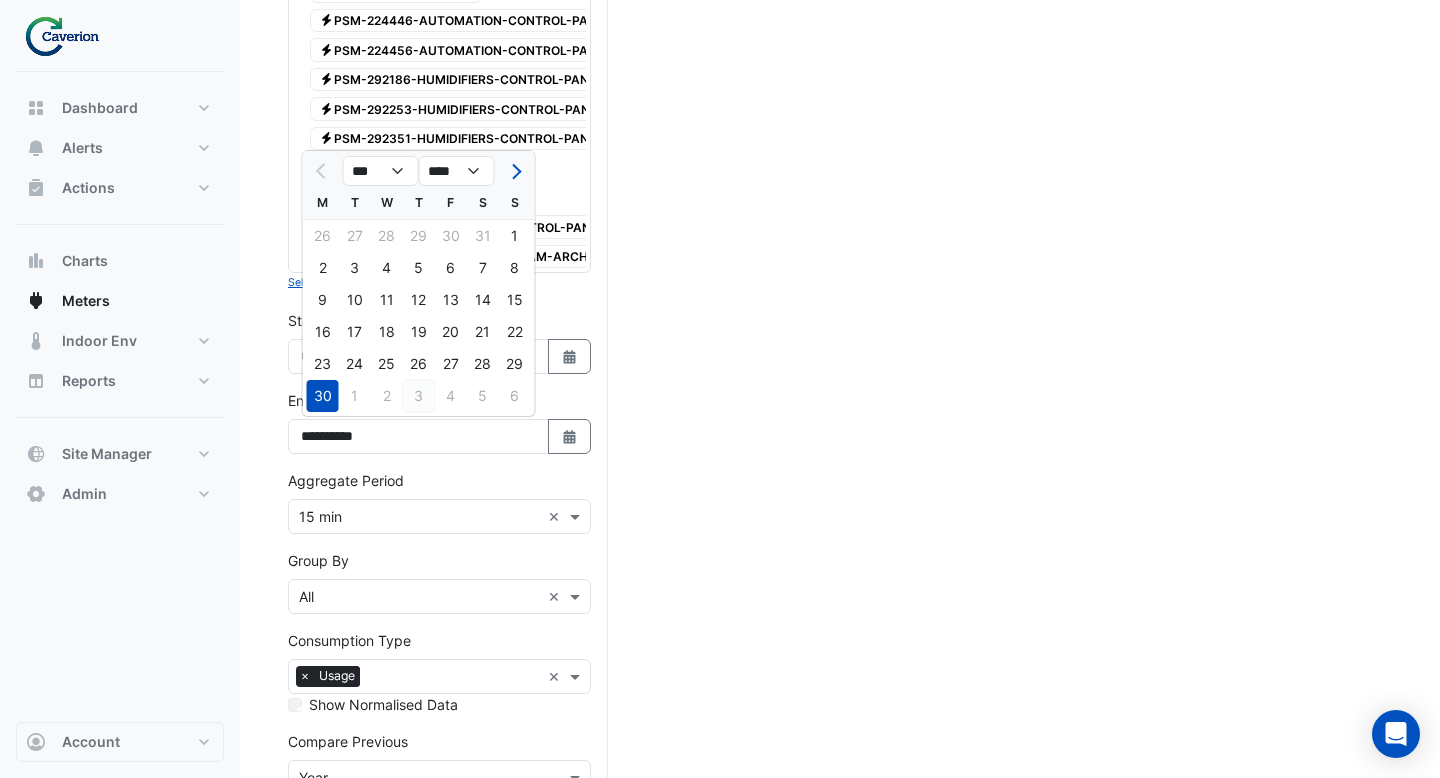 click on "3" 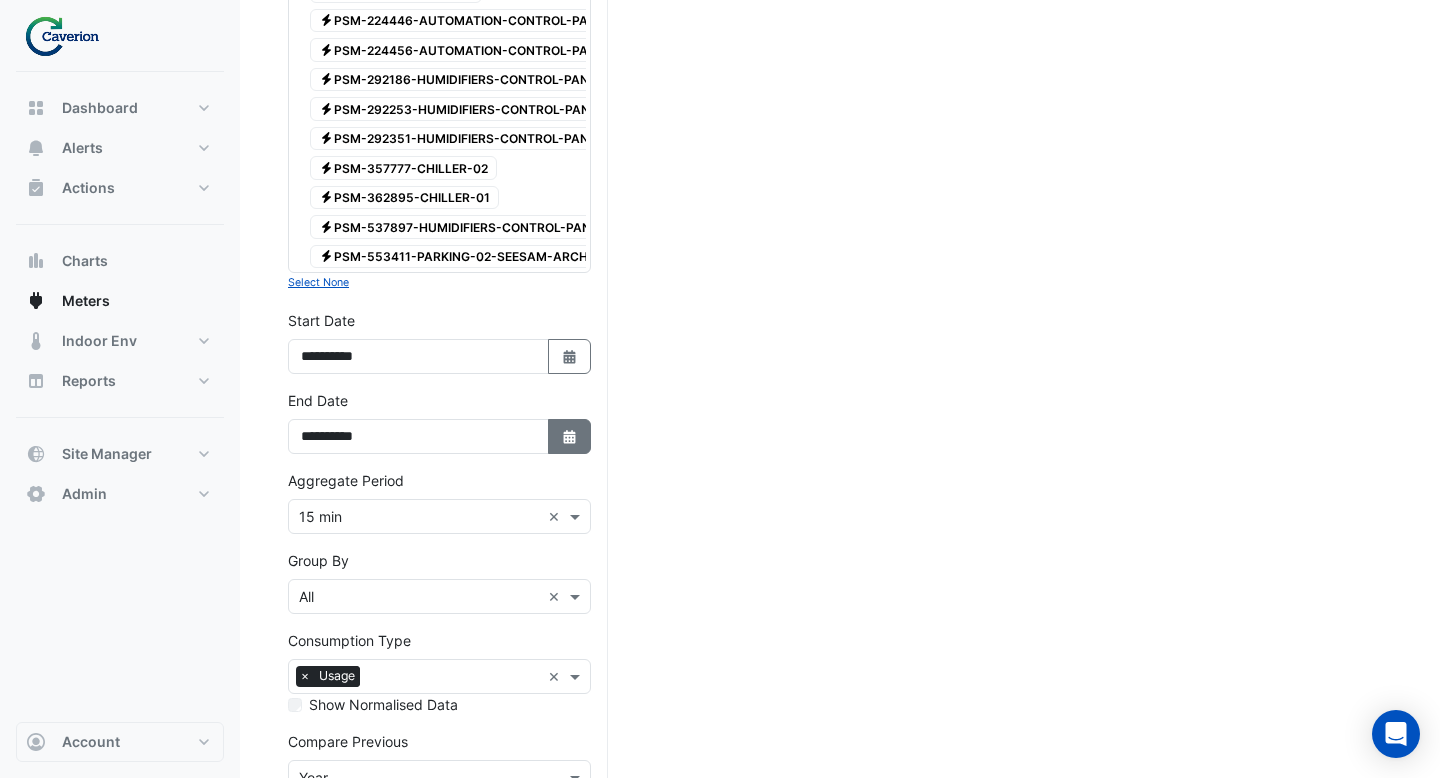 click on "Select Date" at bounding box center (570, 436) 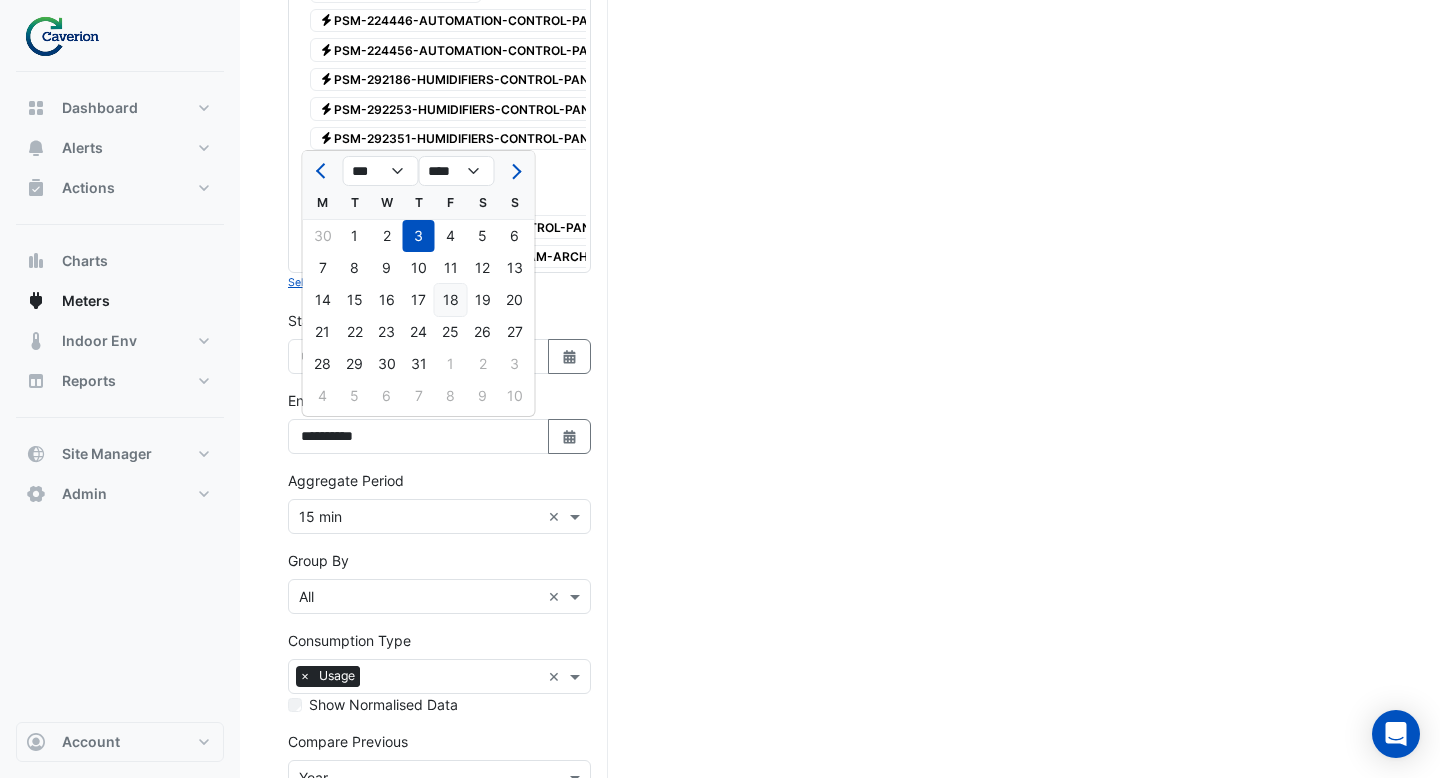 click on "18" 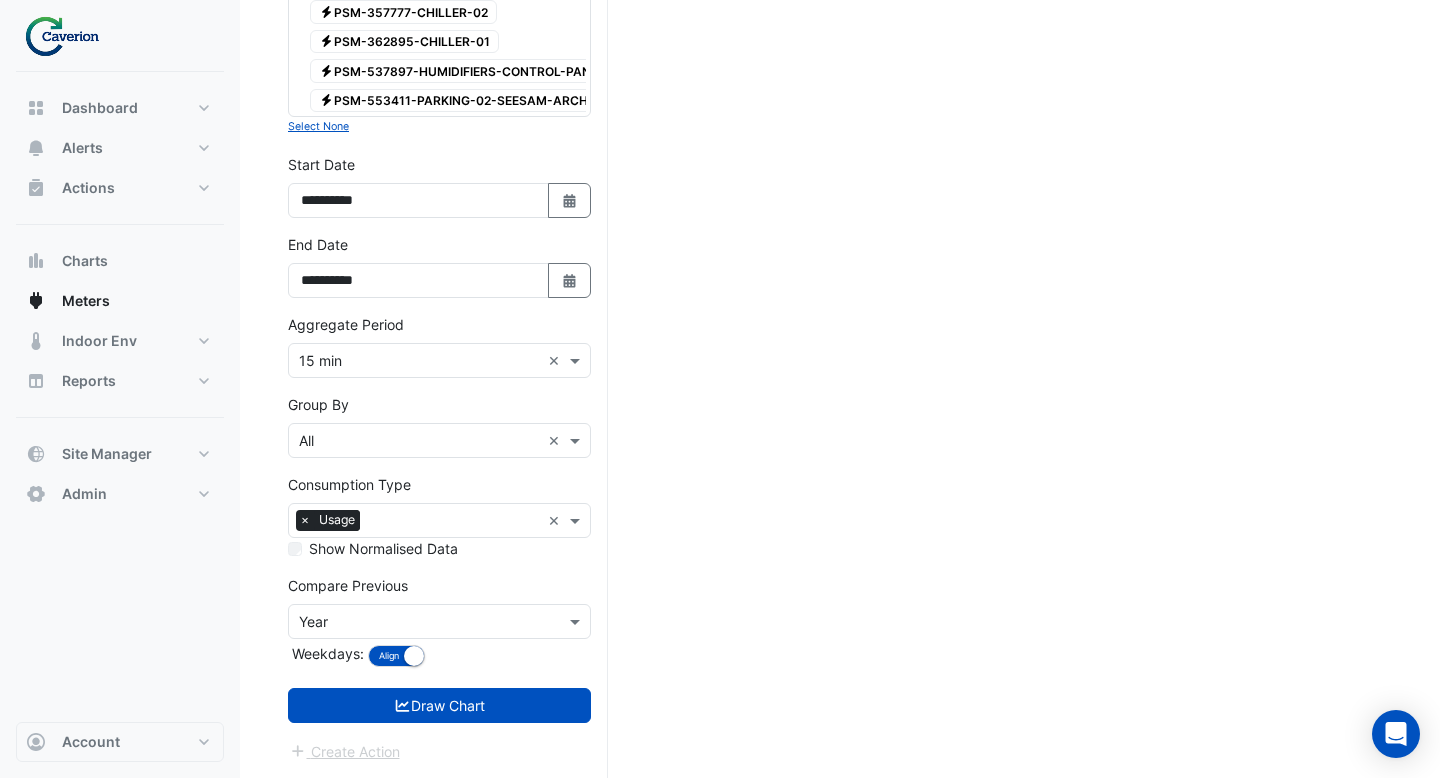 click on "Draw Chart" at bounding box center (439, 705) 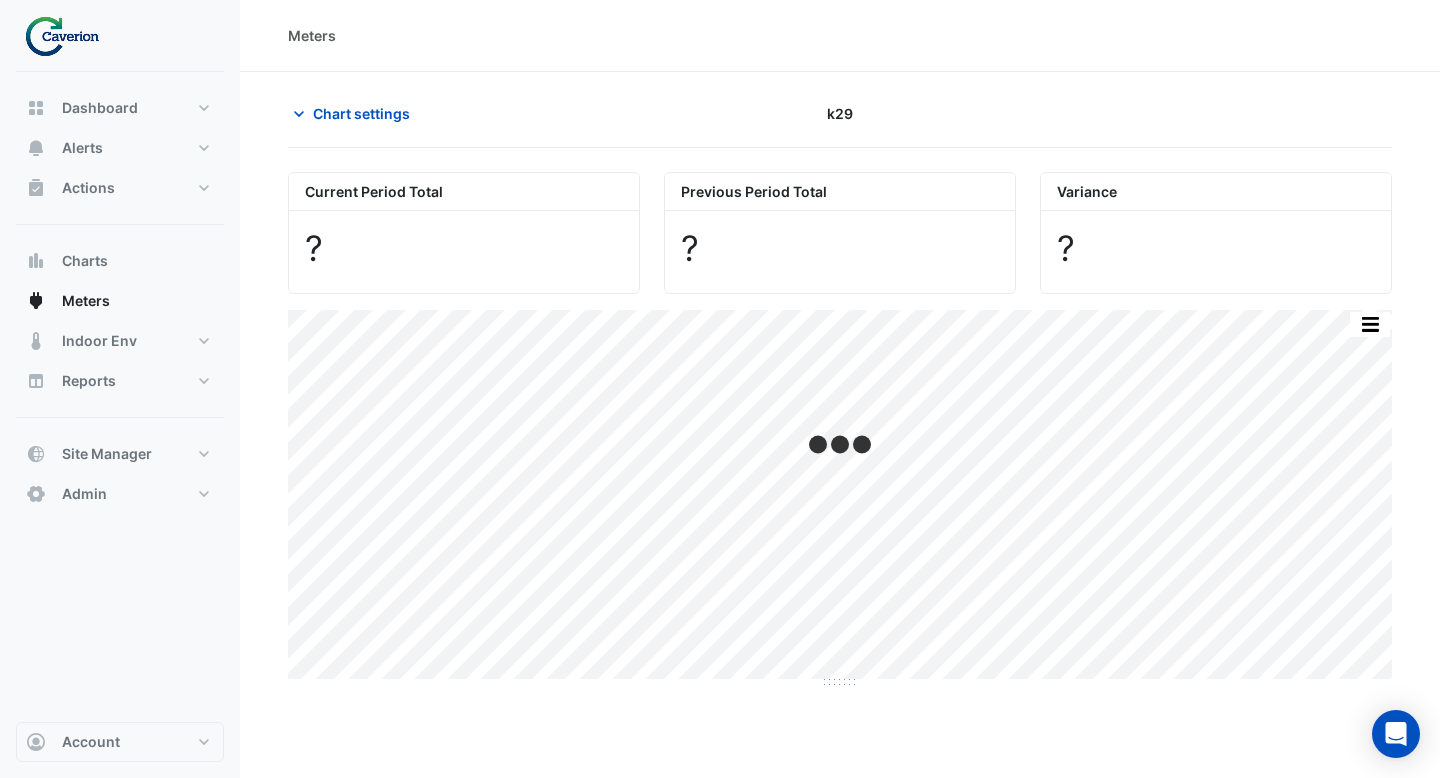 scroll, scrollTop: 0, scrollLeft: 0, axis: both 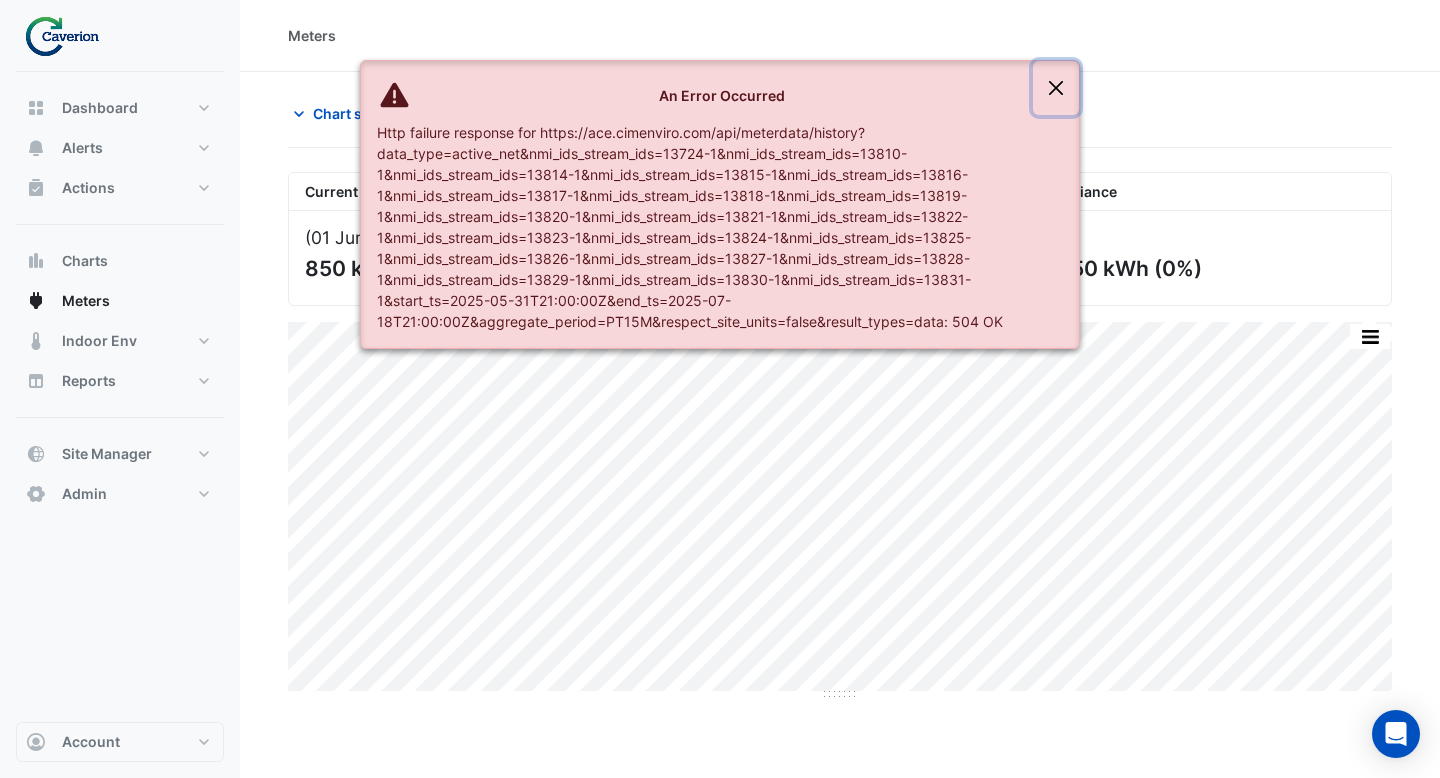 click 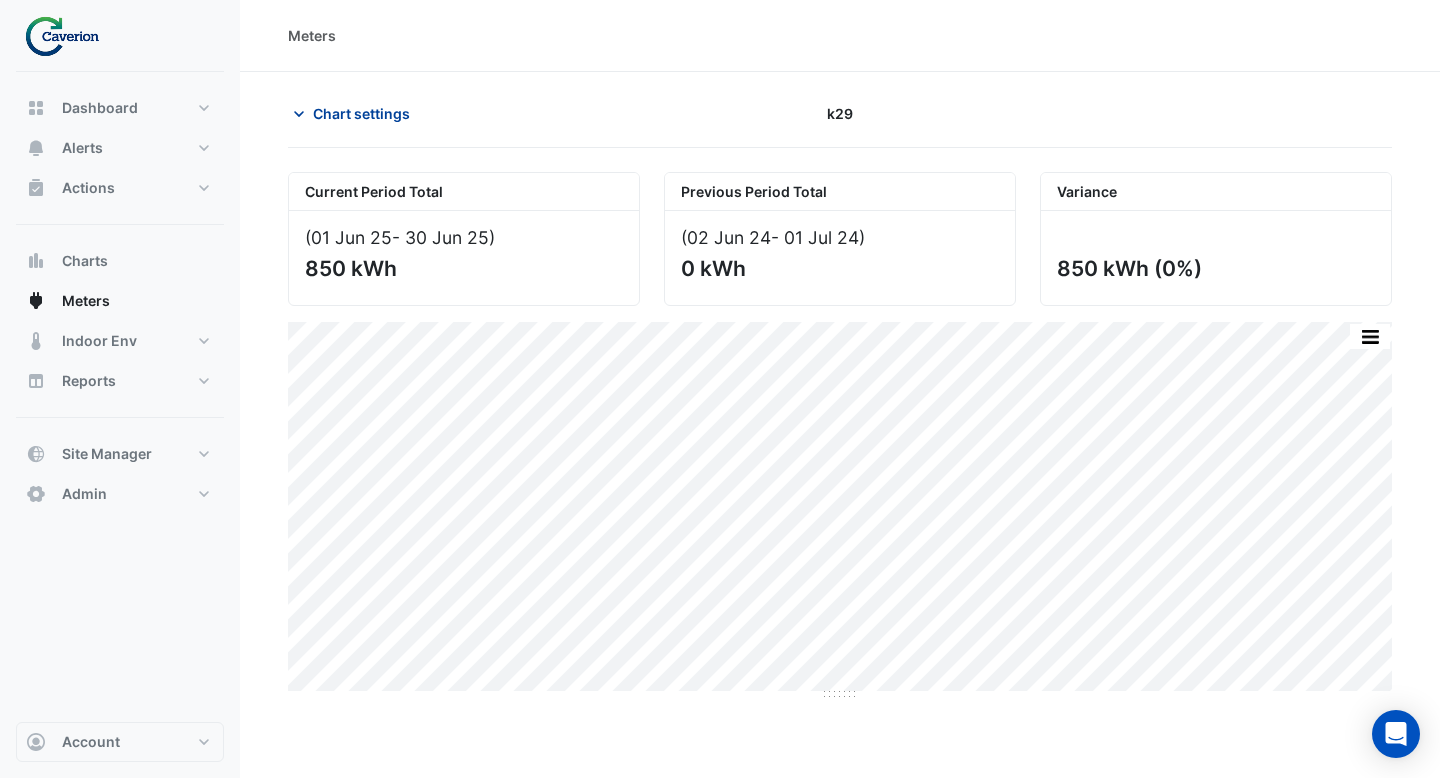 click on "Chart settings" 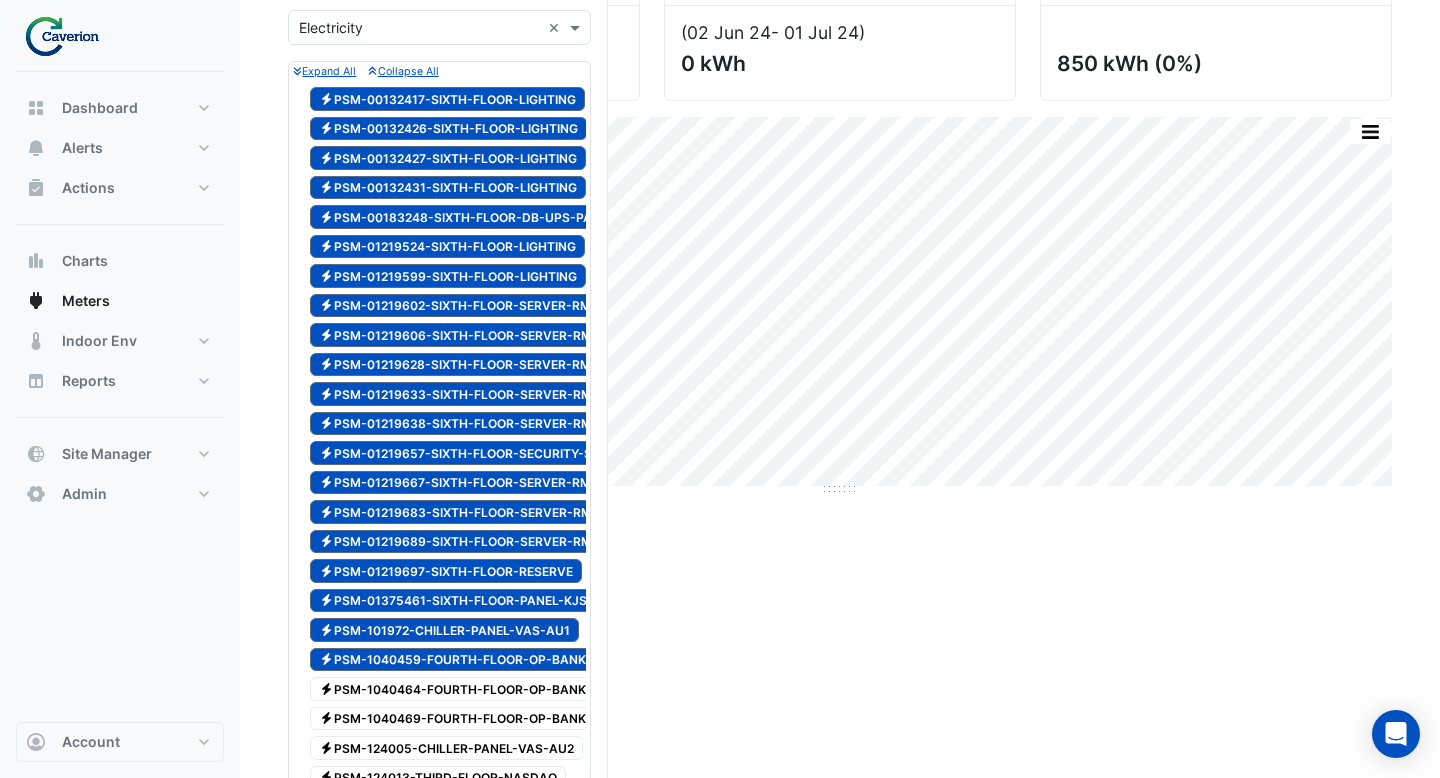 scroll, scrollTop: 286, scrollLeft: 0, axis: vertical 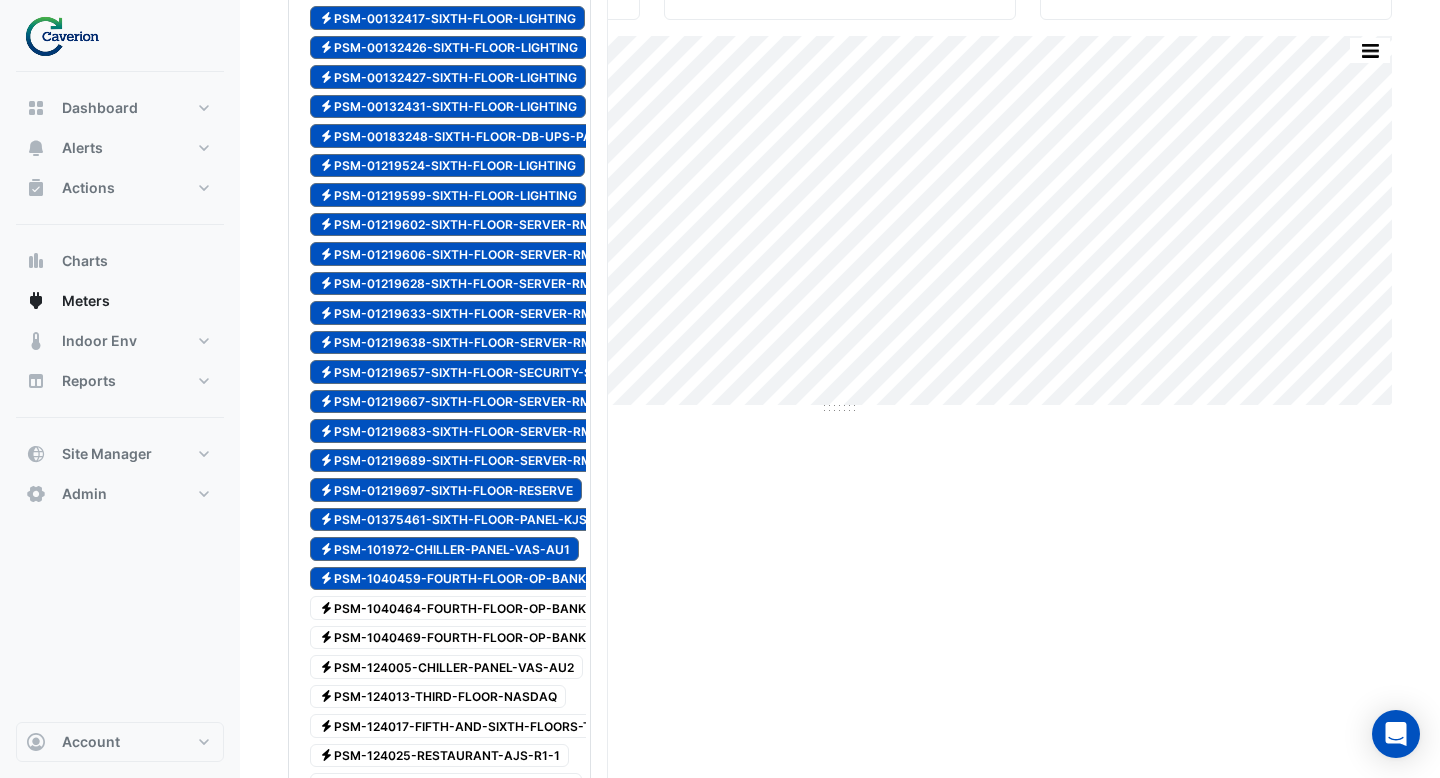 click on "Electricity
PSM-1040459-FOURTH-FLOOR-OP-BANK" at bounding box center (452, 579) 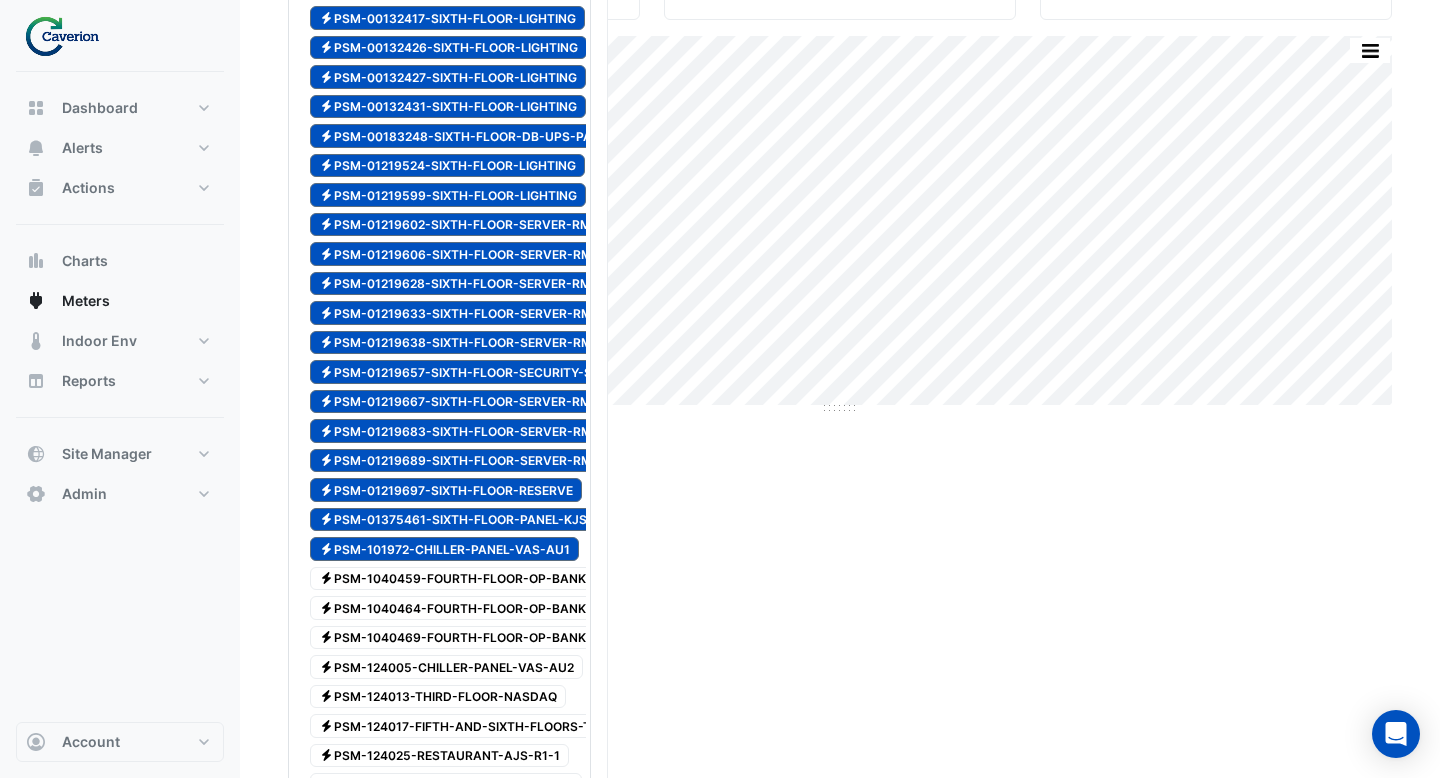 click on "Electricity
PSM-101972-CHILLER-PANEL-VAS-AU1" at bounding box center [444, 549] 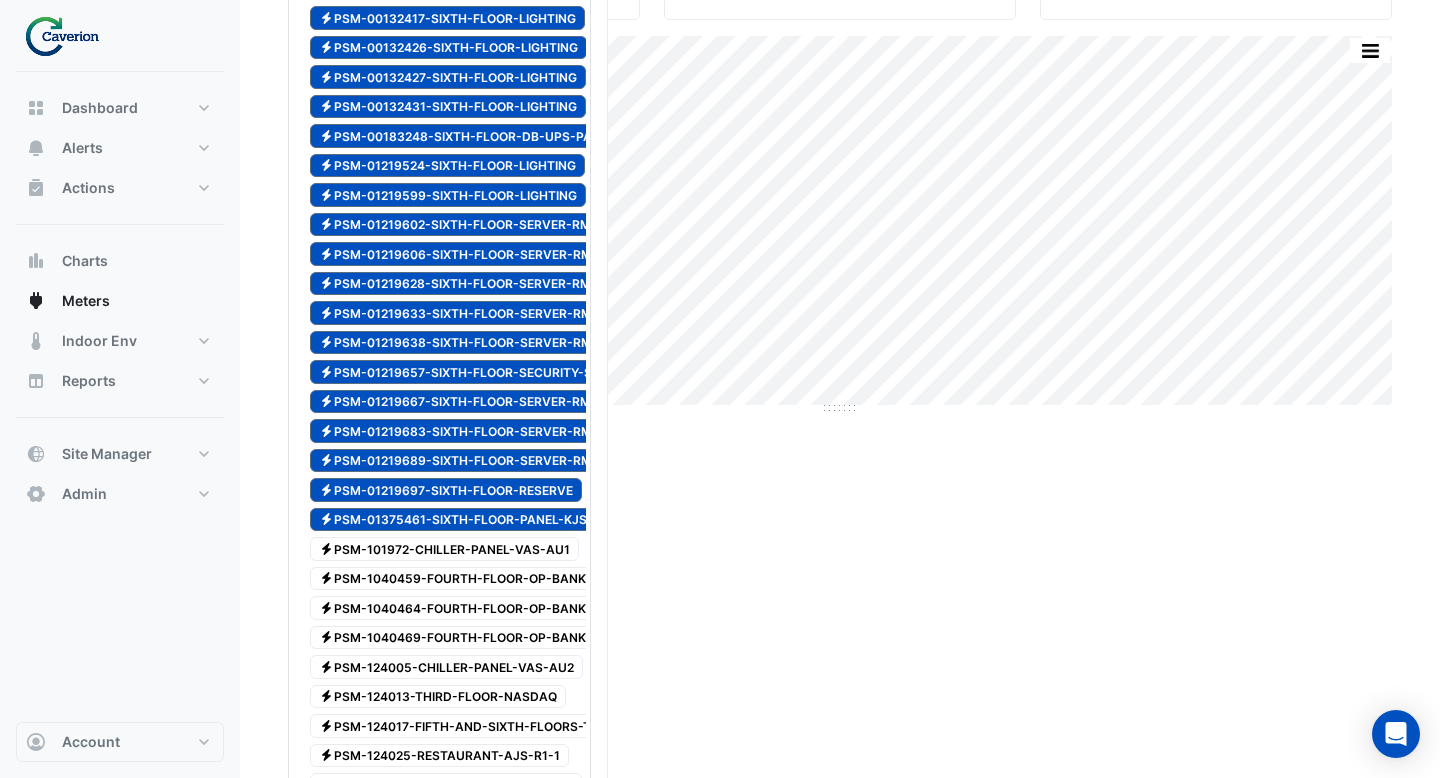 click on "Electricity
PSM-01375461-SIXTH-FLOOR-PANEL-KJS-6-2" at bounding box center (466, 520) 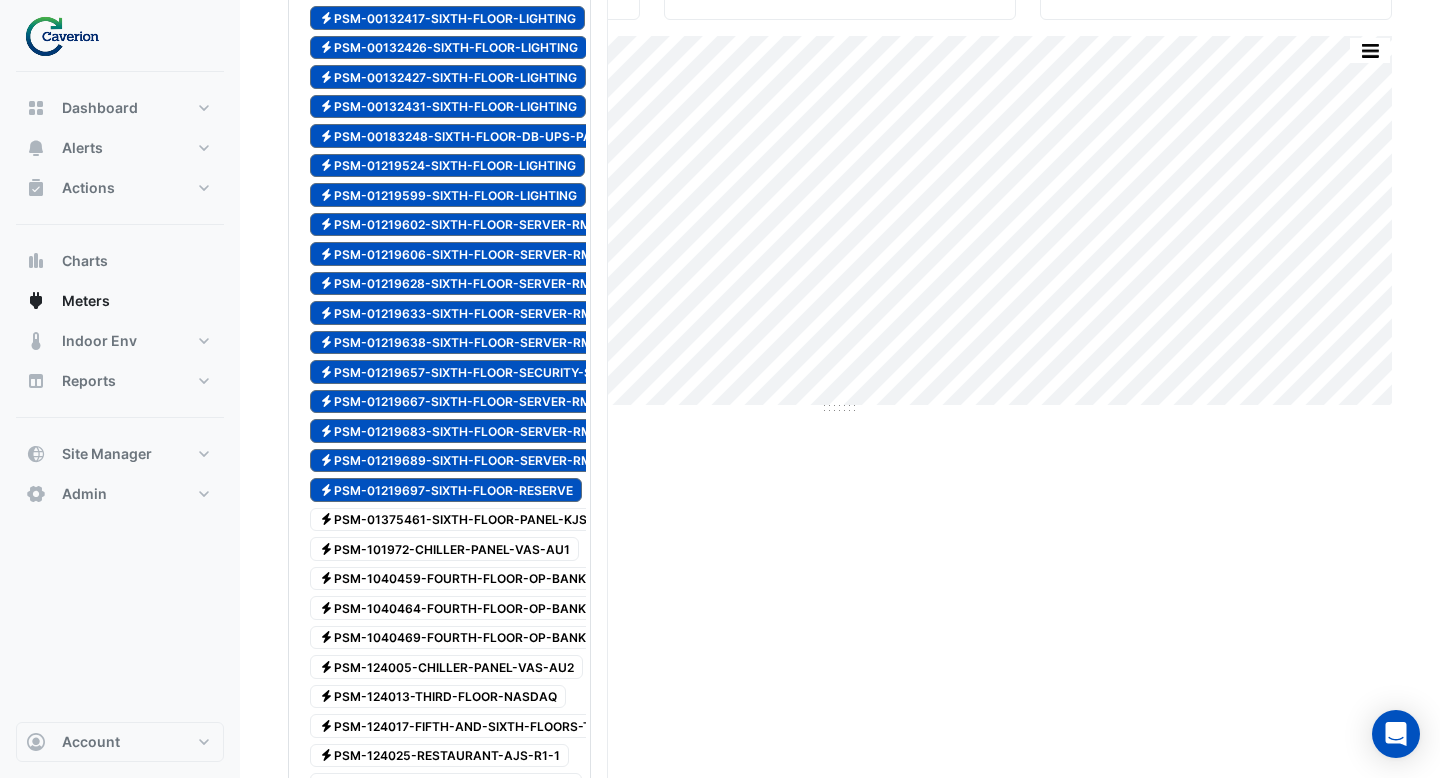 click on "Electricity
PSM-01219697-SIXTH-FLOOR-RESERVE" at bounding box center [446, 490] 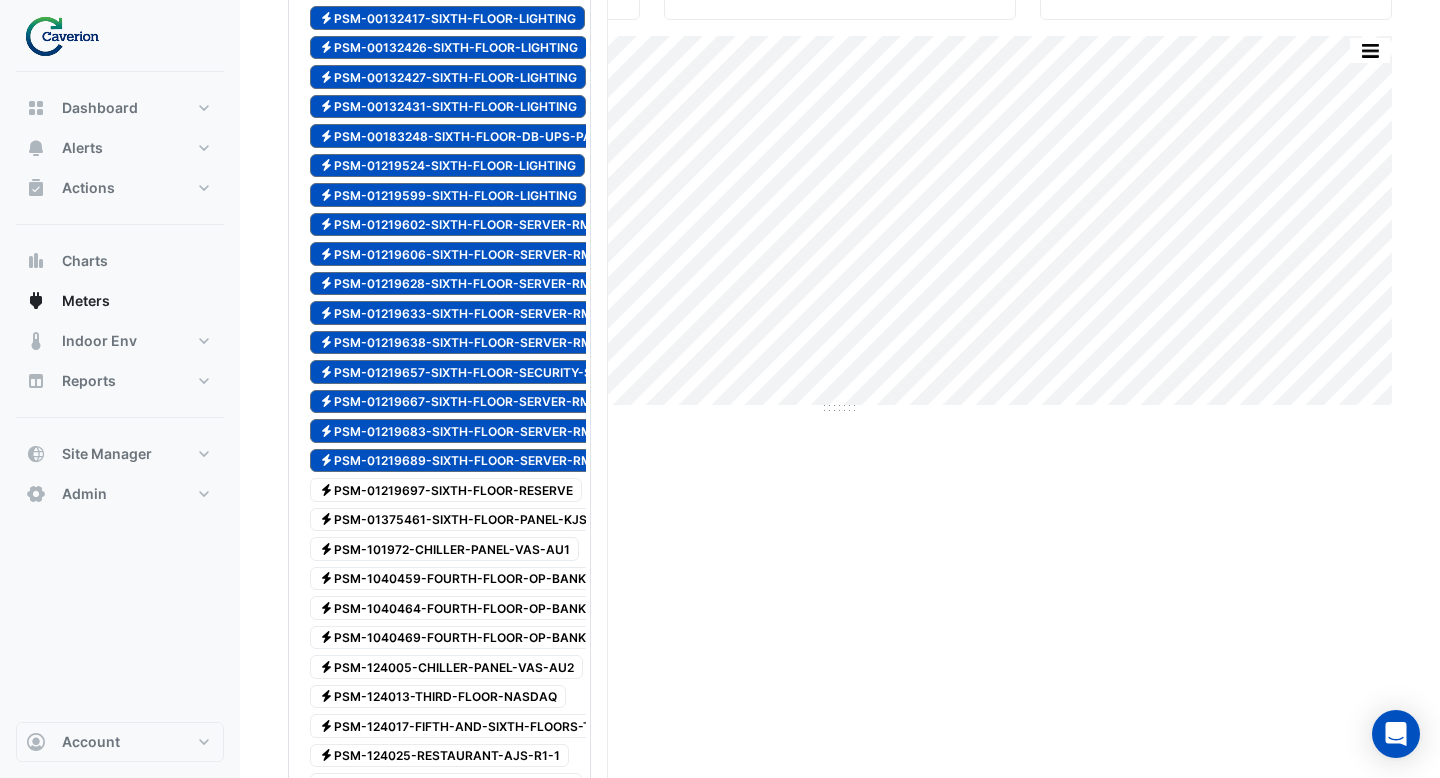 click on "Electricity
PSM-01219689-SIXTH-FLOOR-SERVER-RM-VESDA-SYSTEM" at bounding box center (507, 461) 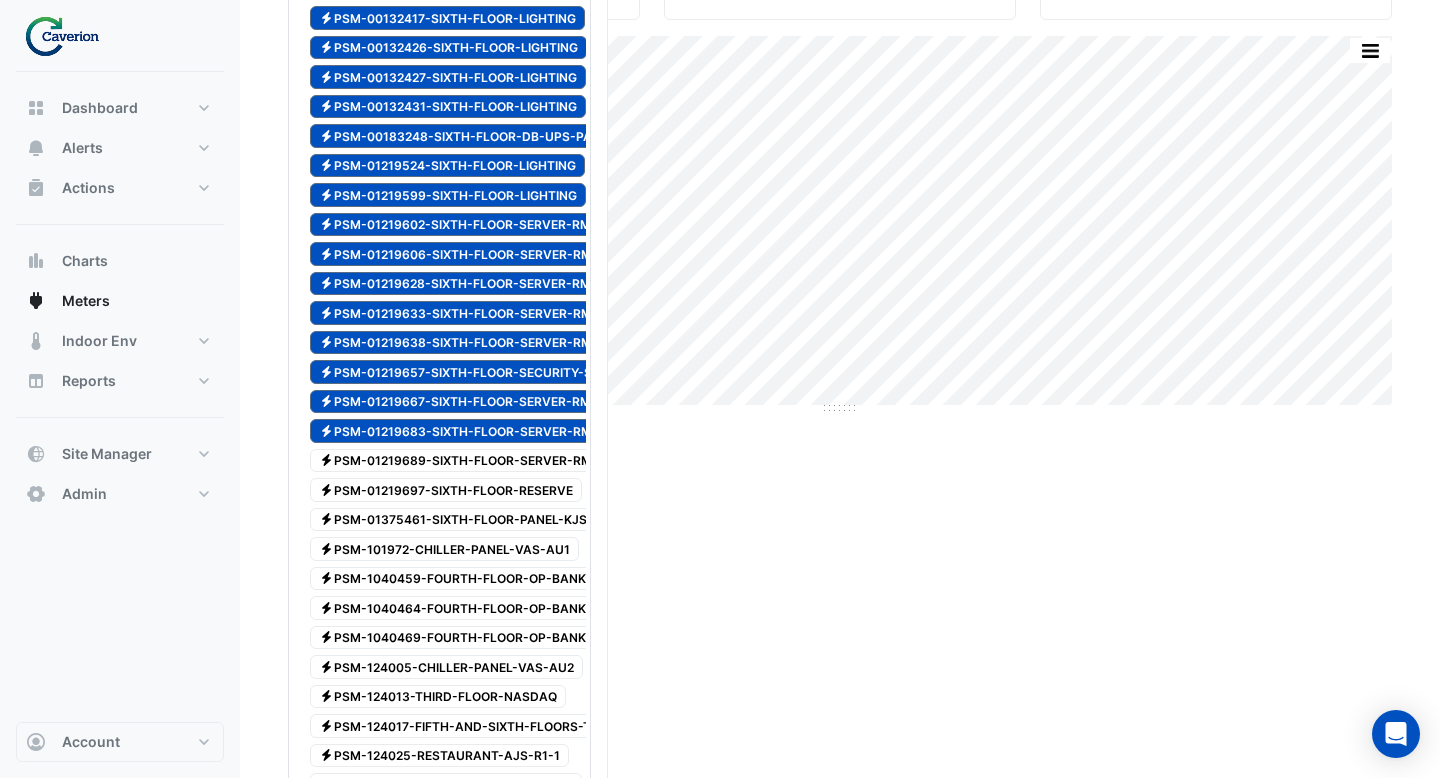 click on "Electricity
PSM-01219683-SIXTH-FLOOR-SERVER-RM-CABINET-02" at bounding box center [495, 431] 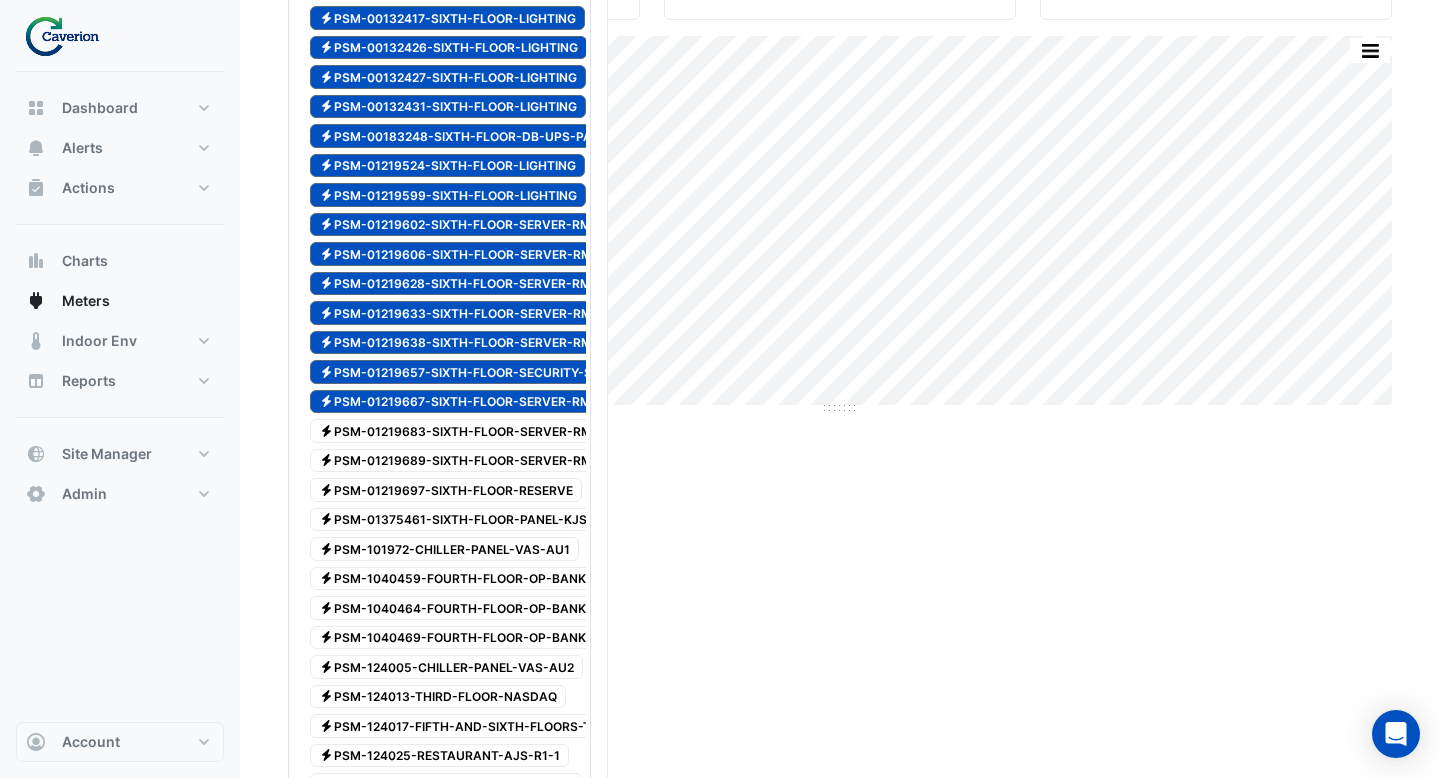 click on "Electricity
PSM-01219667-SIXTH-FLOOR-SERVER-RM-CABINET-01" at bounding box center [494, 402] 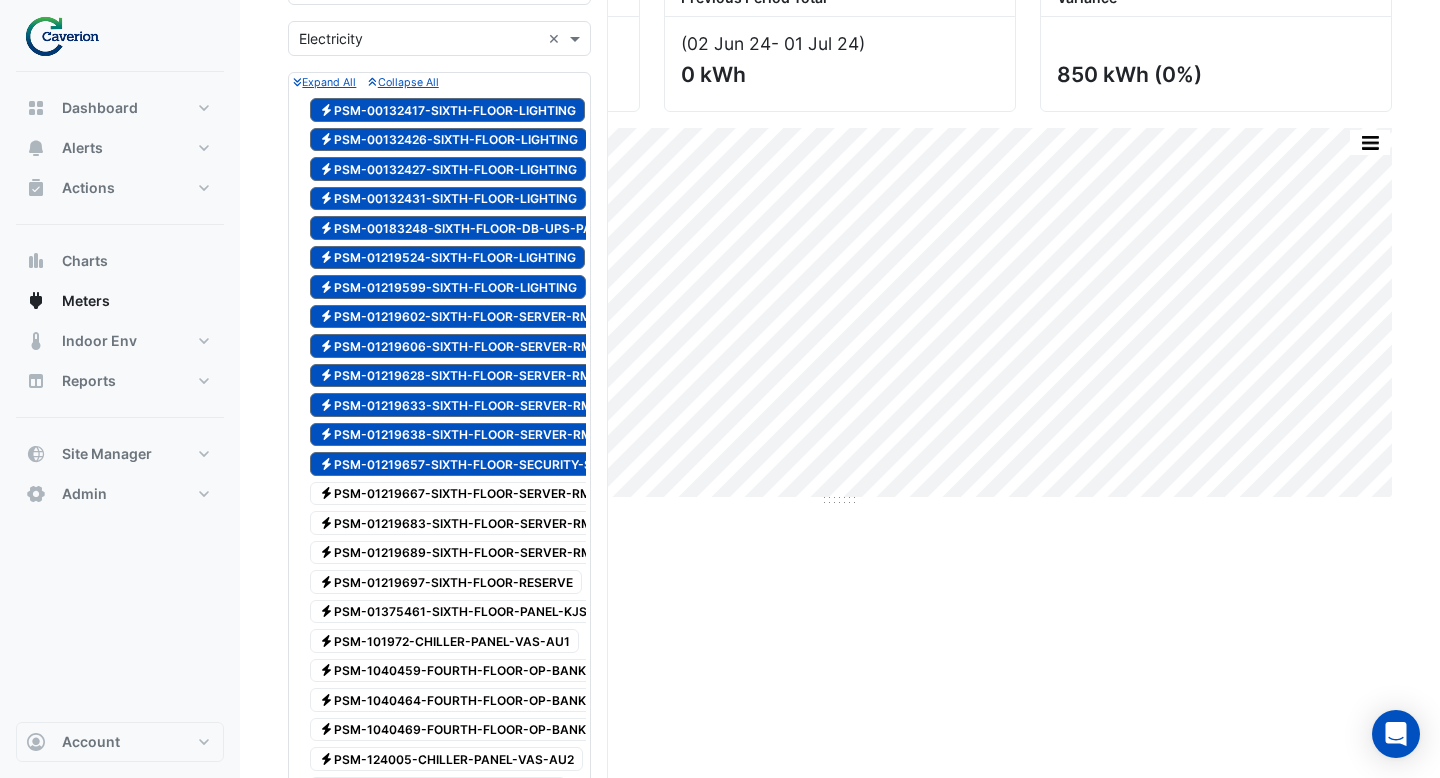 scroll, scrollTop: 161, scrollLeft: 0, axis: vertical 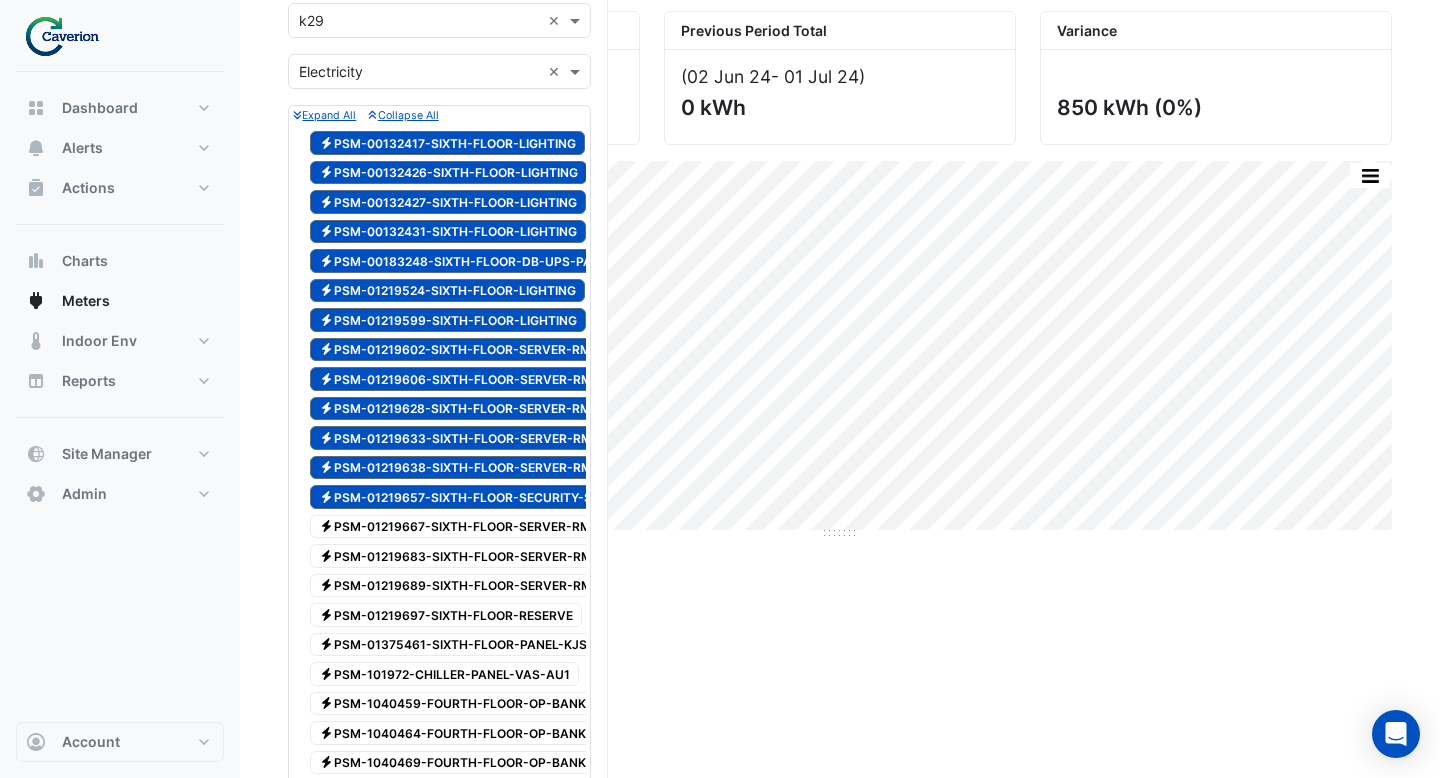 click on "Electricity
PSM-01219657-SIXTH-FLOOR-SECURITY-SYSTEM" at bounding box center [476, 497] 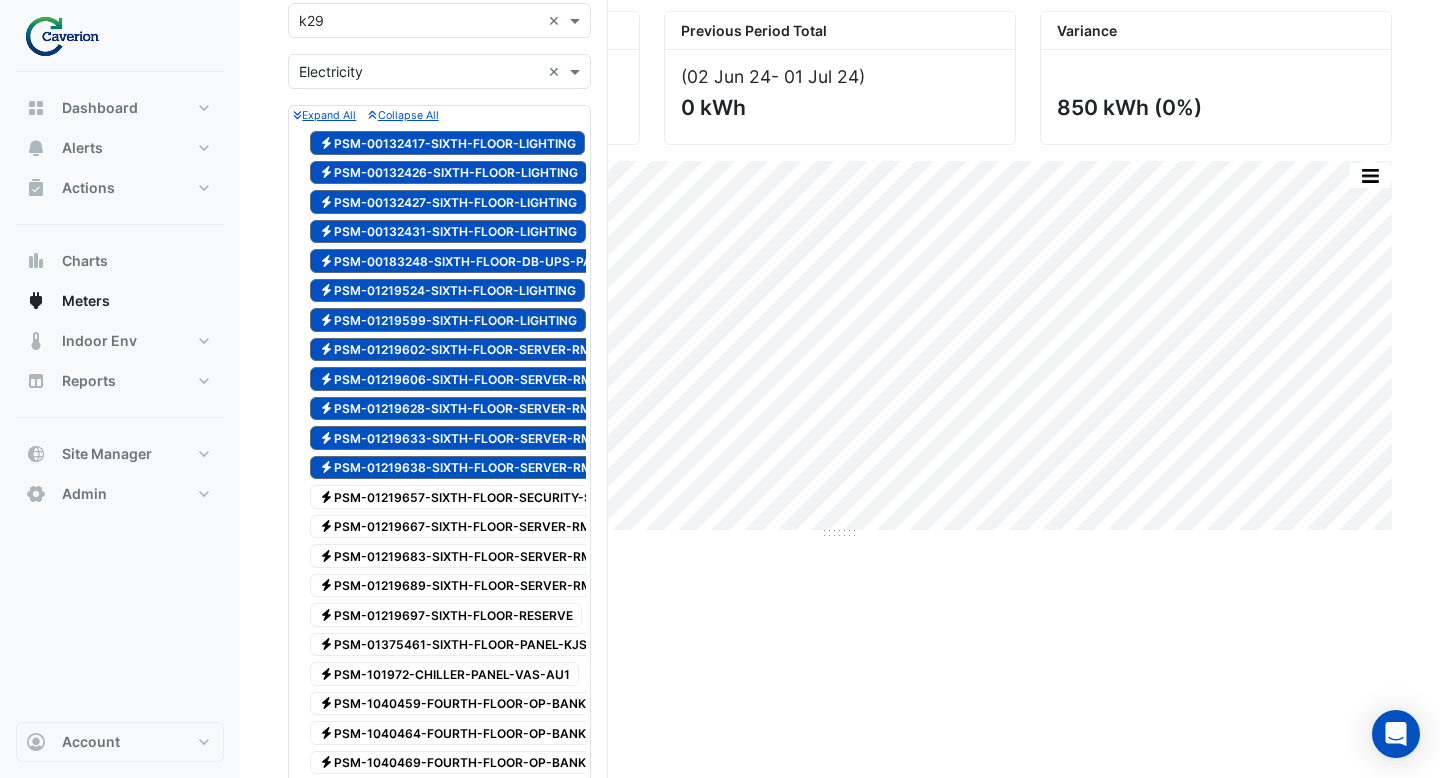 click on "Electricity
PSM-01219638-SIXTH-FLOOR-SERVER-RM-LIGHTING" at bounding box center (487, 468) 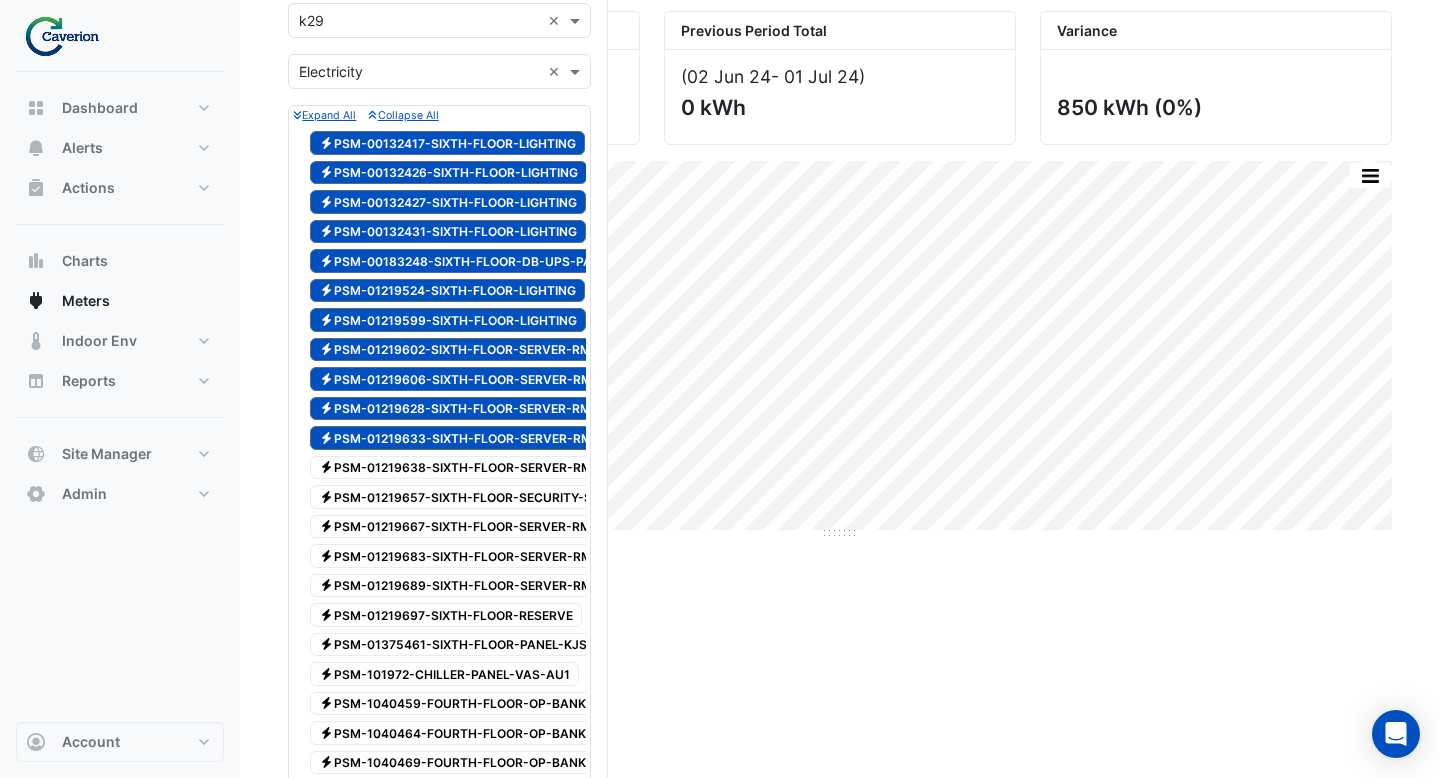 scroll, scrollTop: 0, scrollLeft: 0, axis: both 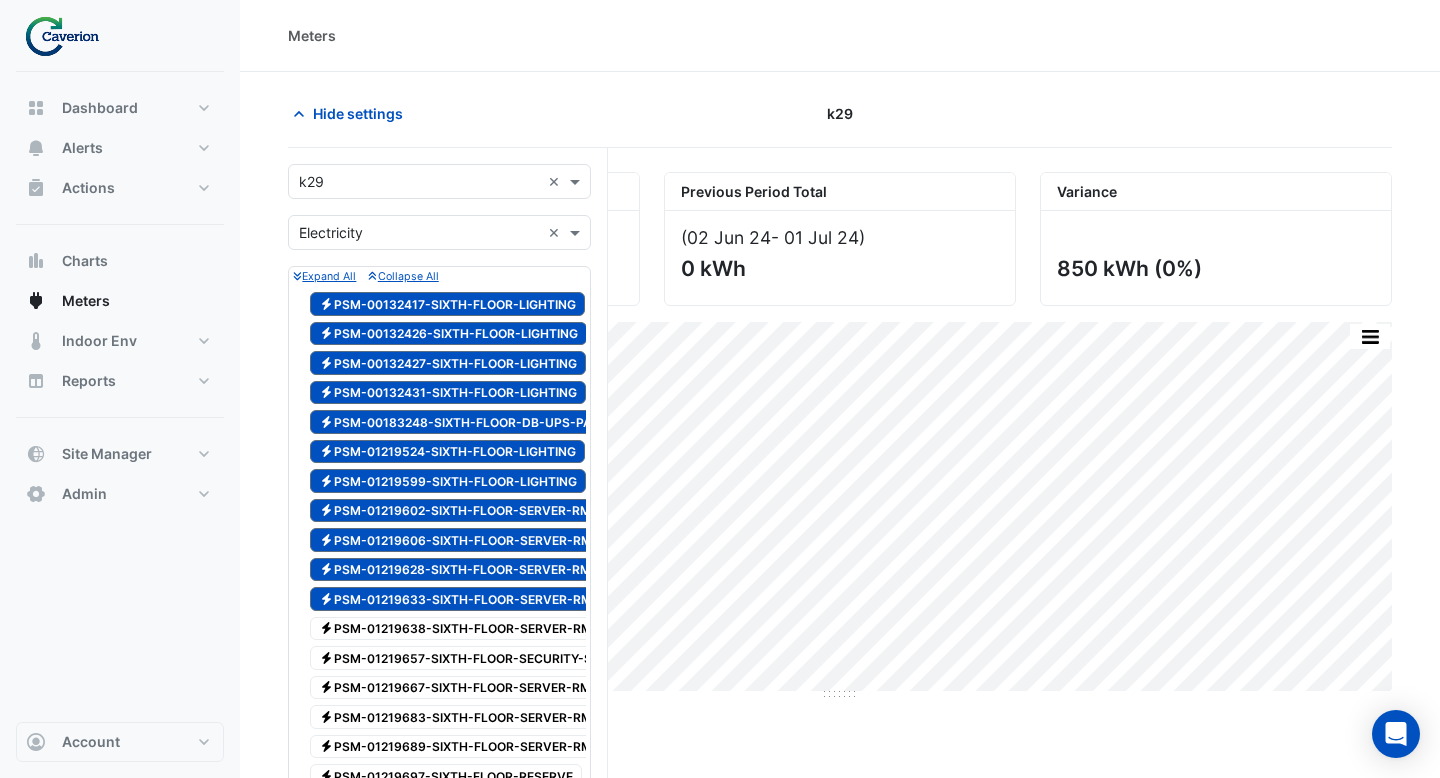 click on "Hide settings
k29" 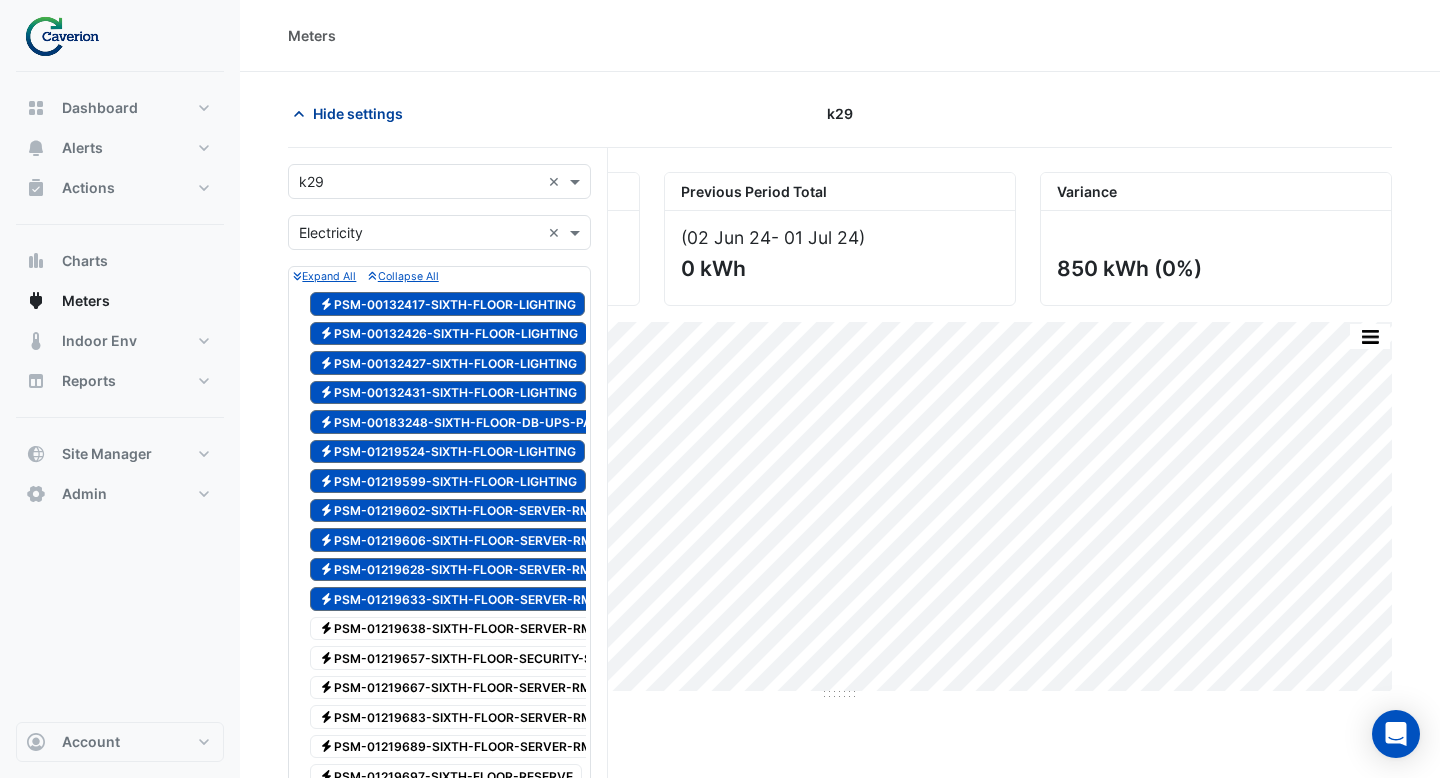click on "Hide settings" 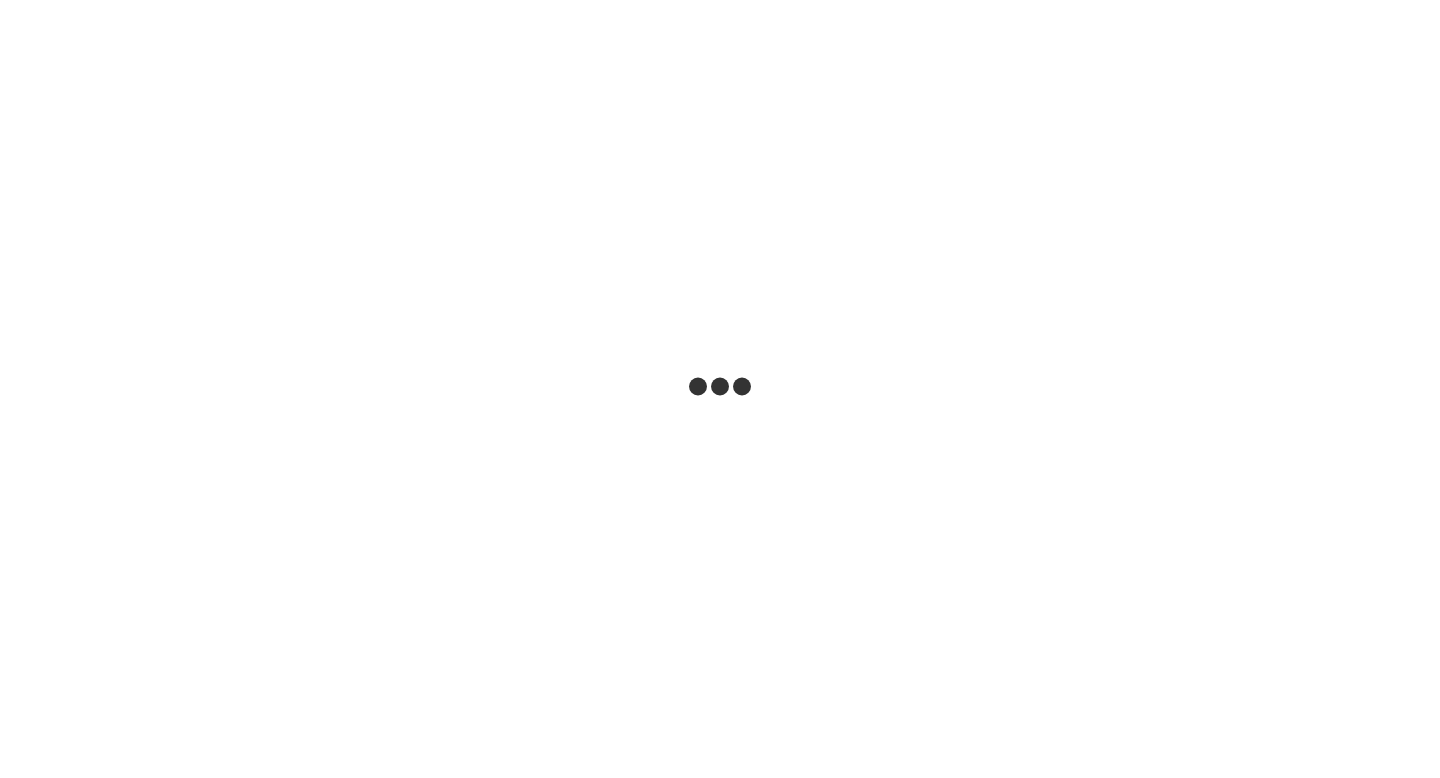 scroll, scrollTop: 0, scrollLeft: 0, axis: both 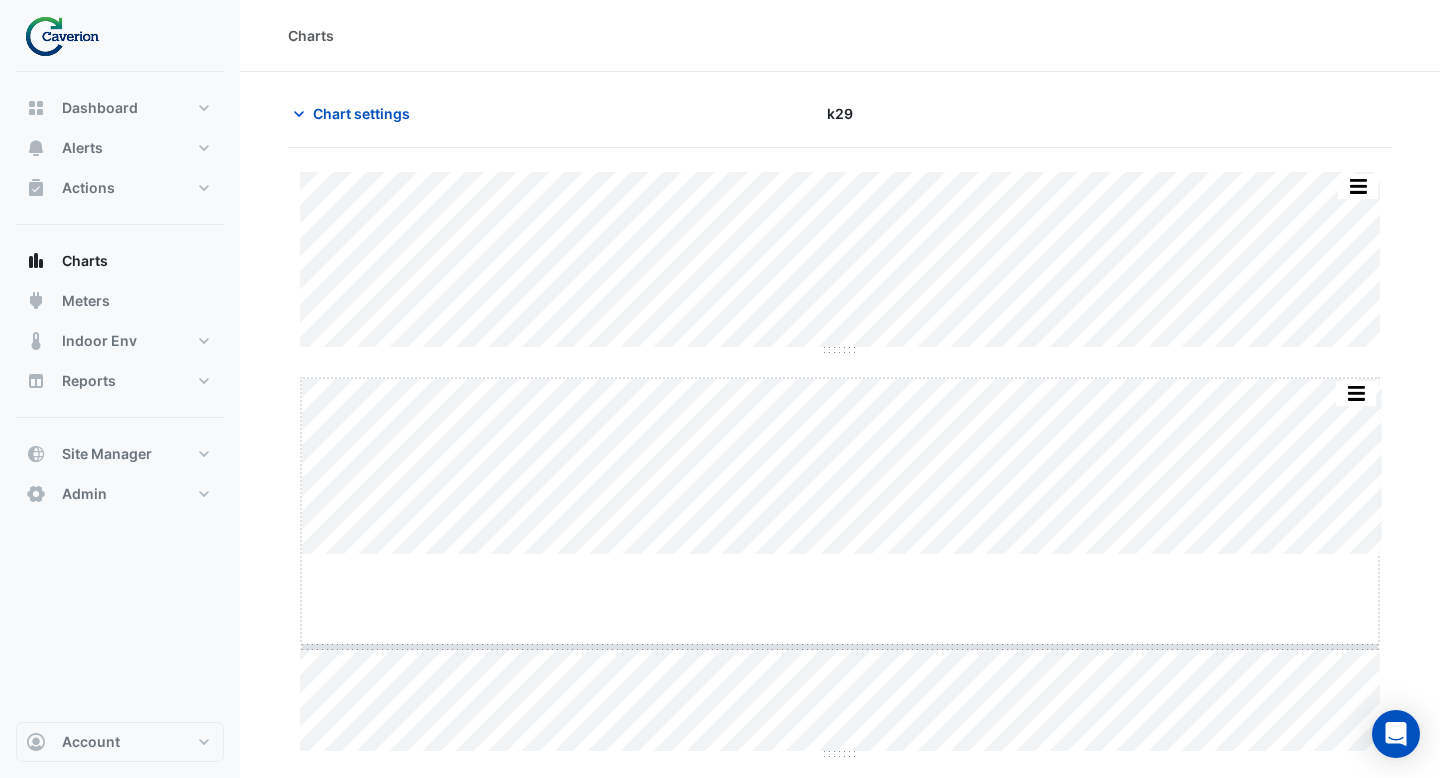 drag, startPoint x: 833, startPoint y: 554, endPoint x: 846, endPoint y: 646, distance: 92.91394 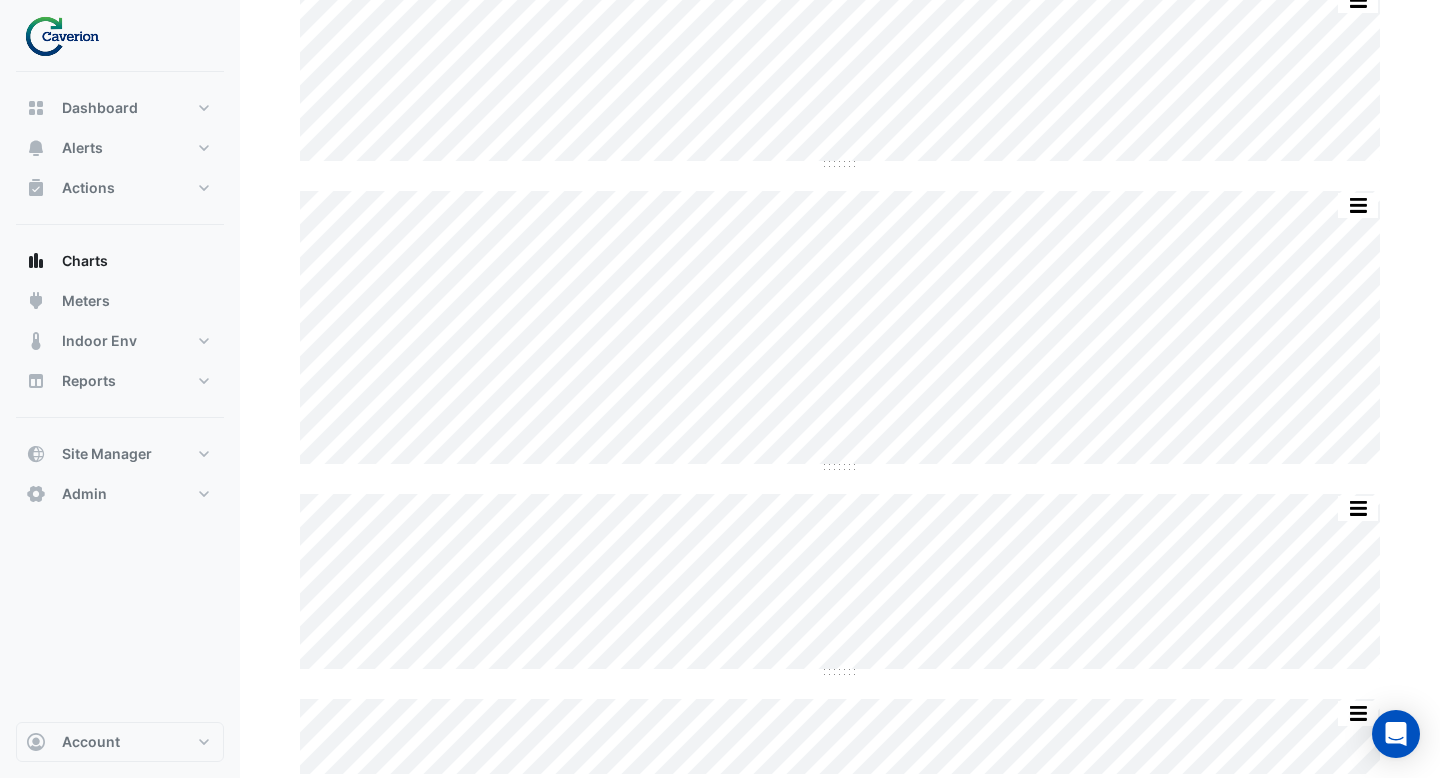 scroll, scrollTop: 0, scrollLeft: 0, axis: both 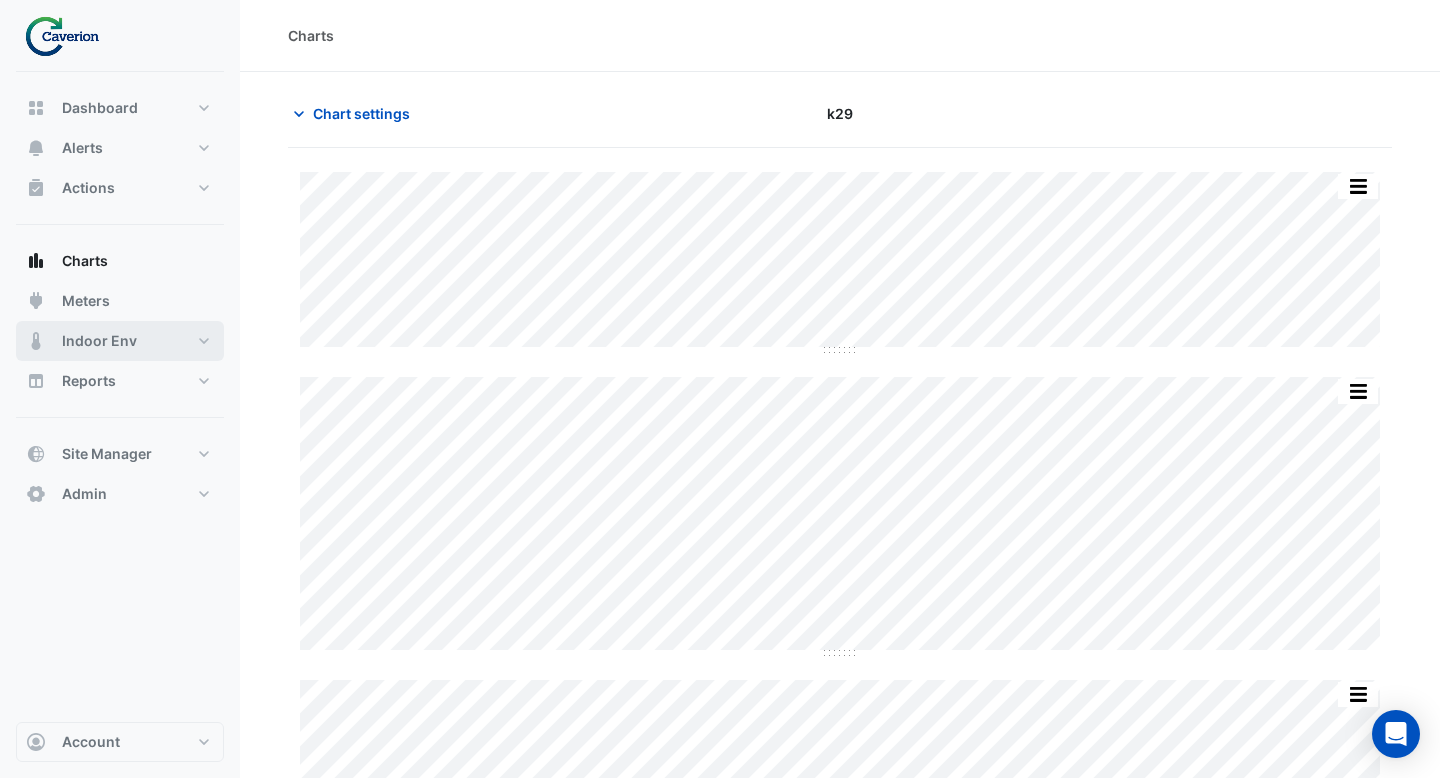 click on "Indoor Env" at bounding box center [99, 341] 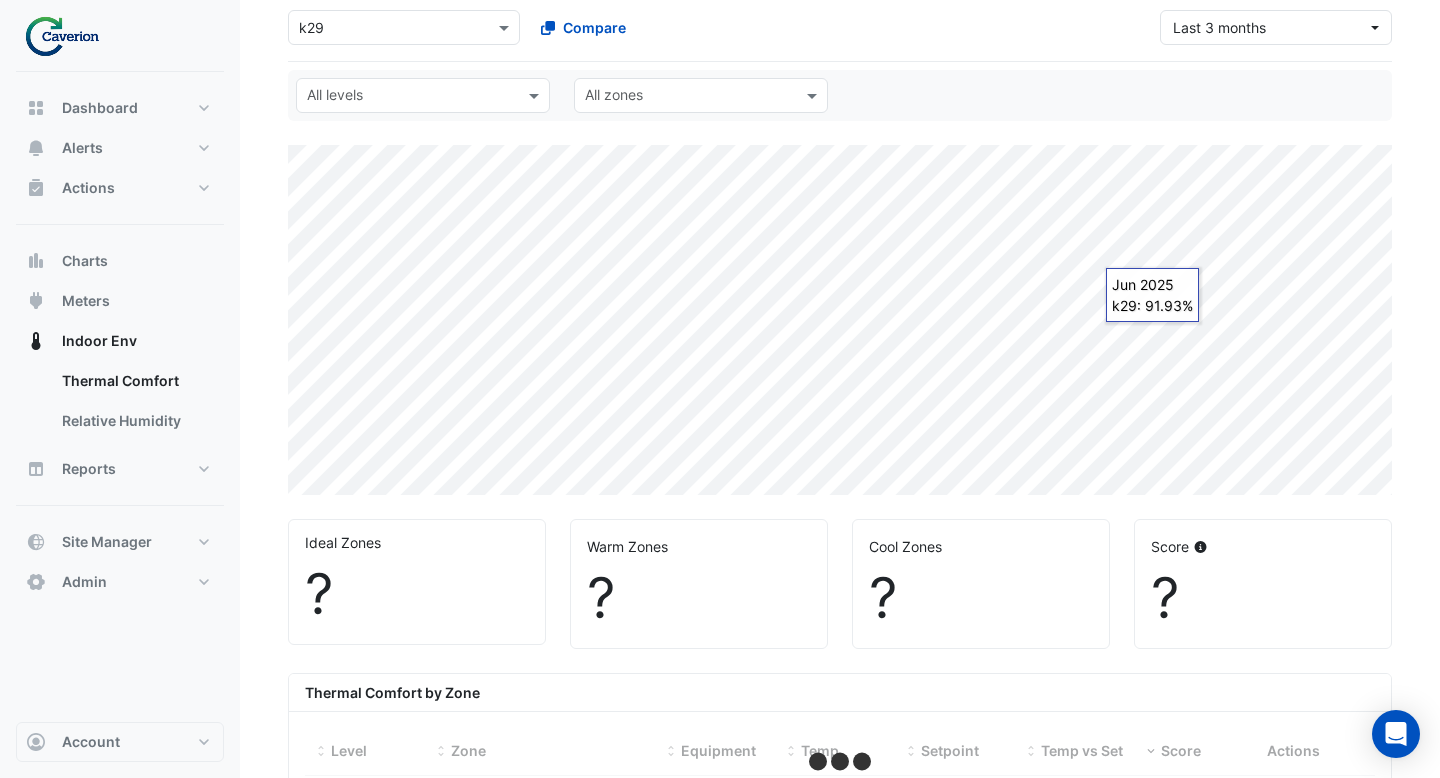 scroll, scrollTop: 150, scrollLeft: 0, axis: vertical 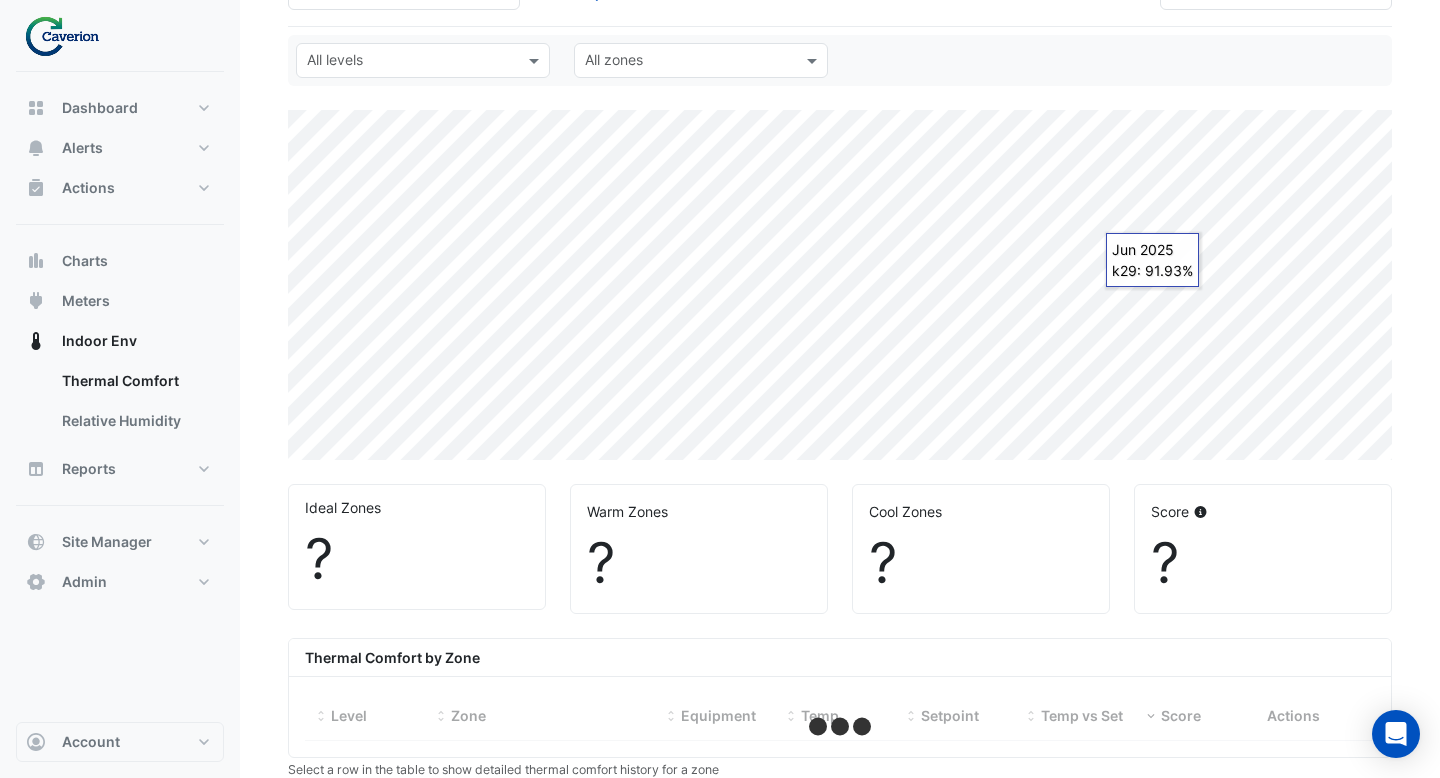 select on "***" 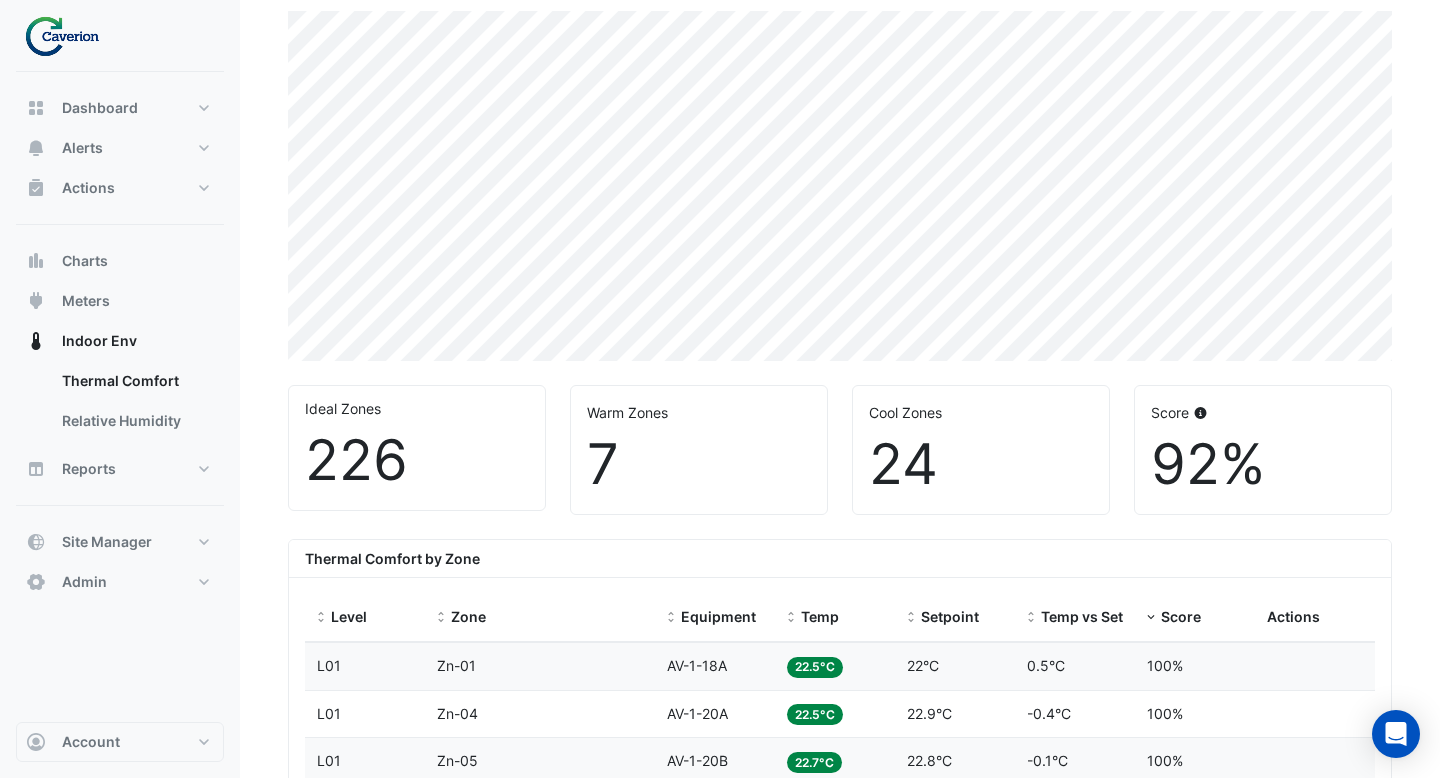 scroll, scrollTop: 203, scrollLeft: 0, axis: vertical 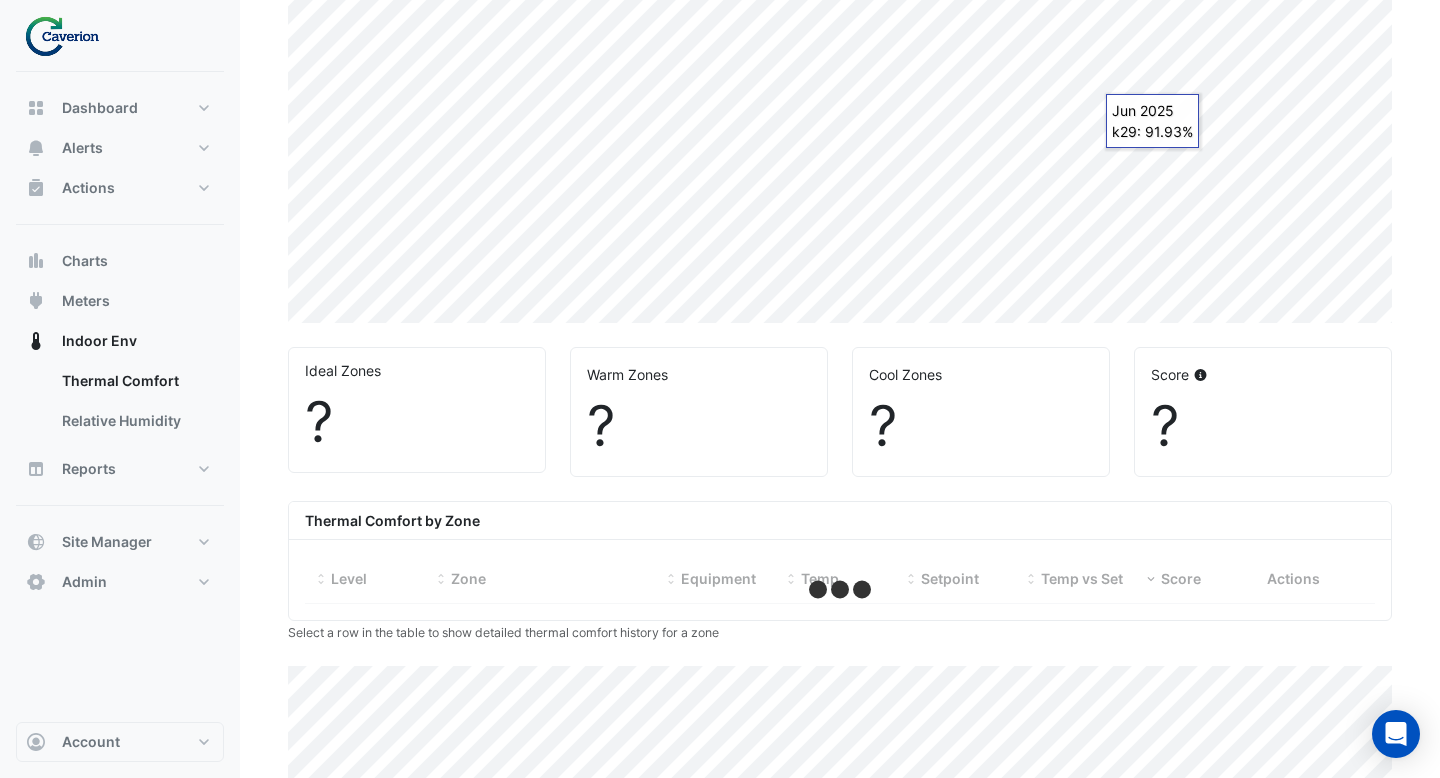 select on "***" 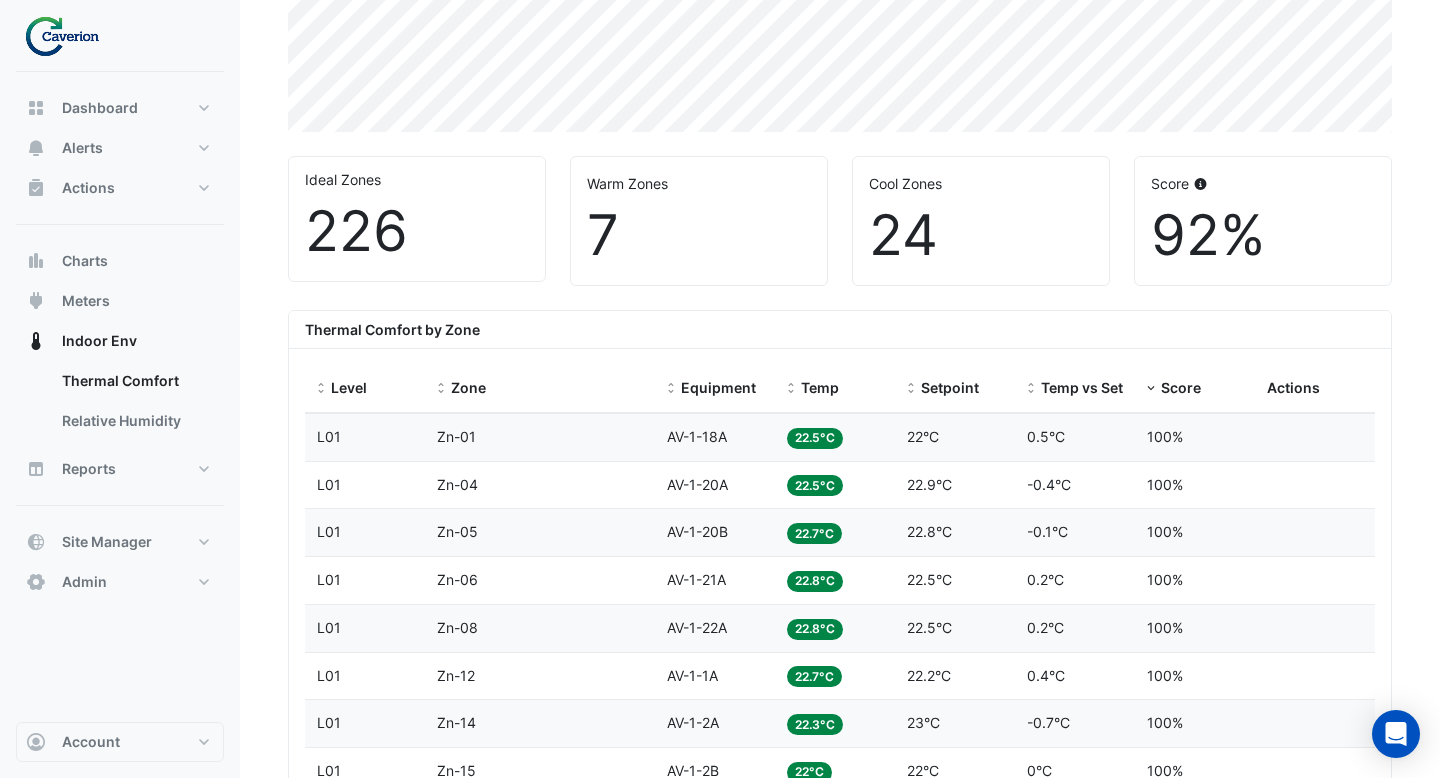 scroll, scrollTop: 560, scrollLeft: 0, axis: vertical 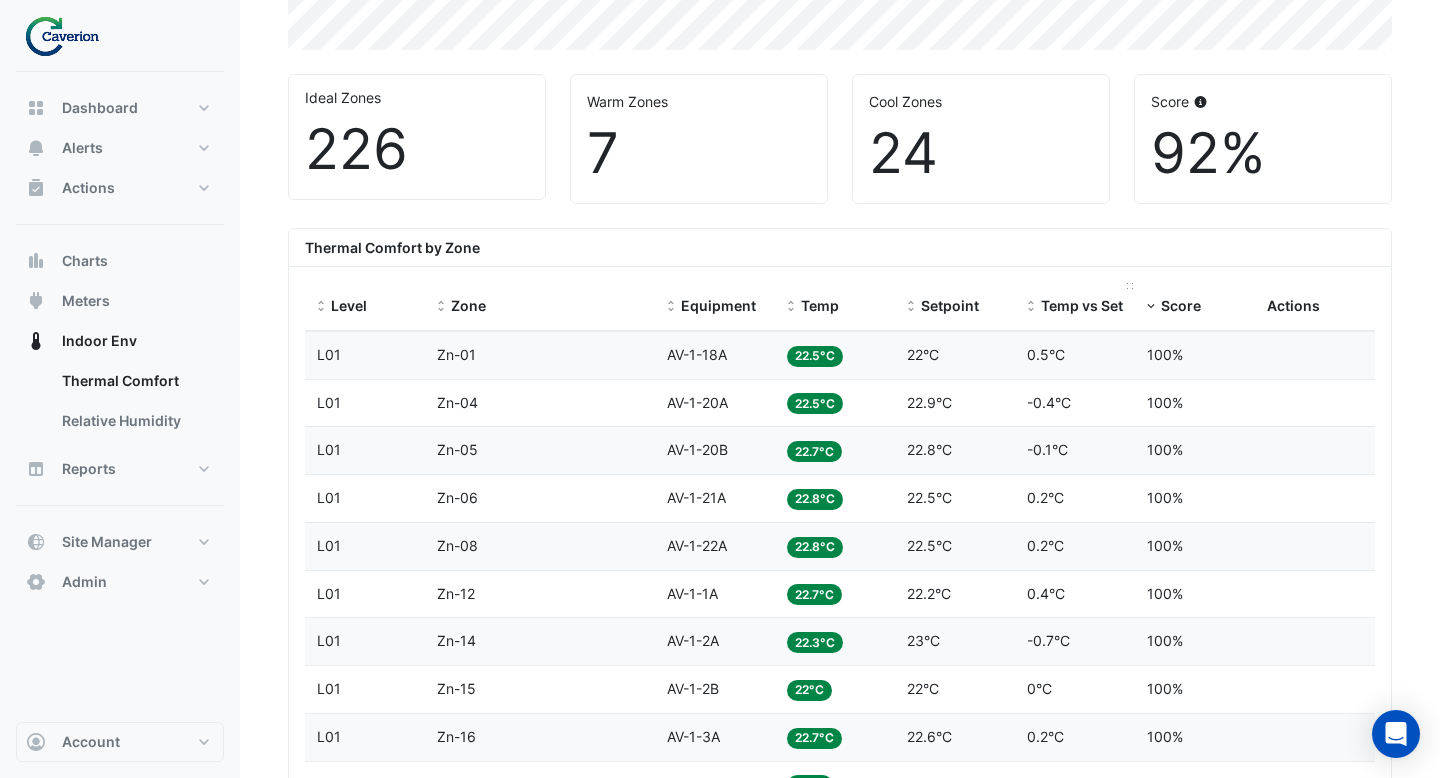 click on "Temp vs Setpoint" at bounding box center (1075, 306) 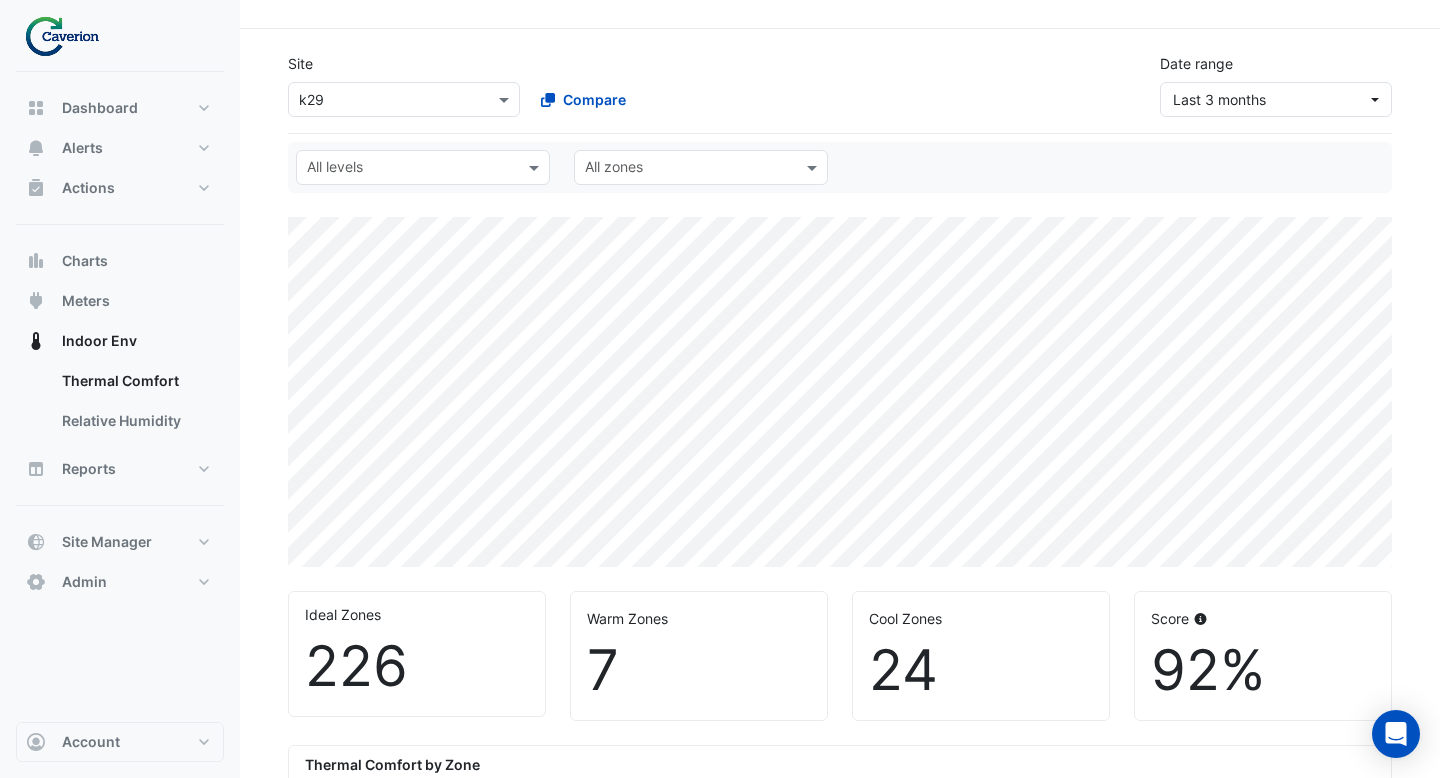 scroll, scrollTop: 0, scrollLeft: 0, axis: both 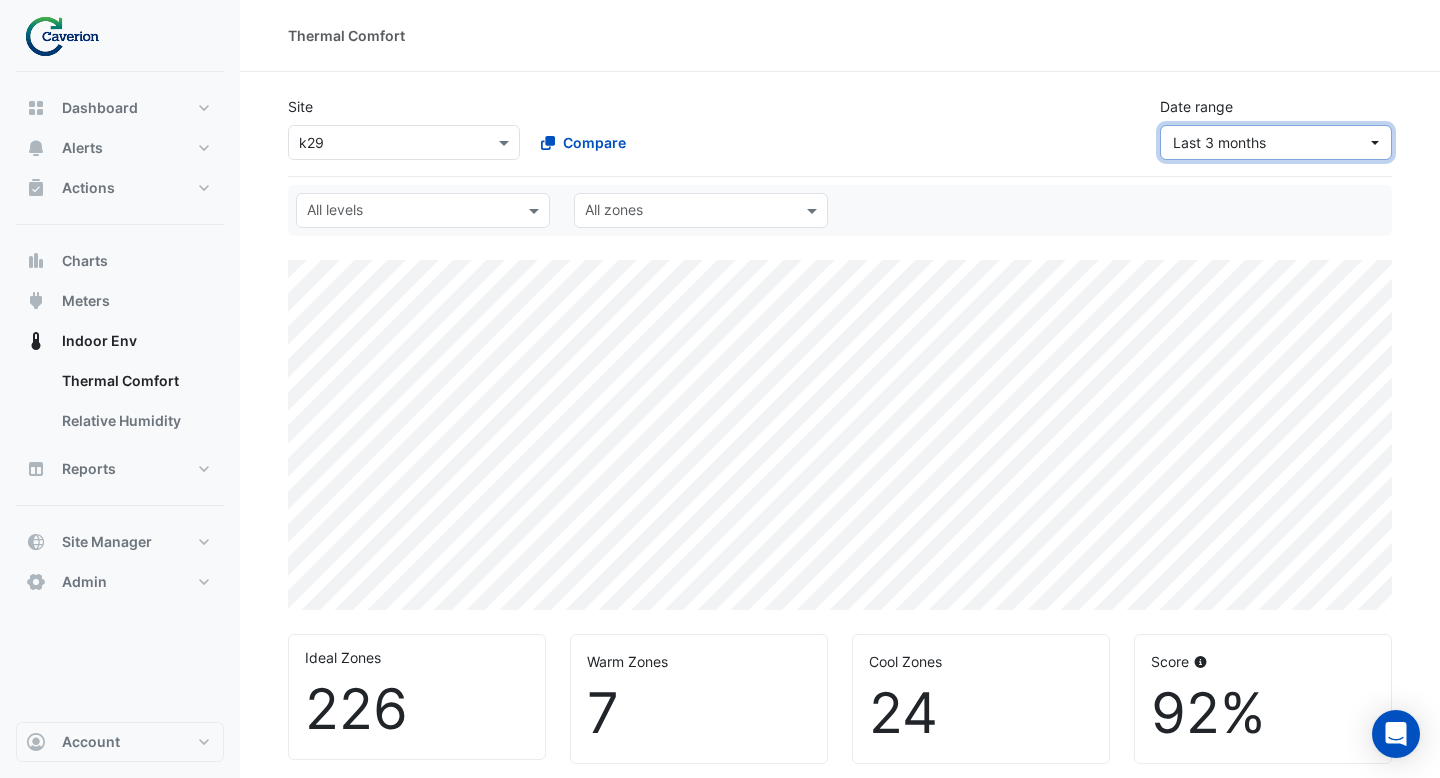 click on "Last 3 months" at bounding box center (1276, 142) 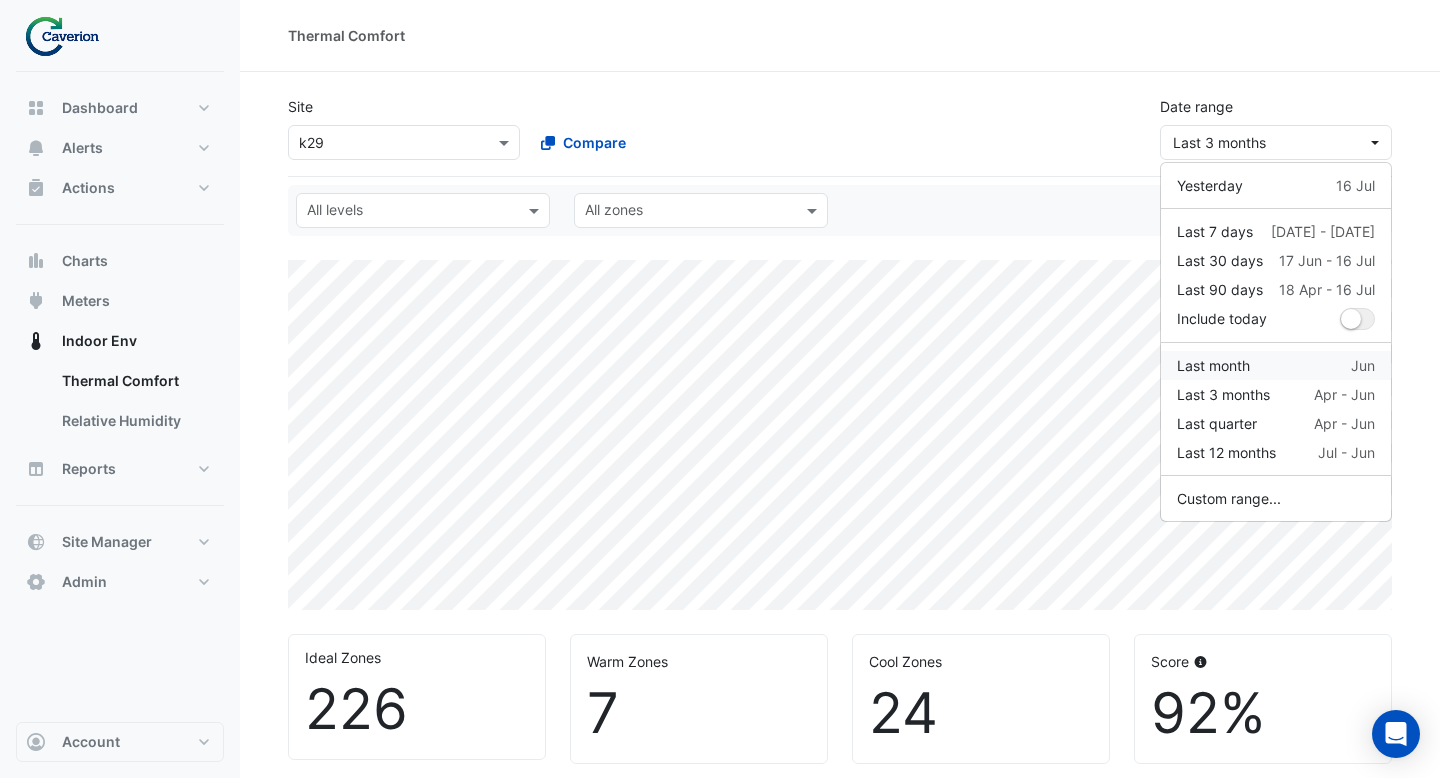 click on "Last month" at bounding box center (1213, 365) 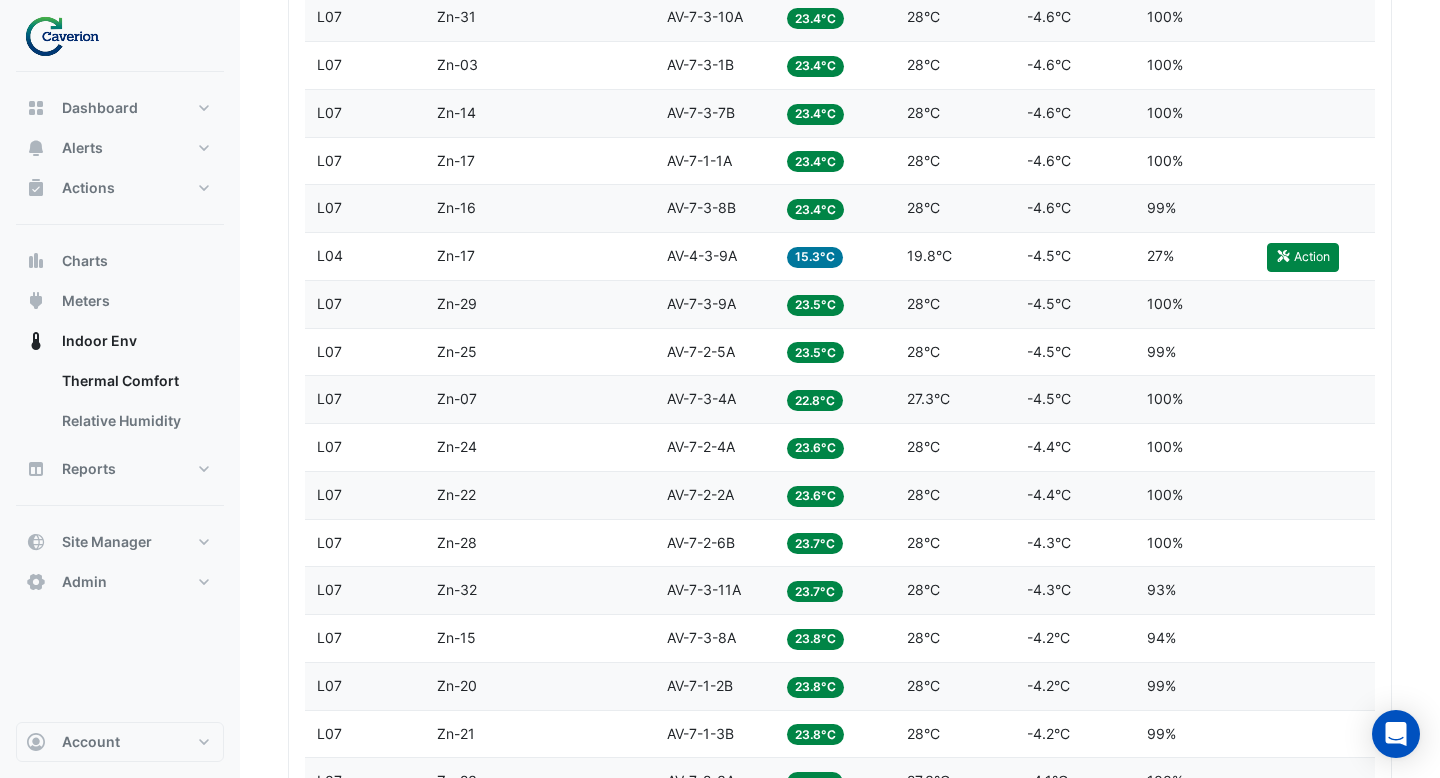 scroll, scrollTop: 2027, scrollLeft: 0, axis: vertical 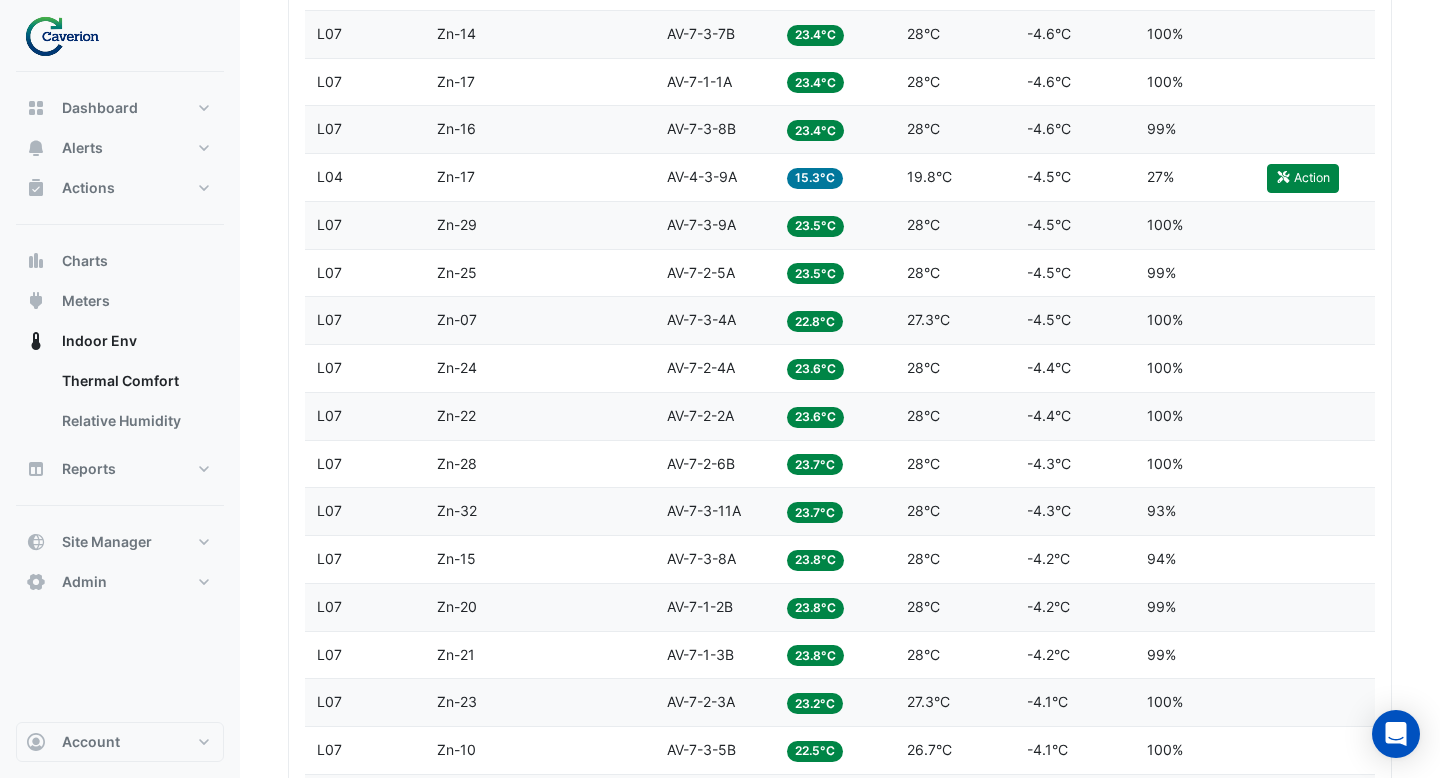 click on "23.6°C" 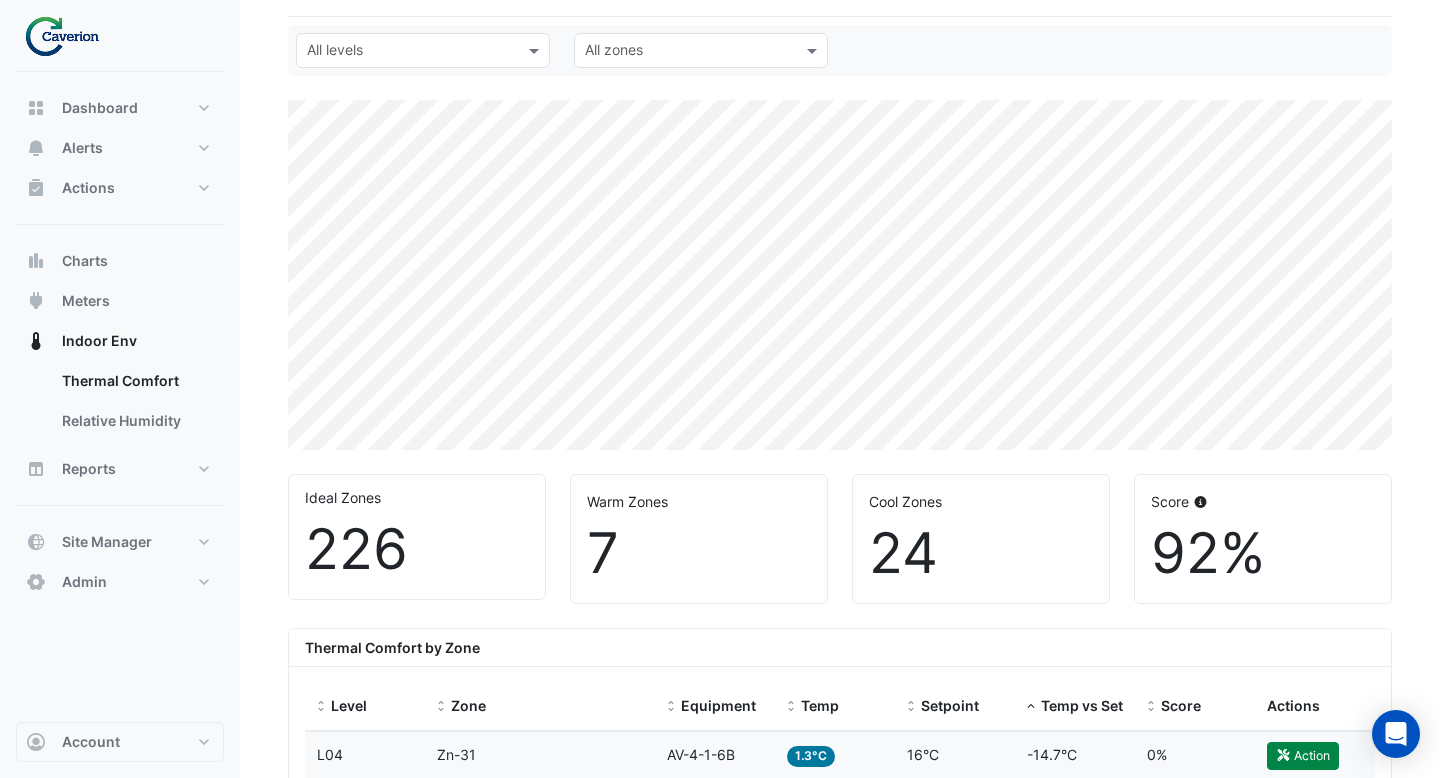scroll, scrollTop: 0, scrollLeft: 0, axis: both 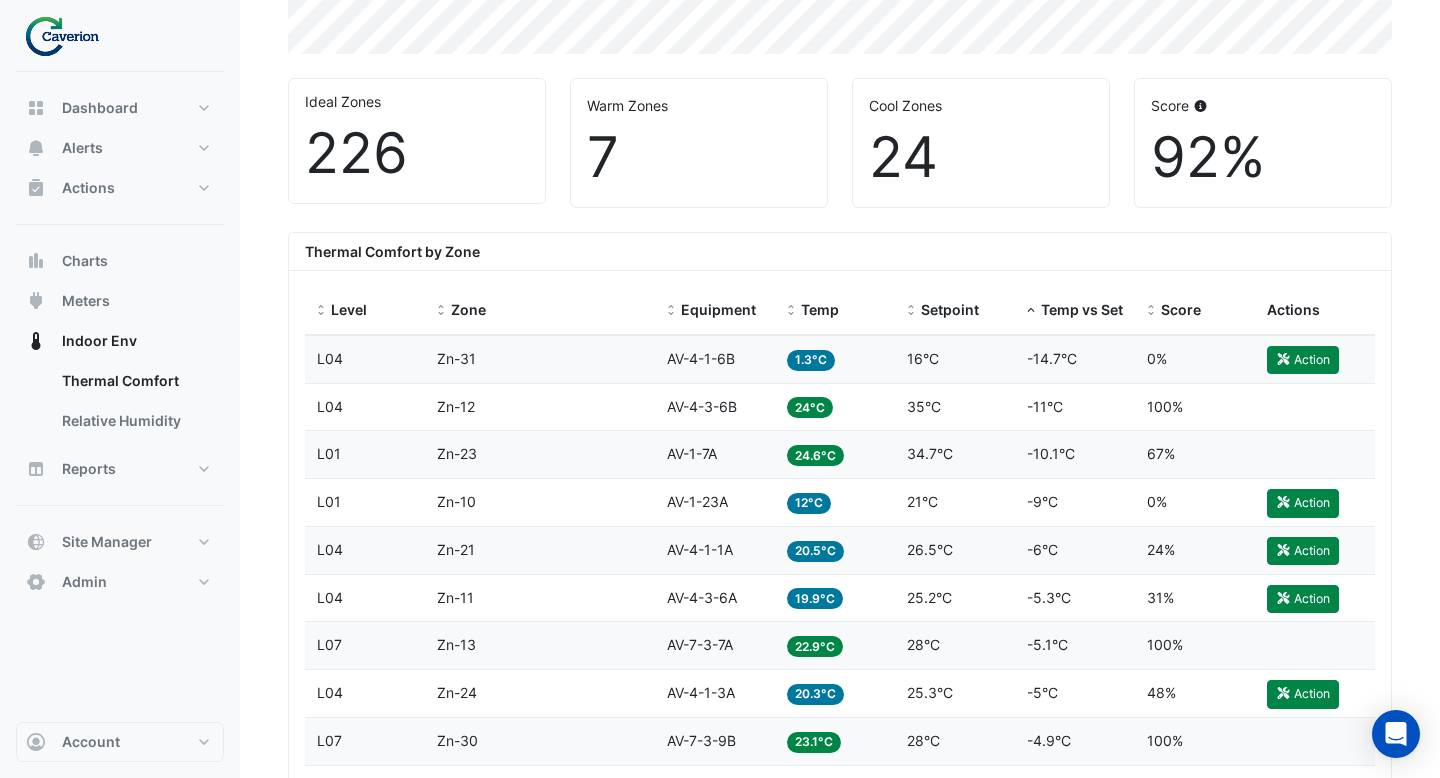 click on "Equipment
AV-1-7A" 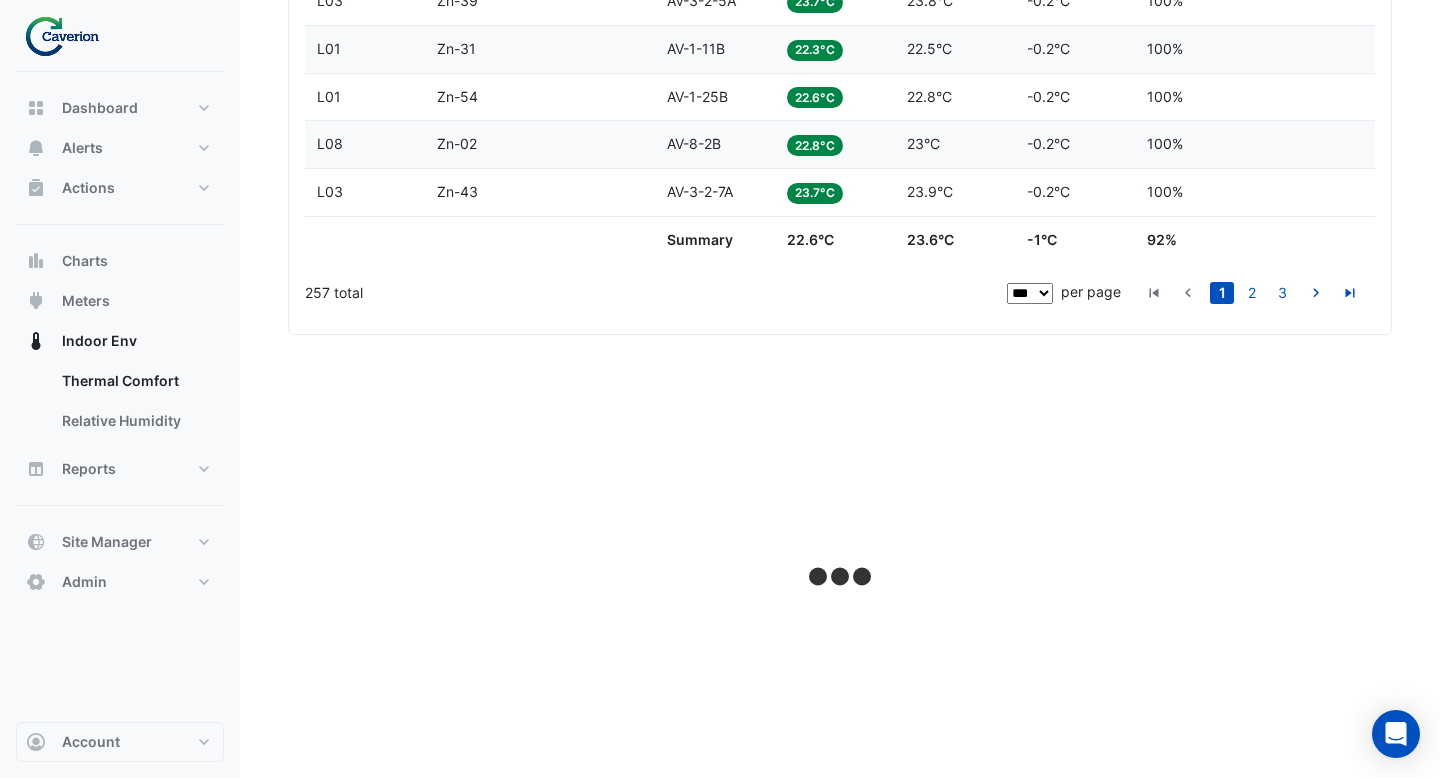 scroll, scrollTop: 5426, scrollLeft: 0, axis: vertical 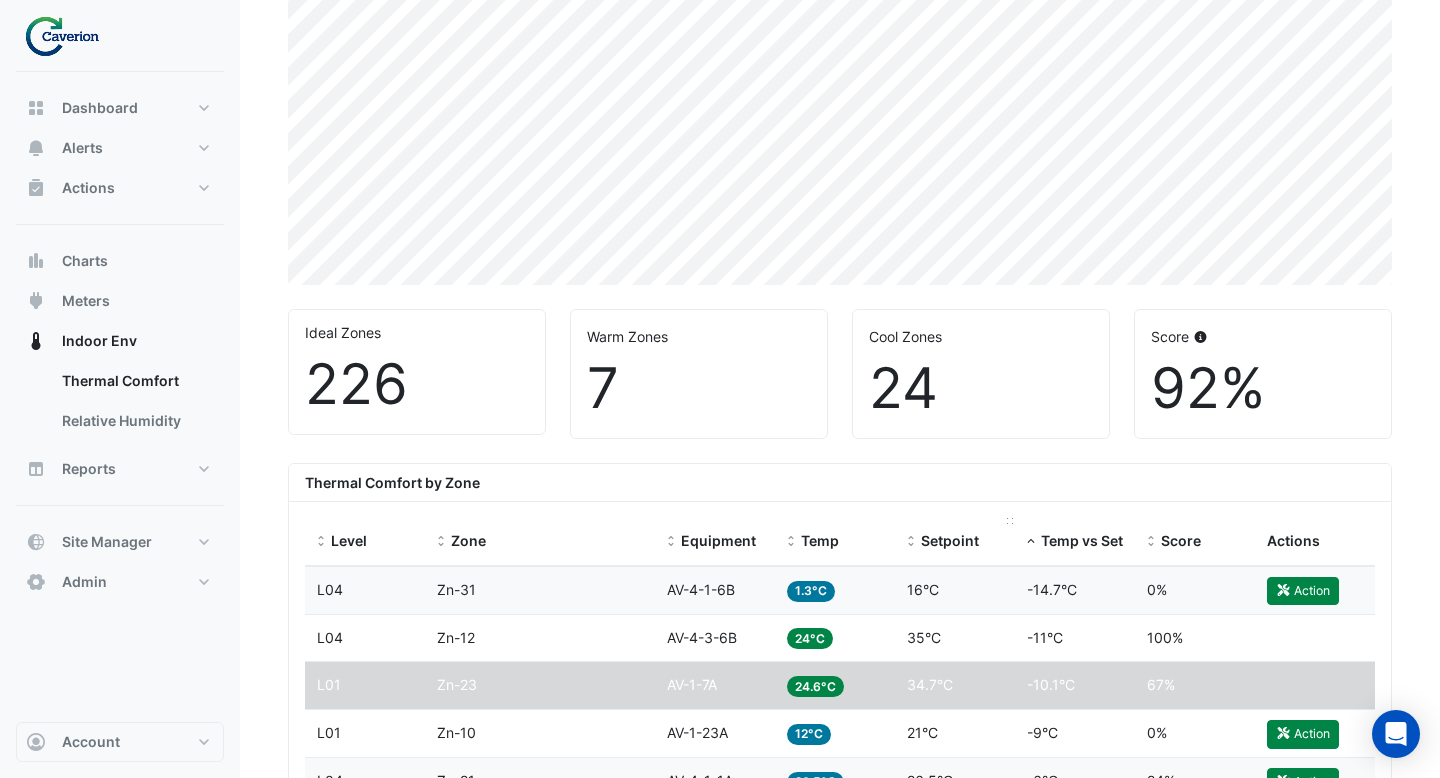 click on "Setpoint" at bounding box center (950, 540) 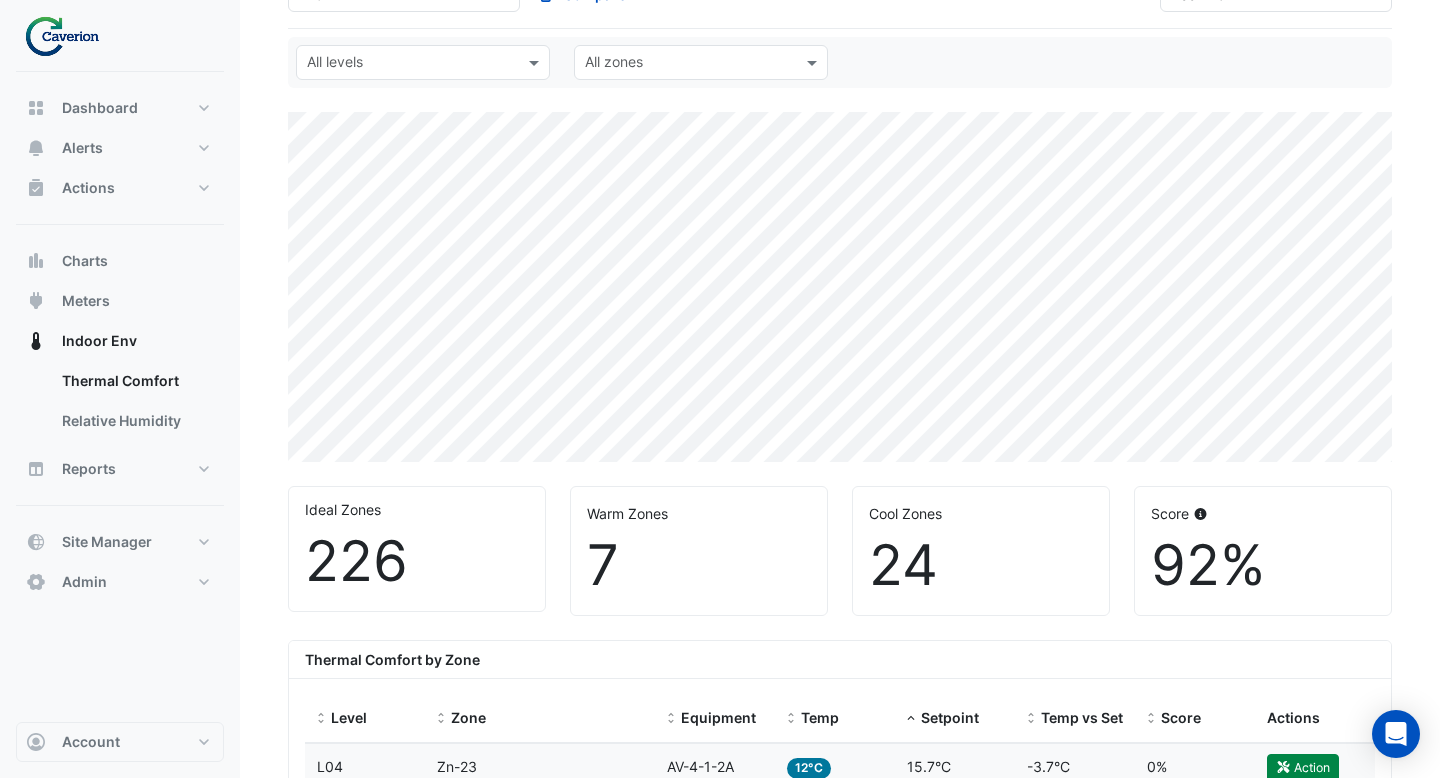 scroll, scrollTop: 386, scrollLeft: 0, axis: vertical 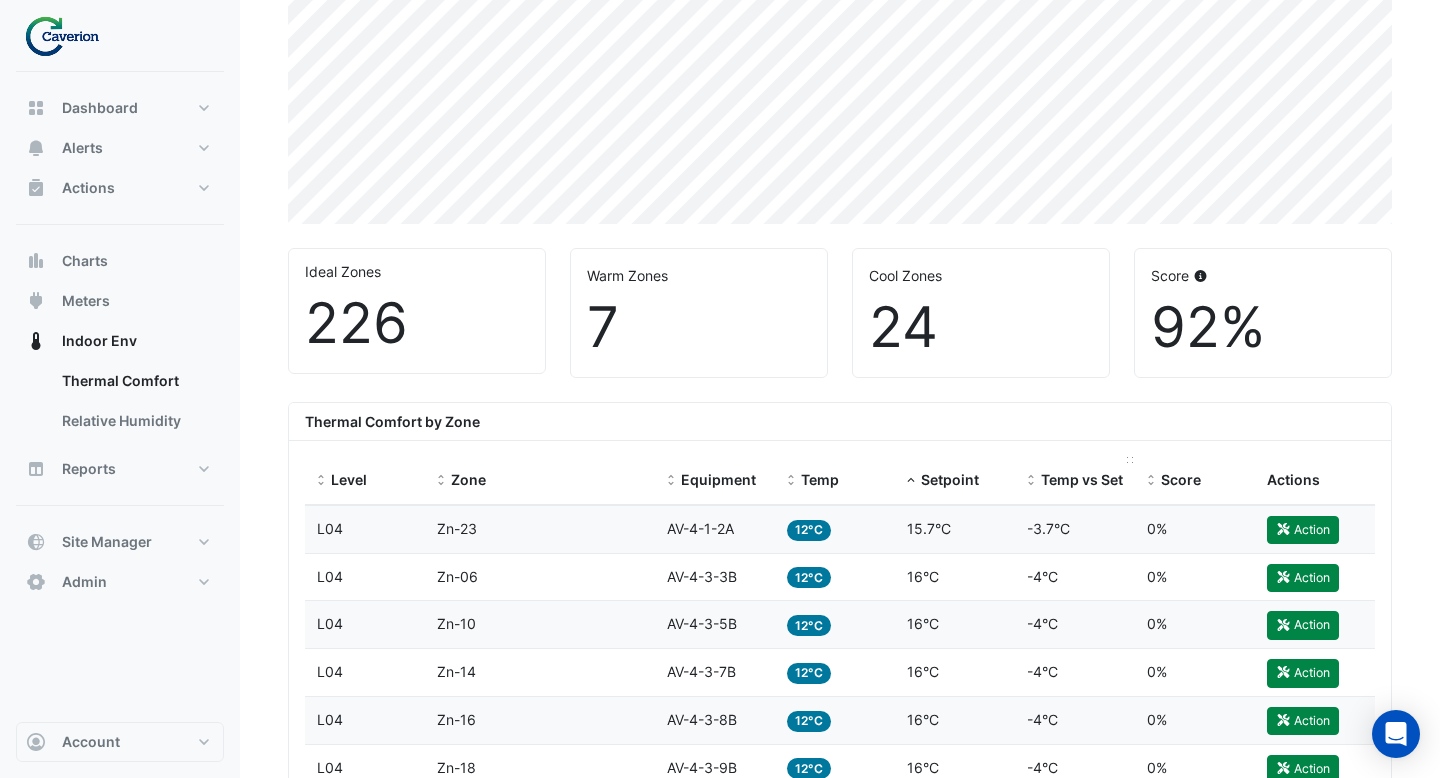 click on "Temp vs Setpoint" at bounding box center (1100, 479) 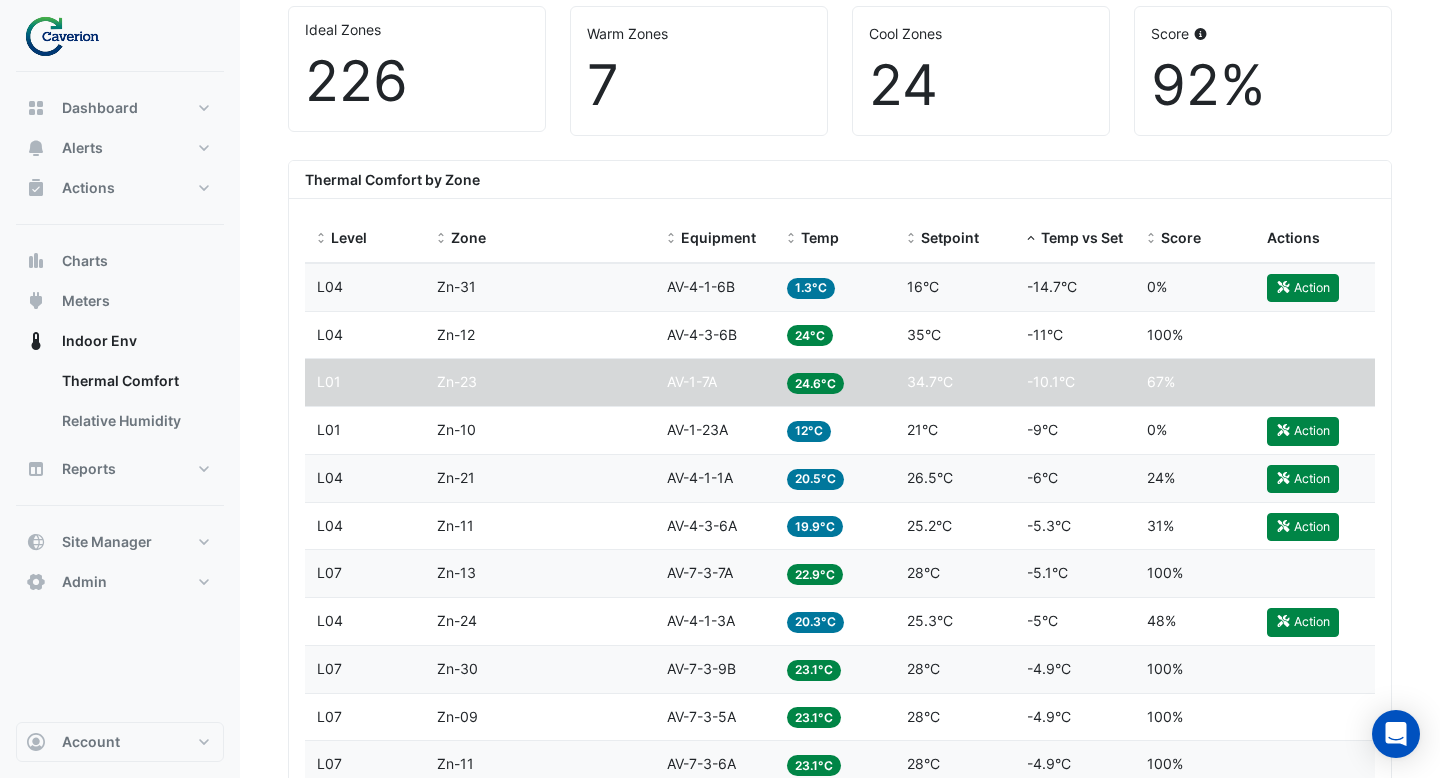 scroll, scrollTop: 631, scrollLeft: 0, axis: vertical 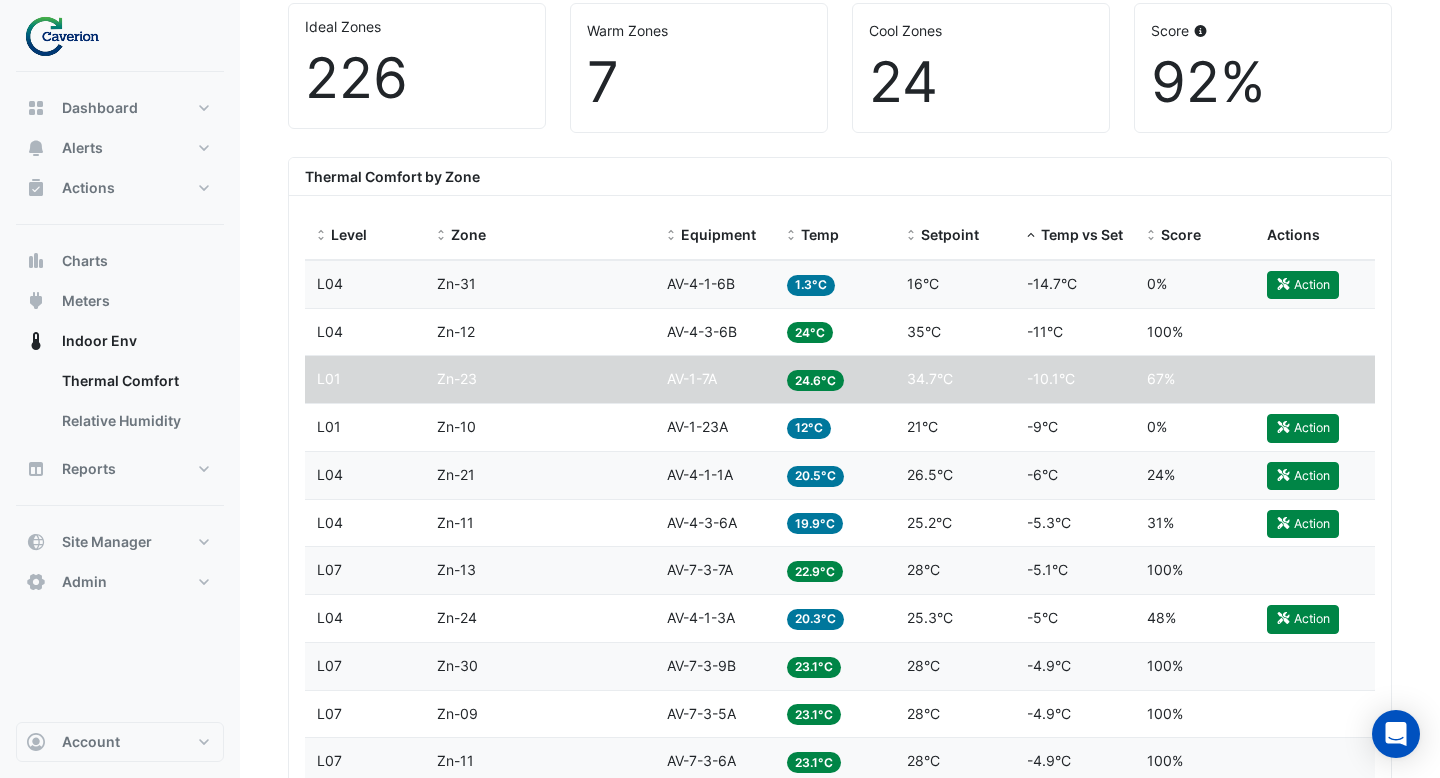 click on "Zone
Zn-13" 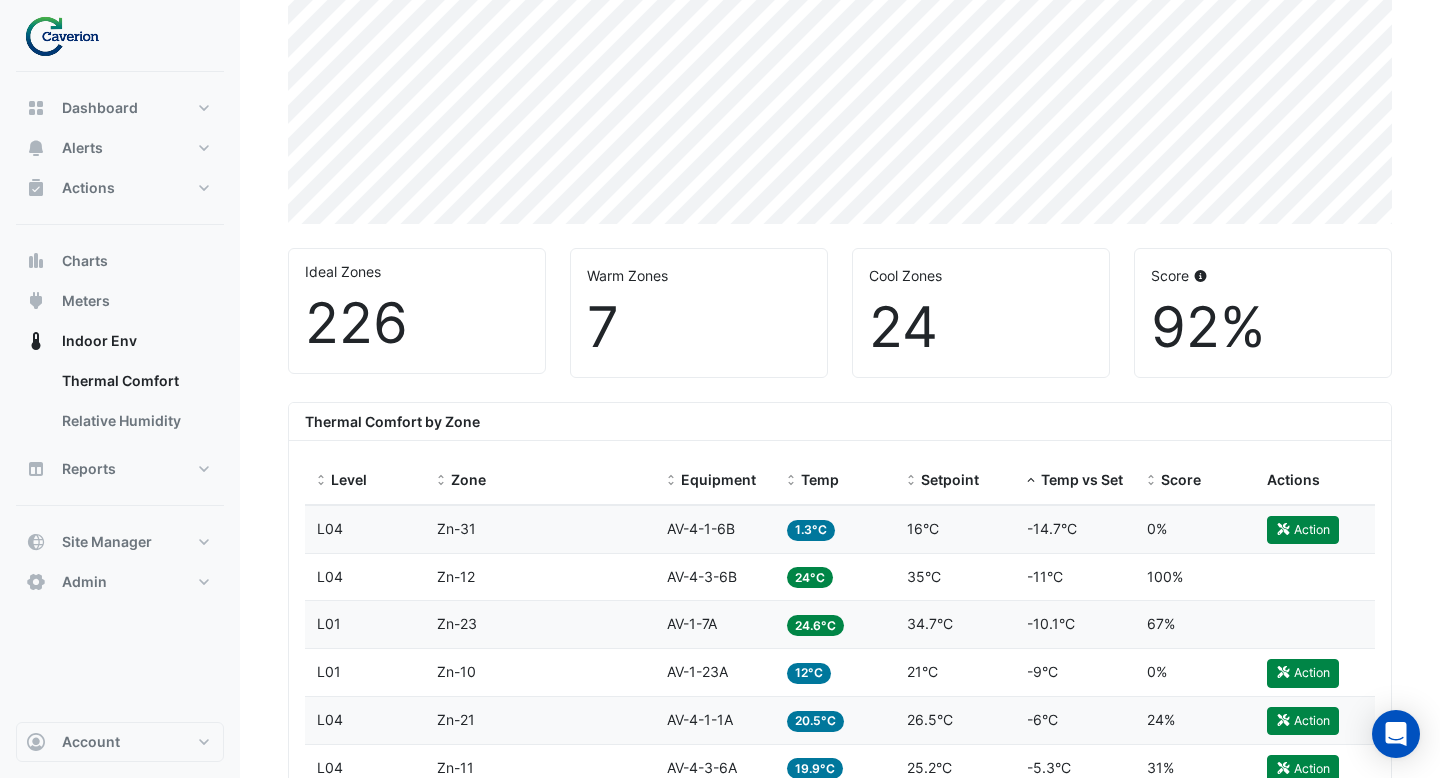 scroll, scrollTop: 437, scrollLeft: 0, axis: vertical 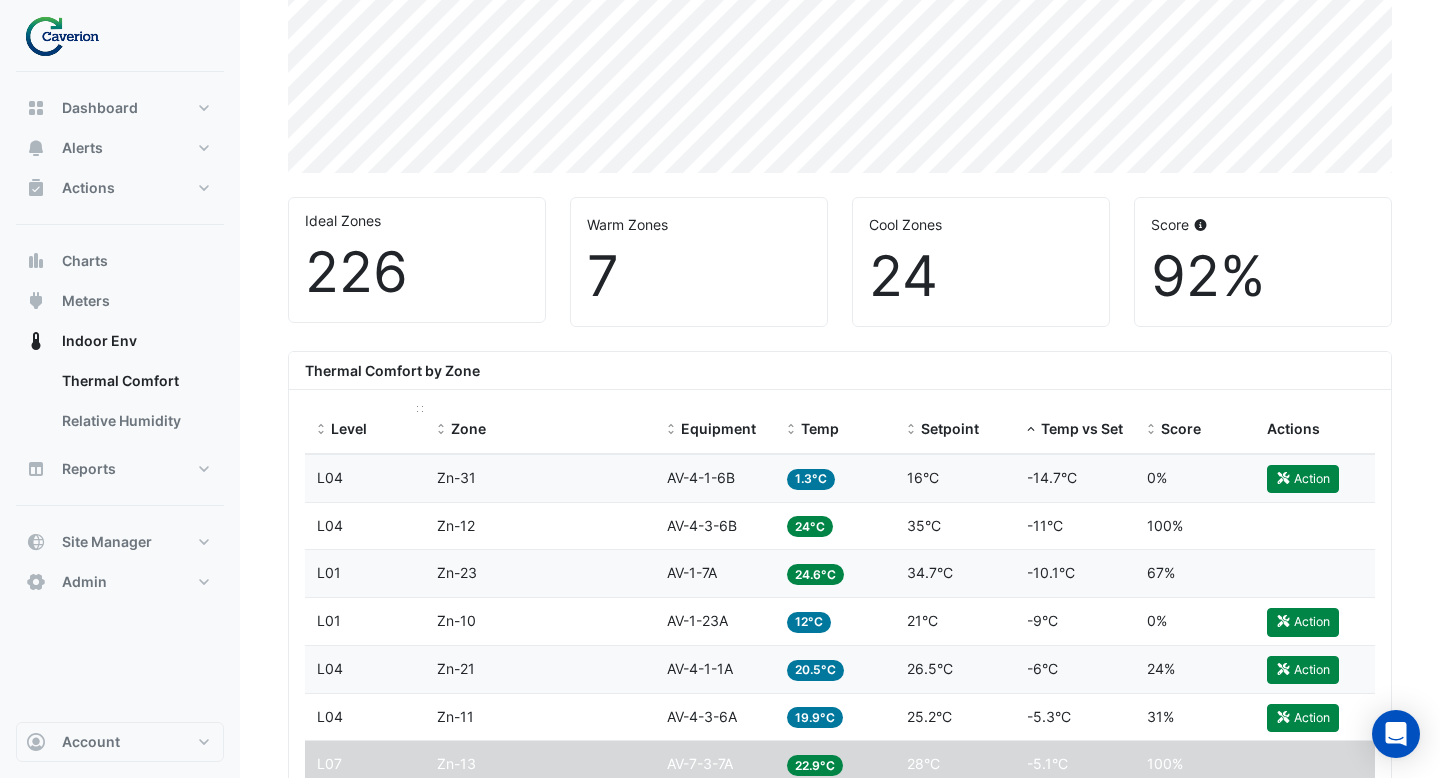click on "Level" at bounding box center (349, 428) 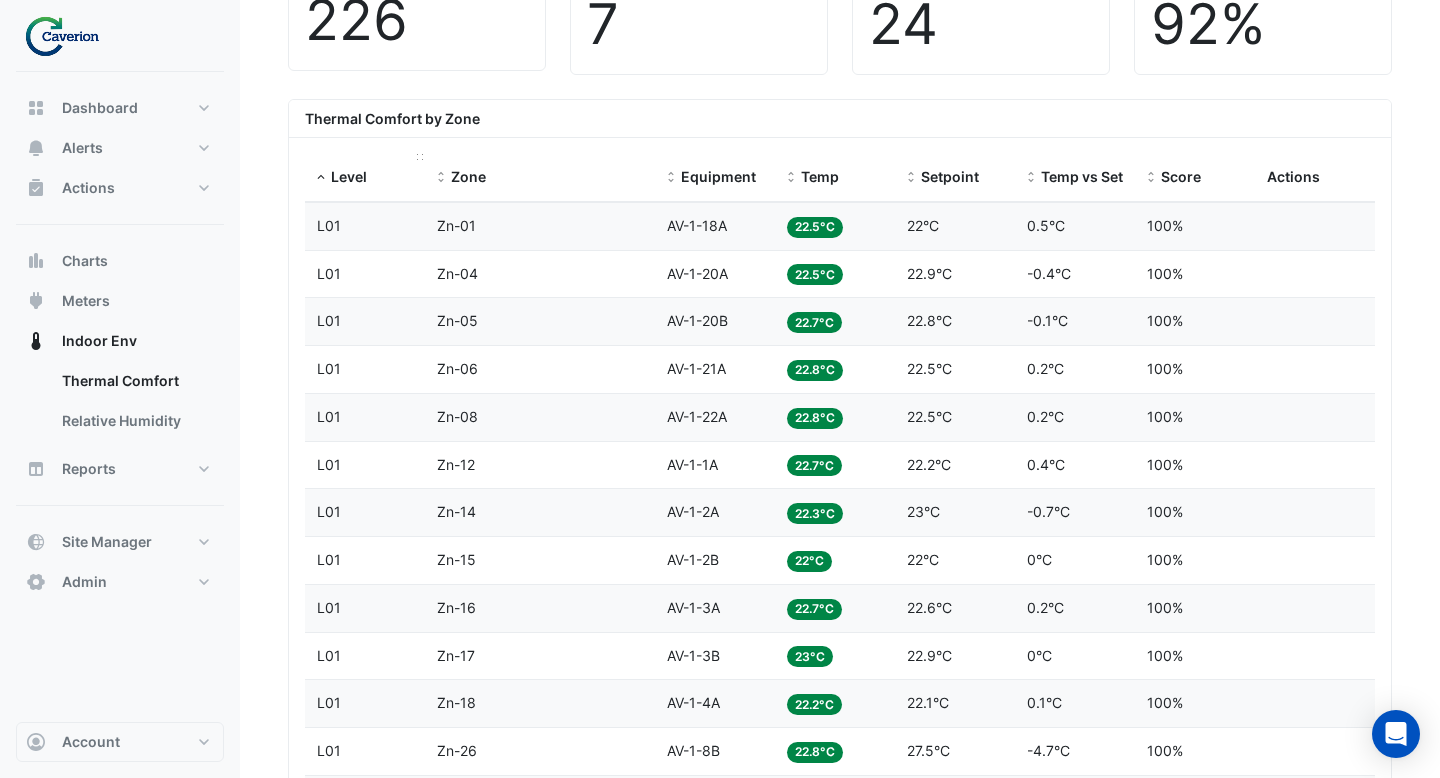 scroll, scrollTop: 539, scrollLeft: 0, axis: vertical 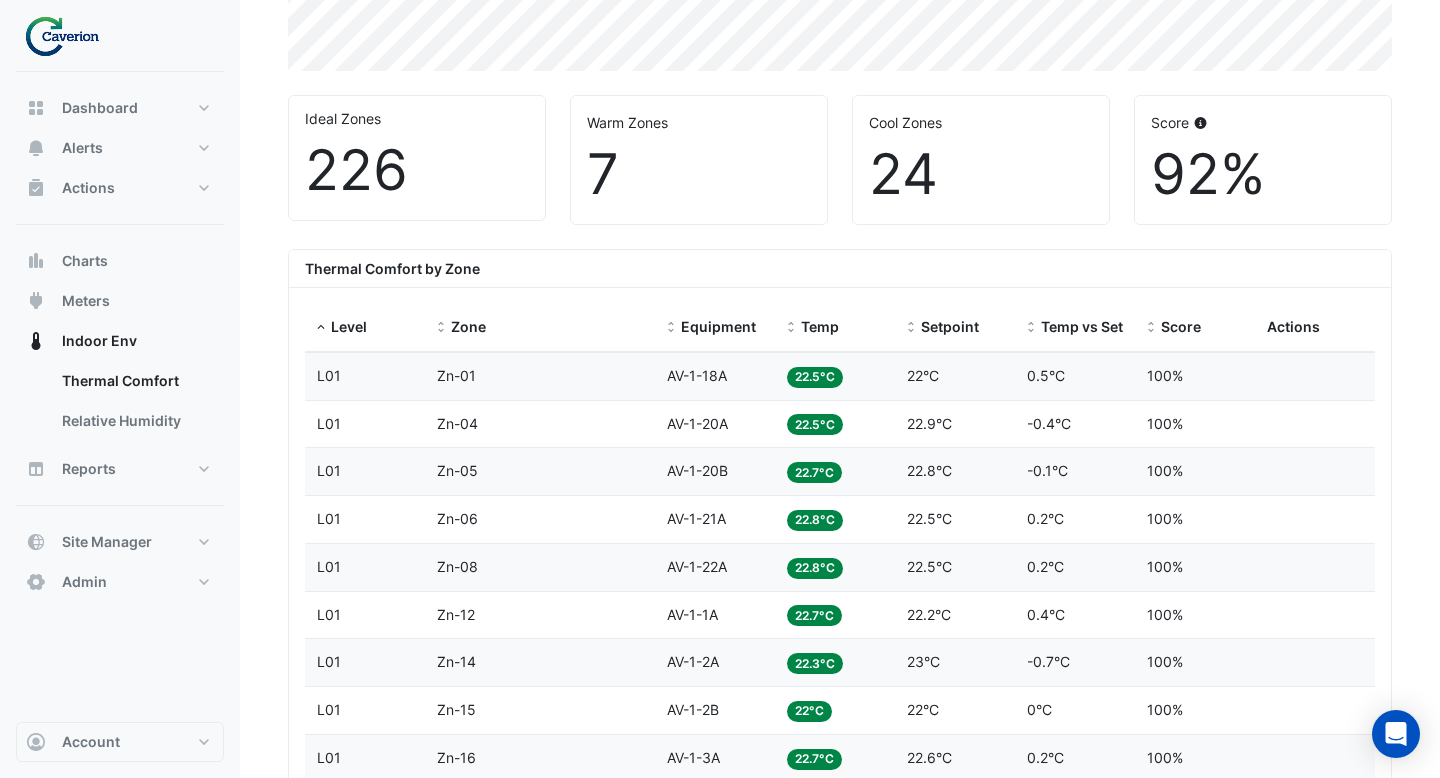click on "7" 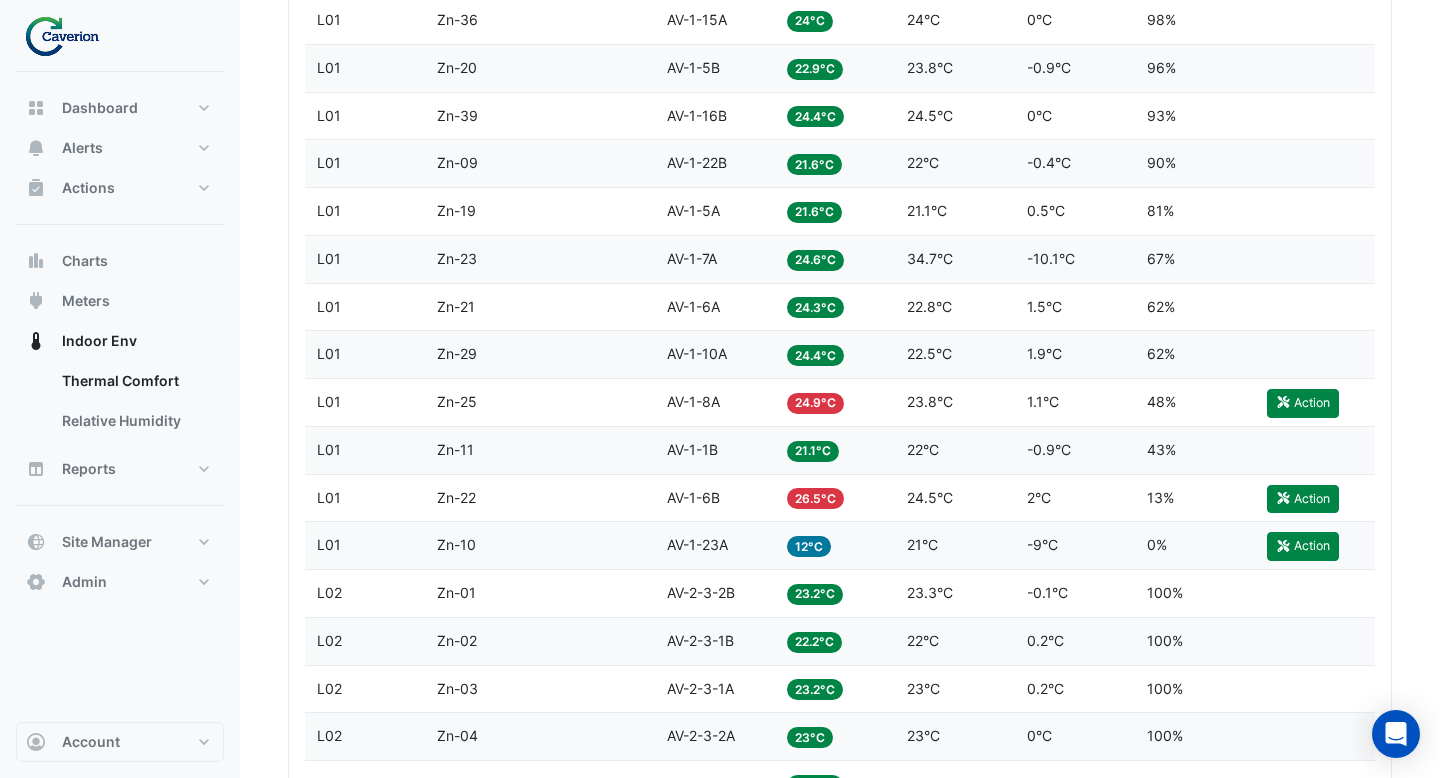 scroll, scrollTop: 2385, scrollLeft: 0, axis: vertical 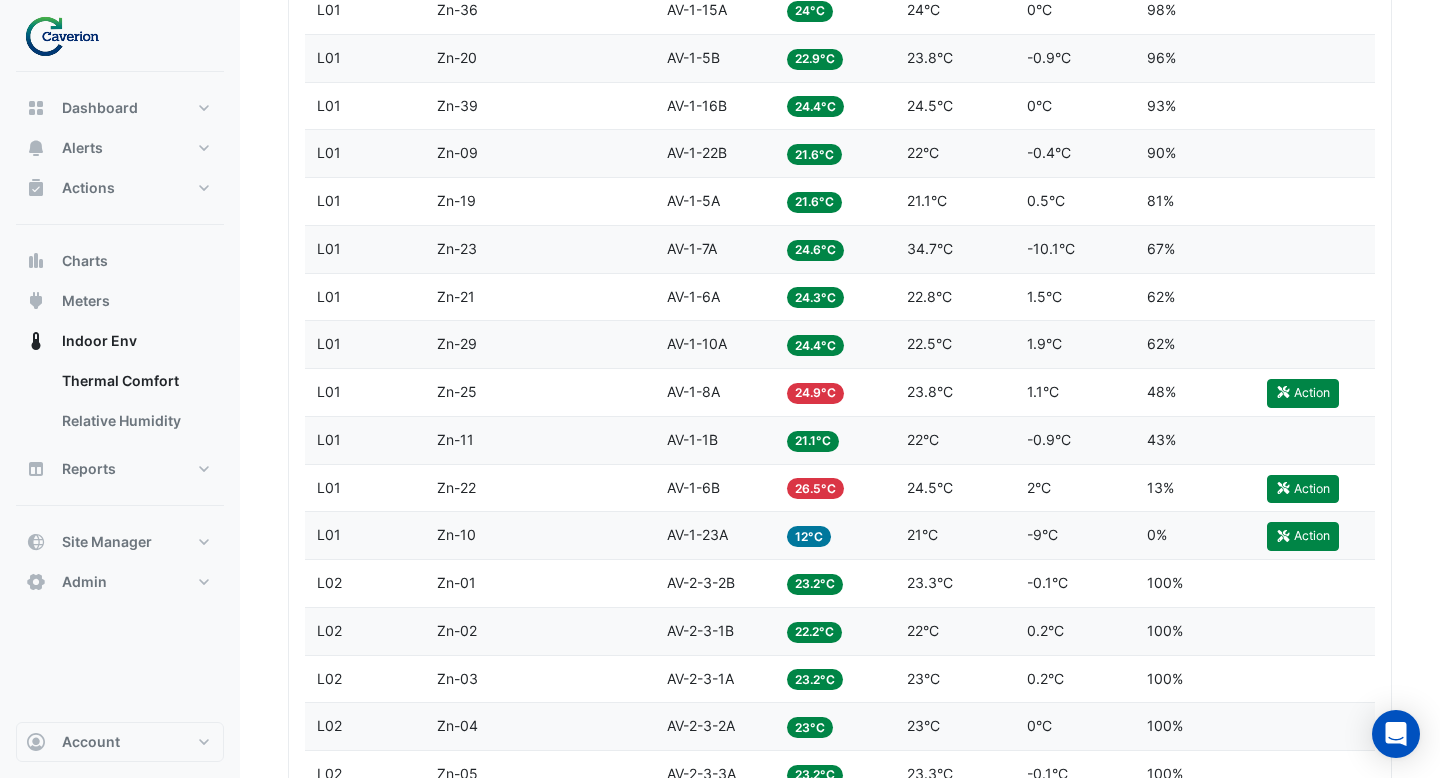 click on "Temp vs Setpoint
1.1°C" 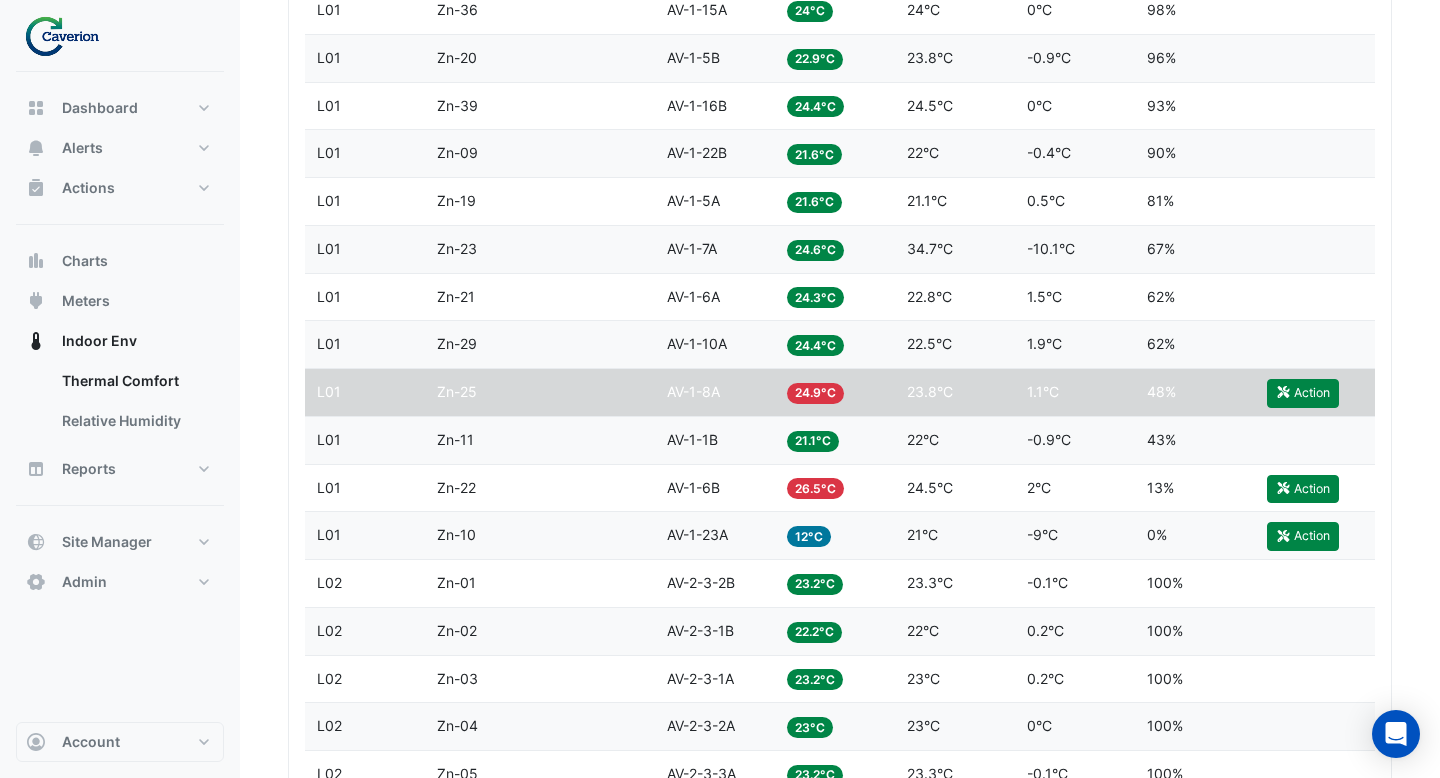 click on "Setpoint
24.5°C" 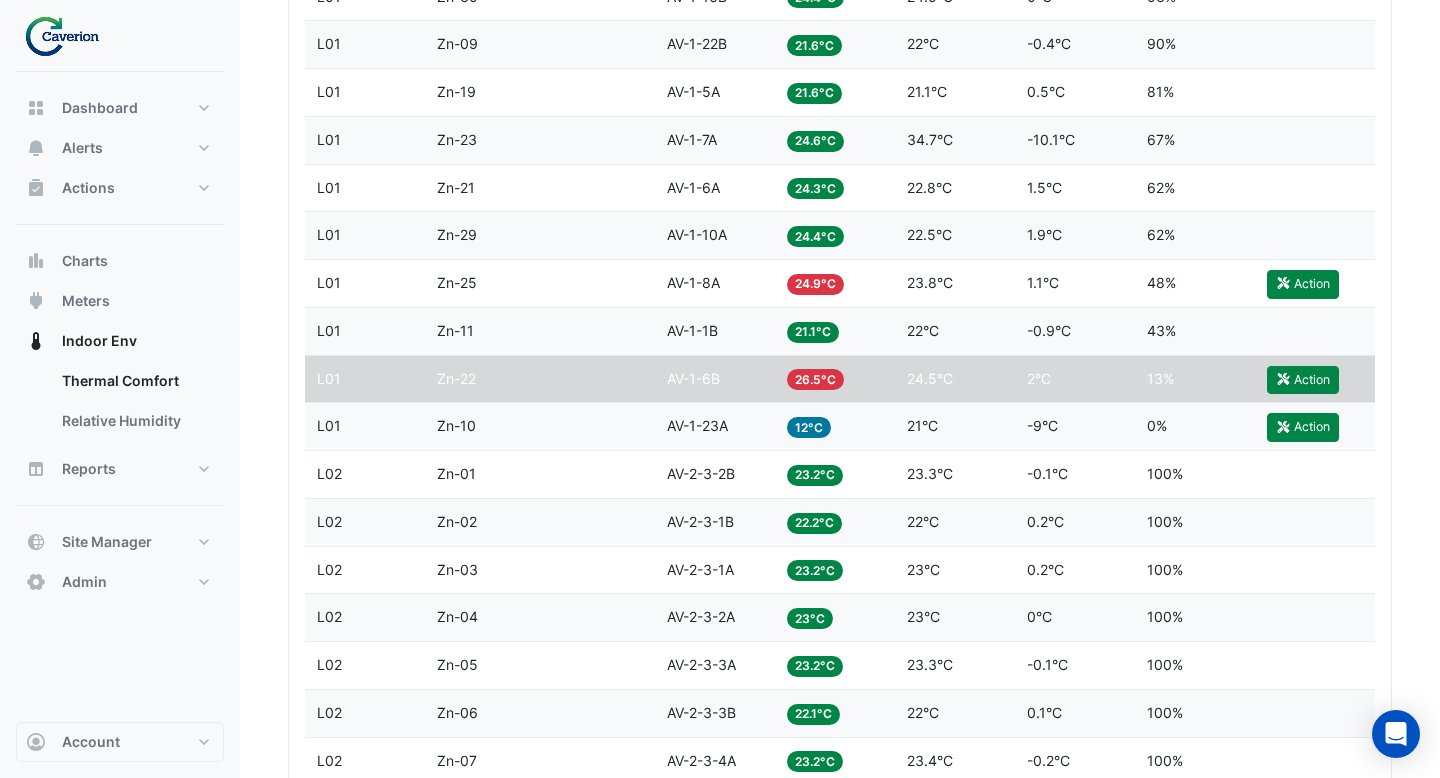 scroll, scrollTop: 2492, scrollLeft: 0, axis: vertical 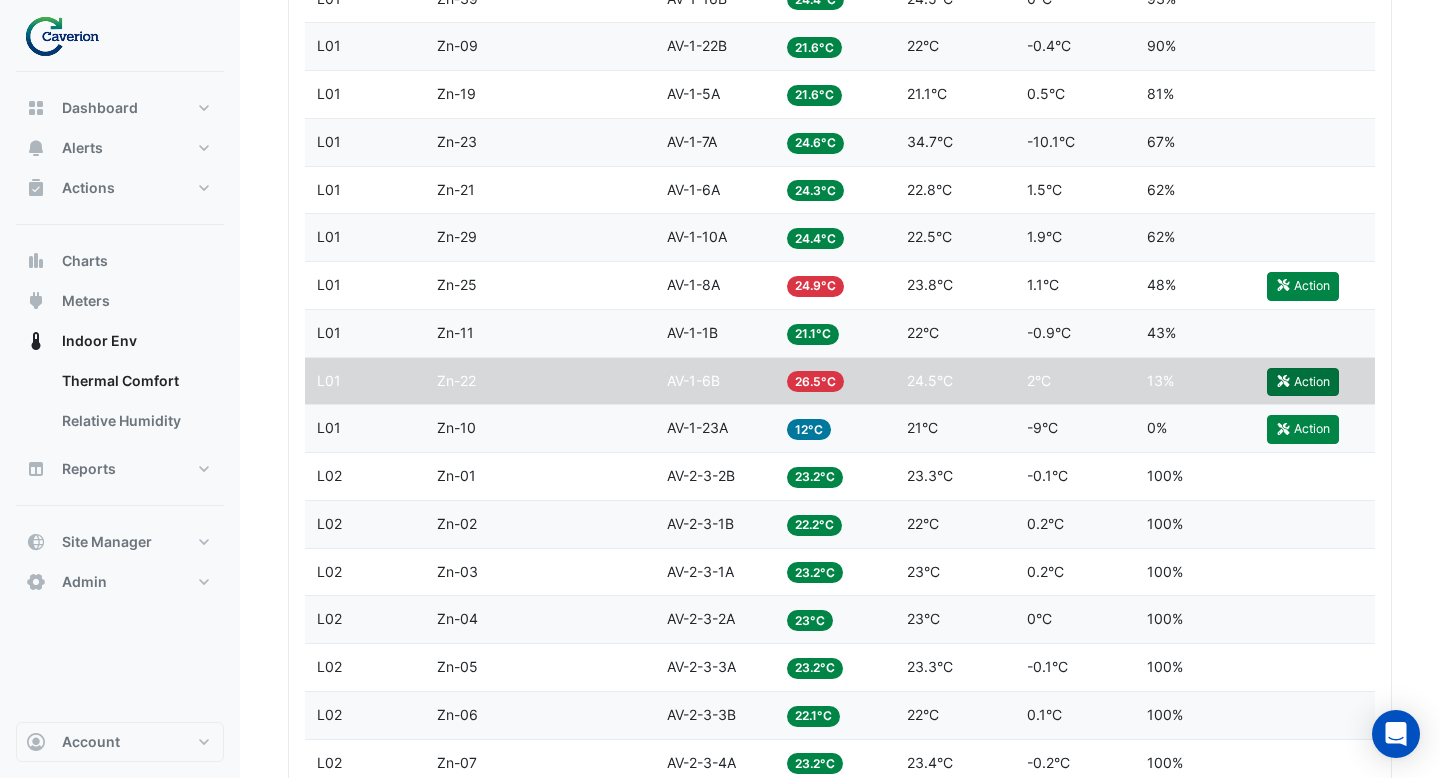 click on "Action" 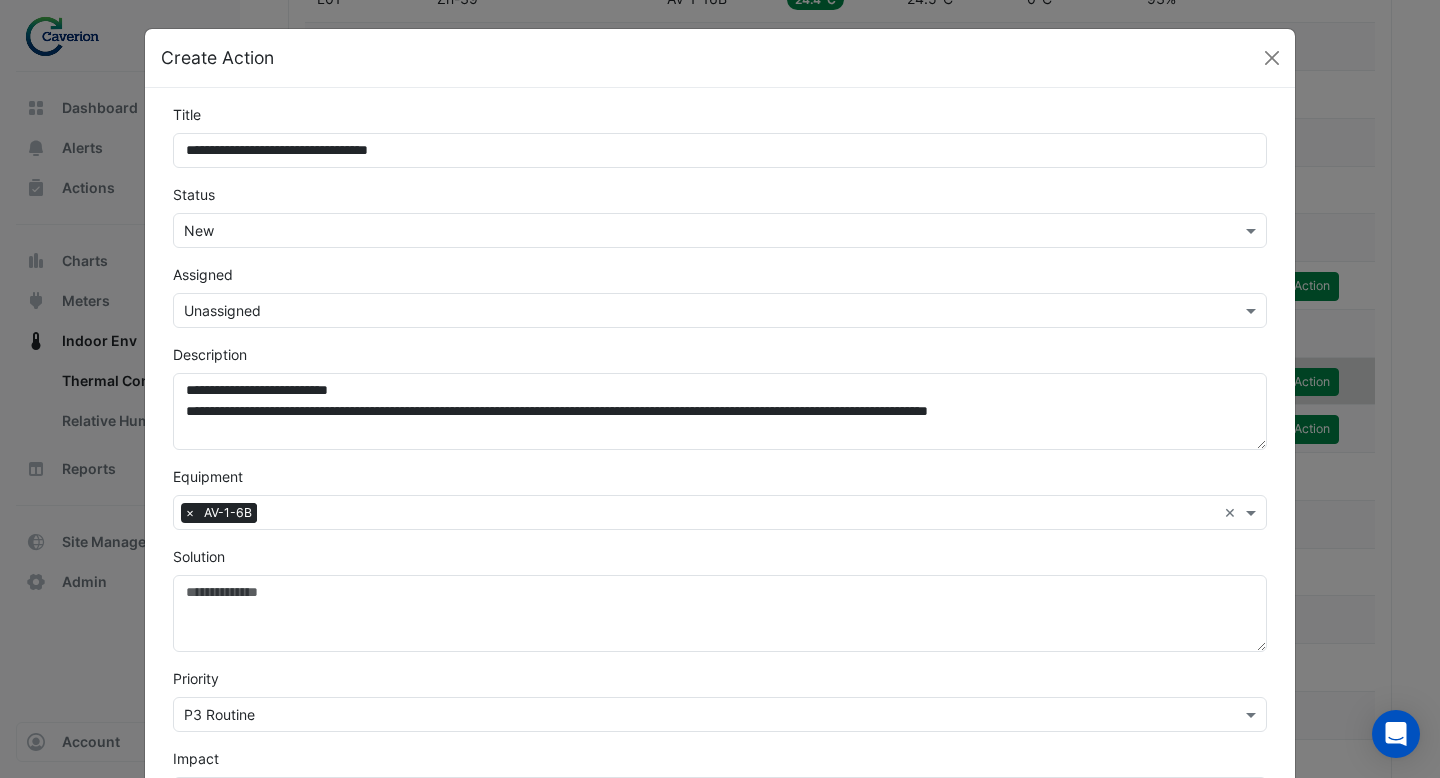 click at bounding box center [700, 311] 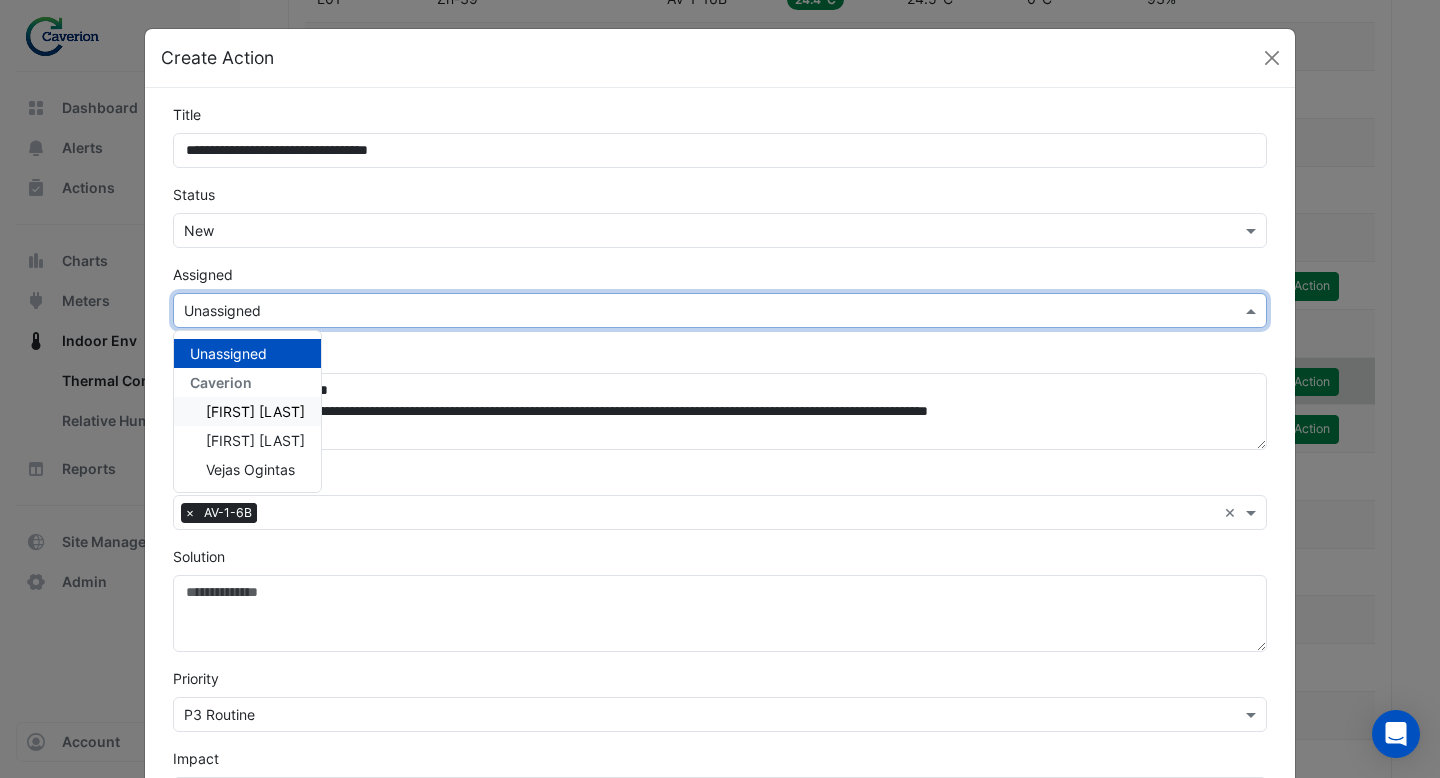 click on "[FIRST] [LAST]" at bounding box center [247, 411] 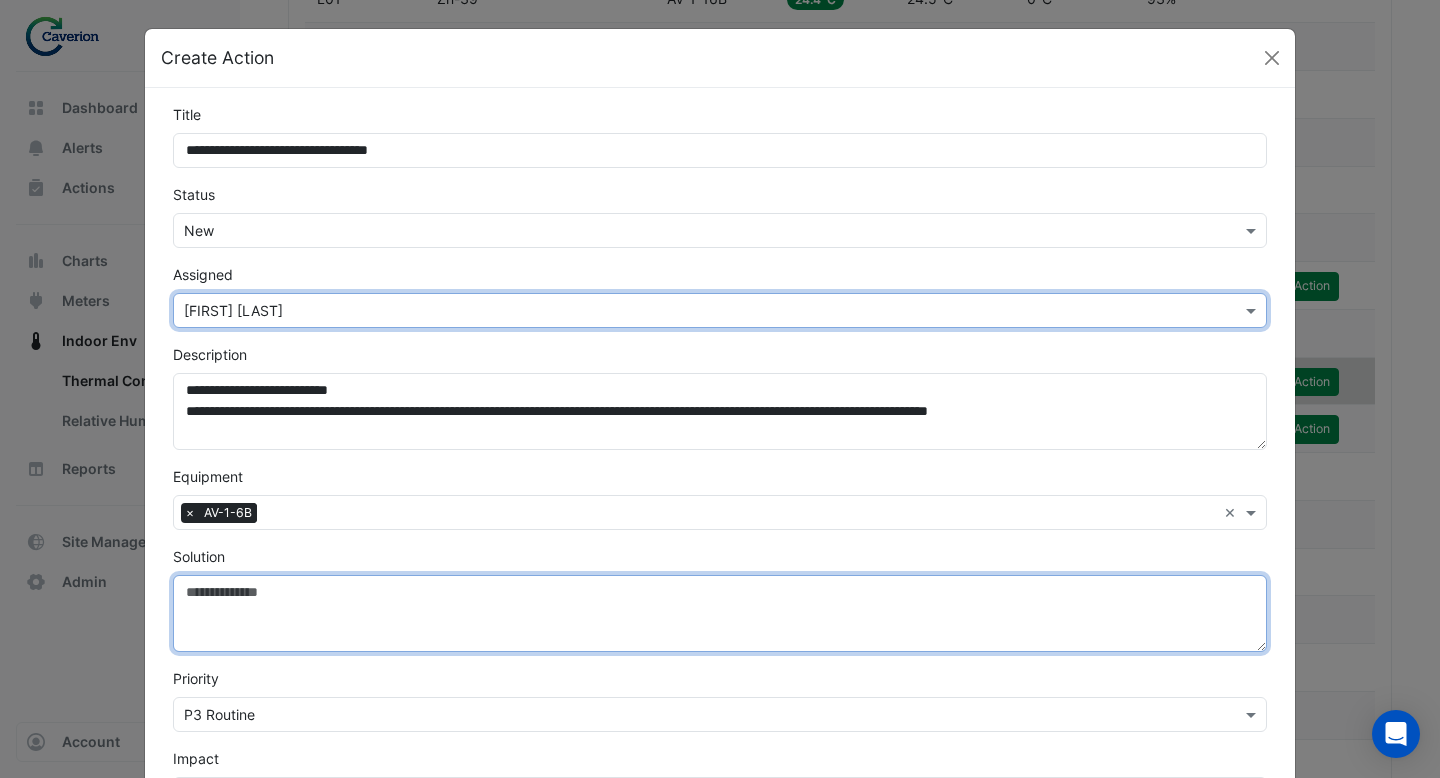 click on "Solution" at bounding box center (720, 613) 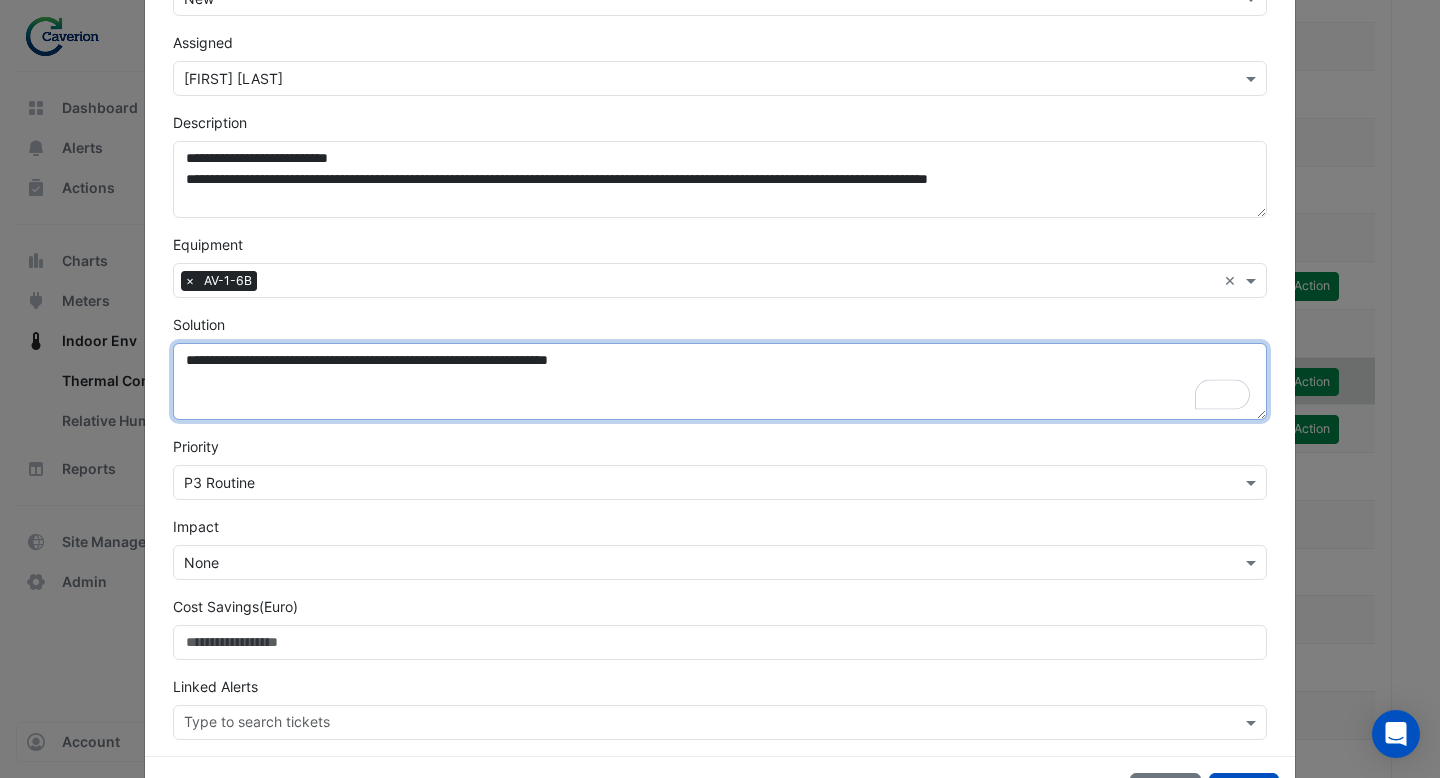 scroll, scrollTop: 236, scrollLeft: 0, axis: vertical 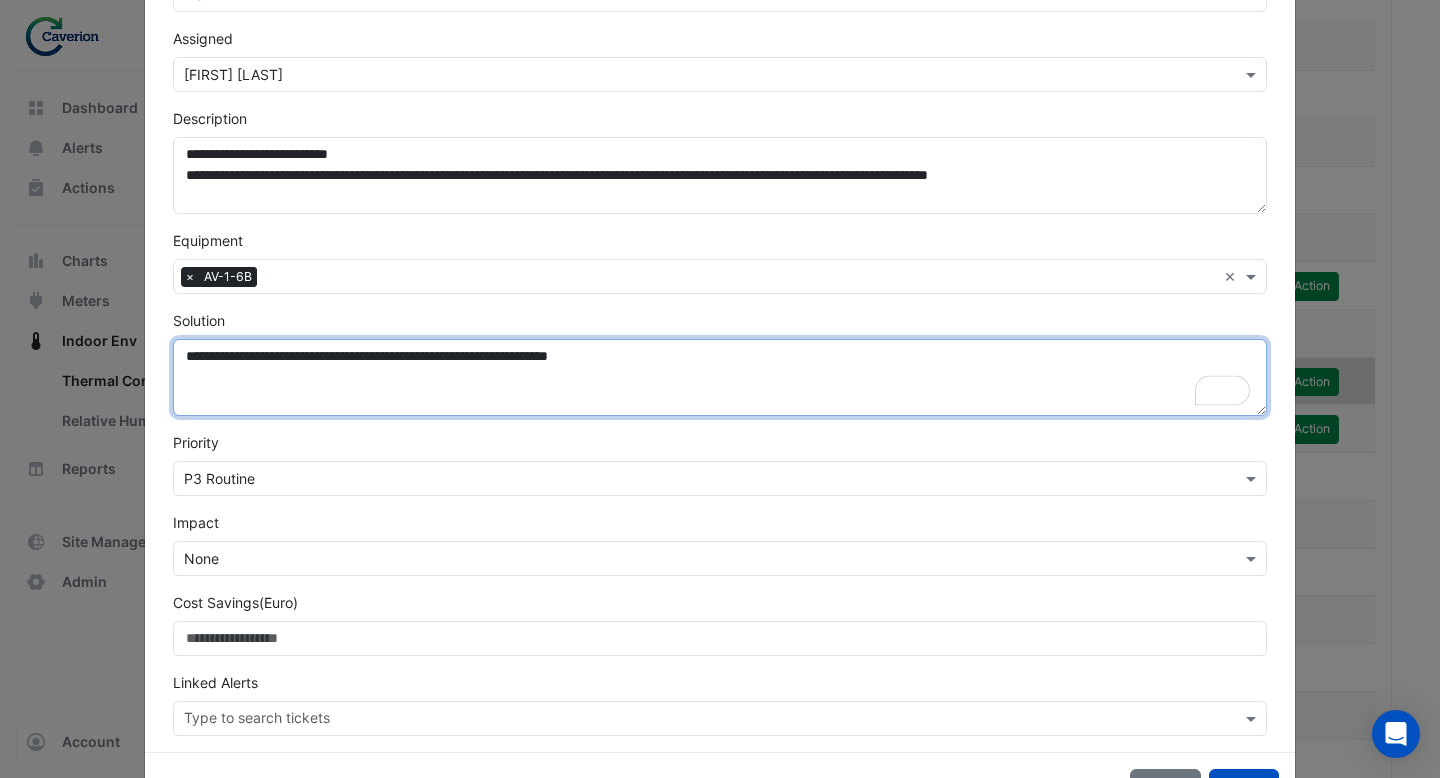 type on "**********" 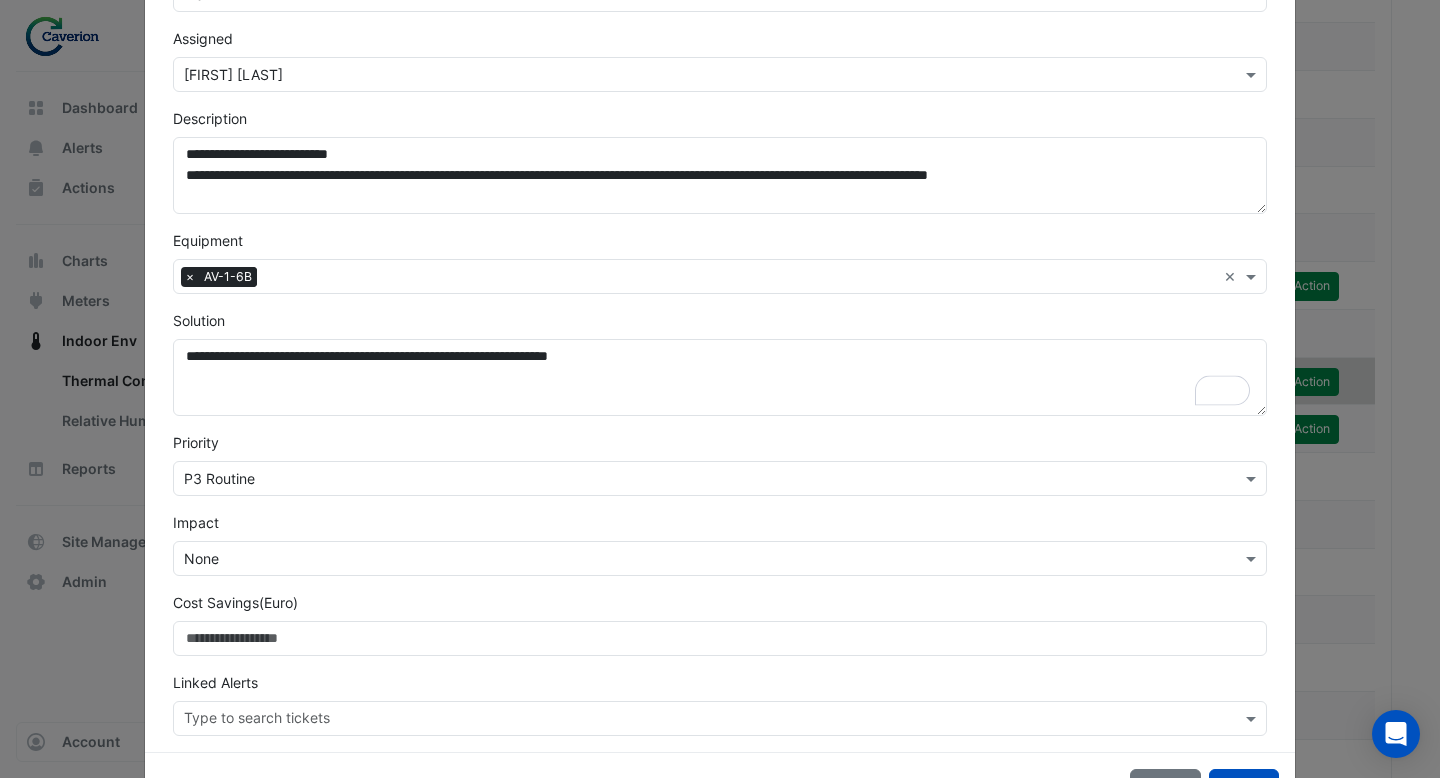 click at bounding box center [700, 479] 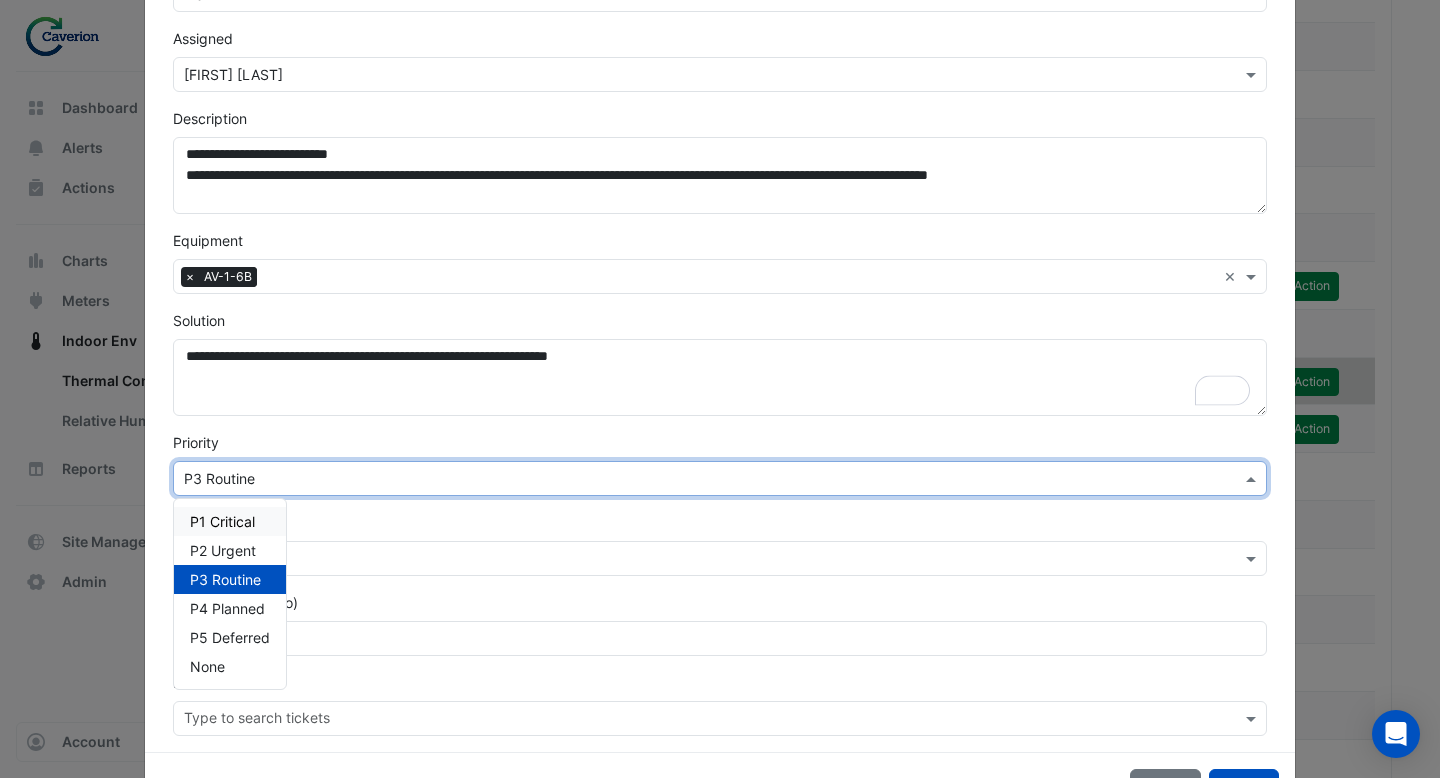 click on "**********" 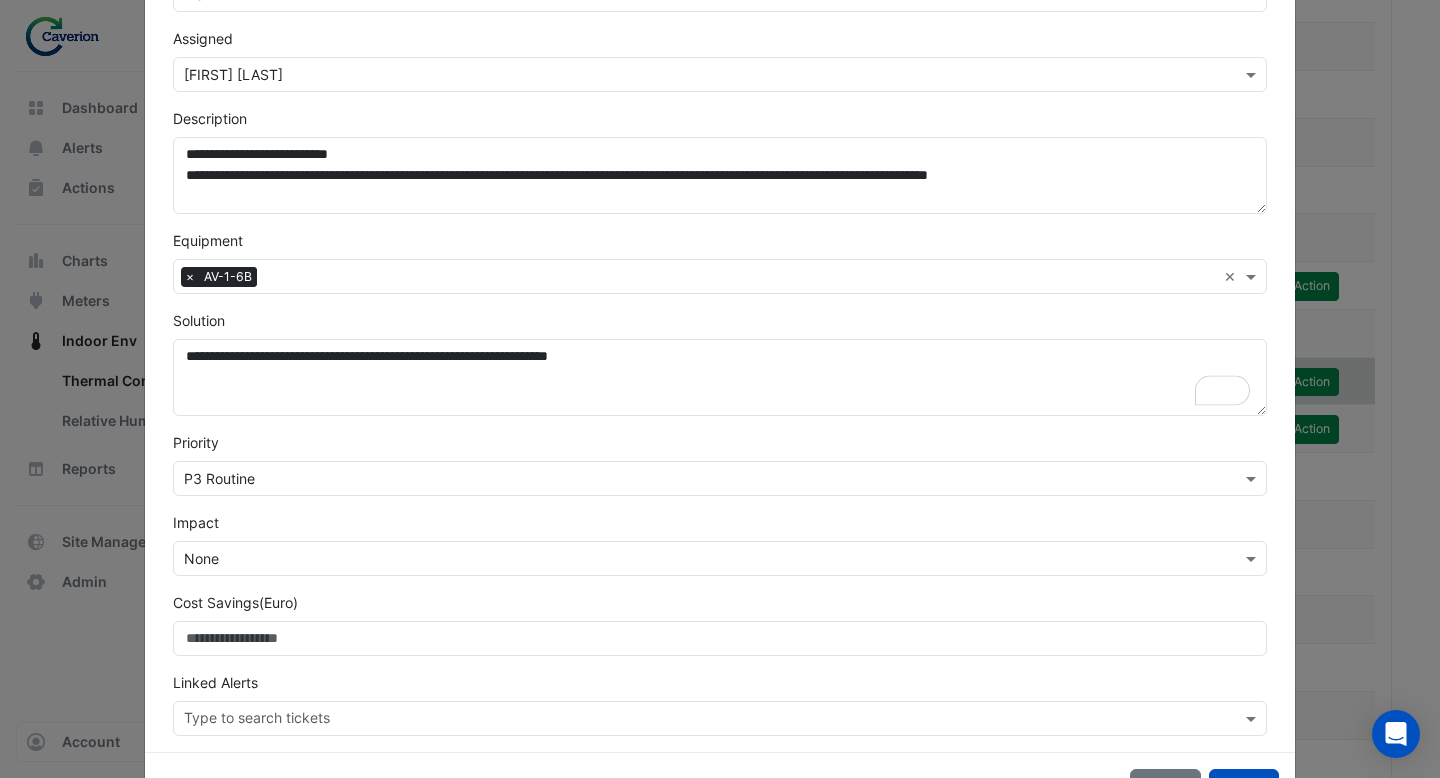 scroll, scrollTop: 307, scrollLeft: 0, axis: vertical 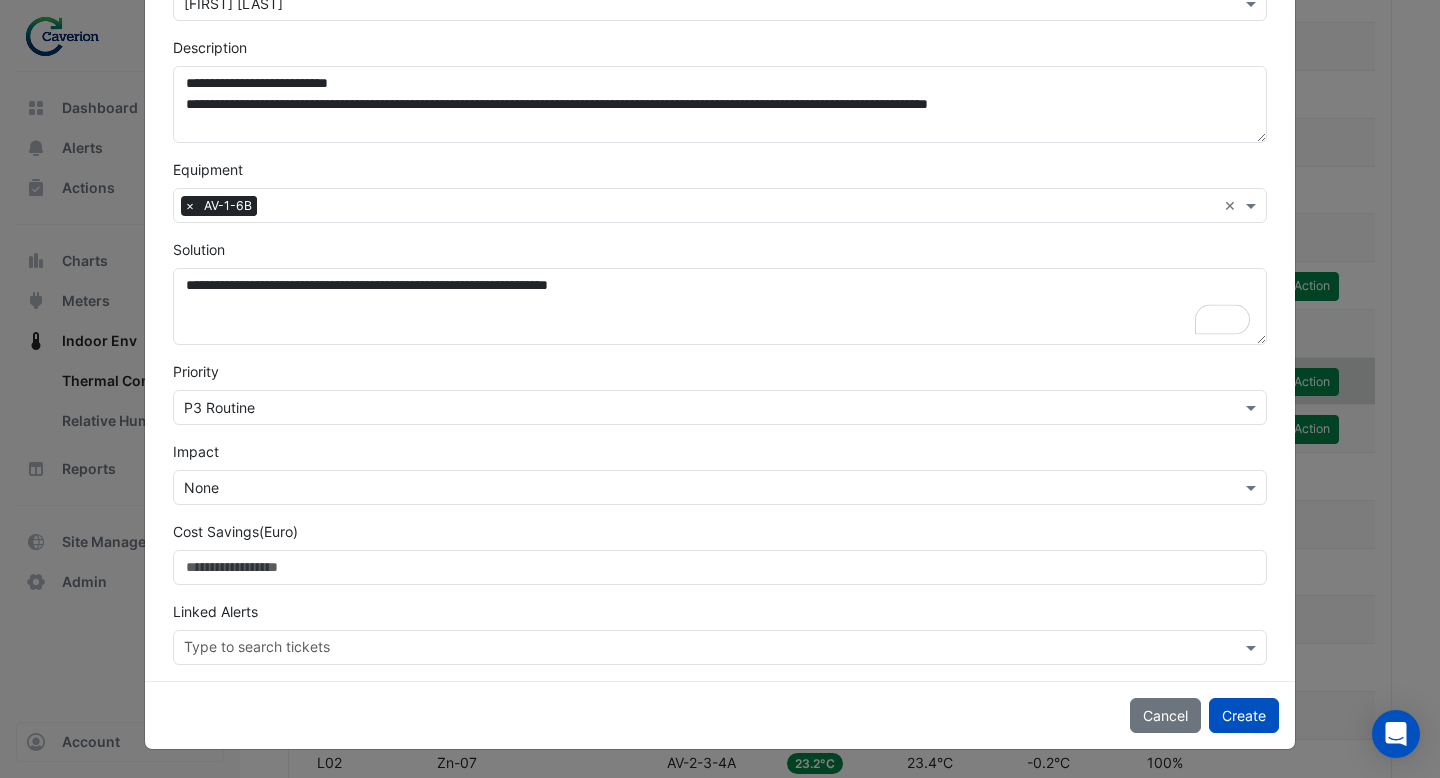 click at bounding box center (700, 488) 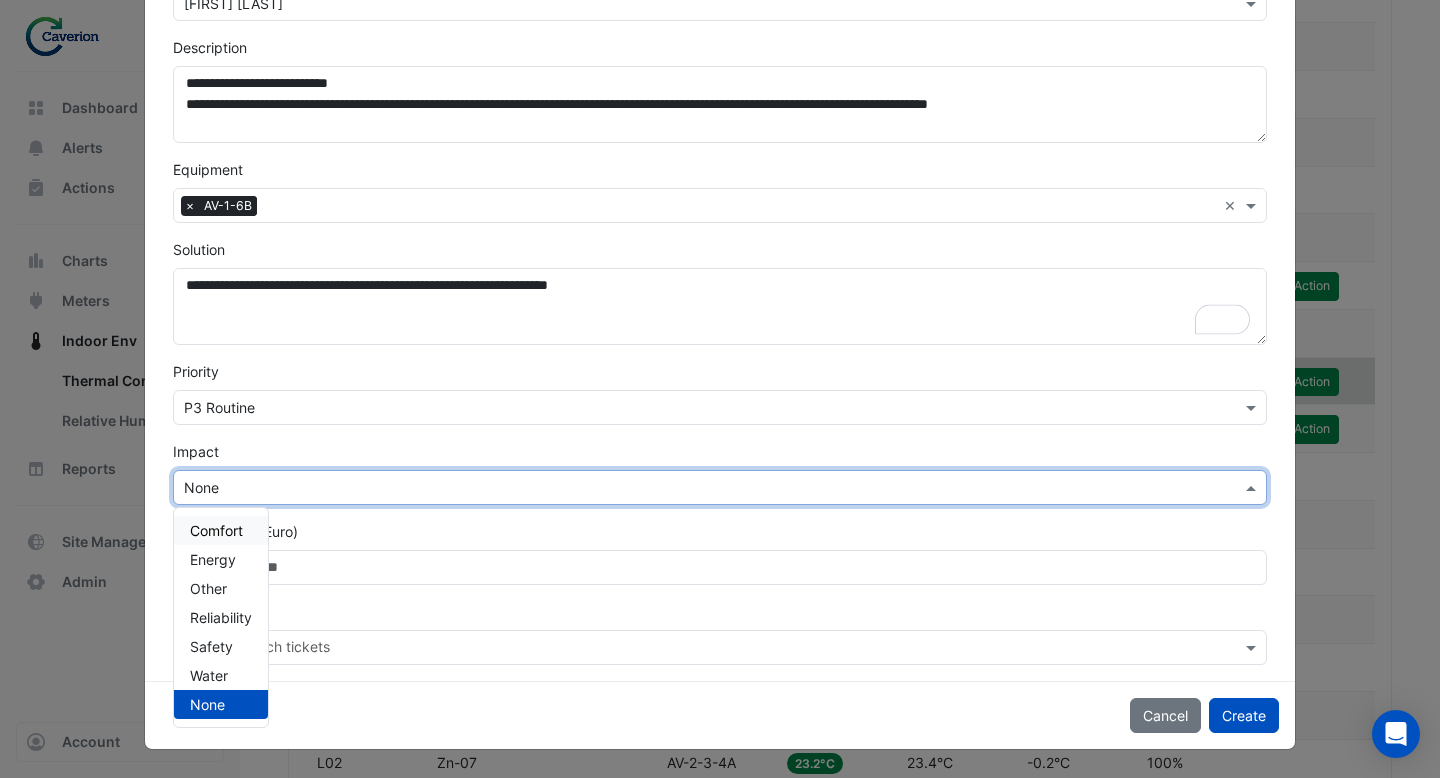 click on "Comfort" at bounding box center (216, 530) 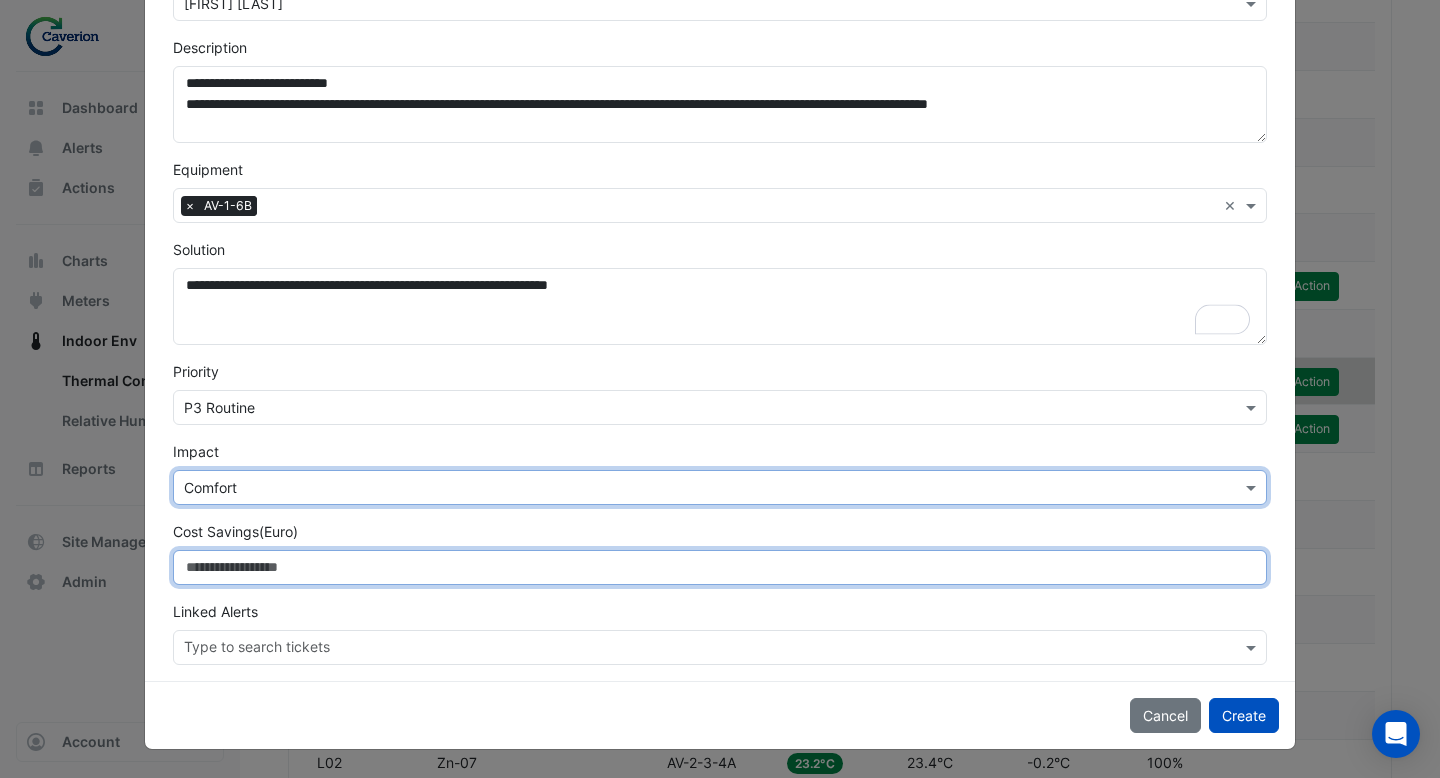 click on "Cost Savings
(Euro)" at bounding box center [720, 567] 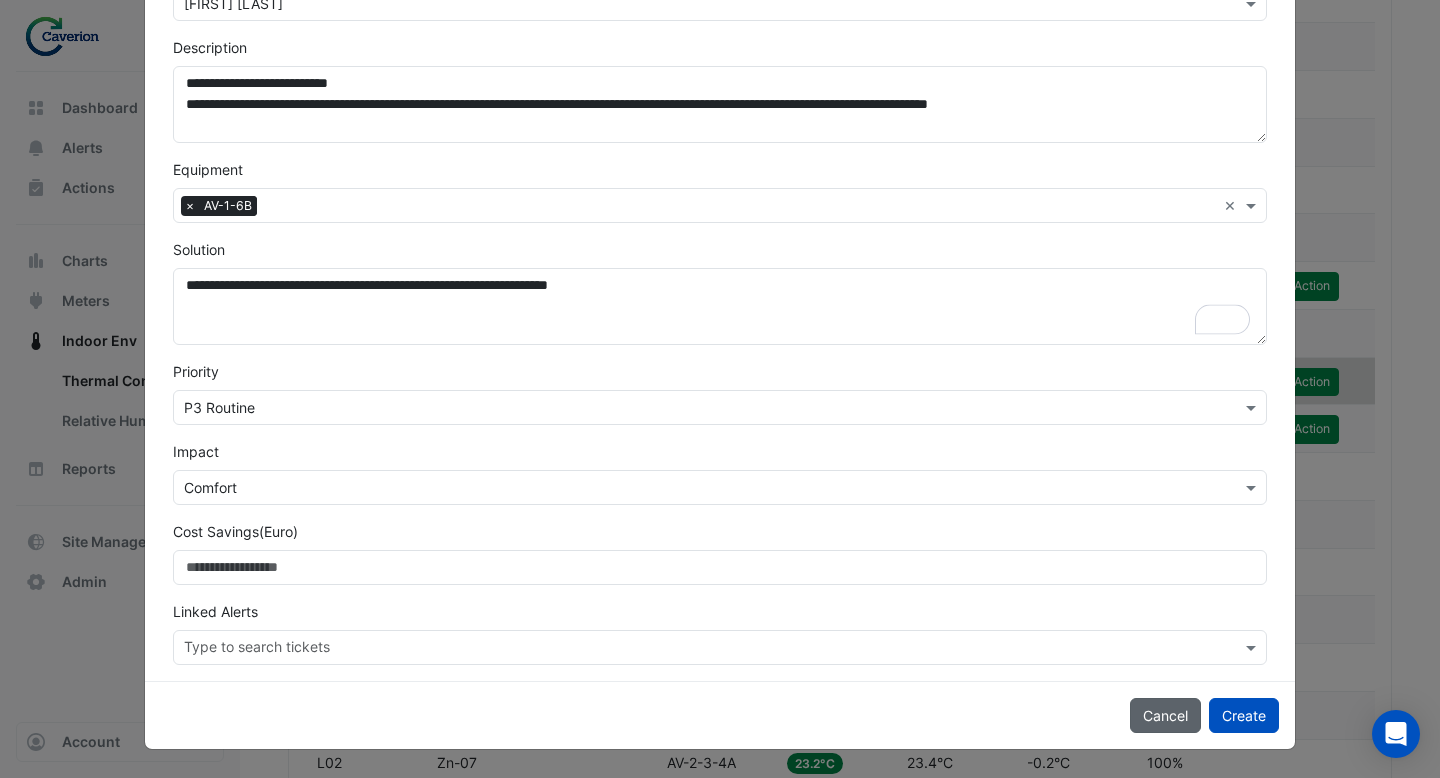 click on "Cancel" 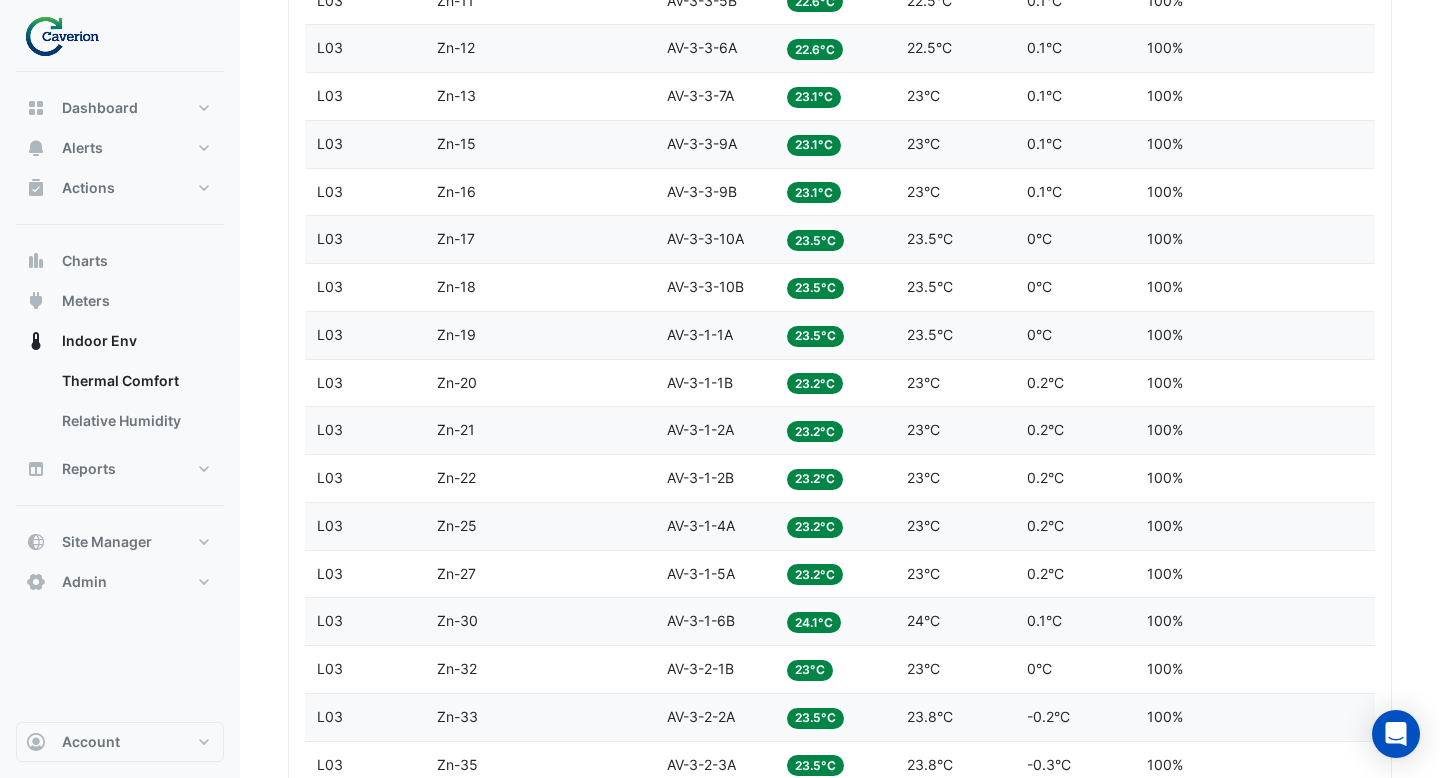 scroll, scrollTop: 4796, scrollLeft: 0, axis: vertical 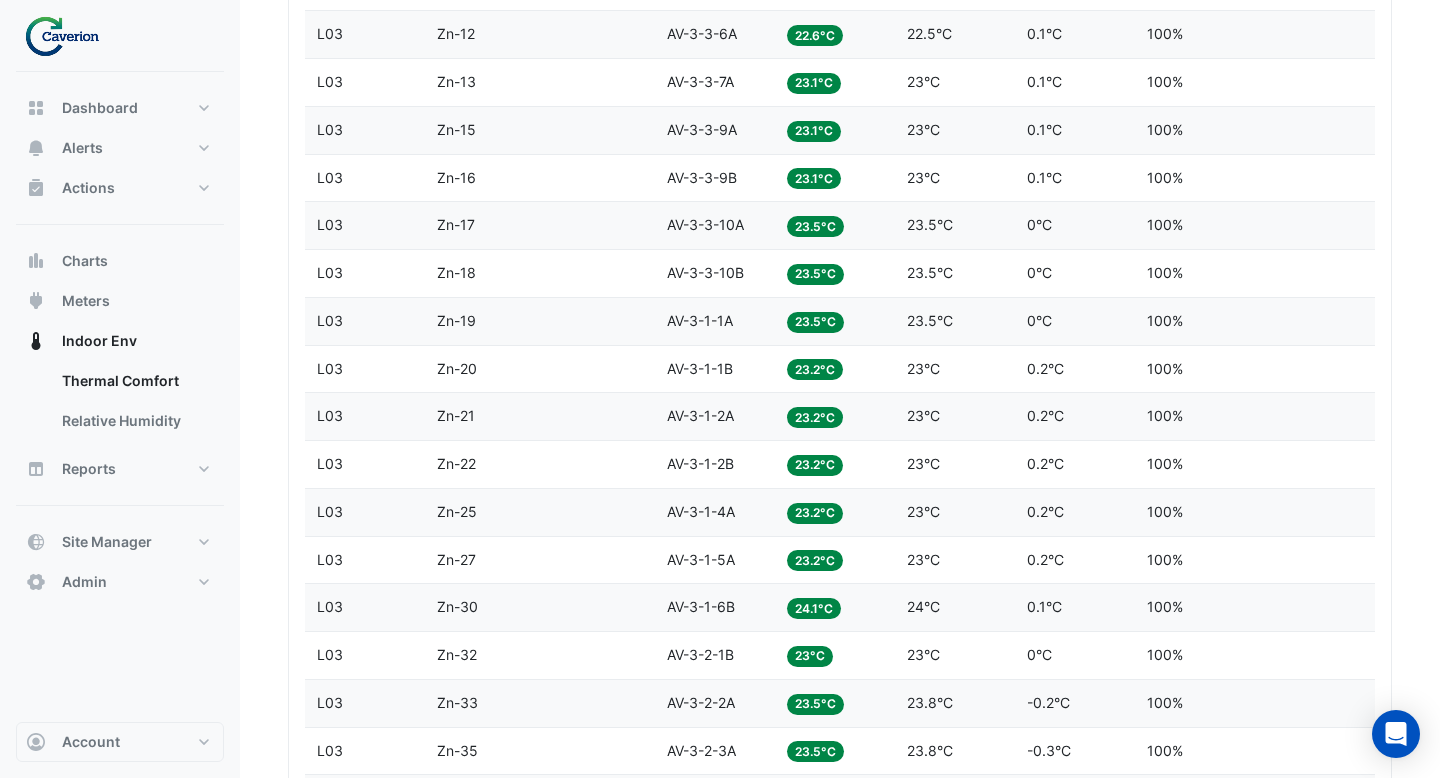 click on "Temp
23.5°C" 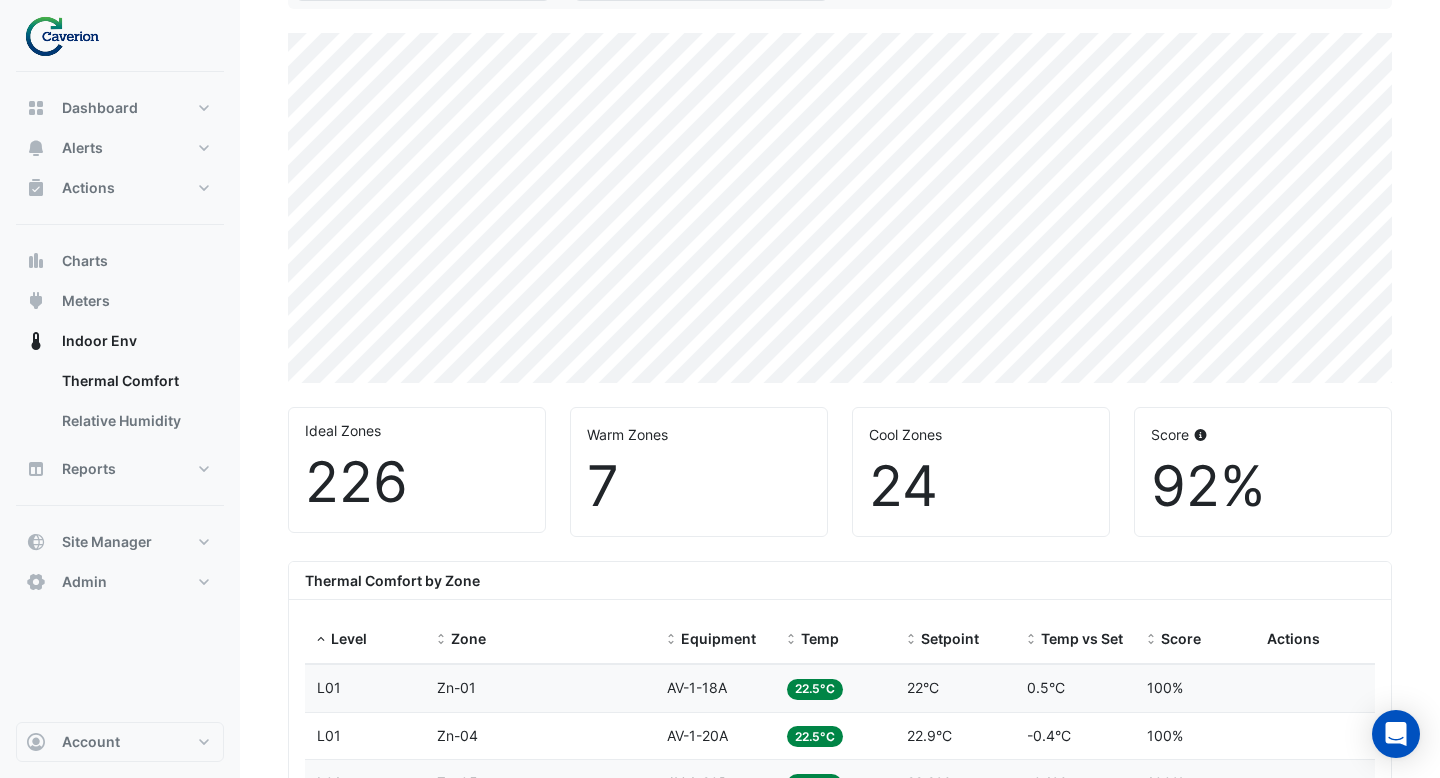 scroll, scrollTop: 230, scrollLeft: 0, axis: vertical 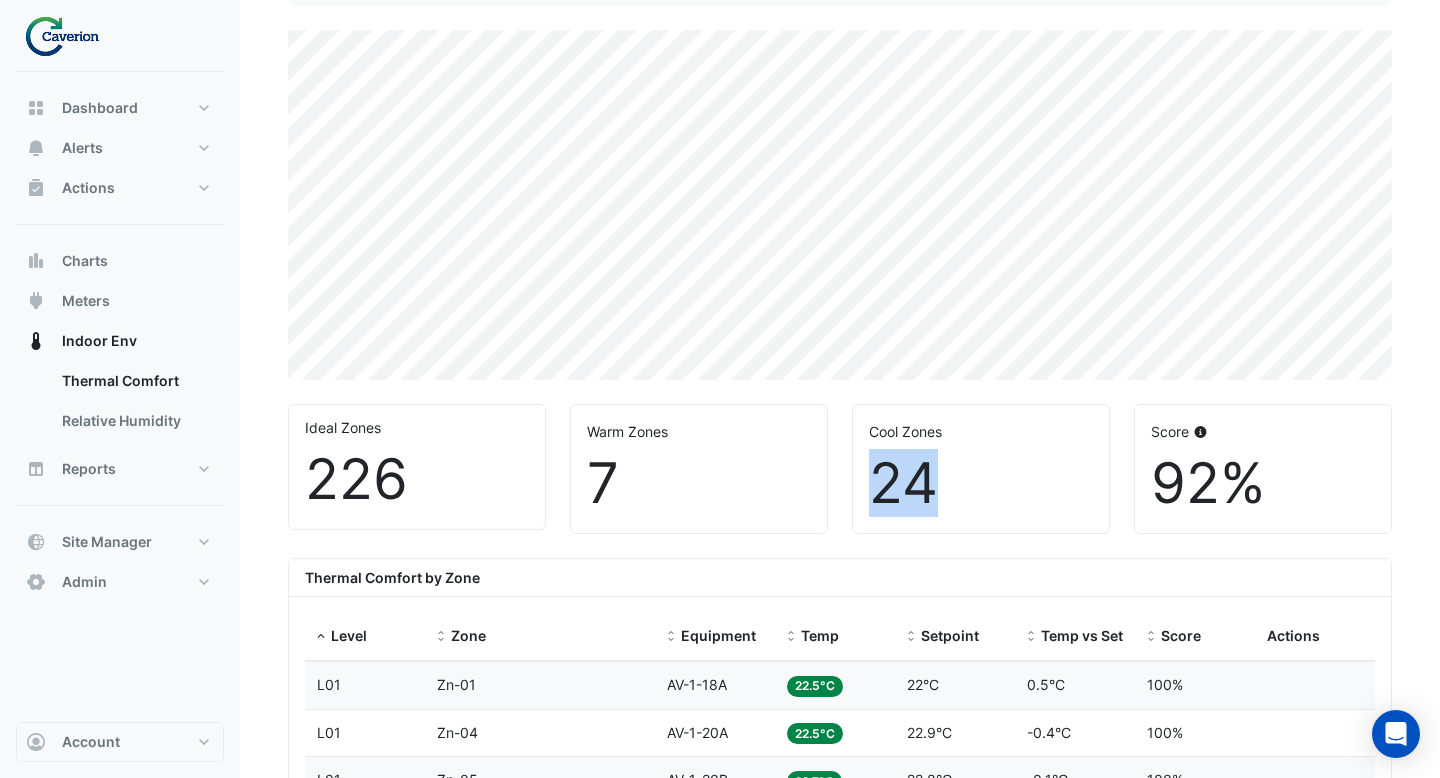 drag, startPoint x: 933, startPoint y: 482, endPoint x: 871, endPoint y: 482, distance: 62 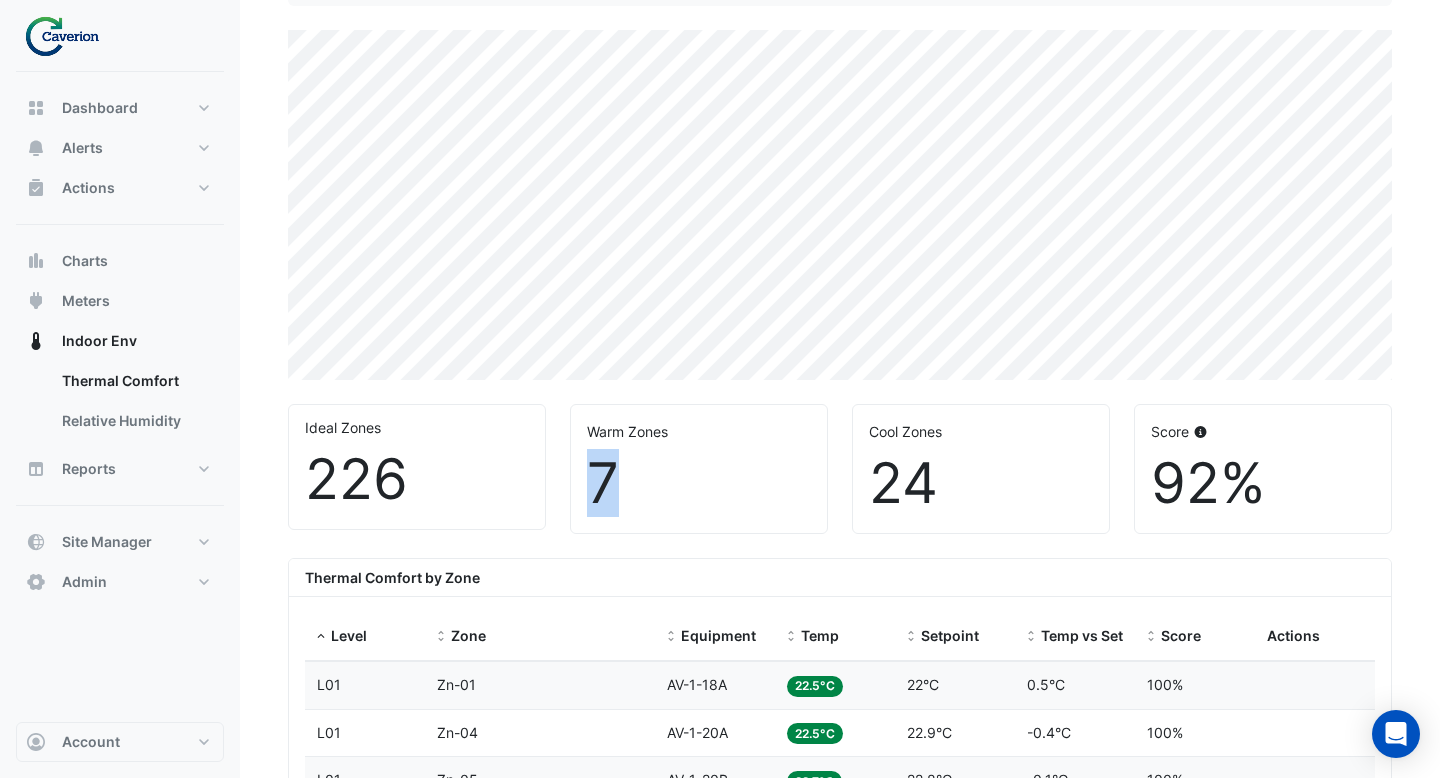 drag, startPoint x: 615, startPoint y: 477, endPoint x: 579, endPoint y: 477, distance: 36 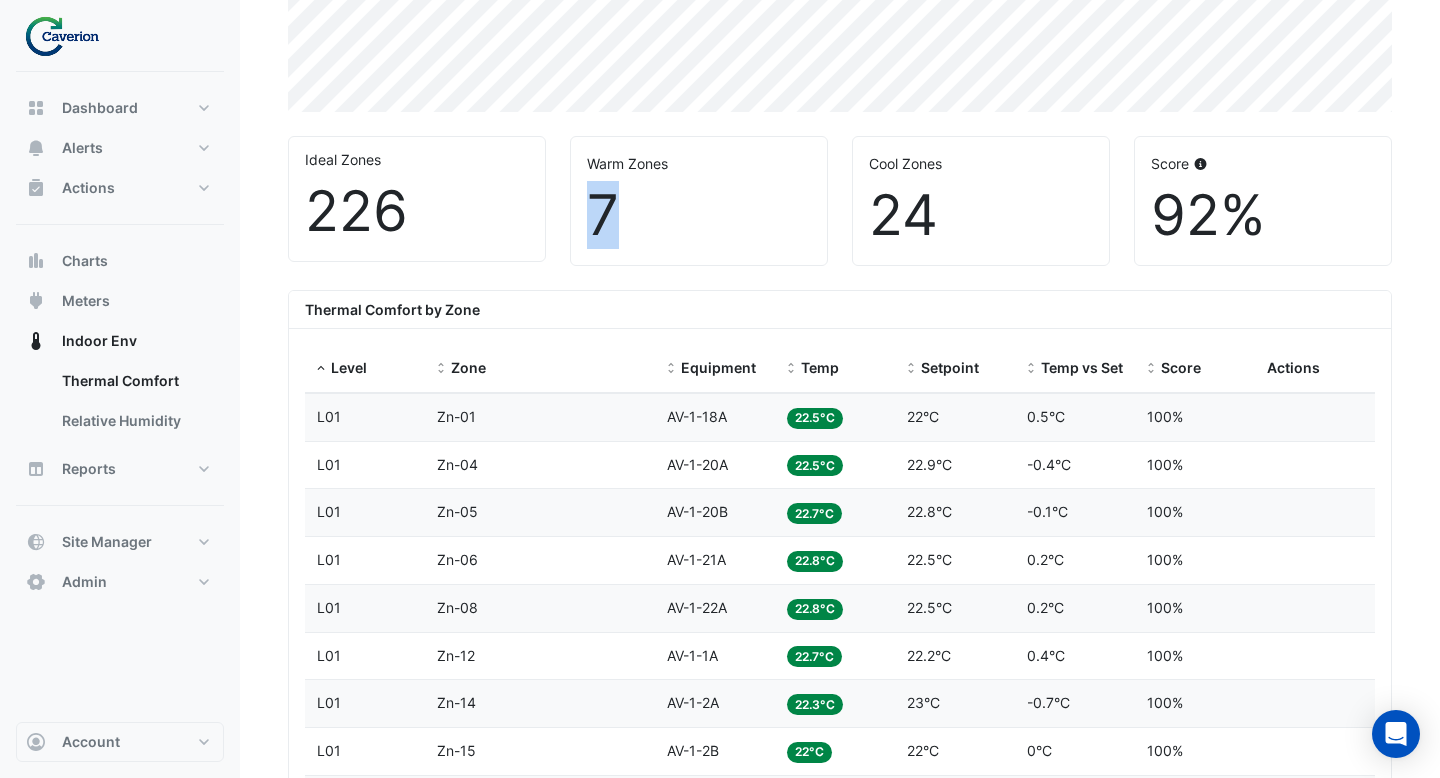 scroll, scrollTop: 528, scrollLeft: 0, axis: vertical 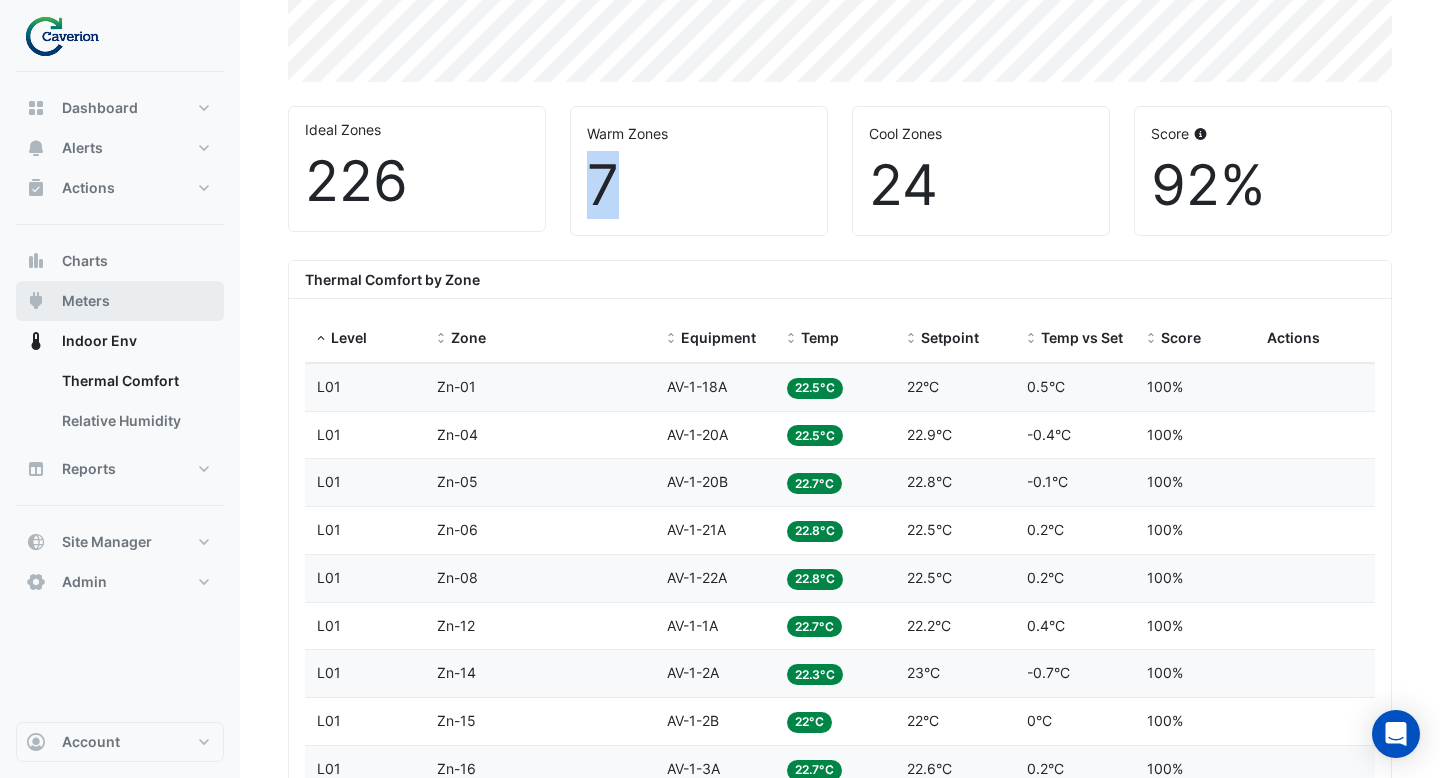 click on "Meters" at bounding box center (120, 301) 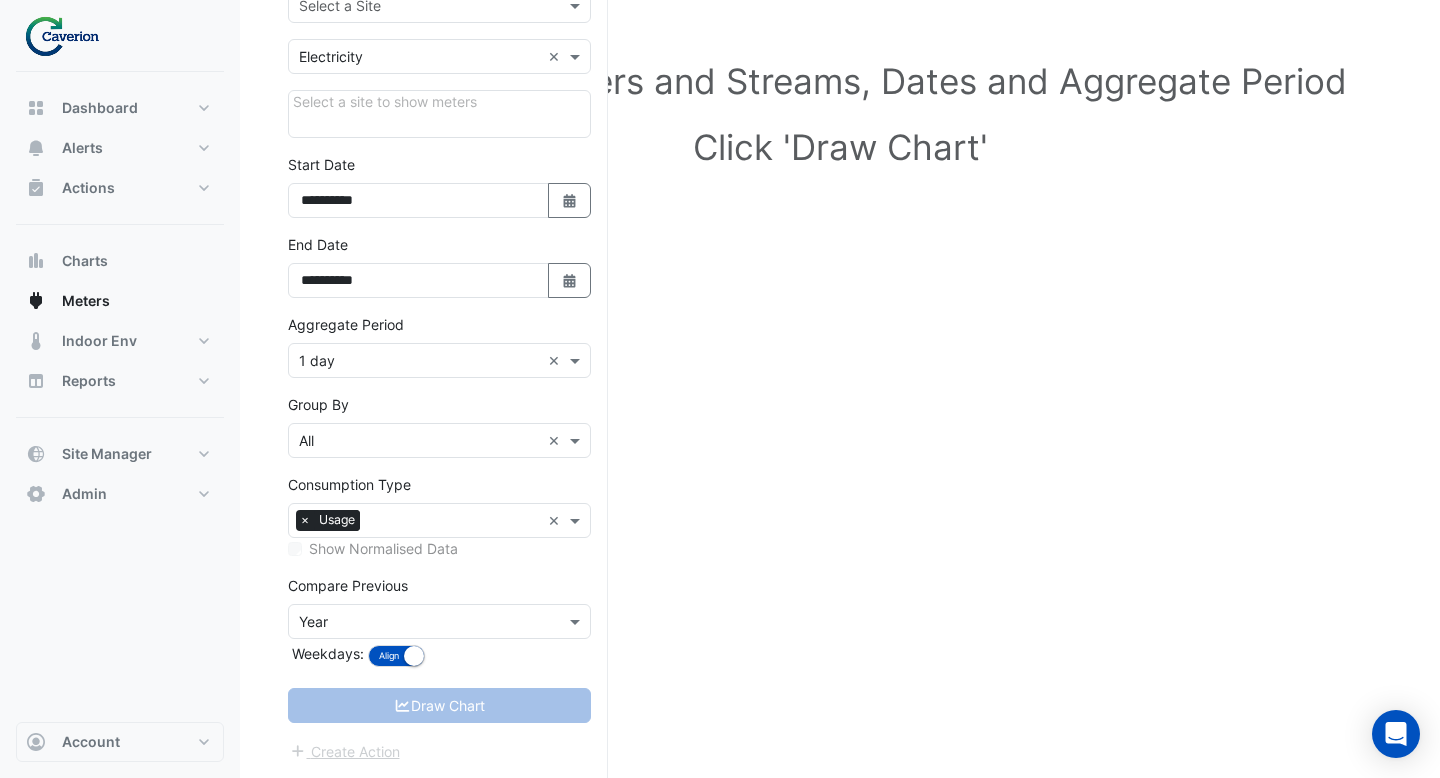 scroll, scrollTop: 0, scrollLeft: 0, axis: both 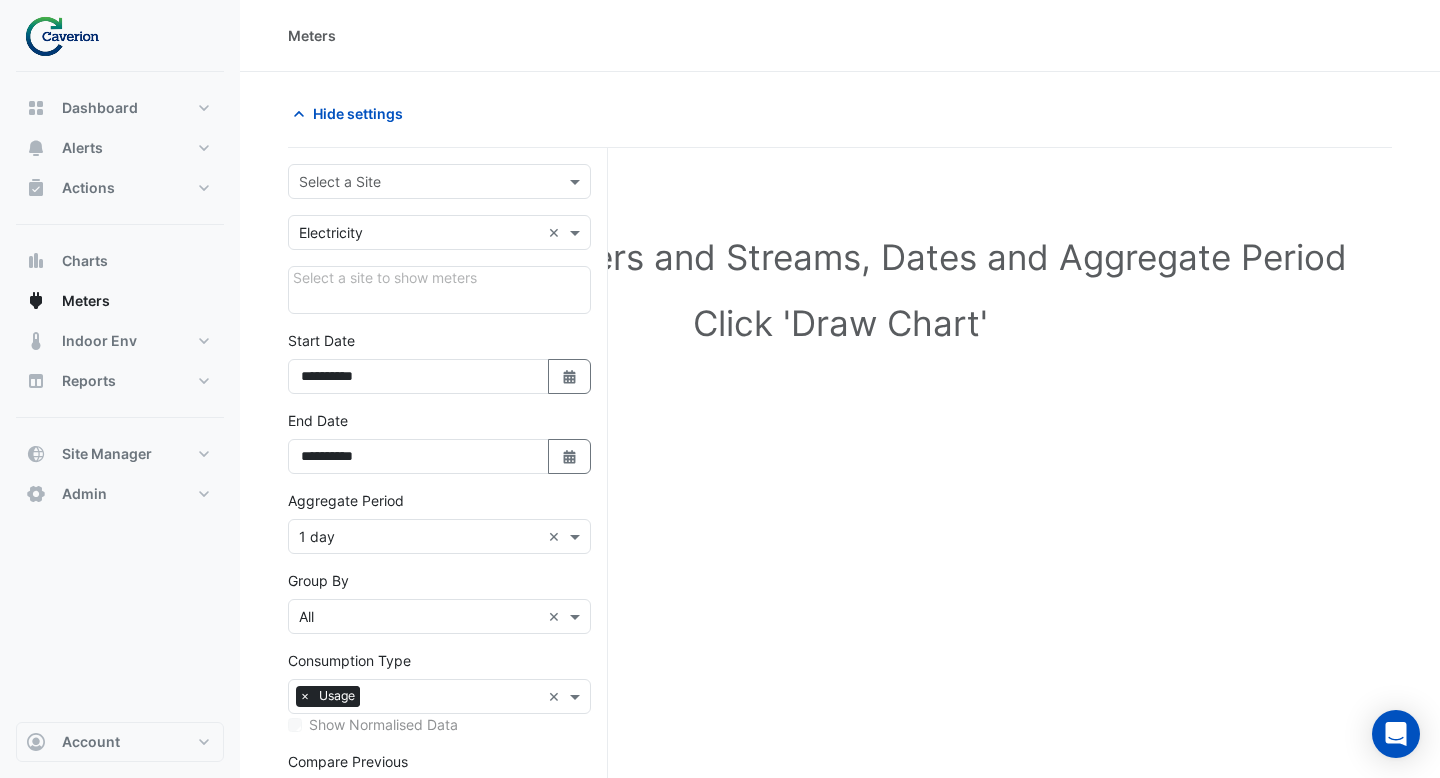click at bounding box center [439, 181] 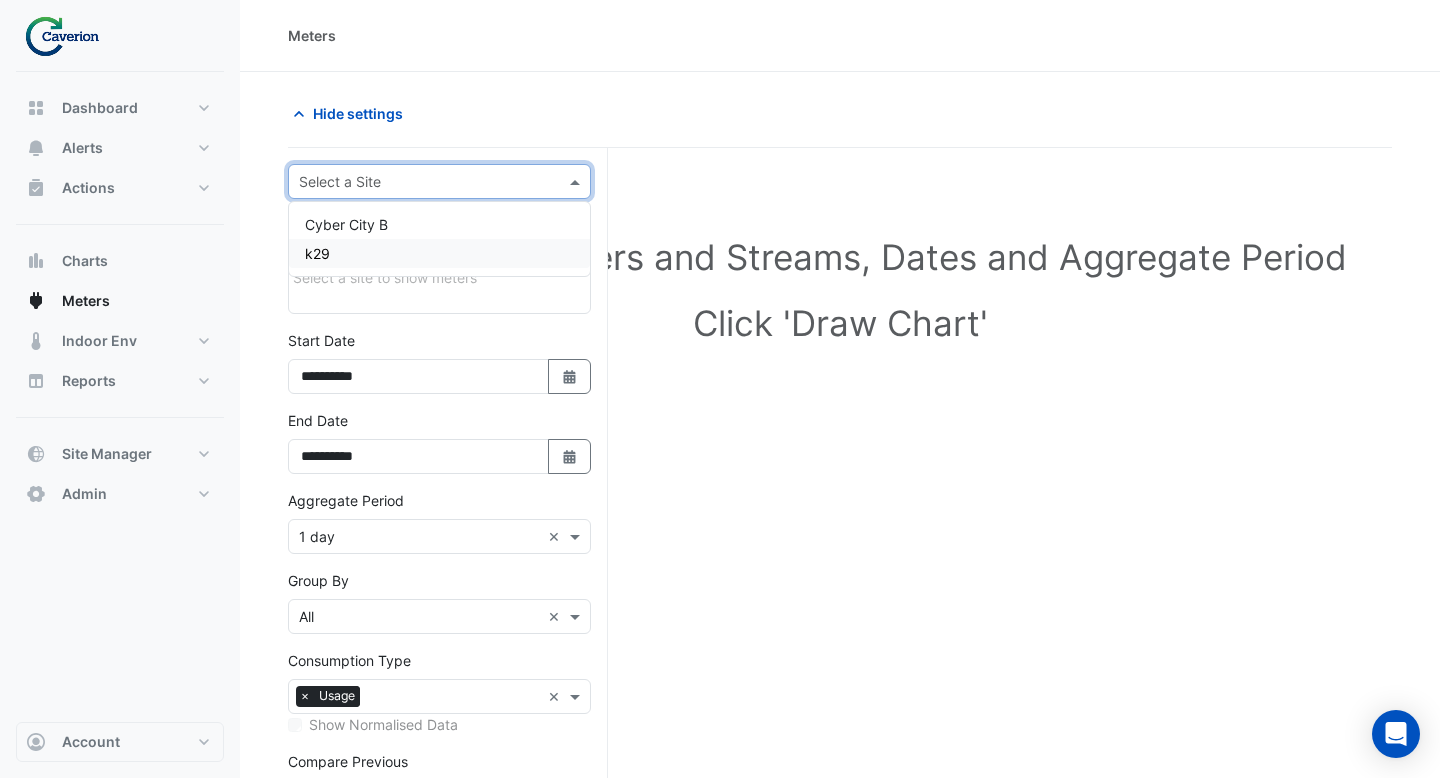 click on "k29" at bounding box center [439, 253] 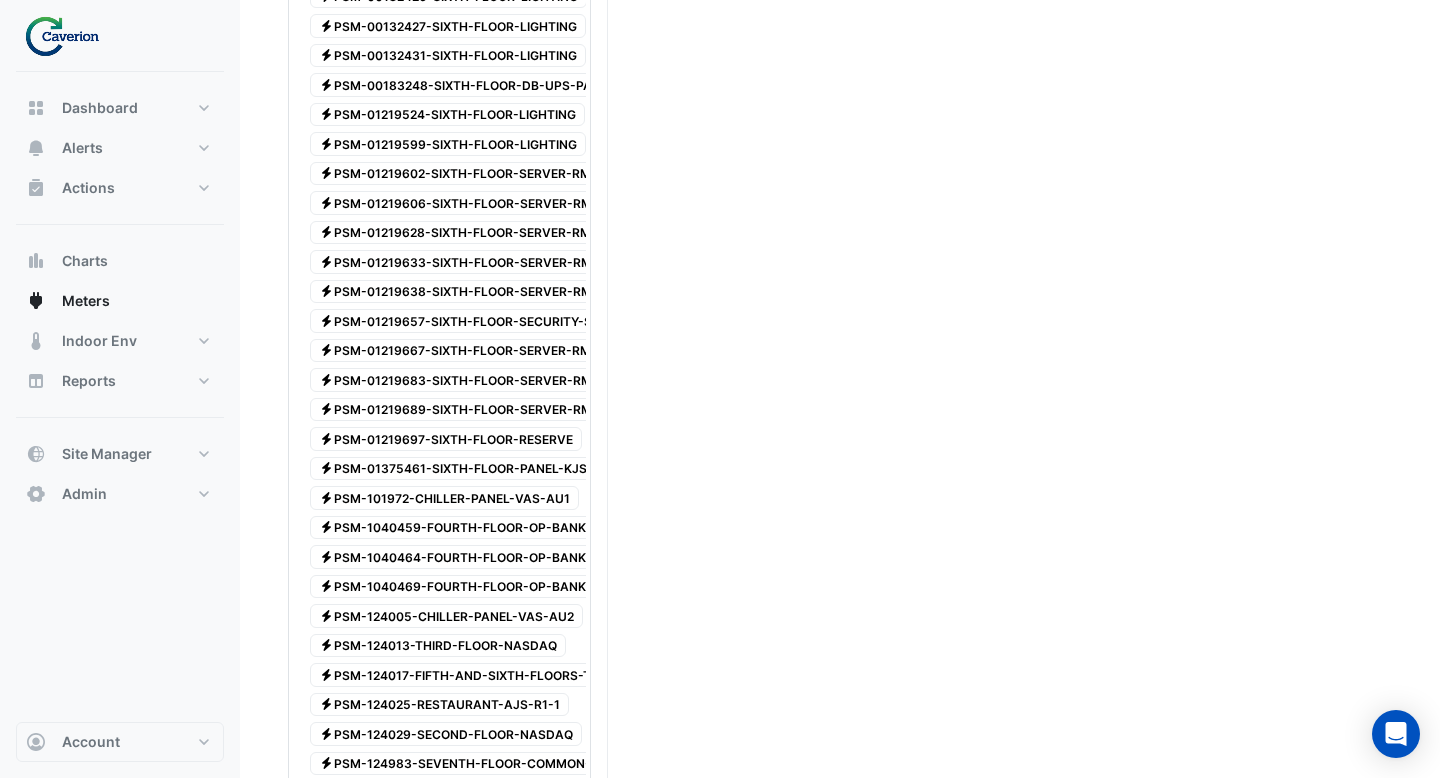 scroll, scrollTop: 447, scrollLeft: 0, axis: vertical 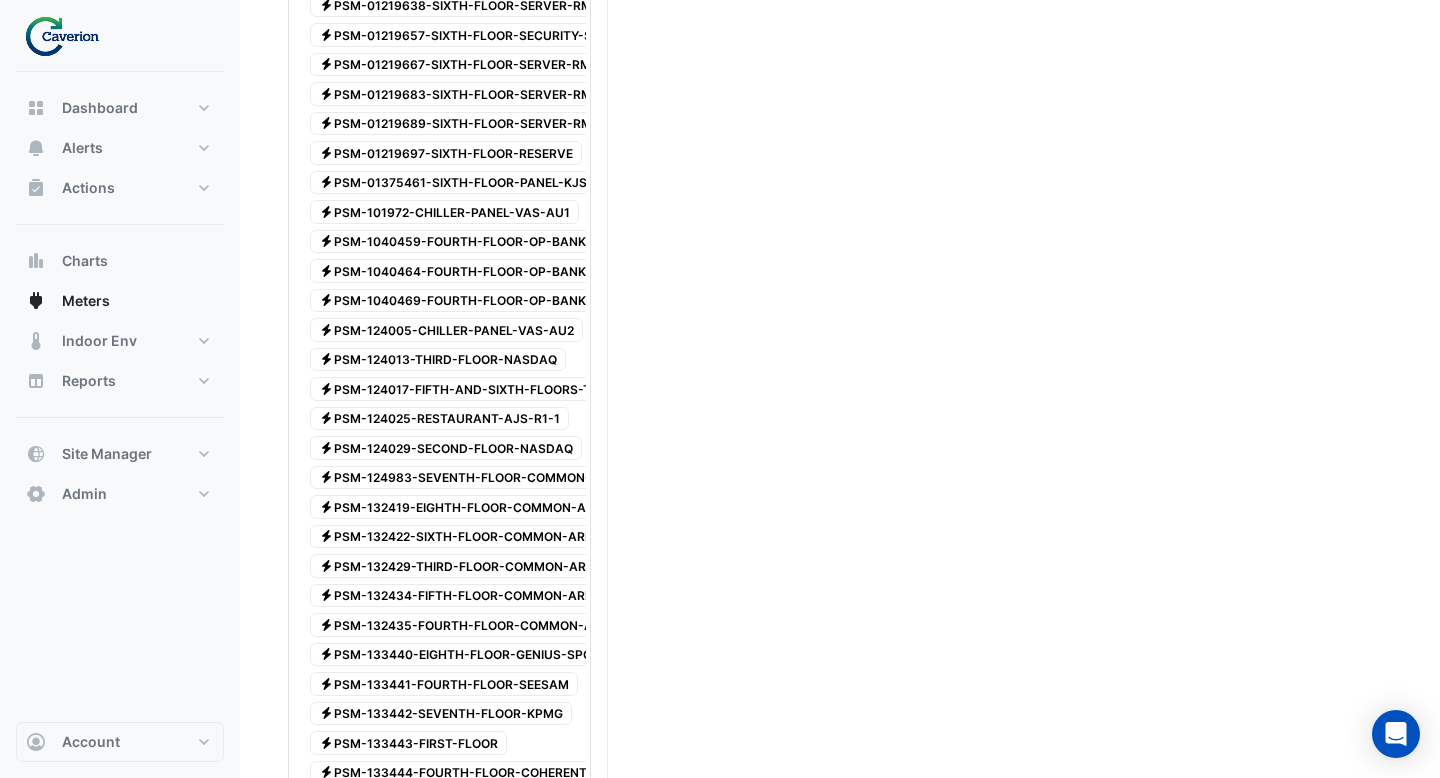 click on "Electricity
PSM-124013-THIRD-FLOOR-NASDAQ" at bounding box center (438, 360) 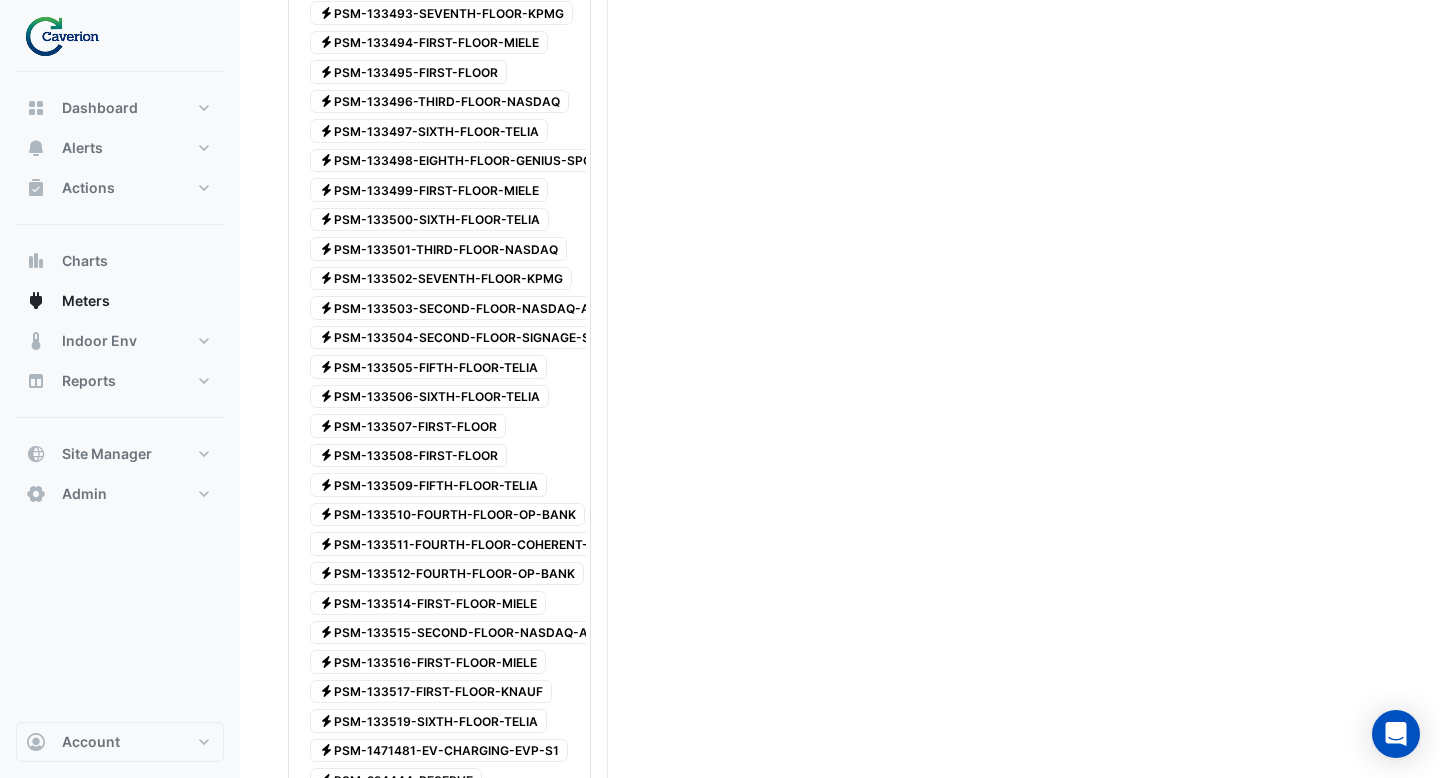 scroll, scrollTop: 2420, scrollLeft: 0, axis: vertical 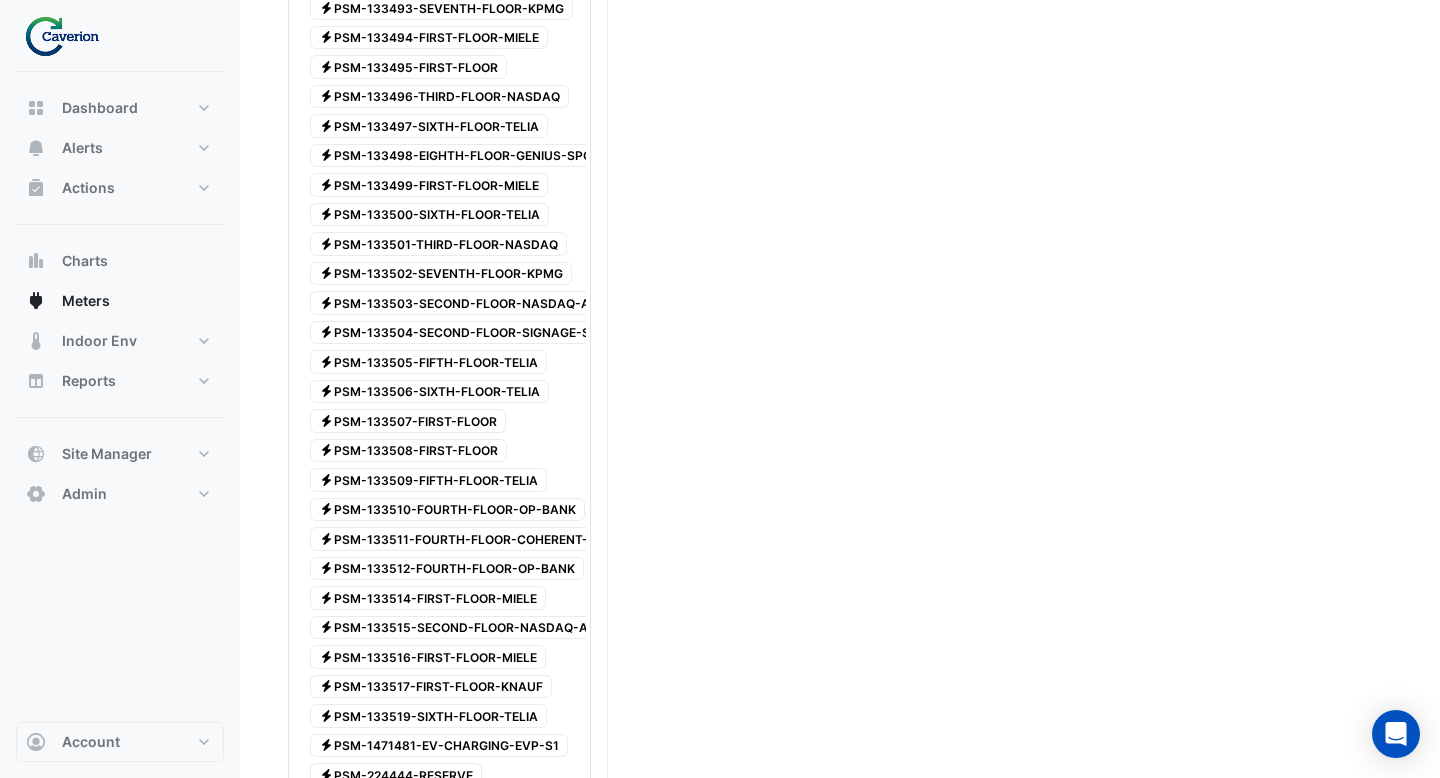 click on "Electricity
PSM-133501-THIRD-FLOOR-NASDAQ" at bounding box center (438, 244) 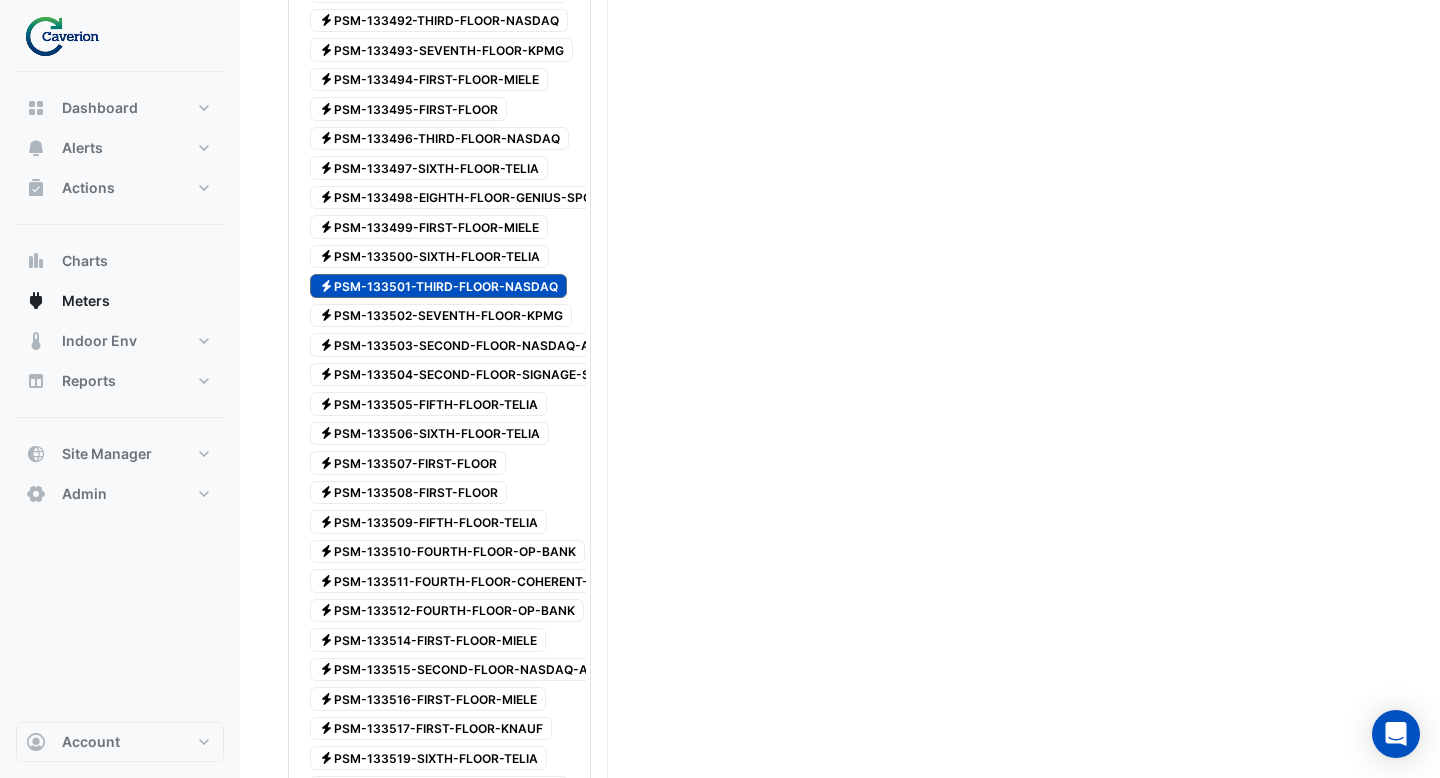 scroll, scrollTop: 2375, scrollLeft: 0, axis: vertical 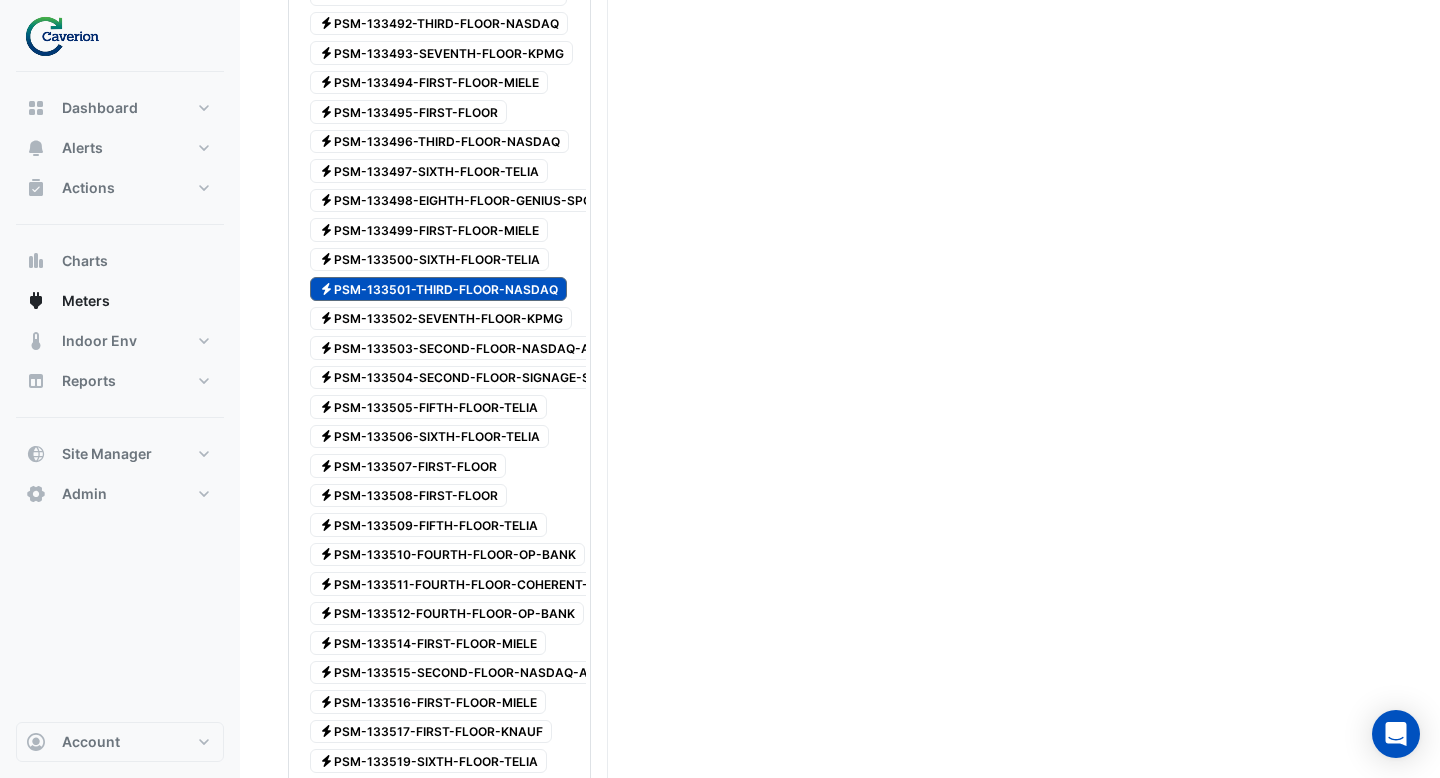 click on "Electricity
PSM-133496-THIRD-FLOOR-NASDAQ" at bounding box center [439, 142] 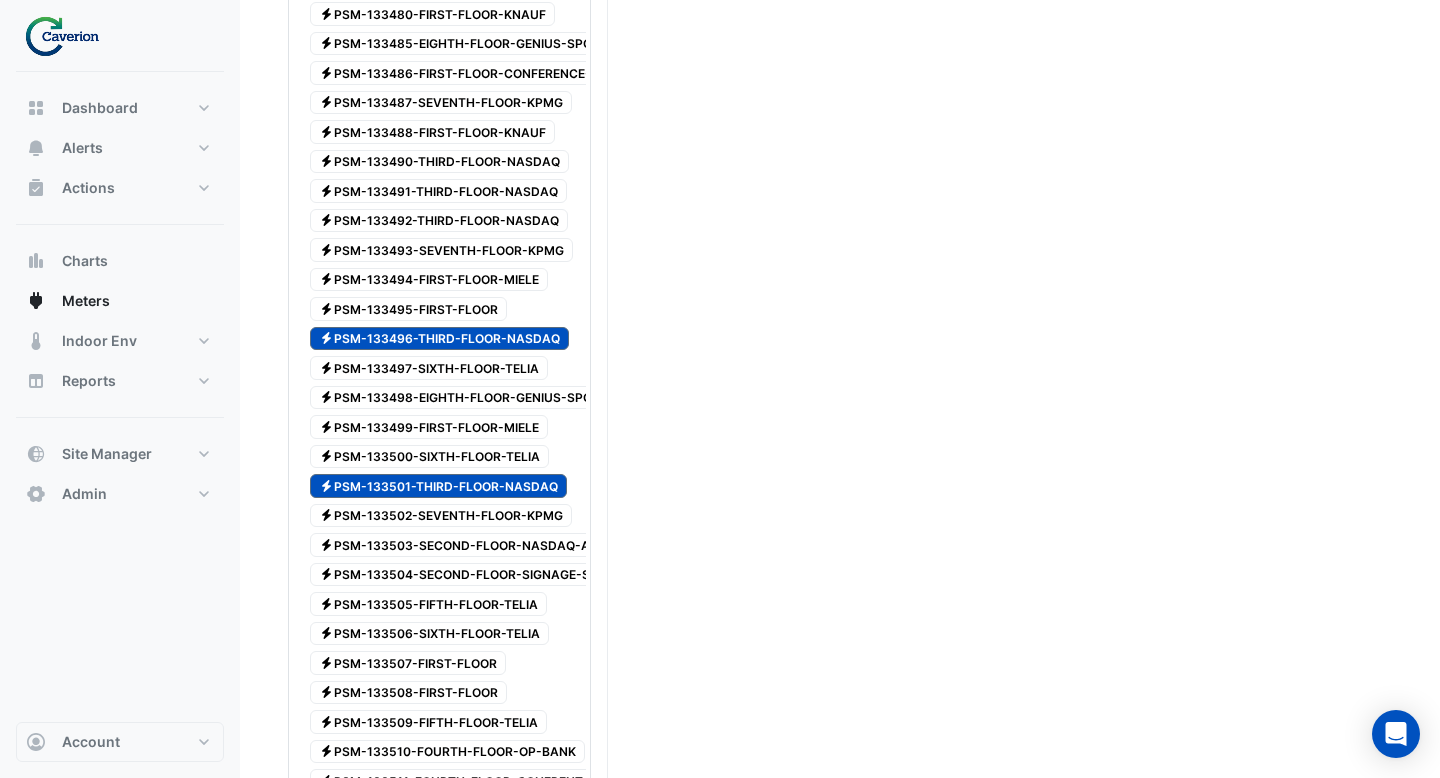 scroll, scrollTop: 2139, scrollLeft: 0, axis: vertical 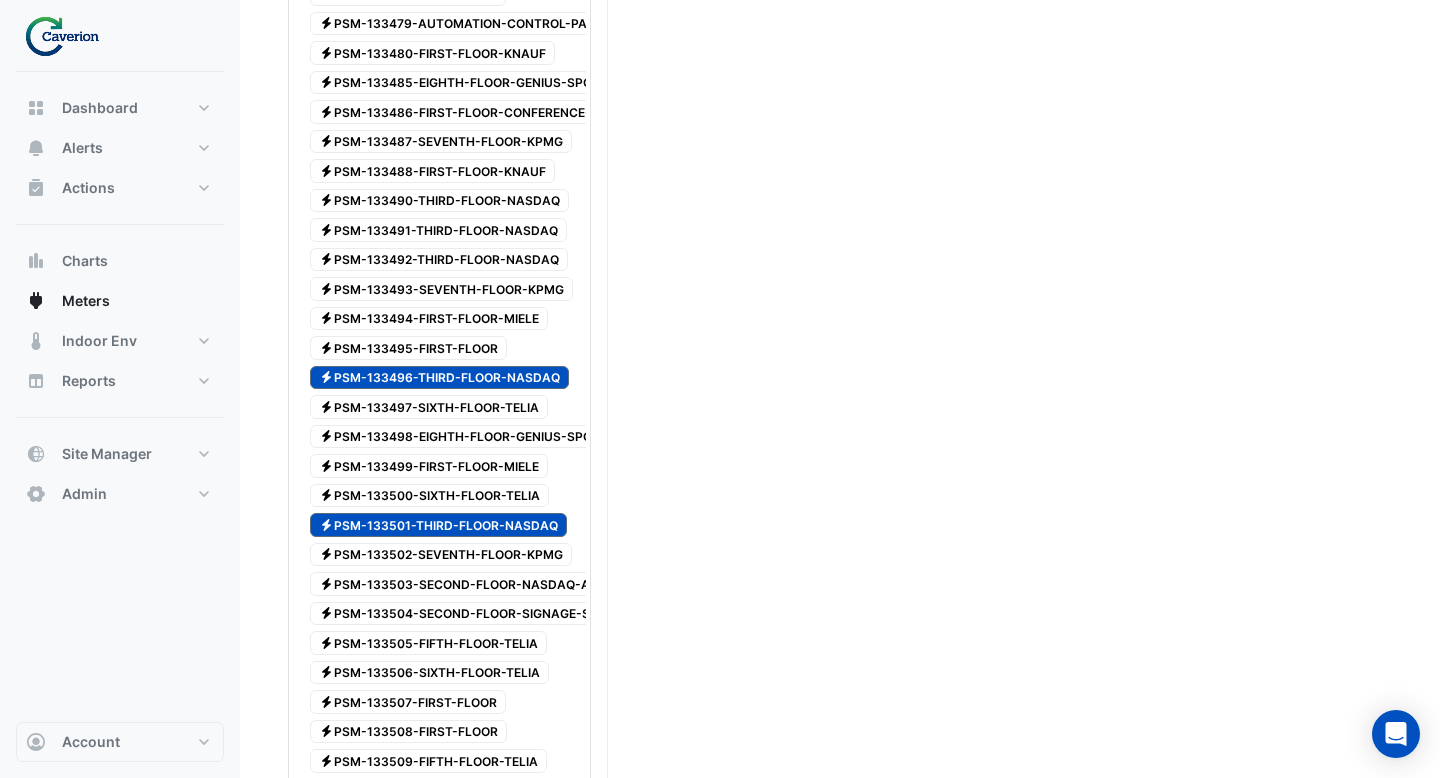 click on "Electricity
PSM-133492-THIRD-FLOOR-NASDAQ" at bounding box center [439, 260] 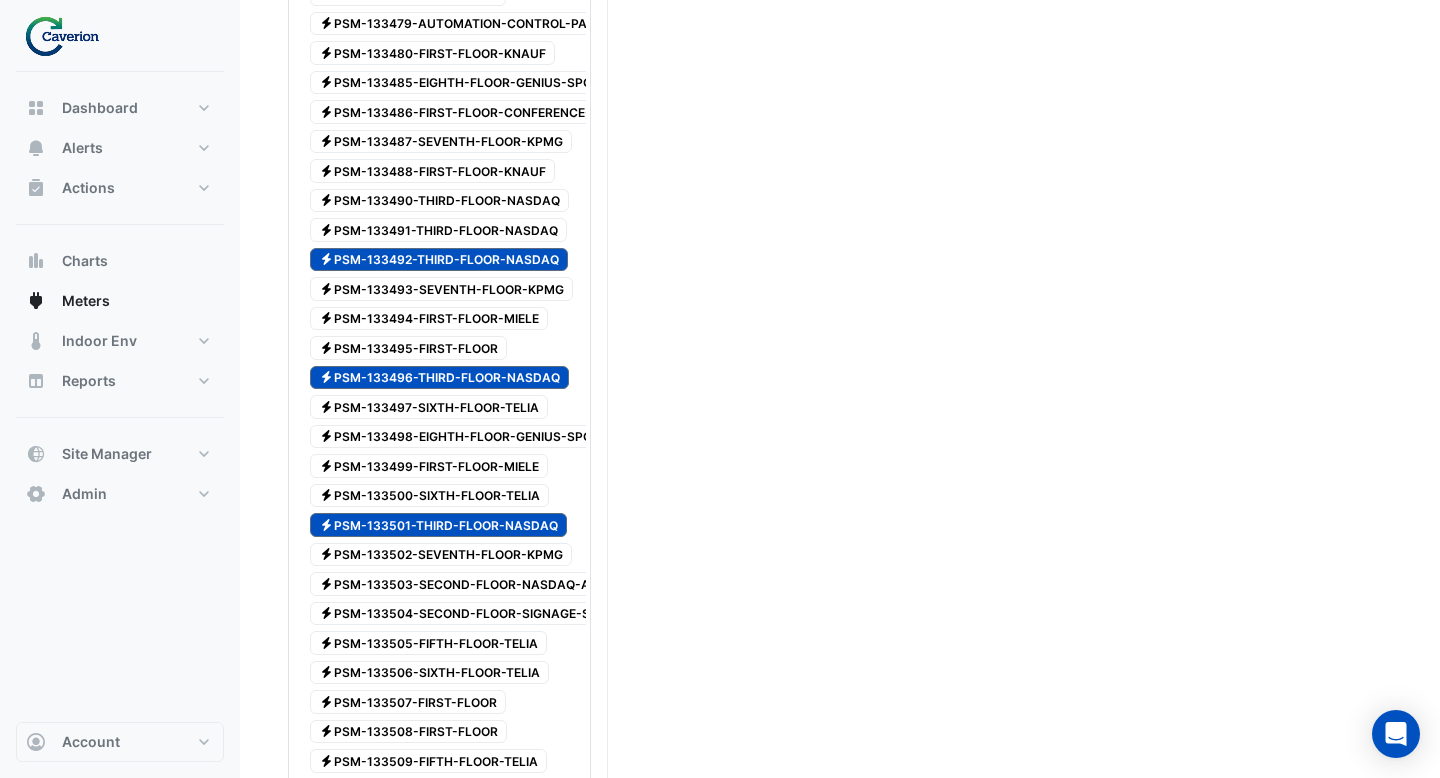 click on "Electricity
PSM-133491-THIRD-FLOOR-NASDAQ" at bounding box center [438, 230] 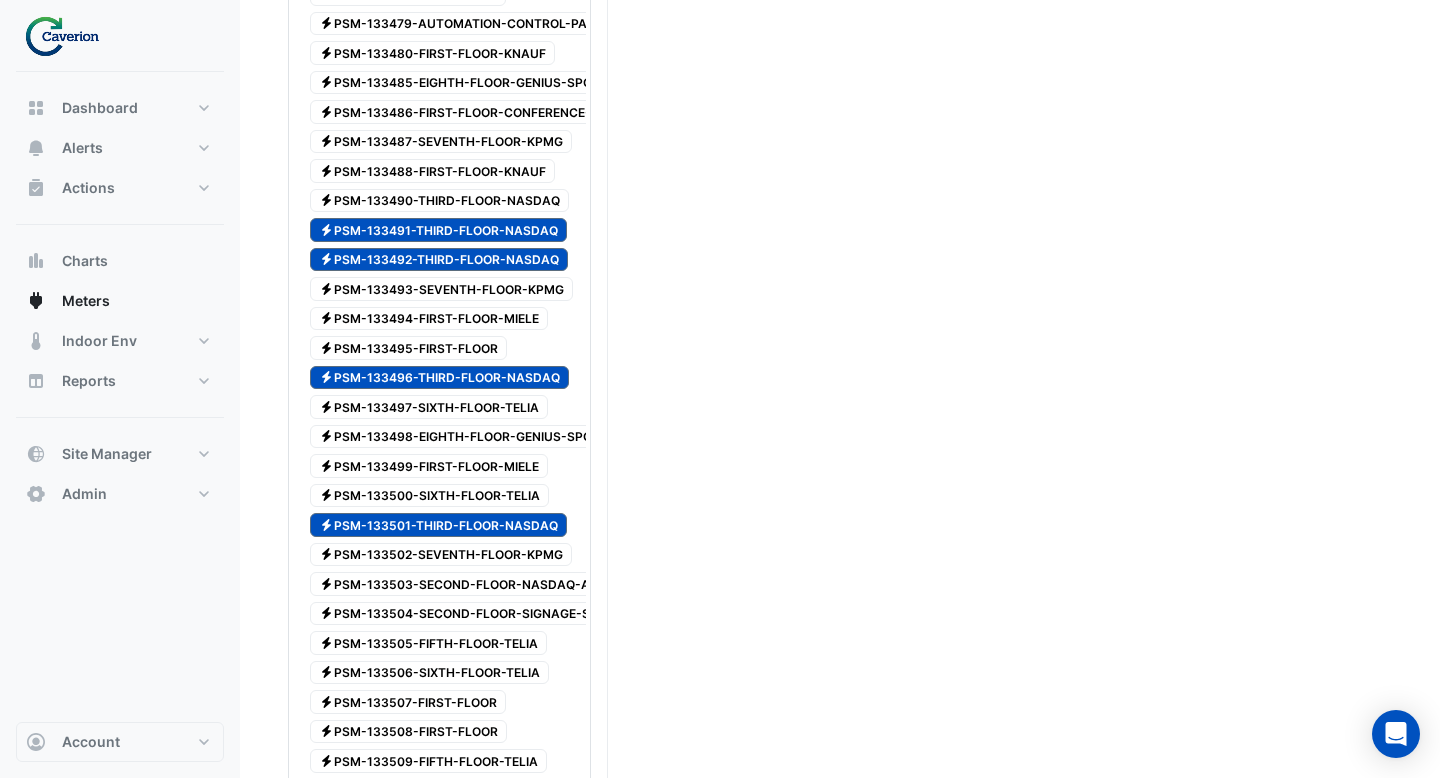 click on "Electricity
PSM-133490-THIRD-FLOOR-NASDAQ" at bounding box center (439, 201) 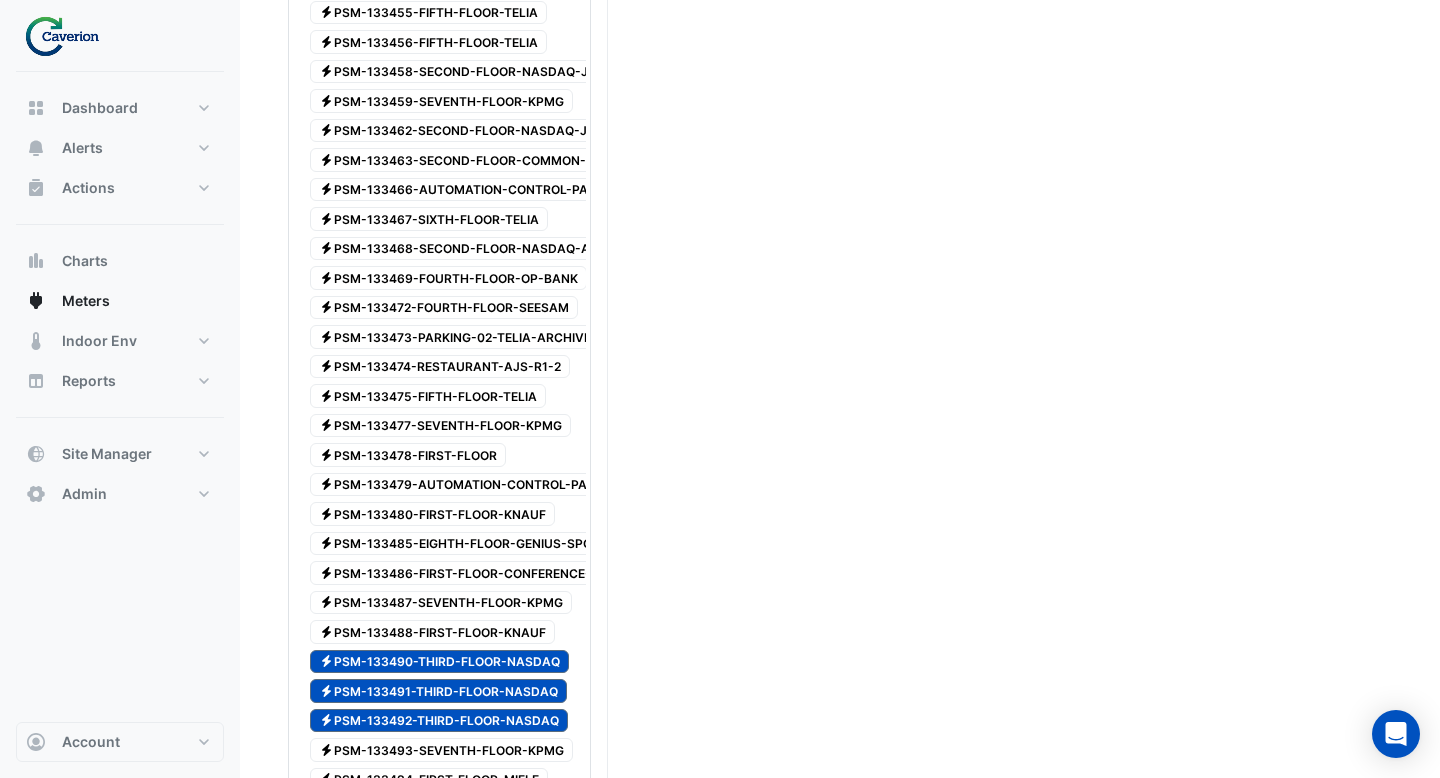 scroll, scrollTop: 1674, scrollLeft: 0, axis: vertical 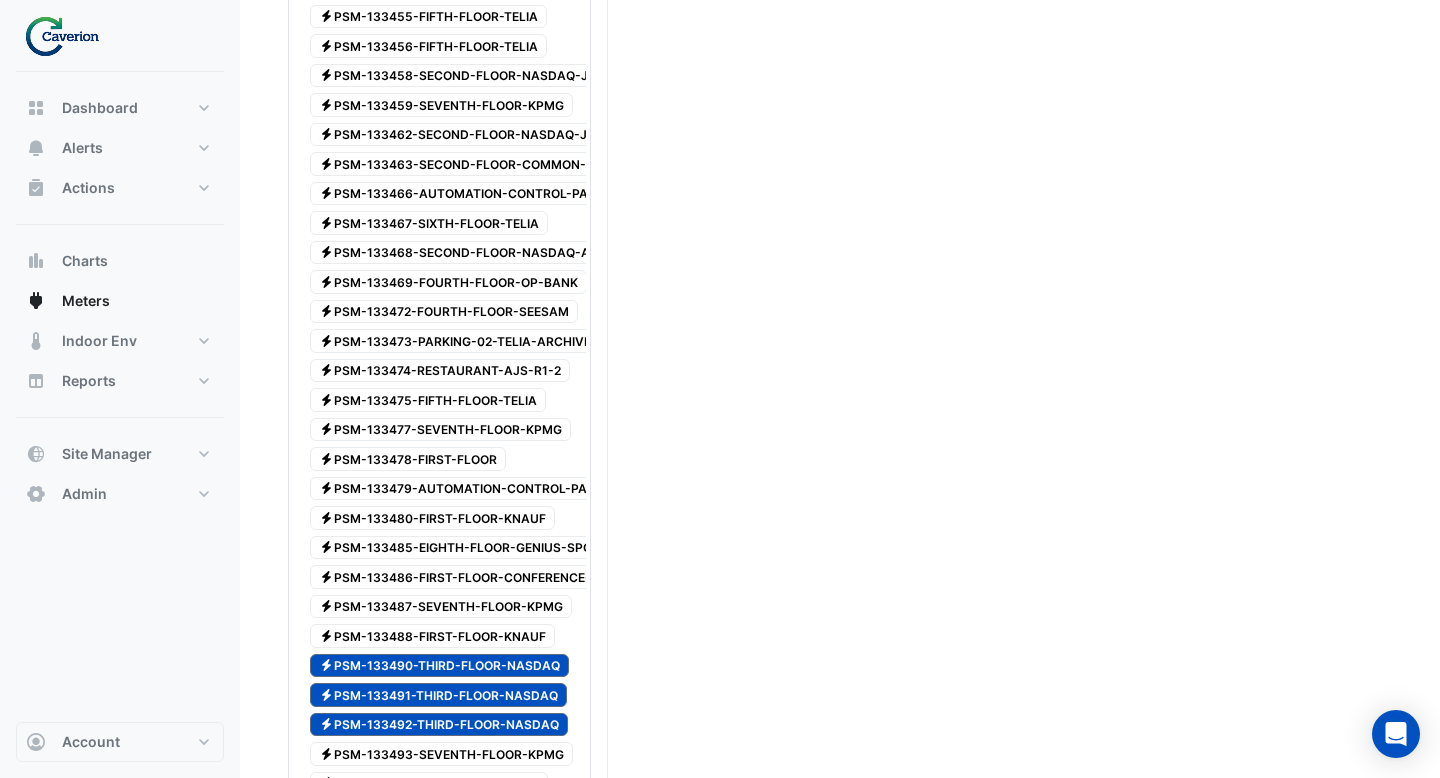 click on "Electricity
PSM-133468-SECOND-FLOOR-NASDAQ-AS-2-3" at bounding box center [472, 253] 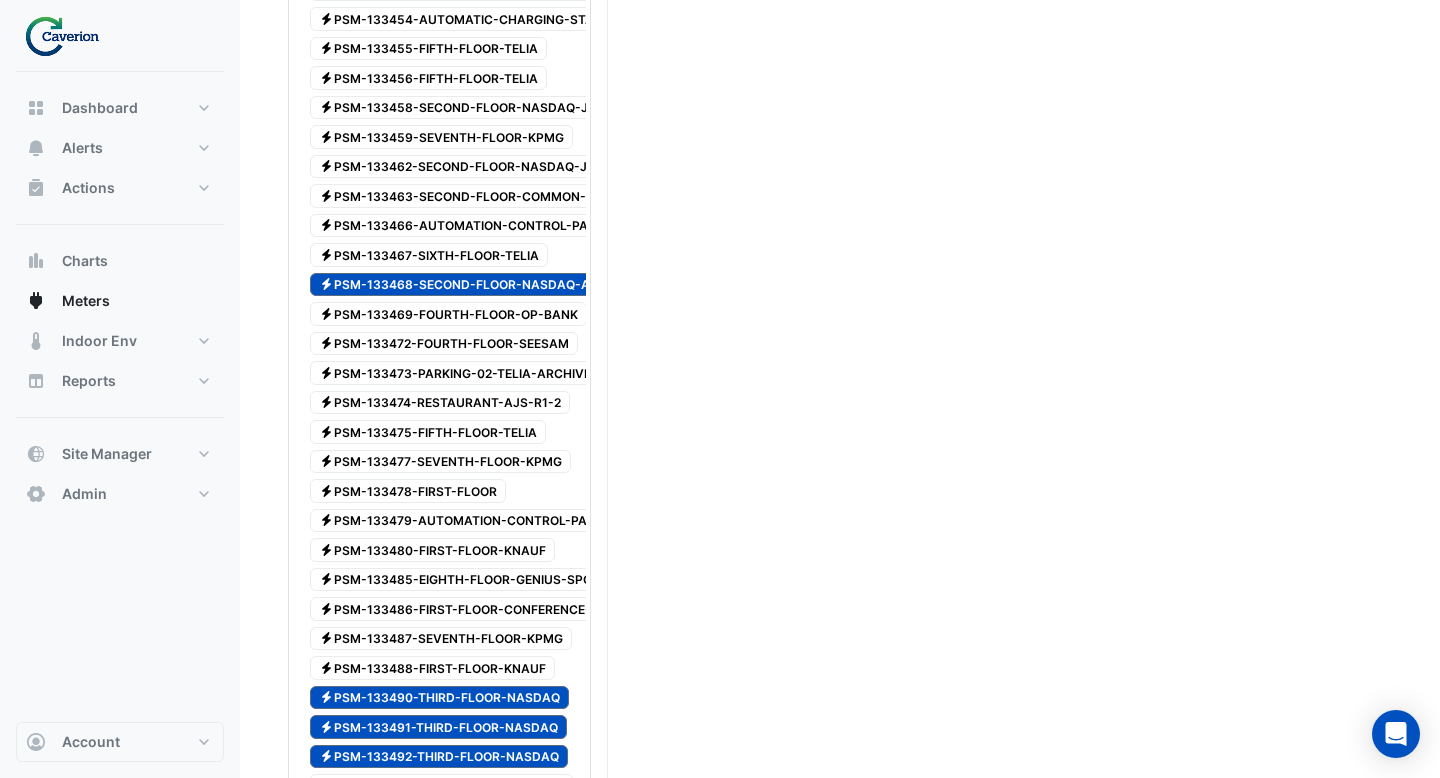click on "Electricity
PSM-133462-SECOND-FLOOR-NASDAQ-JS-2-1" at bounding box center [469, 167] 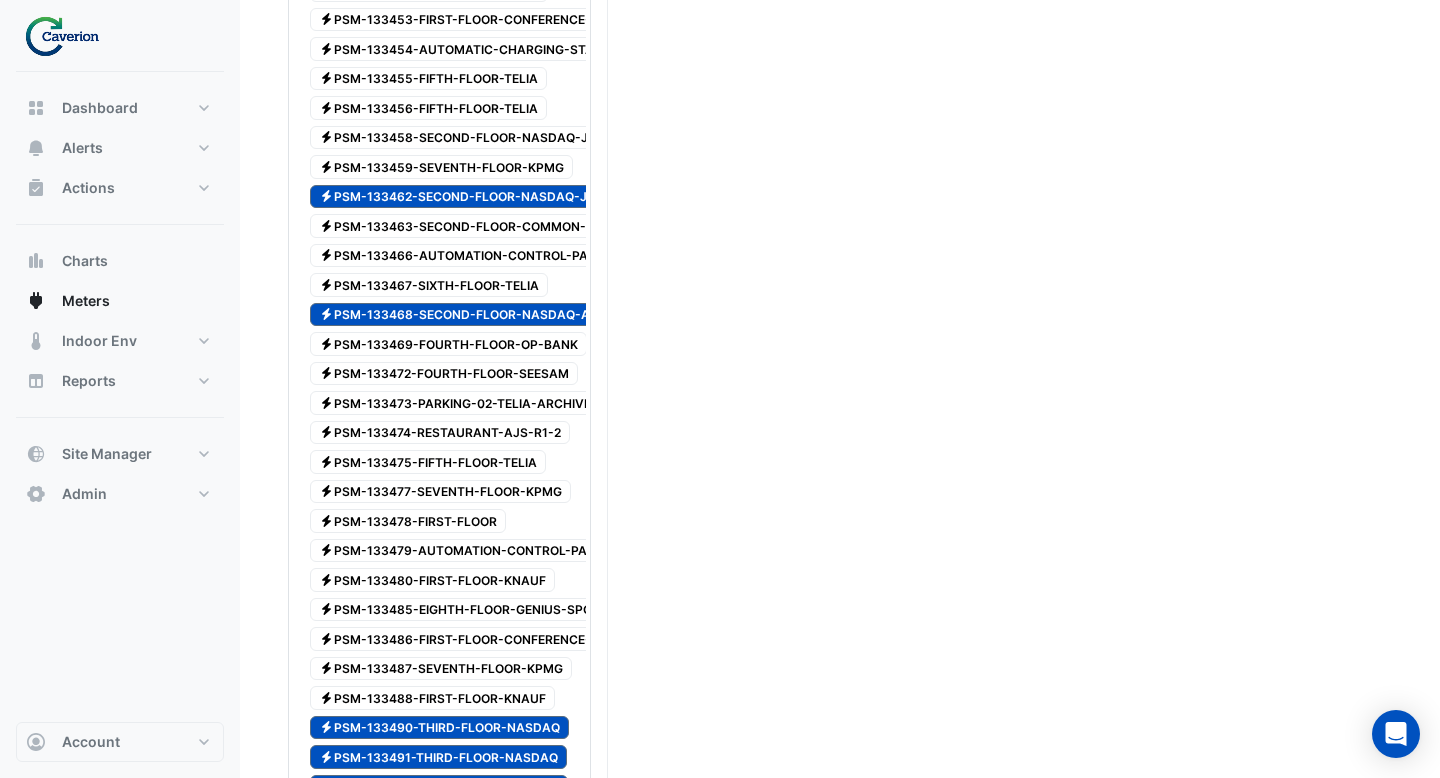 scroll, scrollTop: 1610, scrollLeft: 0, axis: vertical 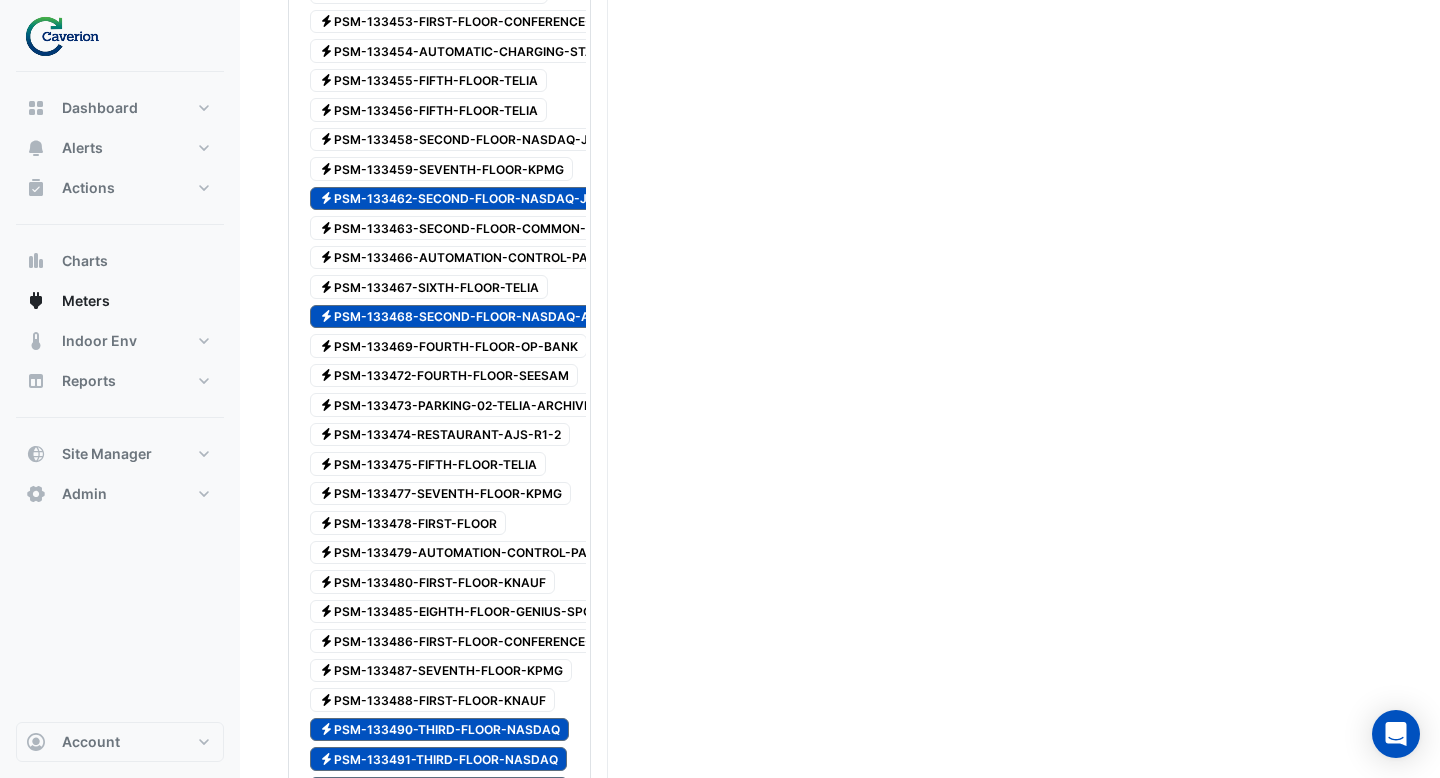 click on "Electricity
PSM-133458-SECOND-FLOOR-NASDAQ-JS-2-2" at bounding box center (470, 140) 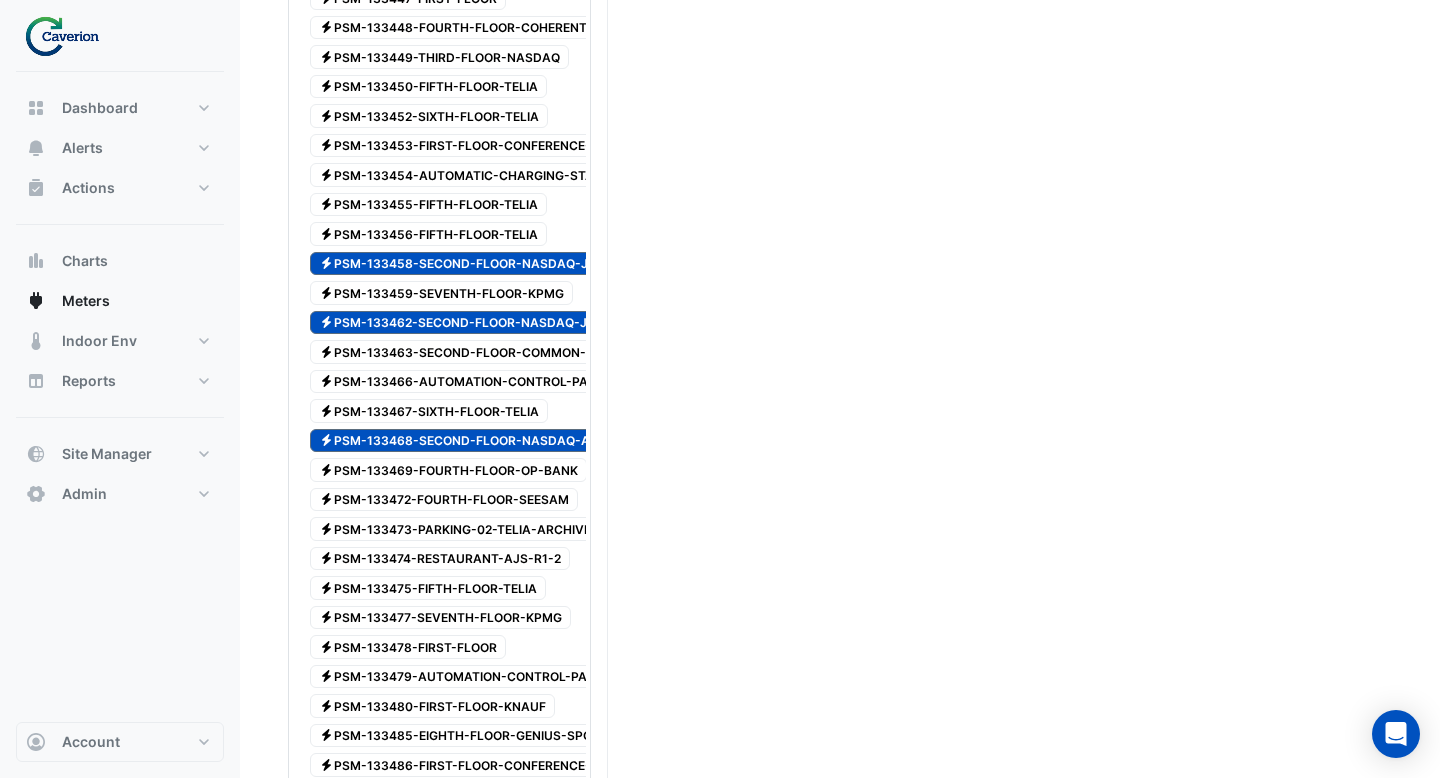 scroll, scrollTop: 1472, scrollLeft: 0, axis: vertical 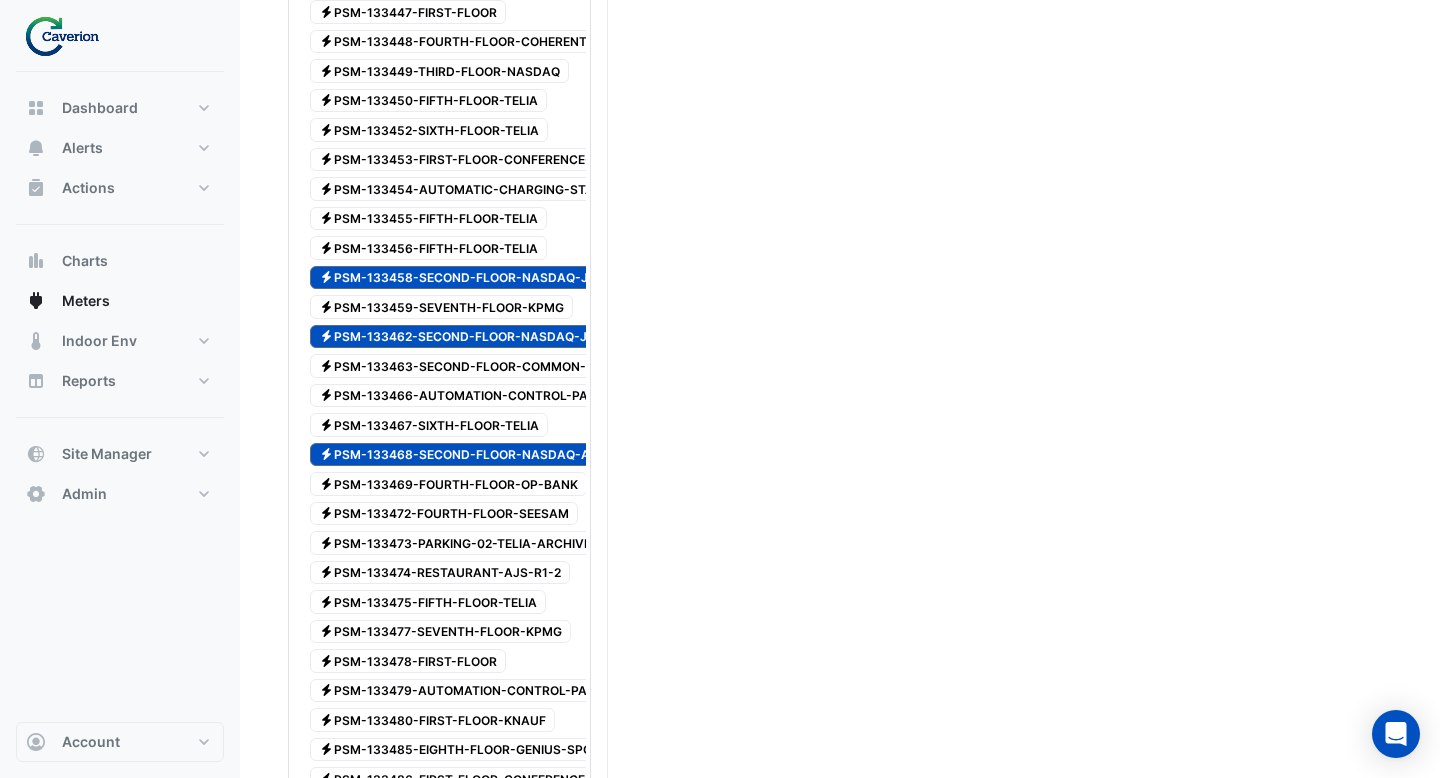 click on "Electricity
PSM-133449-THIRD-FLOOR-NASDAQ" at bounding box center (439, 71) 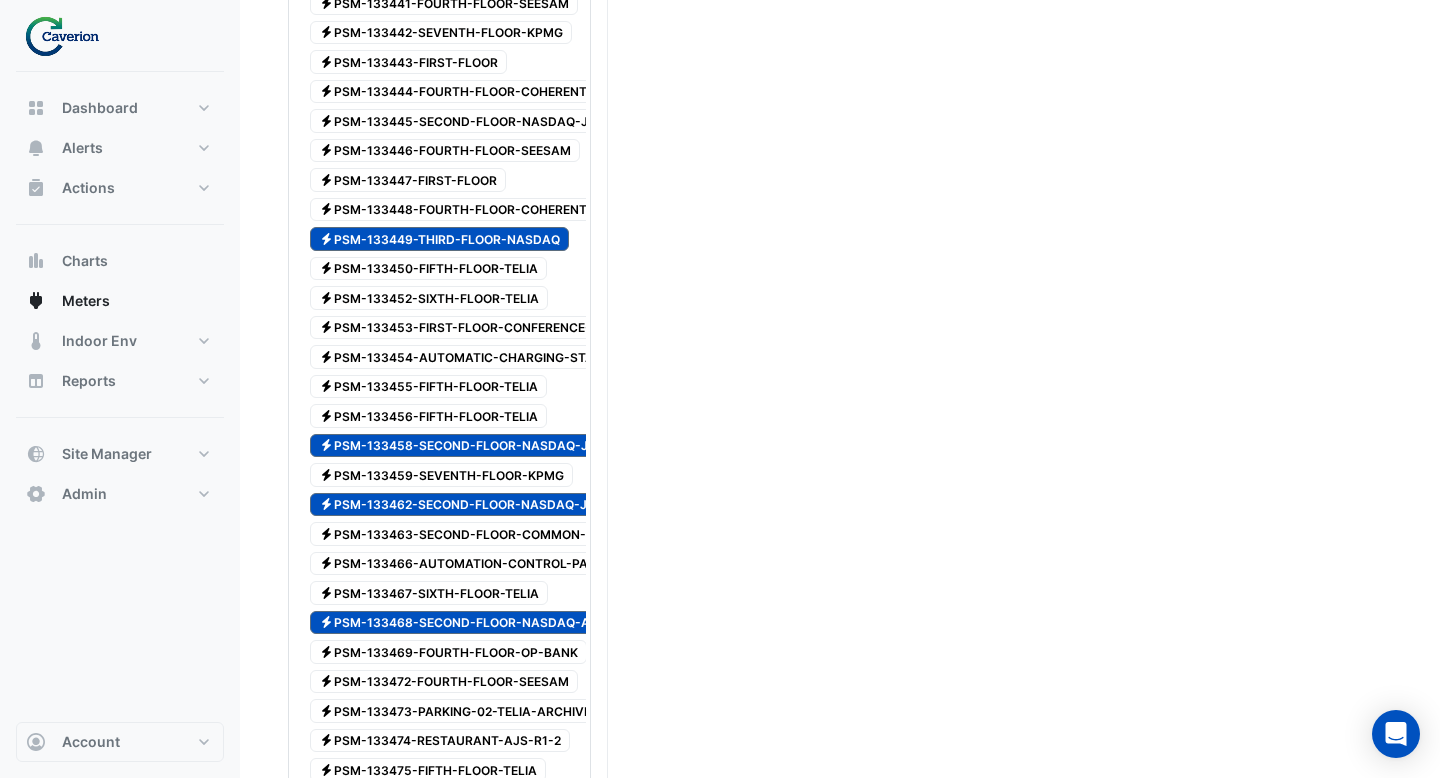 scroll, scrollTop: 1297, scrollLeft: 0, axis: vertical 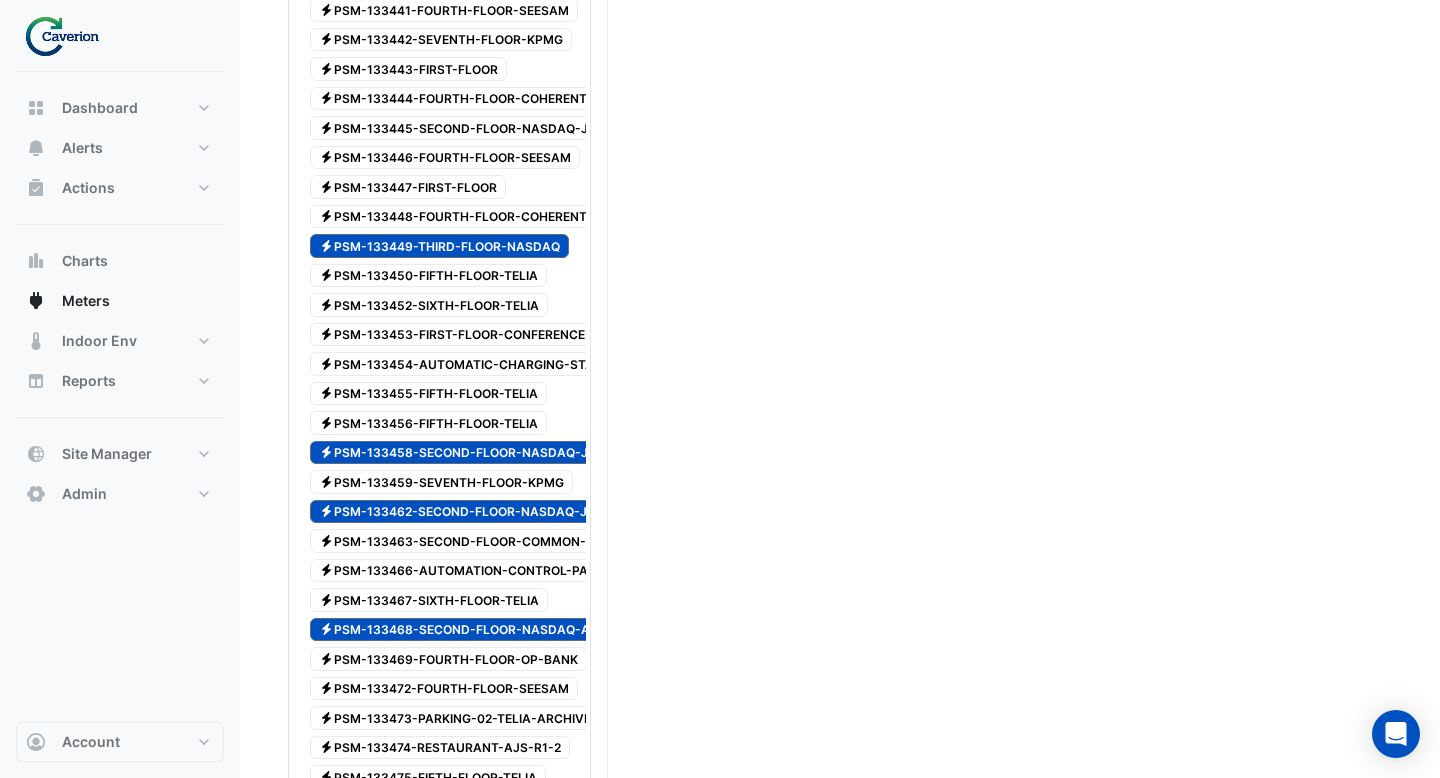 click on "Electricity
PSM-133445-SECOND-FLOOR-NASDAQ-JS-2-3" at bounding box center [471, 128] 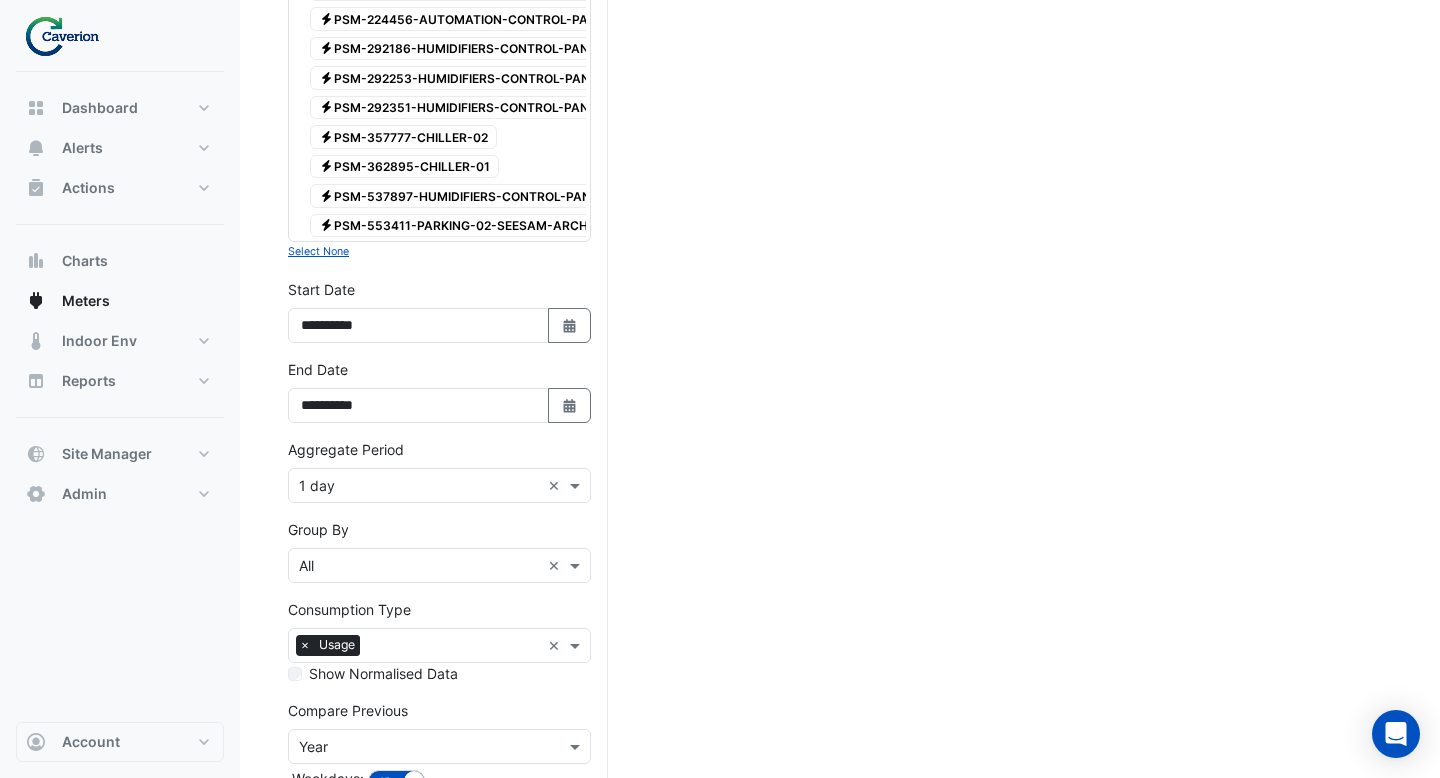 scroll, scrollTop: 3262, scrollLeft: 0, axis: vertical 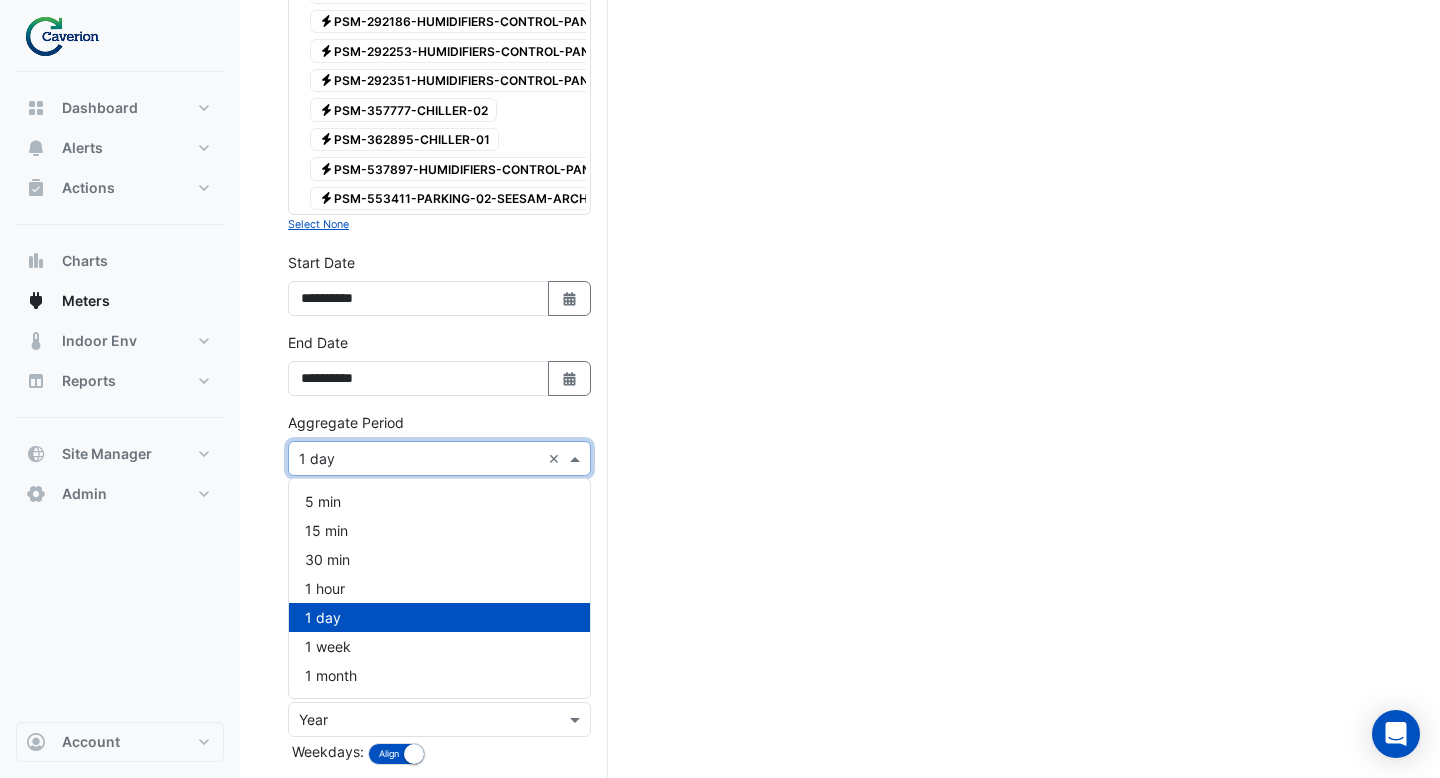 click at bounding box center (577, 458) 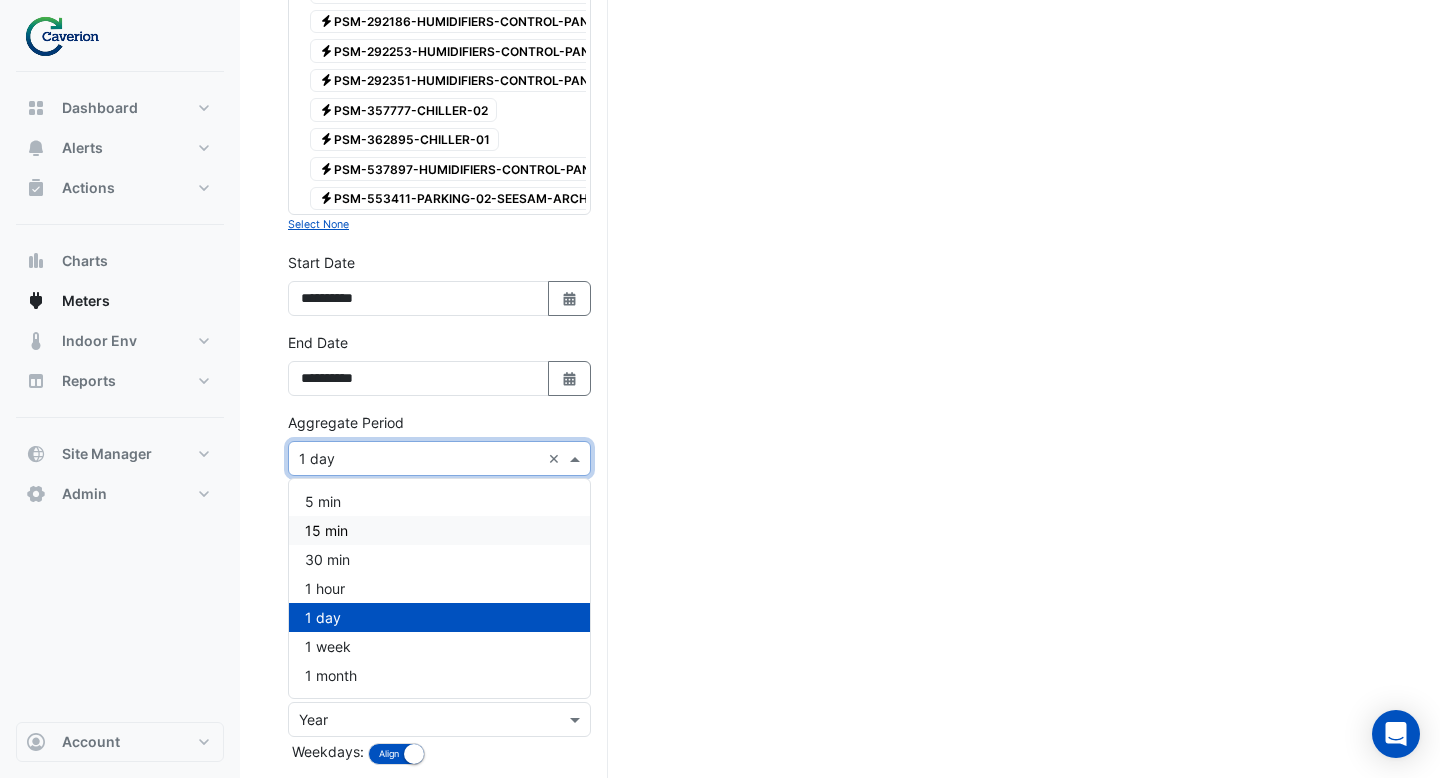 click on "15 min" at bounding box center [439, 530] 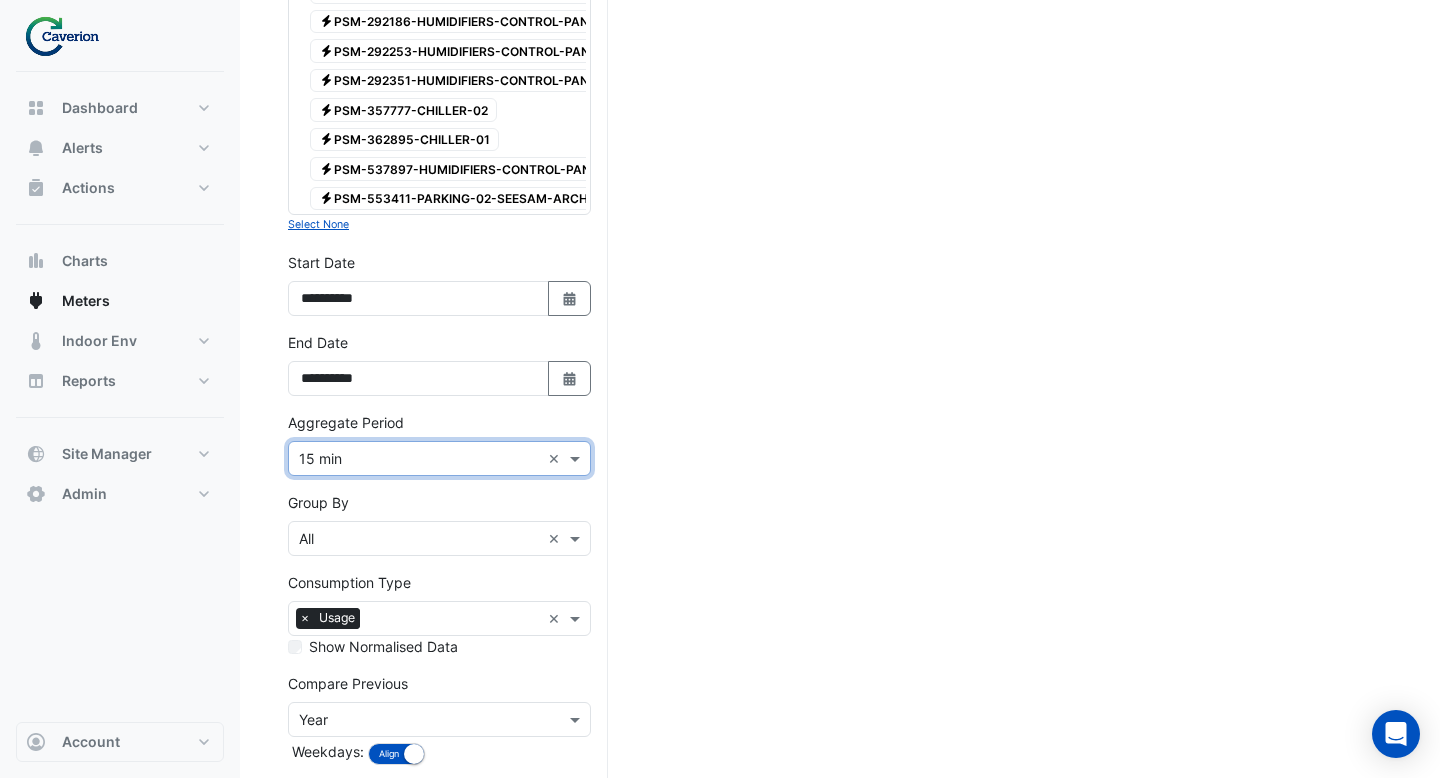scroll, scrollTop: 3360, scrollLeft: 0, axis: vertical 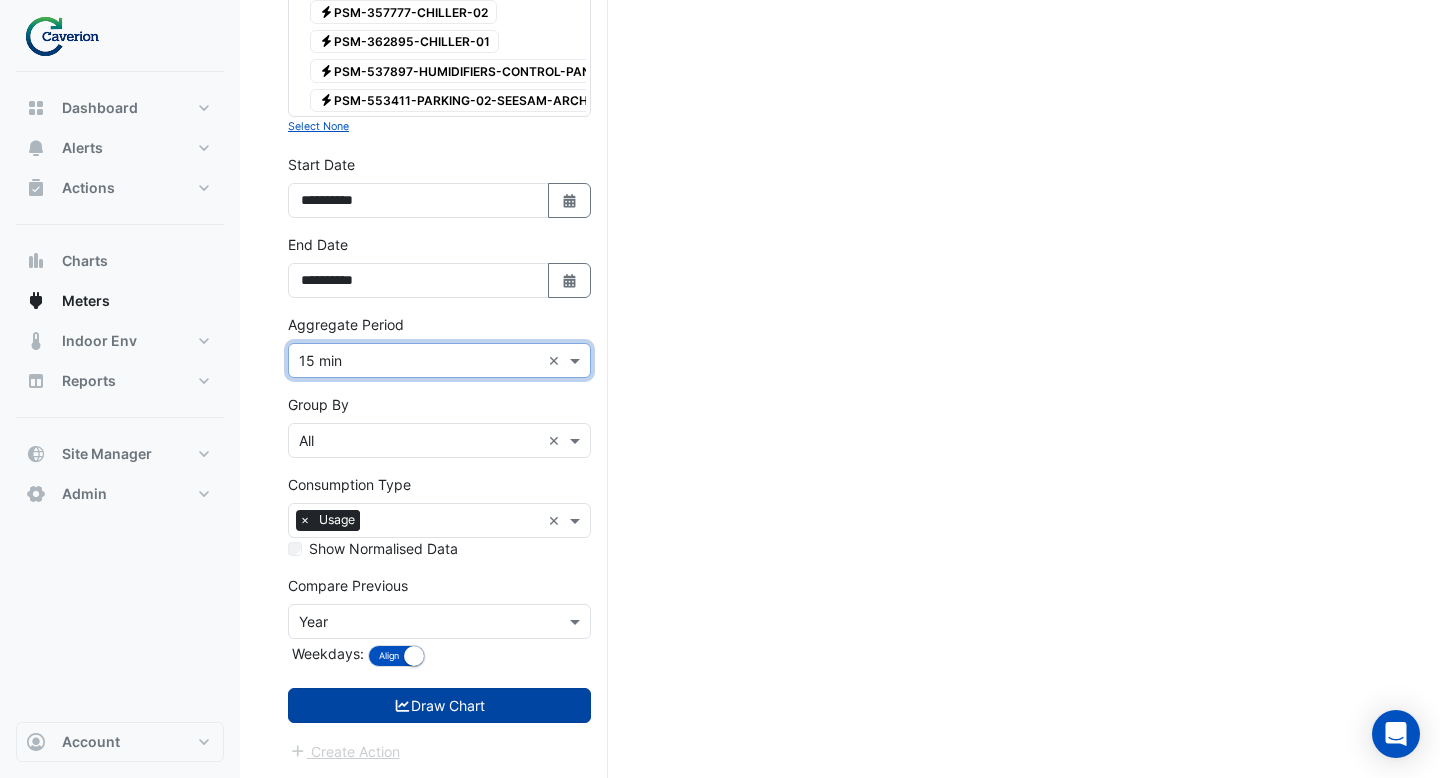 click on "Draw Chart" at bounding box center [439, 705] 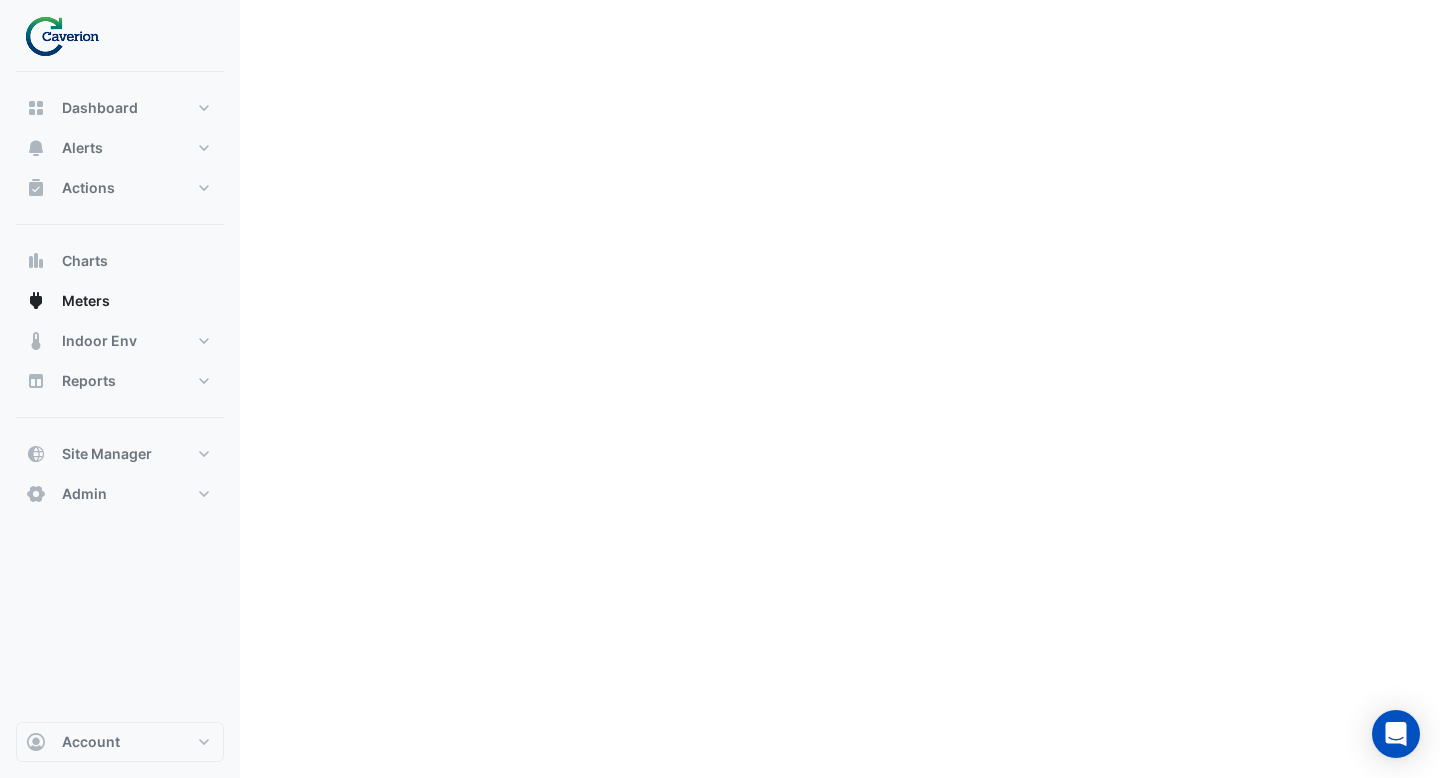 scroll, scrollTop: 0, scrollLeft: 0, axis: both 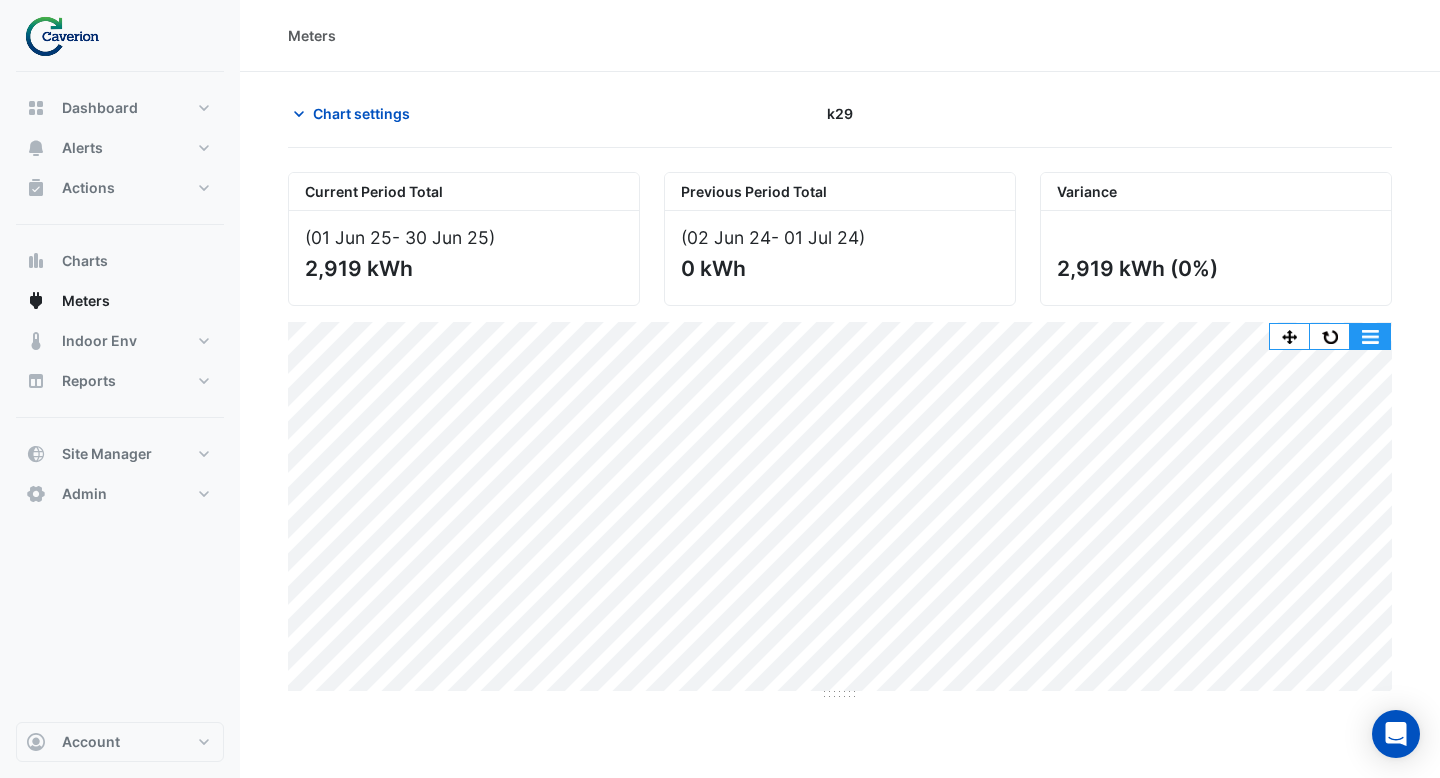 click 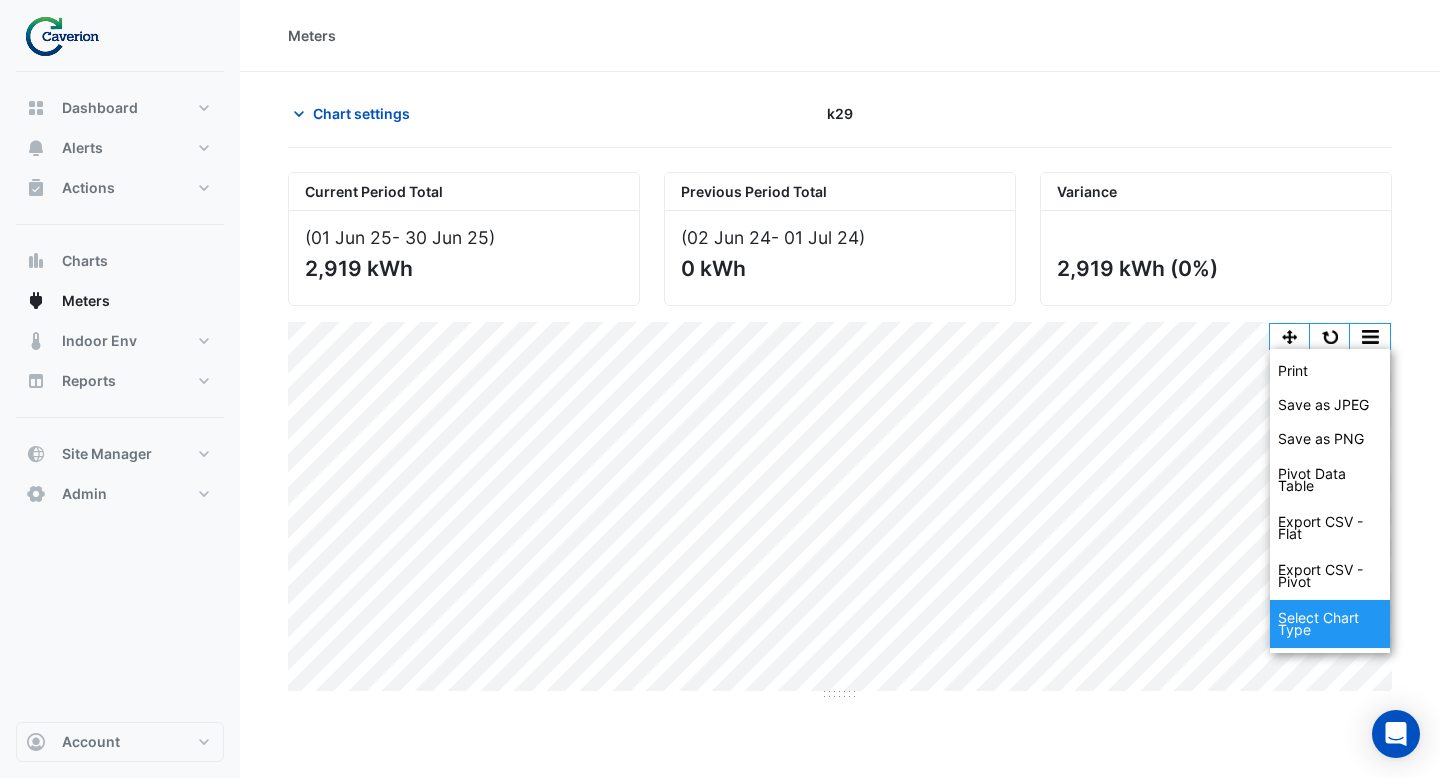 click on "Select Chart Type" 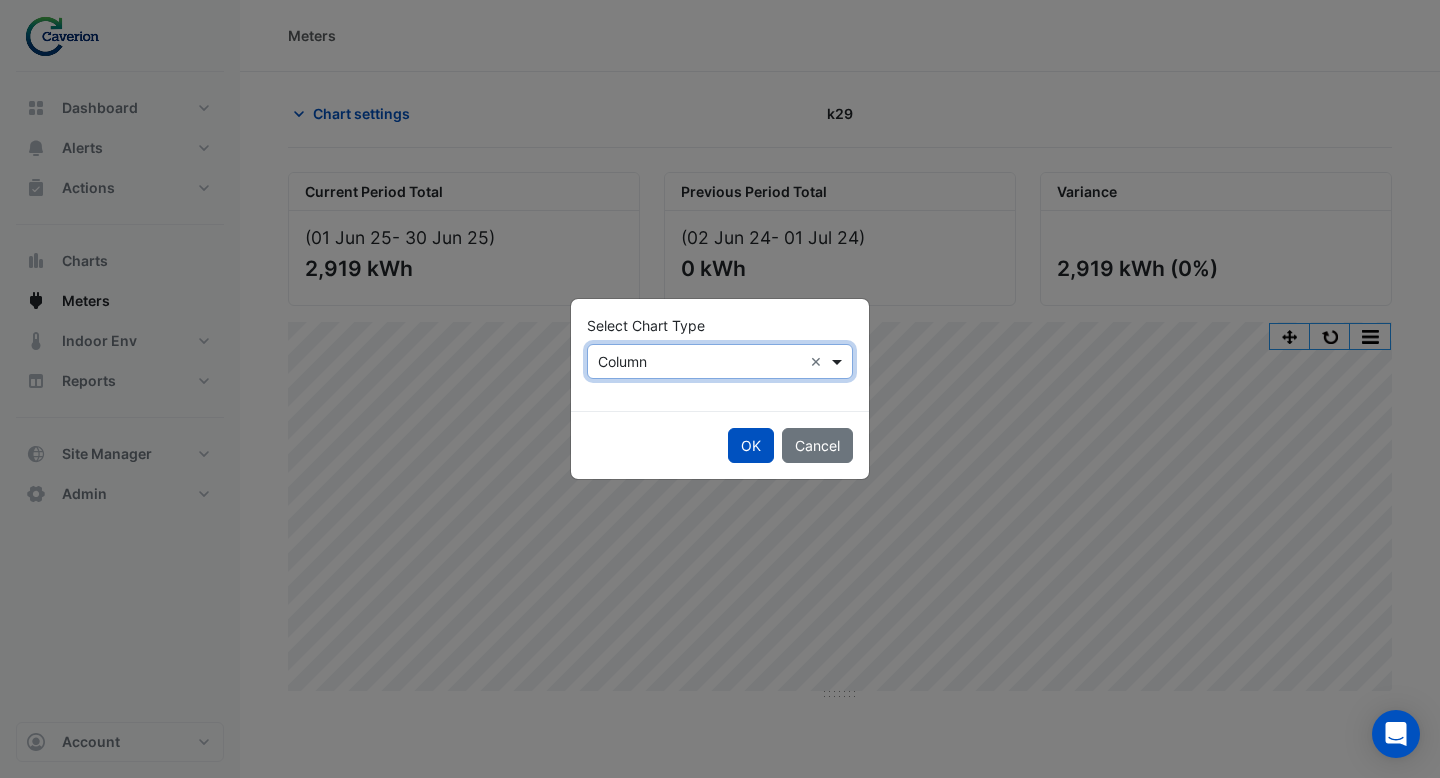 click at bounding box center (839, 361) 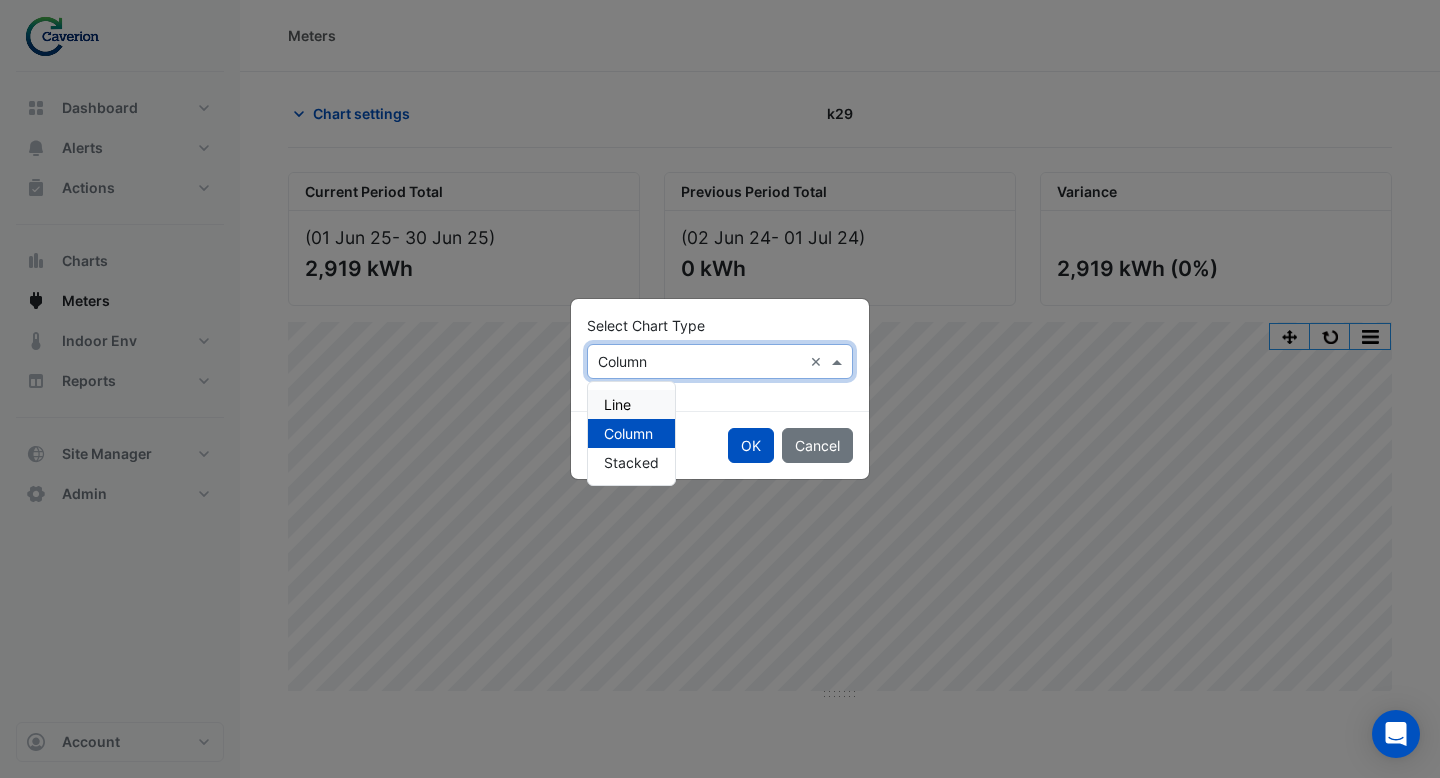 click on "Line" at bounding box center (631, 404) 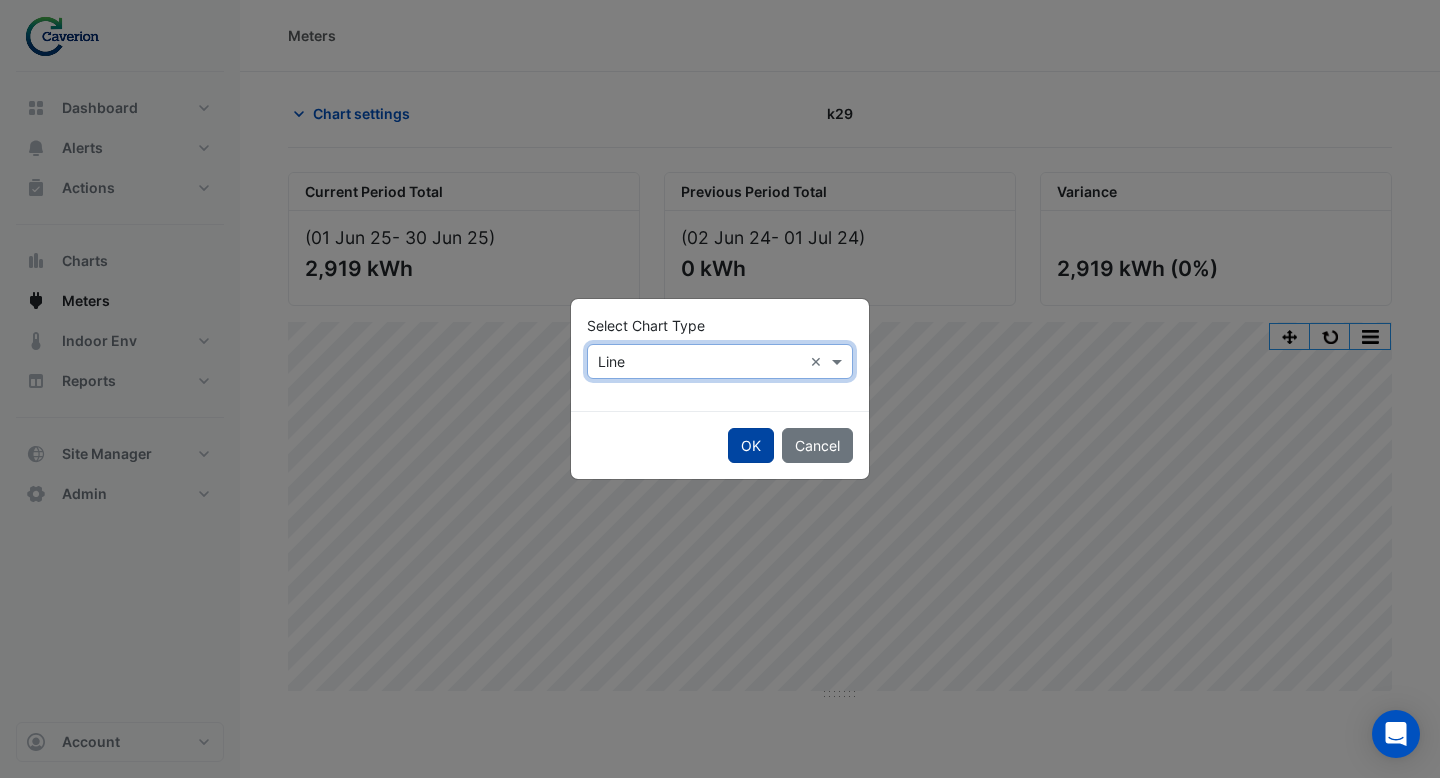 click on "OK" 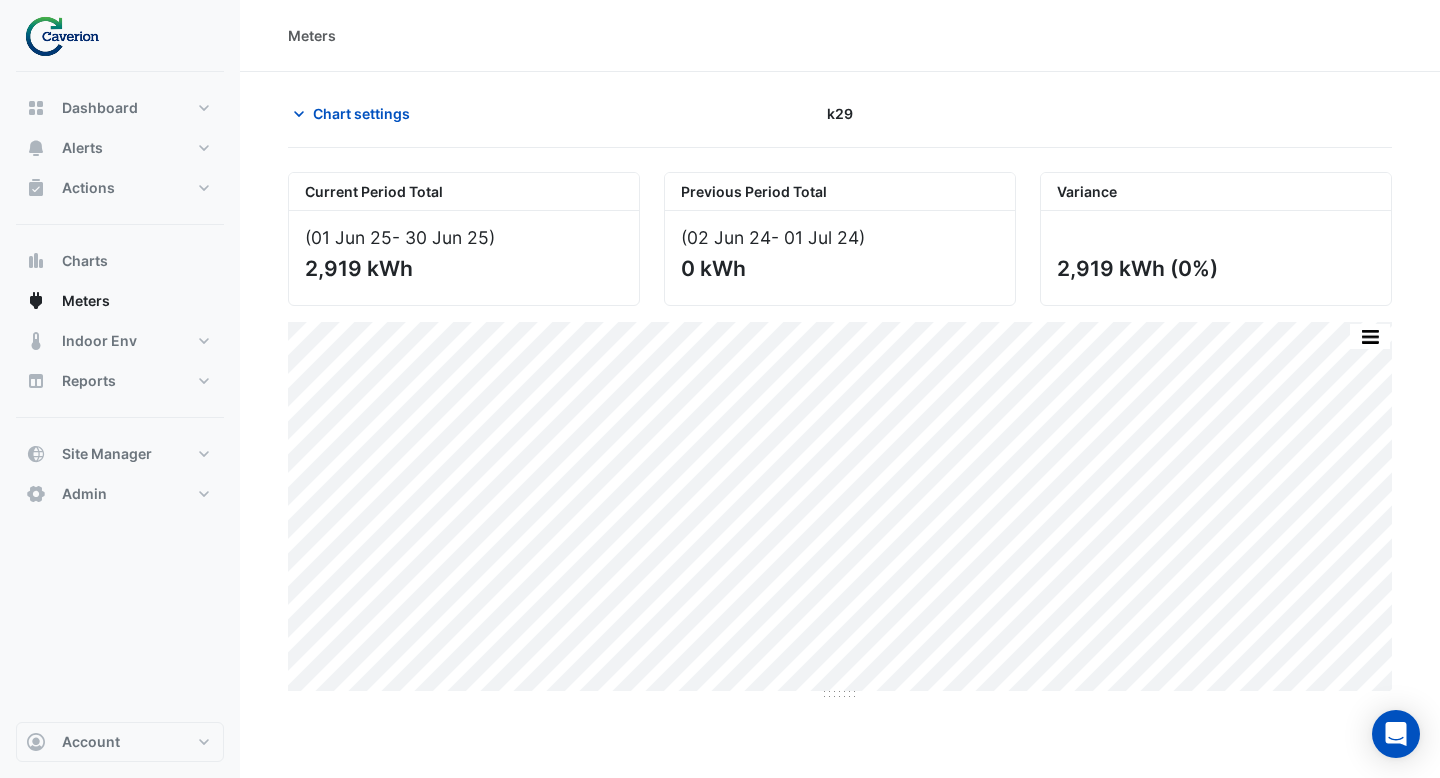 click on "Chart settings
k29
Current Period Total
([DATE]  - [DATE] )
2,919 kWh
Previous Period Total
([DATE]  - [DATE] )
0 kWh
Variance
2,919 kWh
(0%)
Print Save as JPEG Save as PNG Pivot Data Table Export CSV - Flat Export CSV - Pivot Select Chart Type  Sample Tooltip" 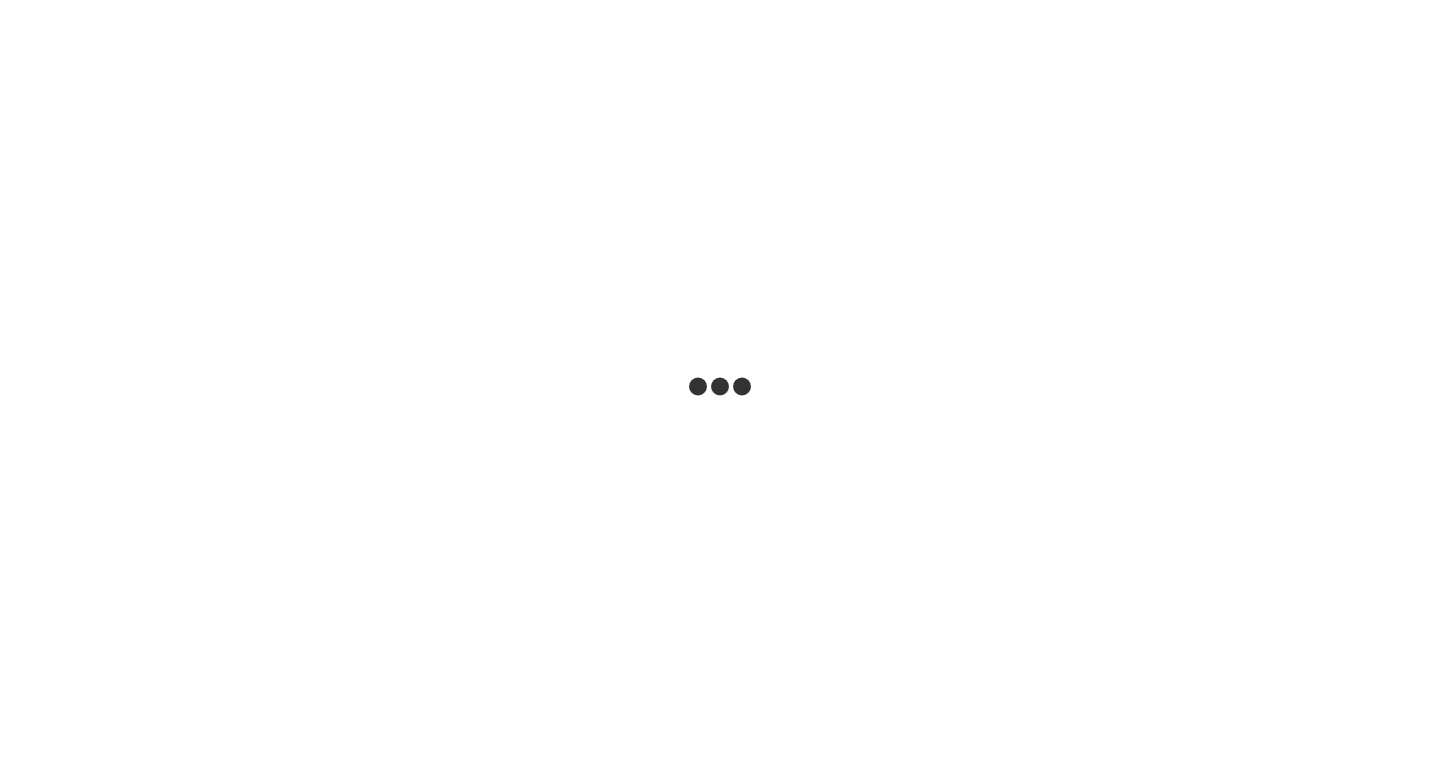 scroll, scrollTop: 0, scrollLeft: 0, axis: both 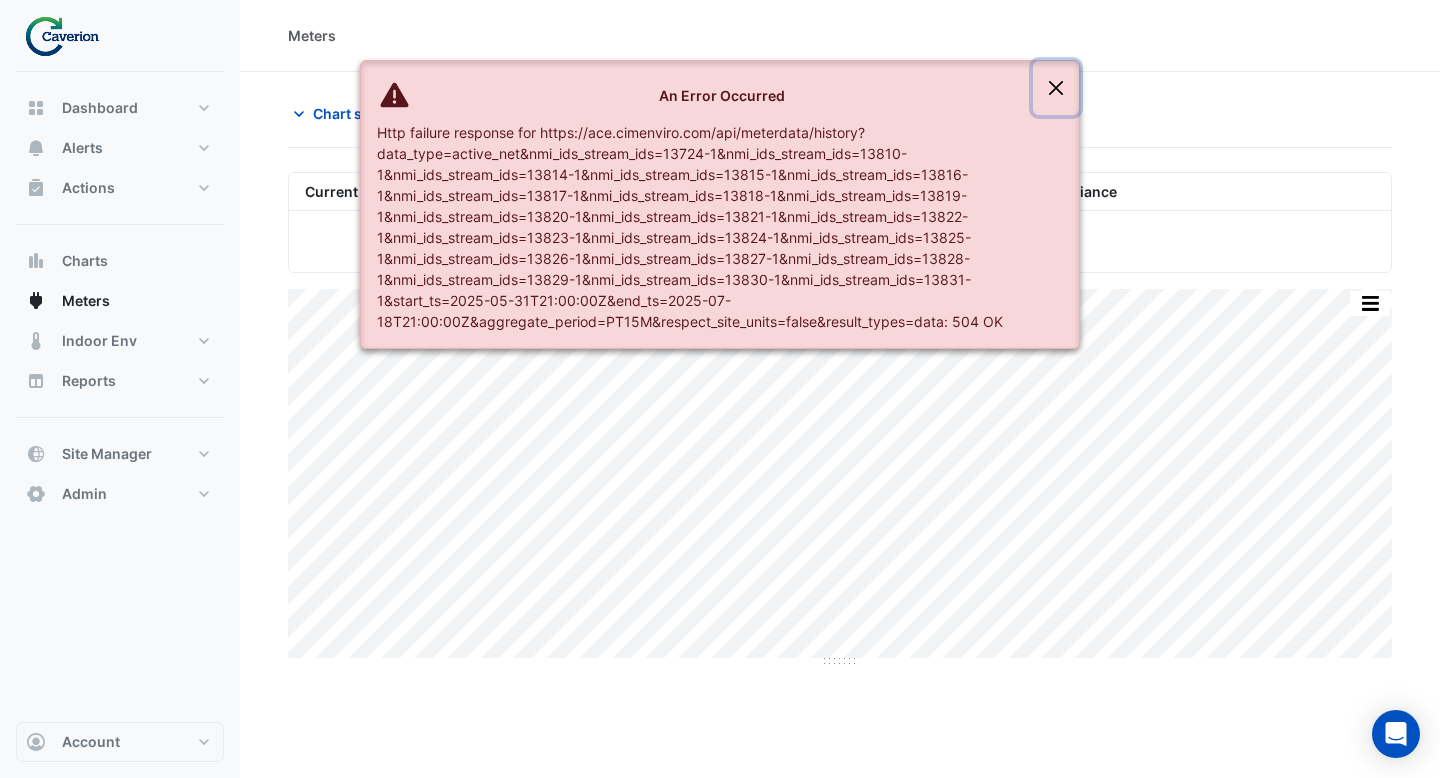 click 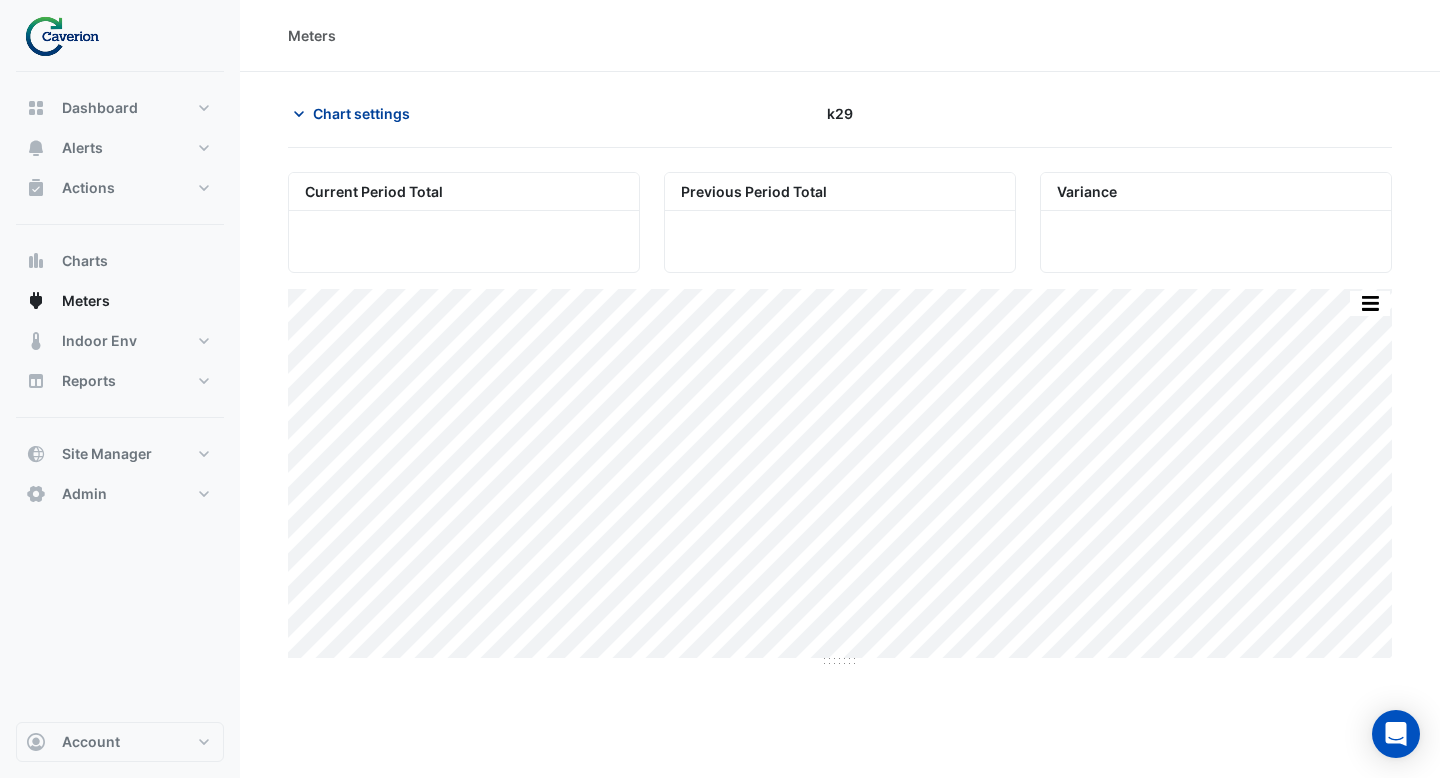 click on "Chart settings" 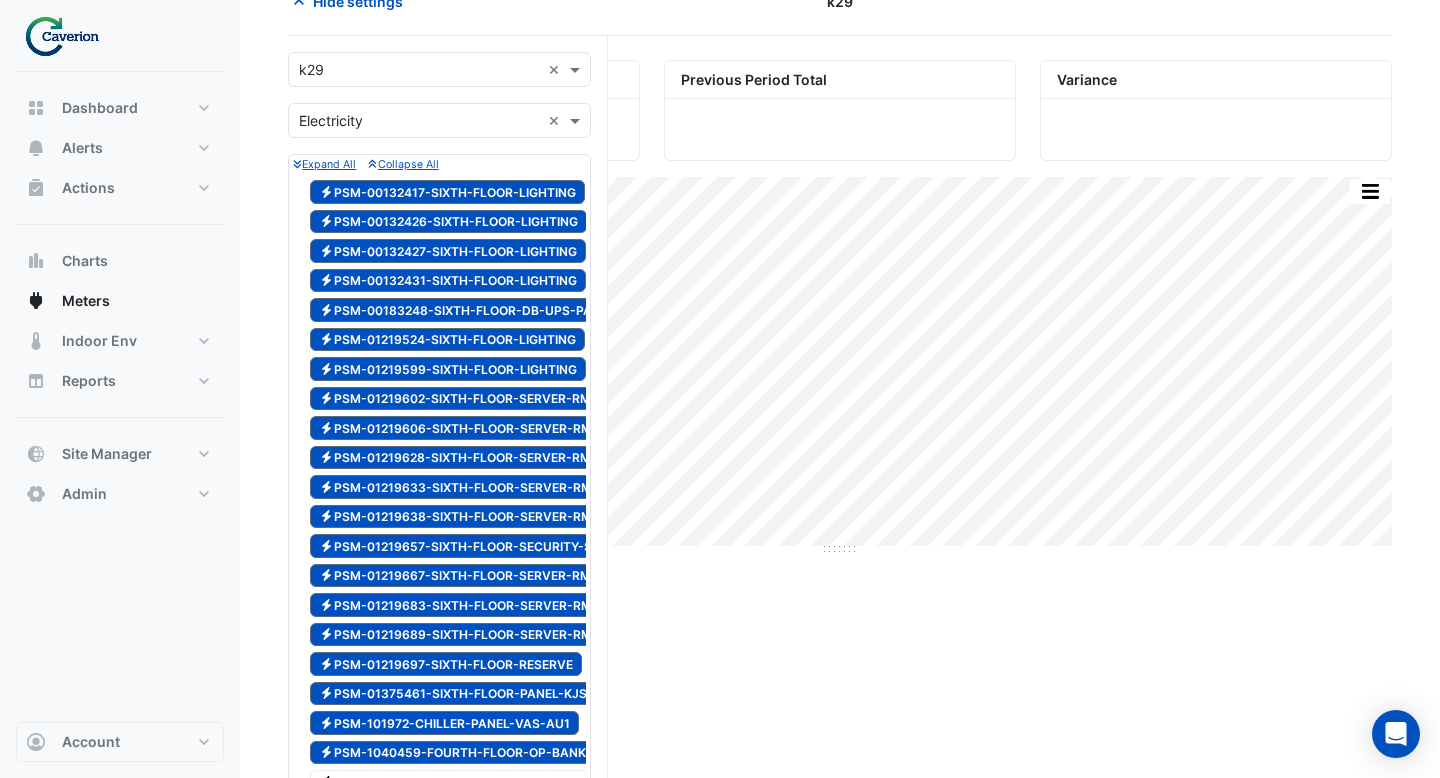 scroll, scrollTop: 318, scrollLeft: 0, axis: vertical 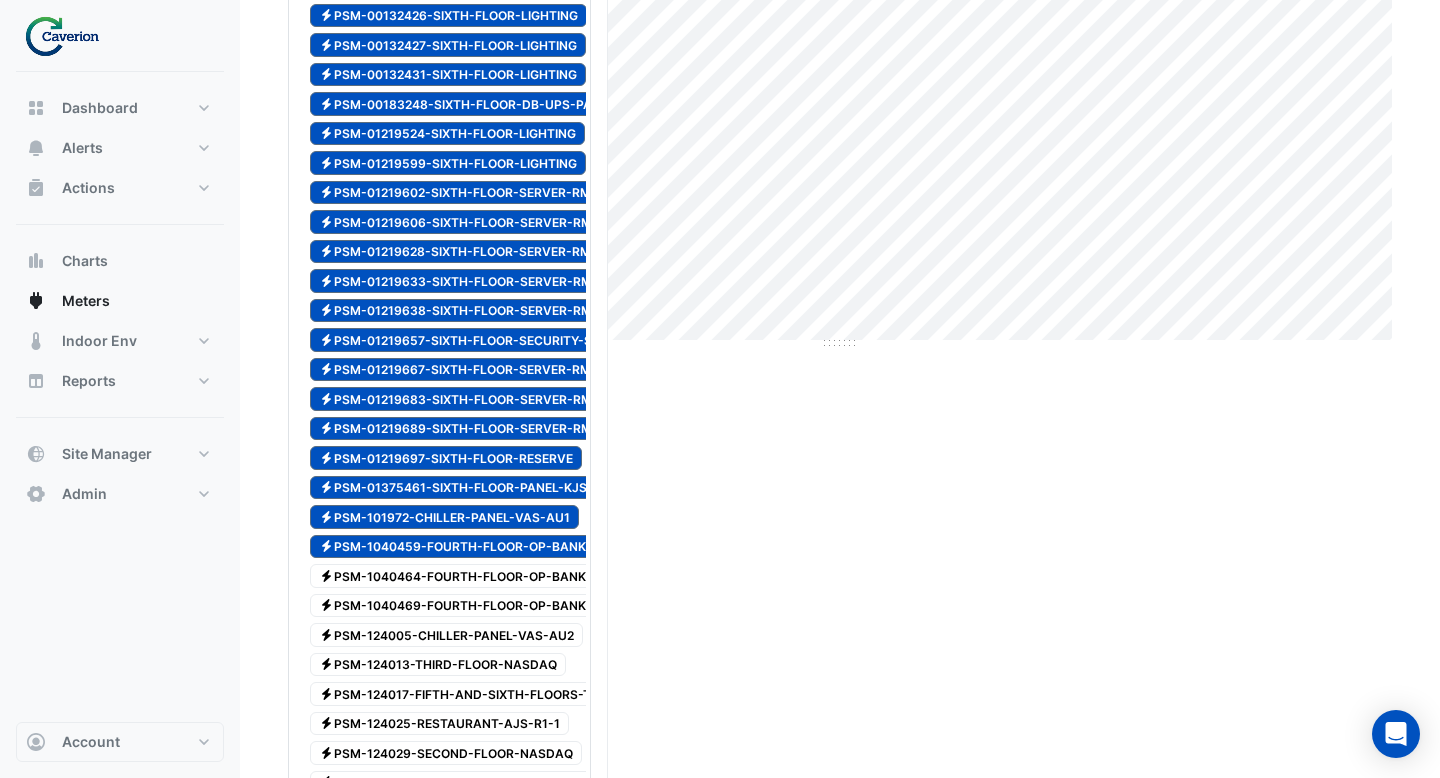 click on "Electricity
PSM-1040459-FOURTH-FLOOR-OP-BANK" at bounding box center [452, 547] 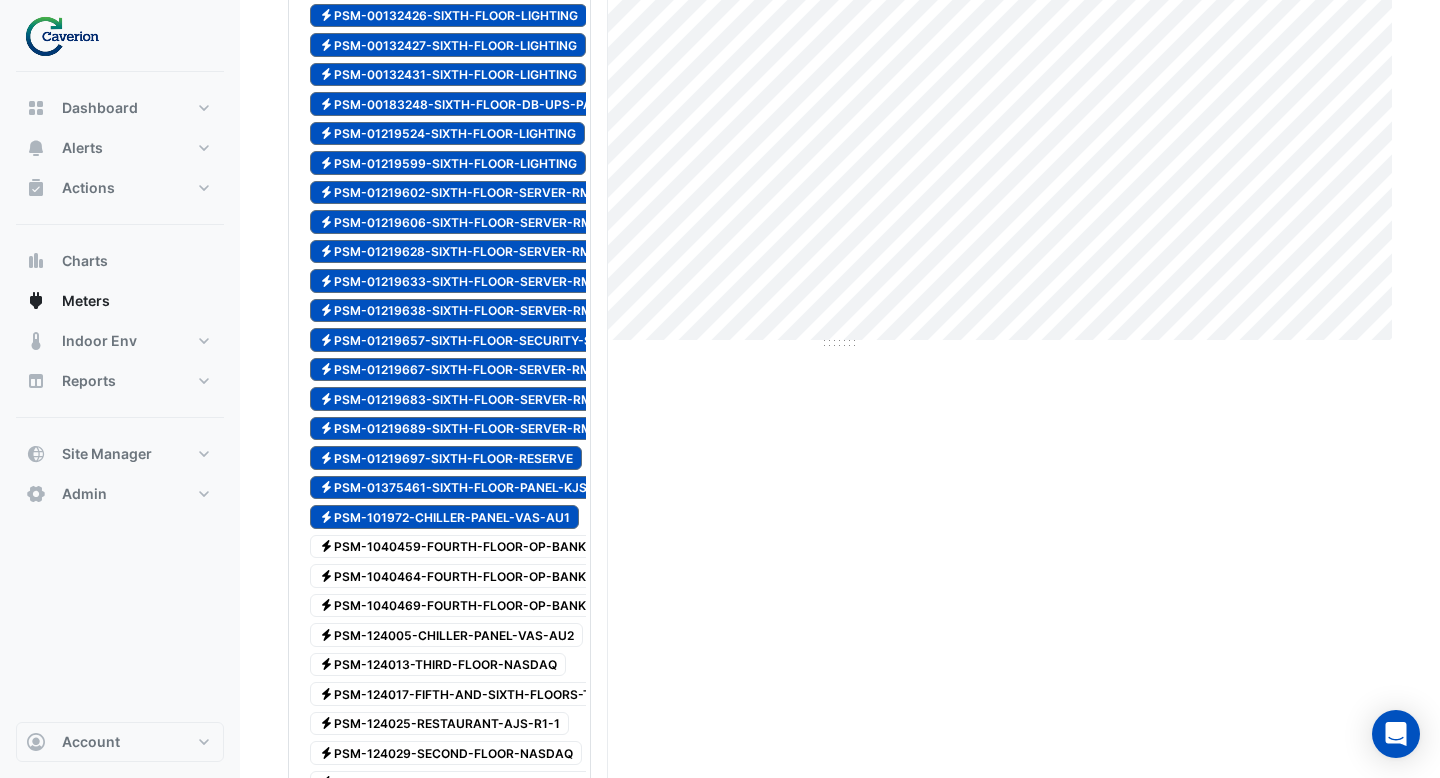 click on "Electricity
PSM-101972-CHILLER-PANEL-VAS-AU1" at bounding box center [444, 517] 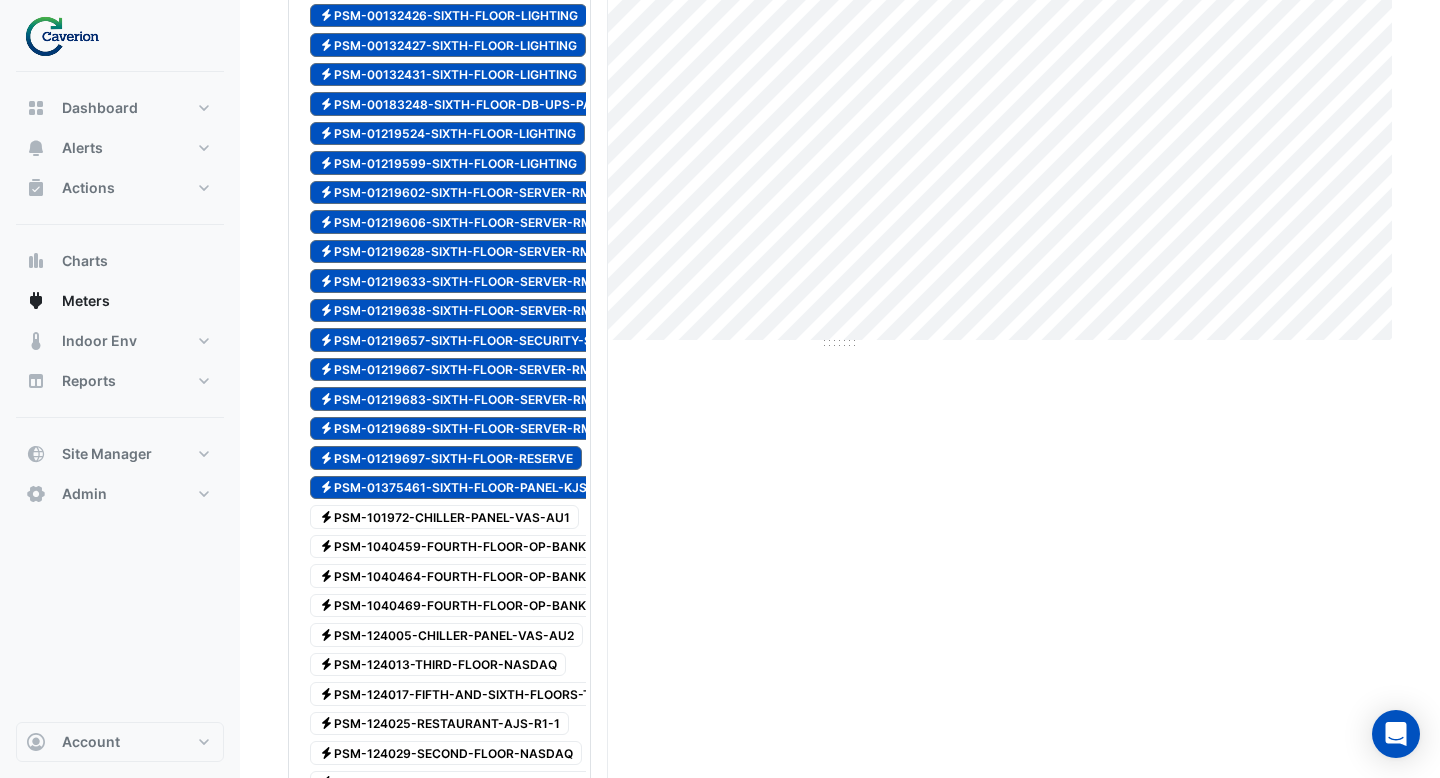 click on "Electricity
PSM-01375461-SIXTH-FLOOR-PANEL-KJS-6-2" at bounding box center [466, 488] 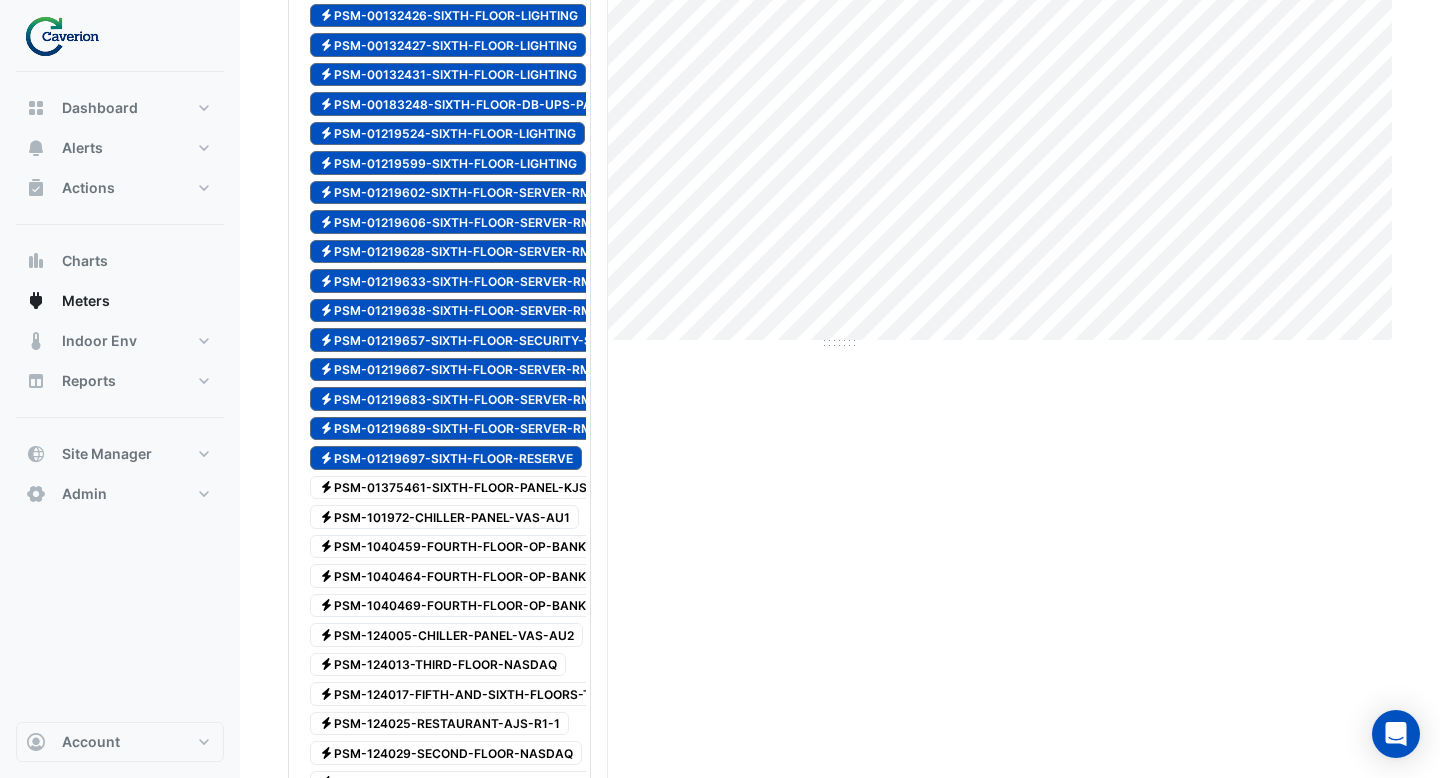 click on "Electricity
PSM-01219697-SIXTH-FLOOR-RESERVE" at bounding box center [446, 458] 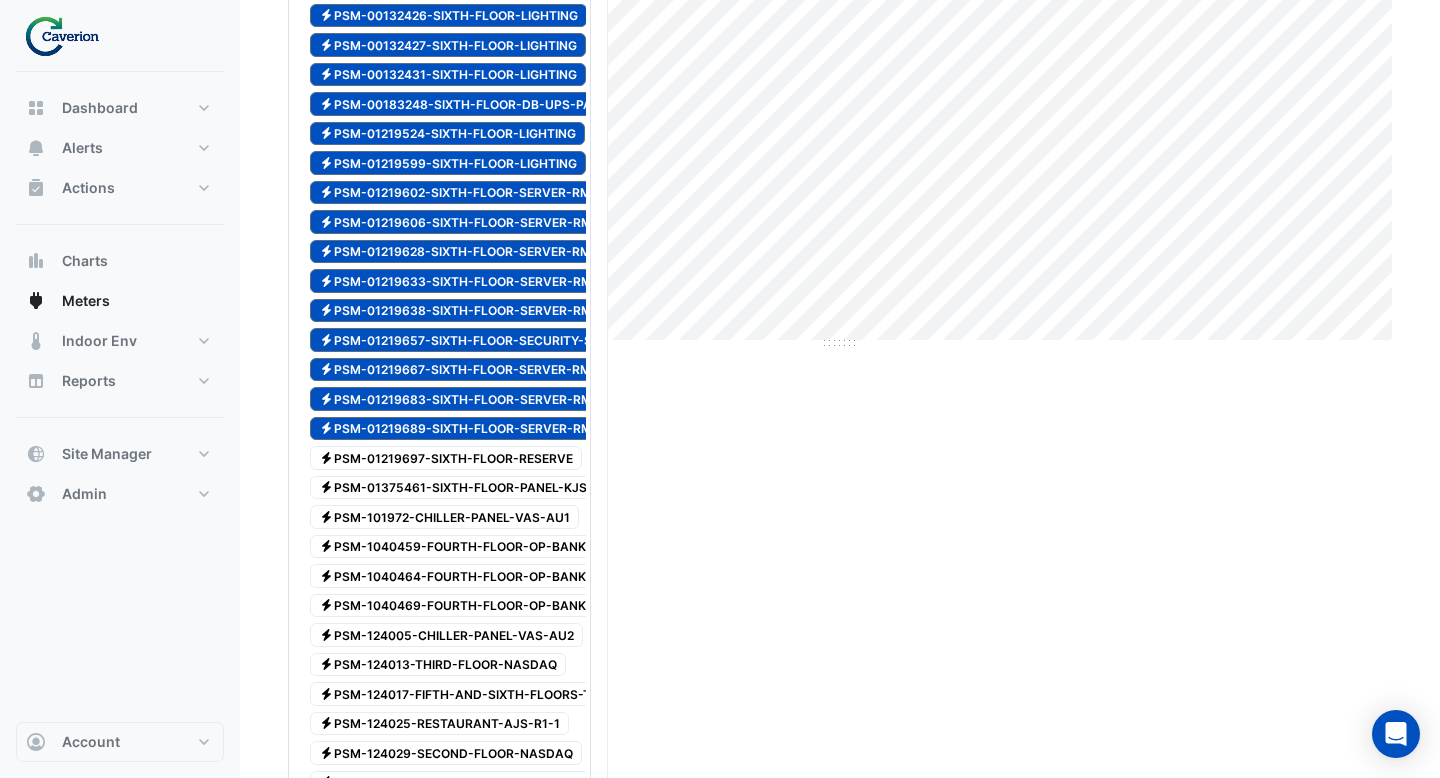 click on "Electricity
PSM-01219689-SIXTH-FLOOR-SERVER-RM-VESDA-SYSTEM" at bounding box center (507, 429) 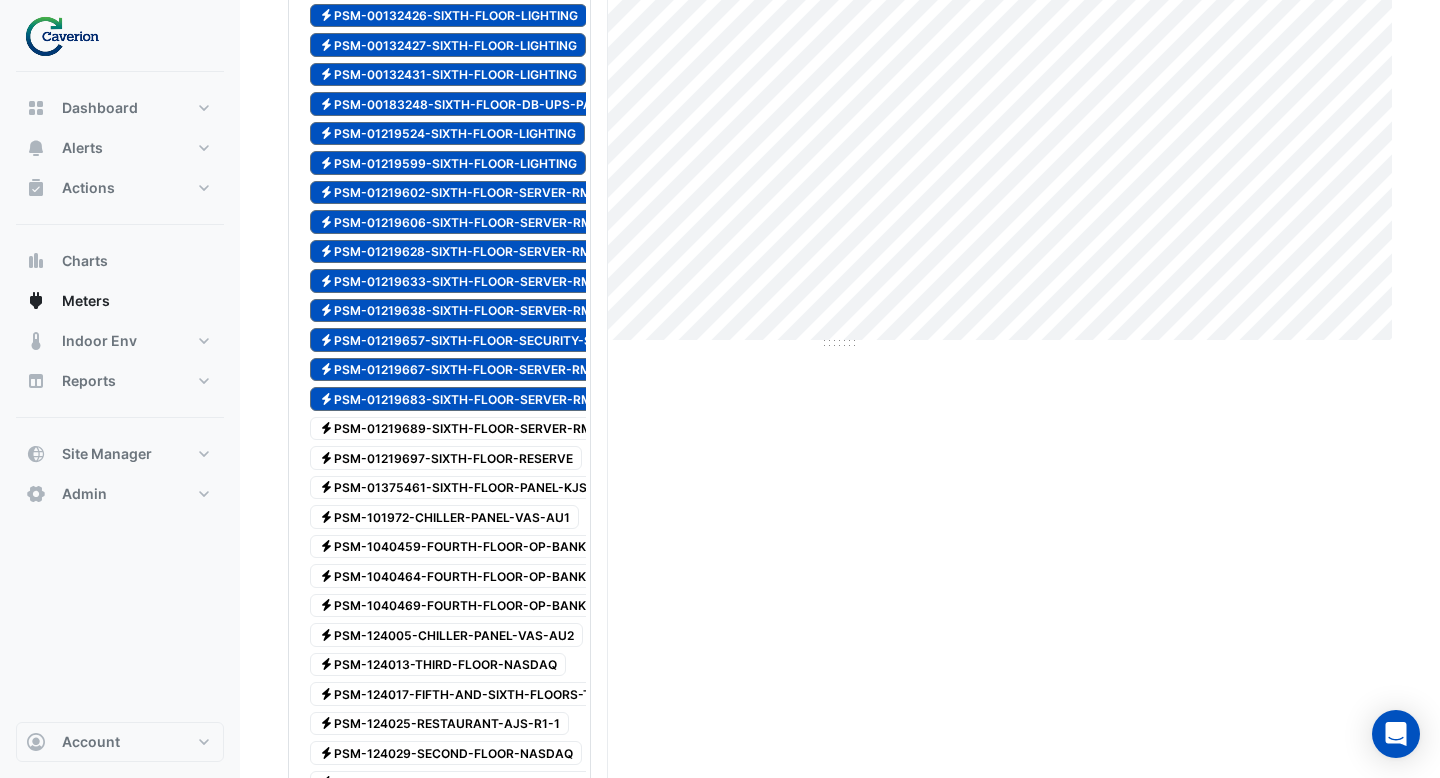 click on "Electricity
PSM-01219683-SIXTH-FLOOR-SERVER-RM-CABINET-02" at bounding box center [495, 399] 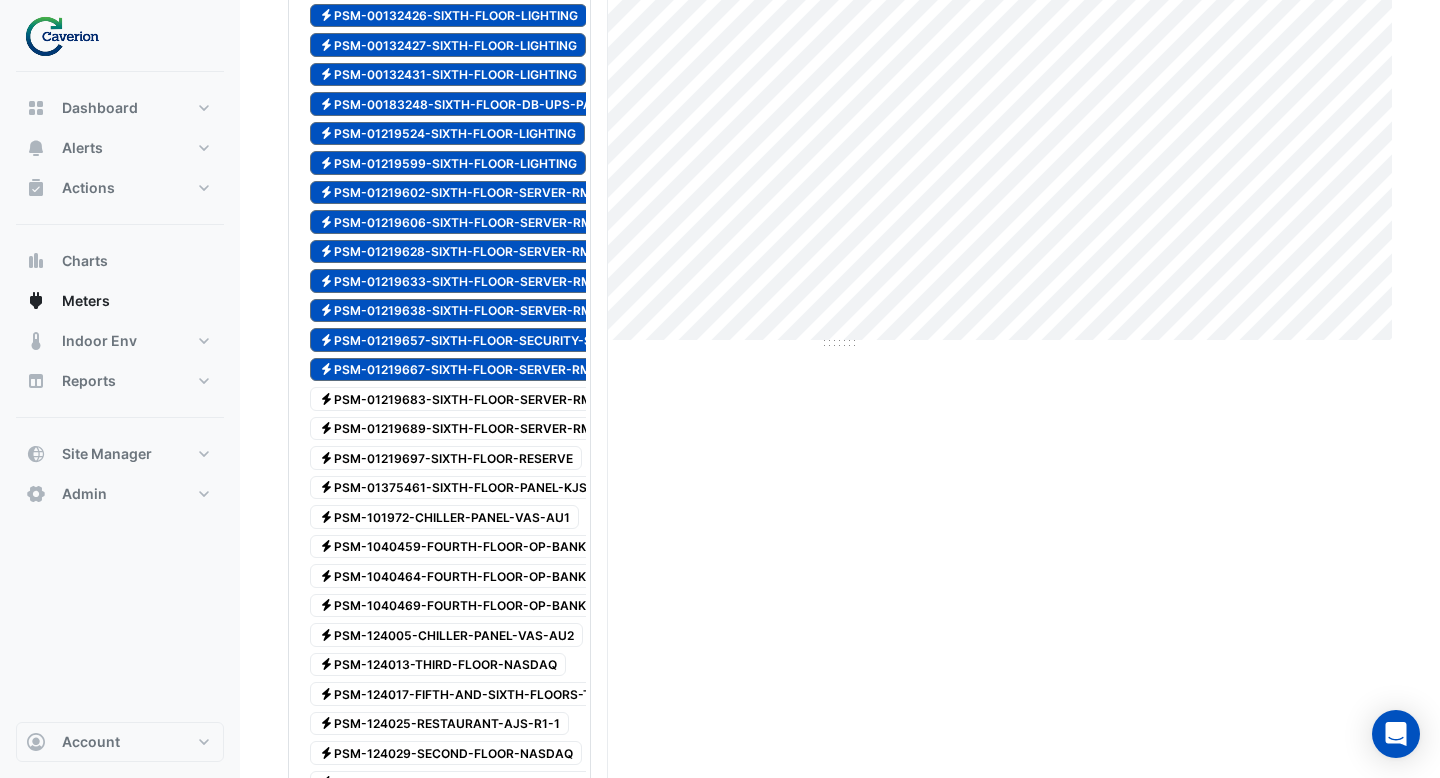 click on "Electricity
PSM-01219667-SIXTH-FLOOR-SERVER-RM-CABINET-01" at bounding box center (494, 370) 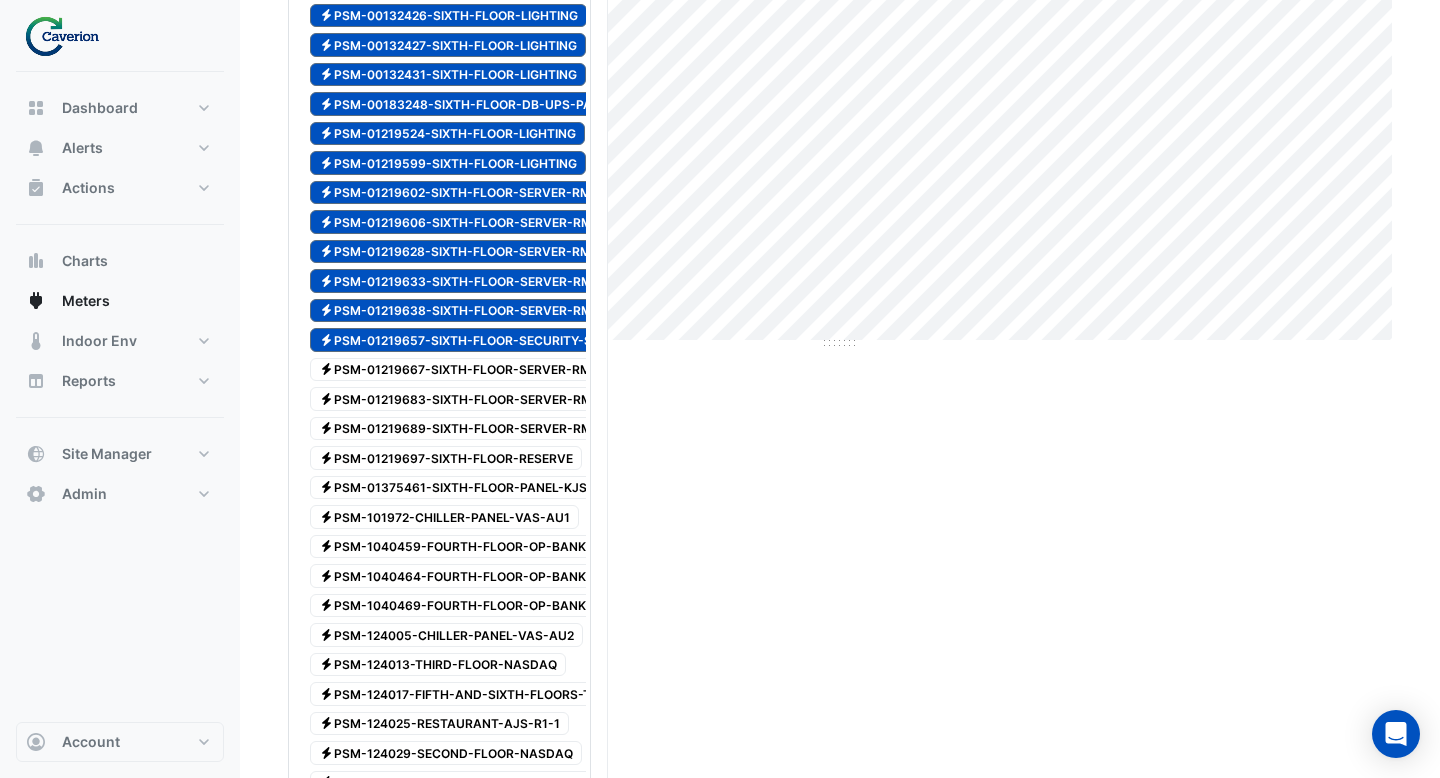 click on "Electricity
PSM-01219657-SIXTH-FLOOR-SECURITY-SYSTEM" at bounding box center [476, 340] 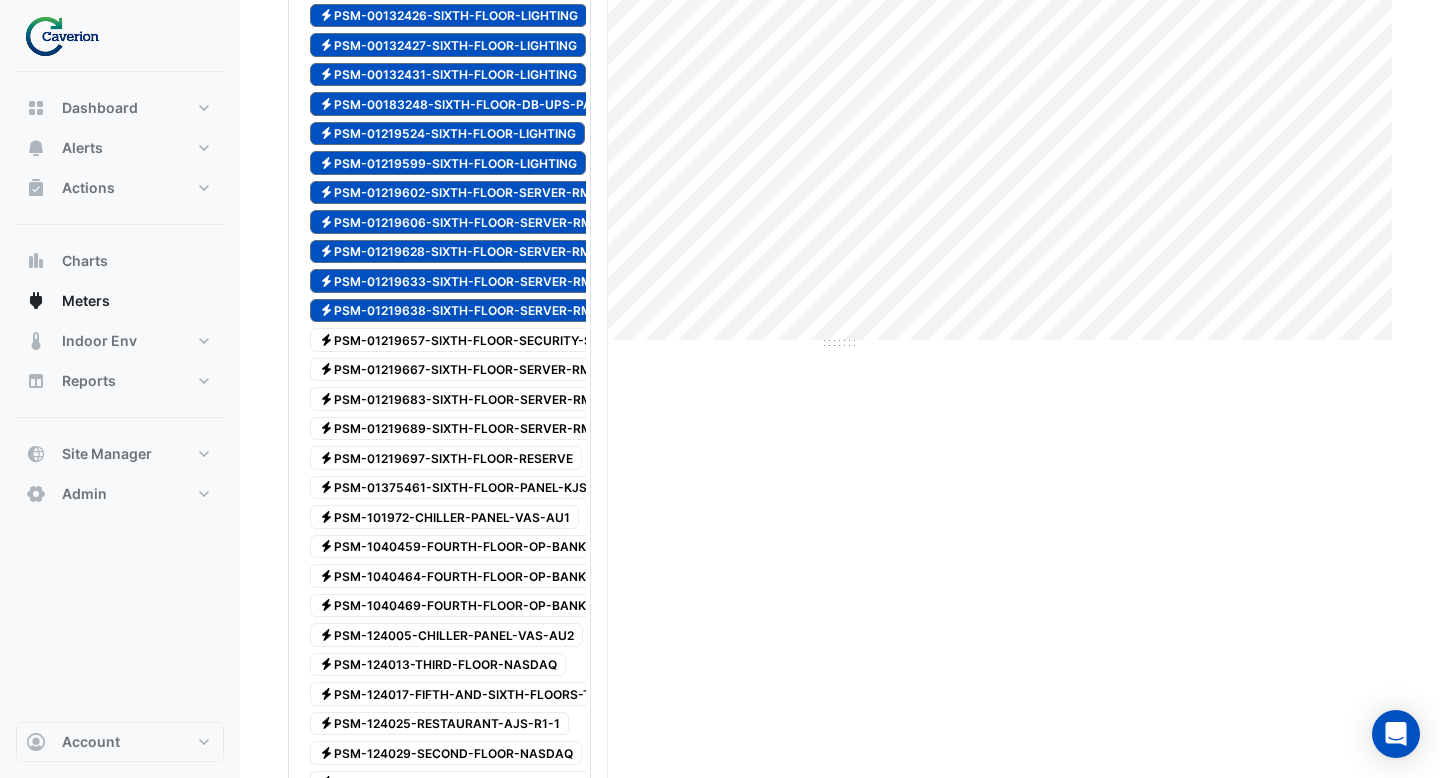 click on "Electricity
PSM-01219638-SIXTH-FLOOR-SERVER-RM-LIGHTING" at bounding box center (487, 311) 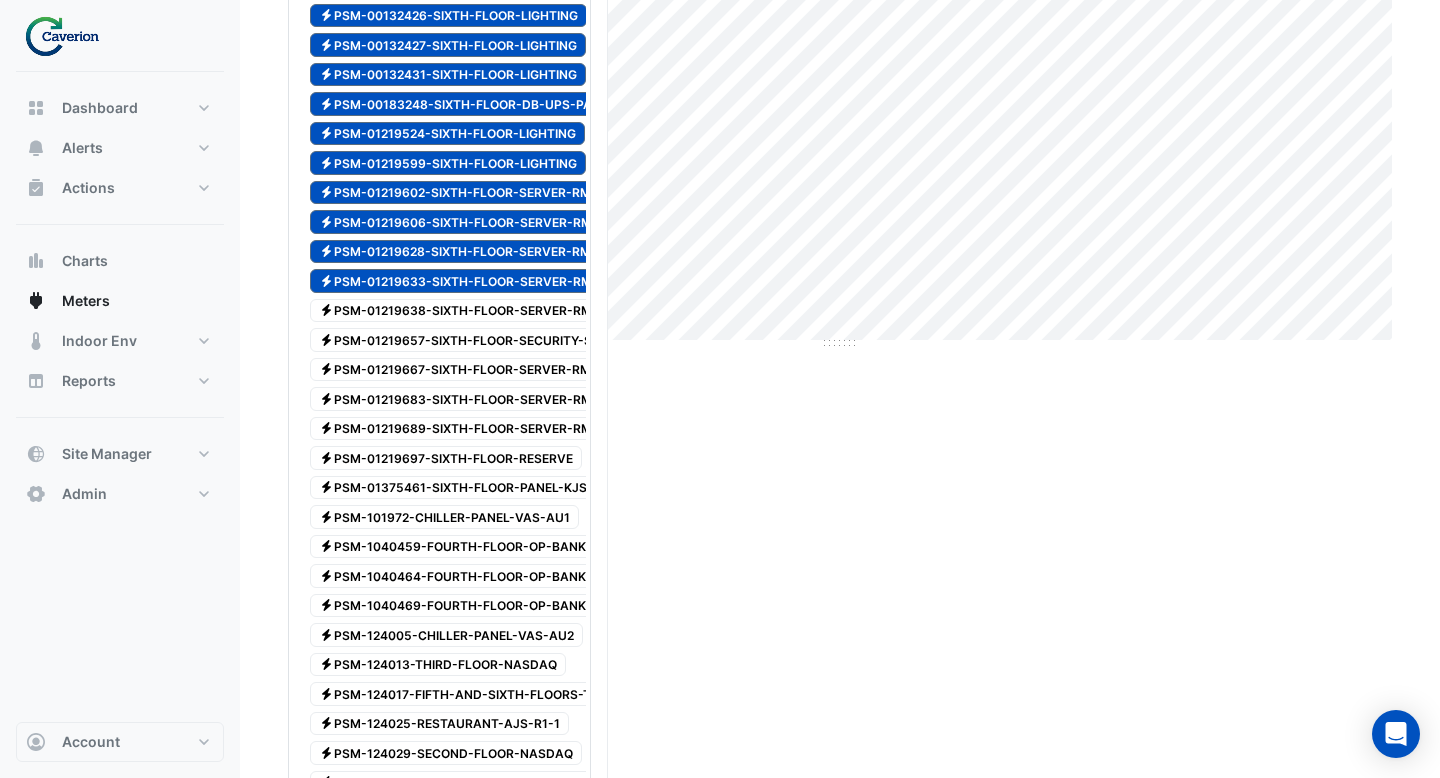 click on "Electricity
PSM-01219628-SIXTH-FLOOR-SERVER-RM-CONDENSATE-PUMPS" at bounding box center (524, 252) 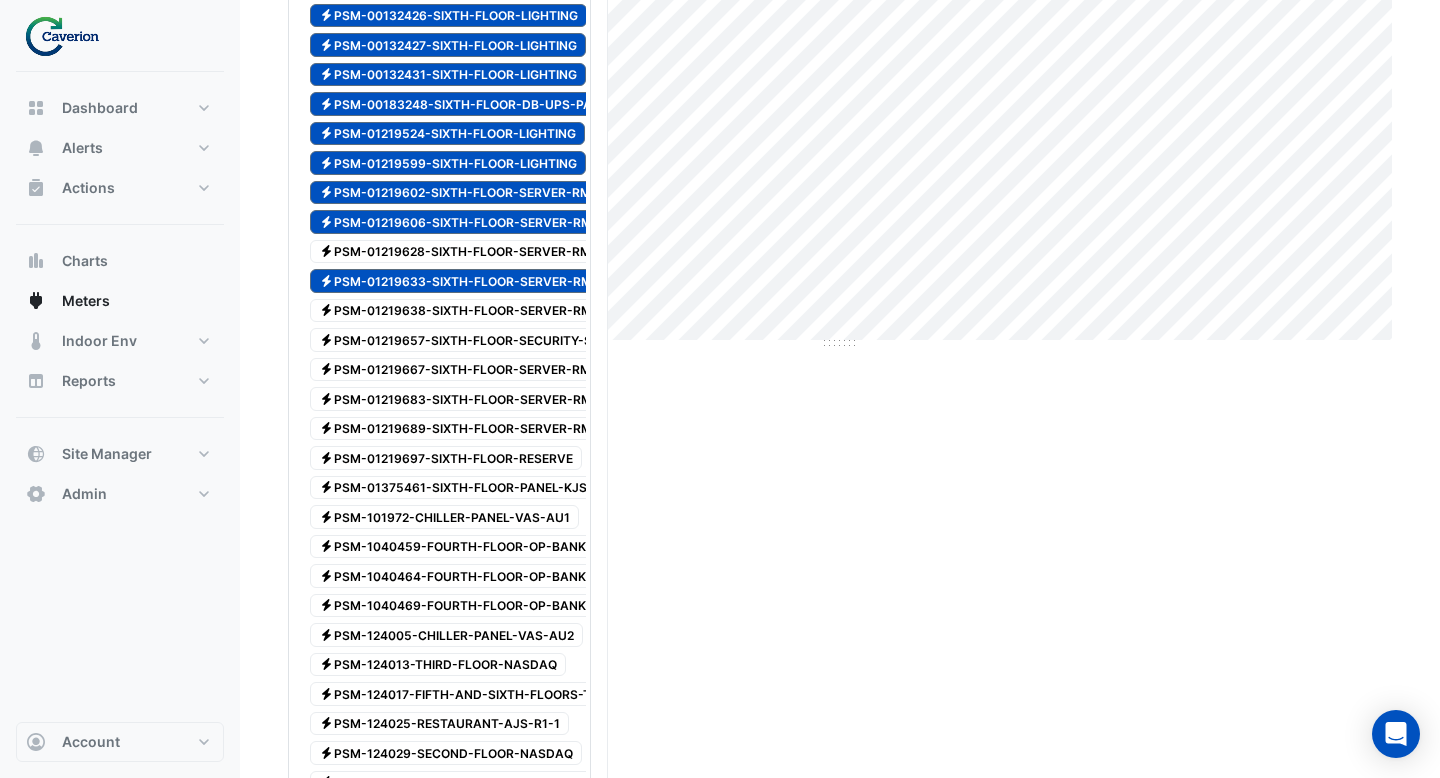 click on "Electricity
PSM-01219633-SIXTH-FLOOR-SERVER-RM-CABINET-02" at bounding box center [495, 281] 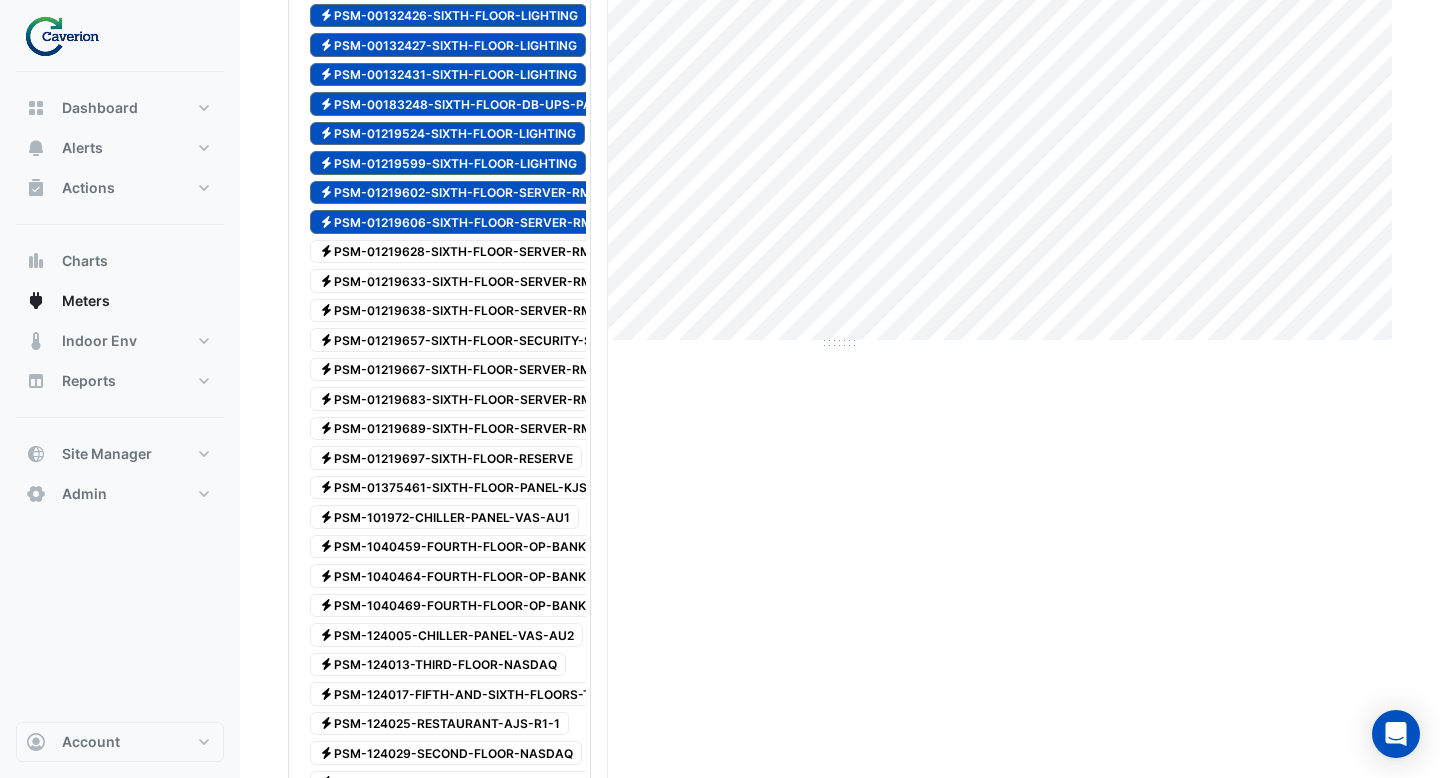 click on "Electricity
PSM-01219606-SIXTH-FLOOR-SERVER-RM-GAS-SUPPRESSION" at bounding box center (517, 222) 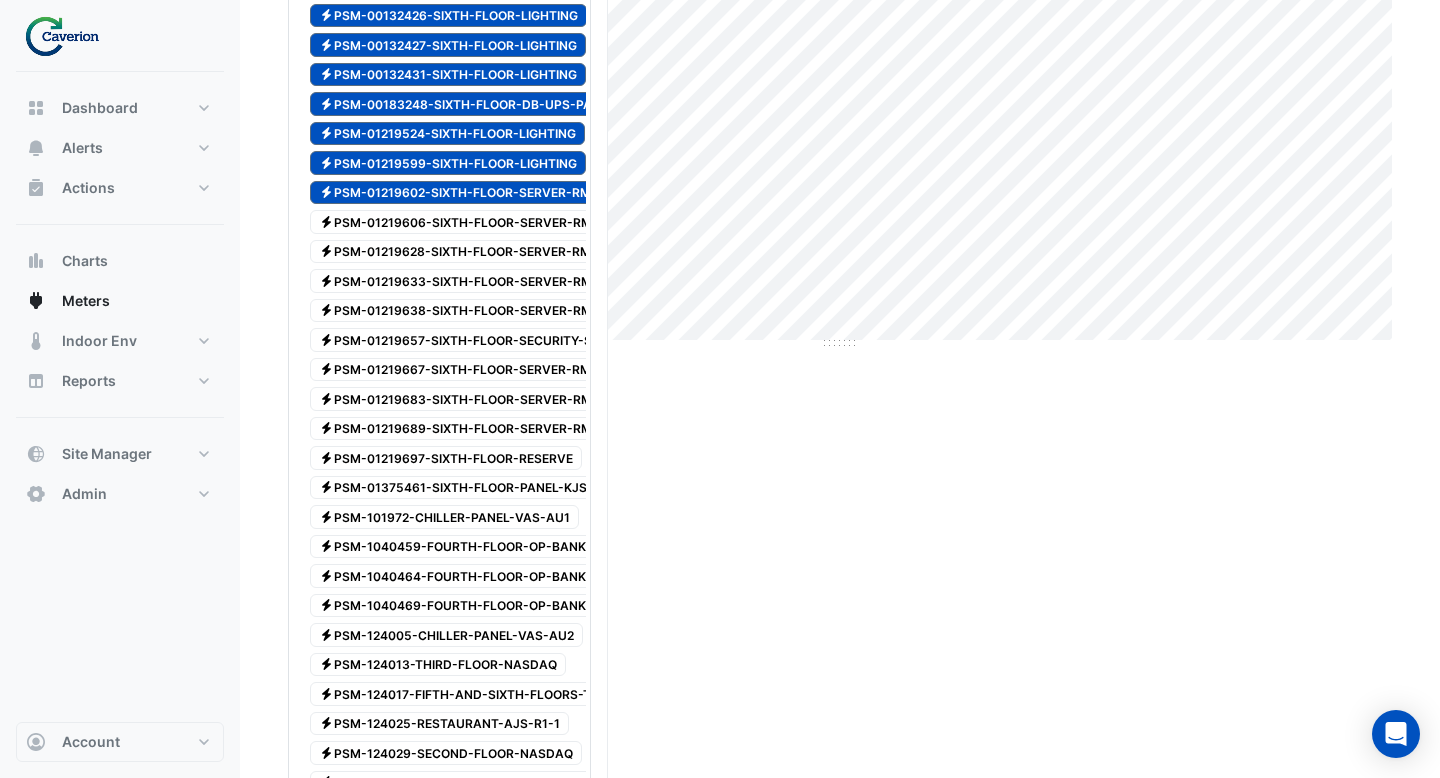 click on "Electricity
PSM-01219602-SIXTH-FLOOR-SERVER-RM-CABINET-01" at bounding box center (494, 193) 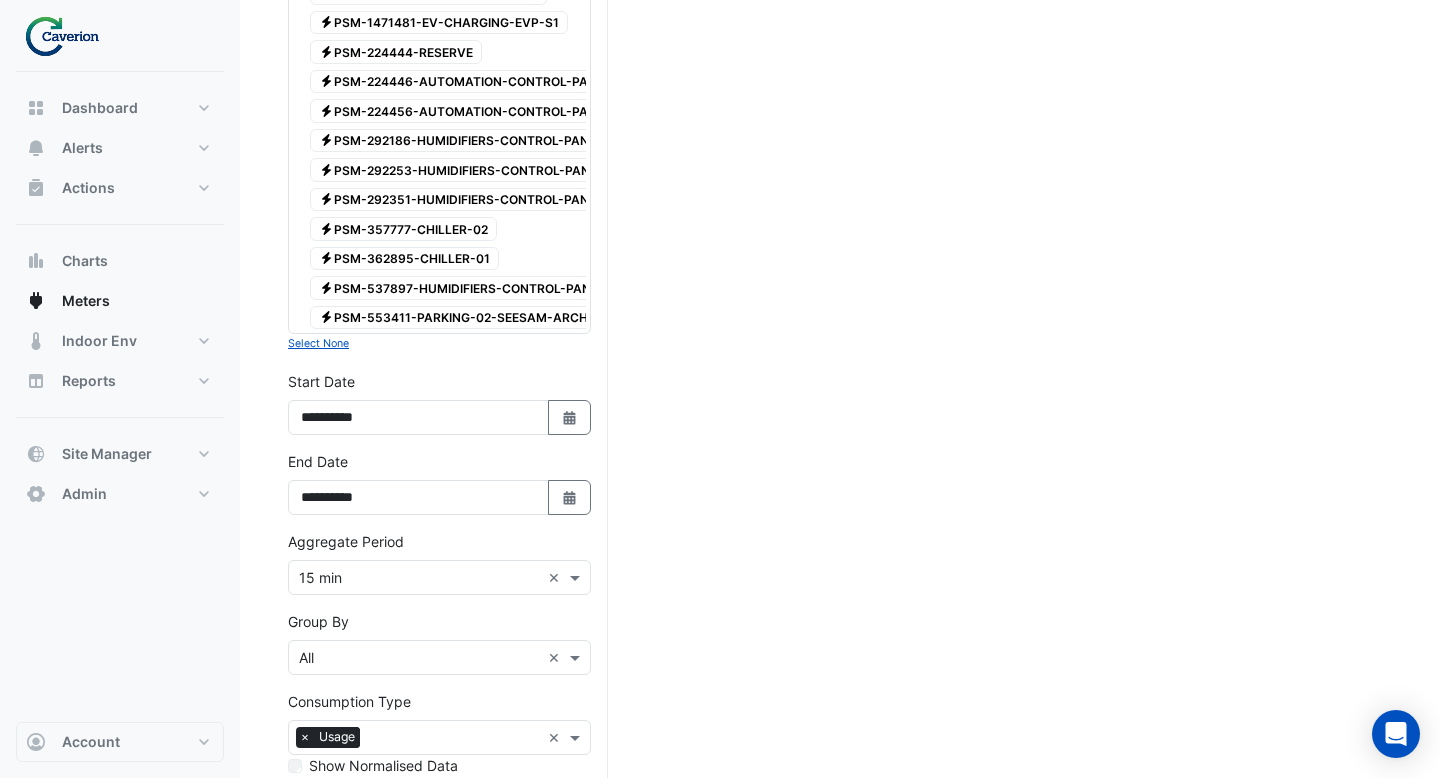 scroll, scrollTop: 3360, scrollLeft: 0, axis: vertical 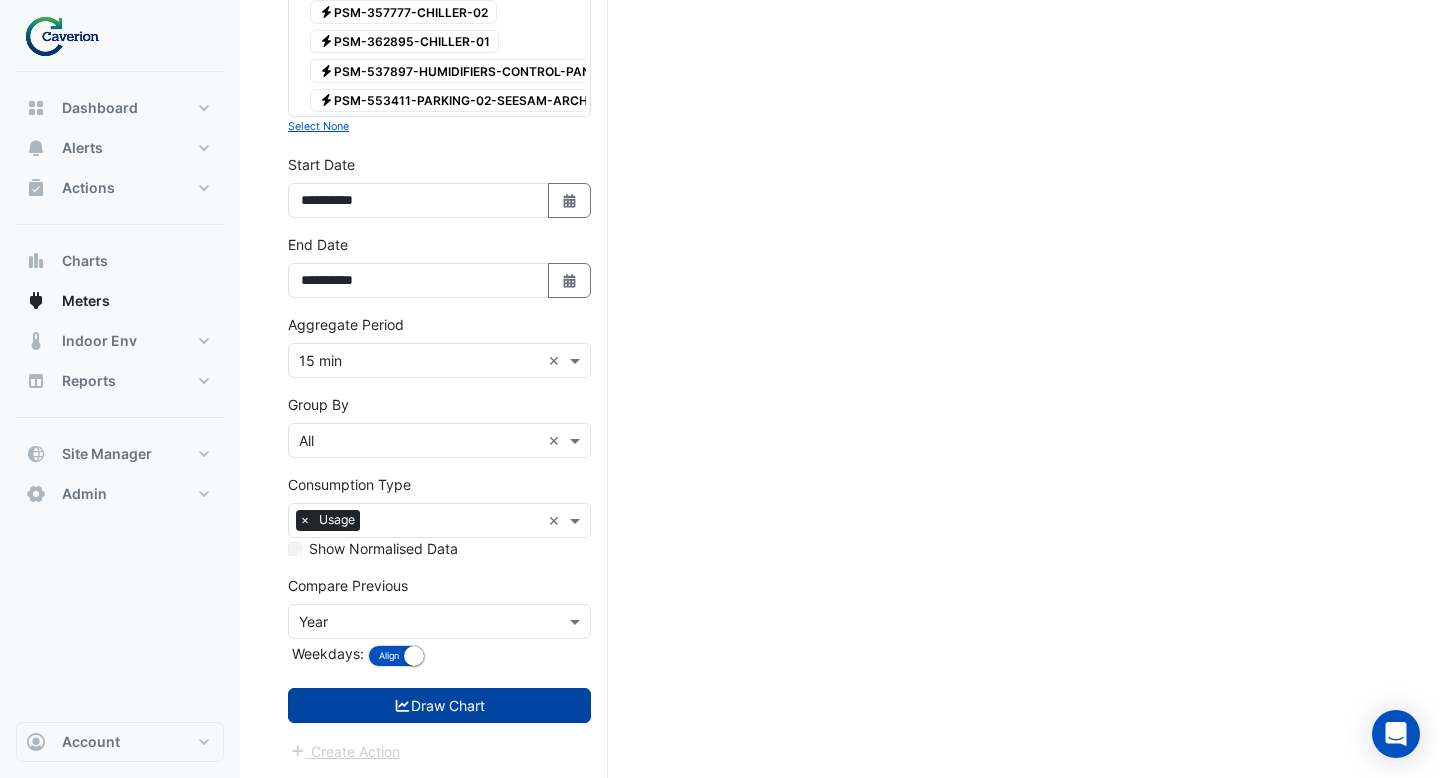 click on "Draw Chart" at bounding box center (439, 705) 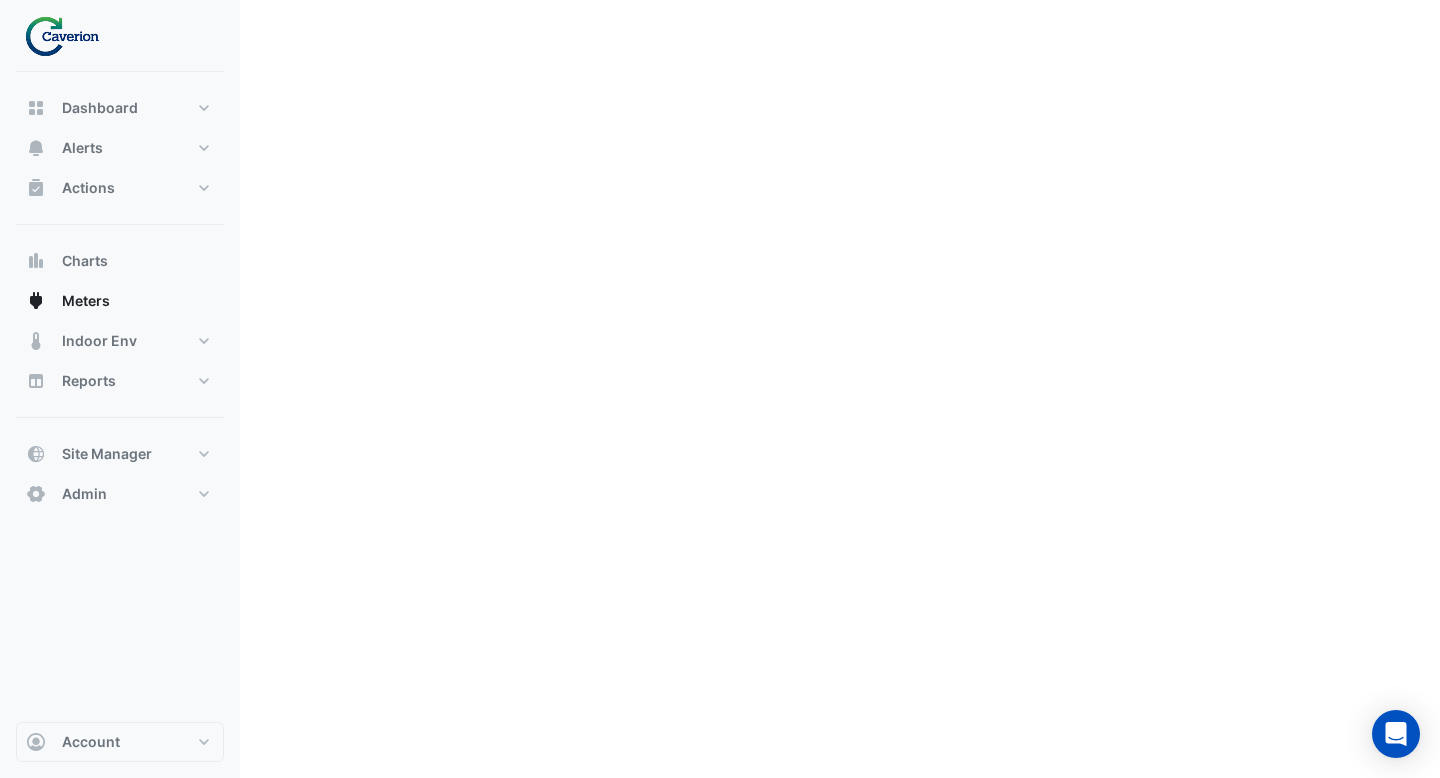 scroll, scrollTop: 0, scrollLeft: 0, axis: both 